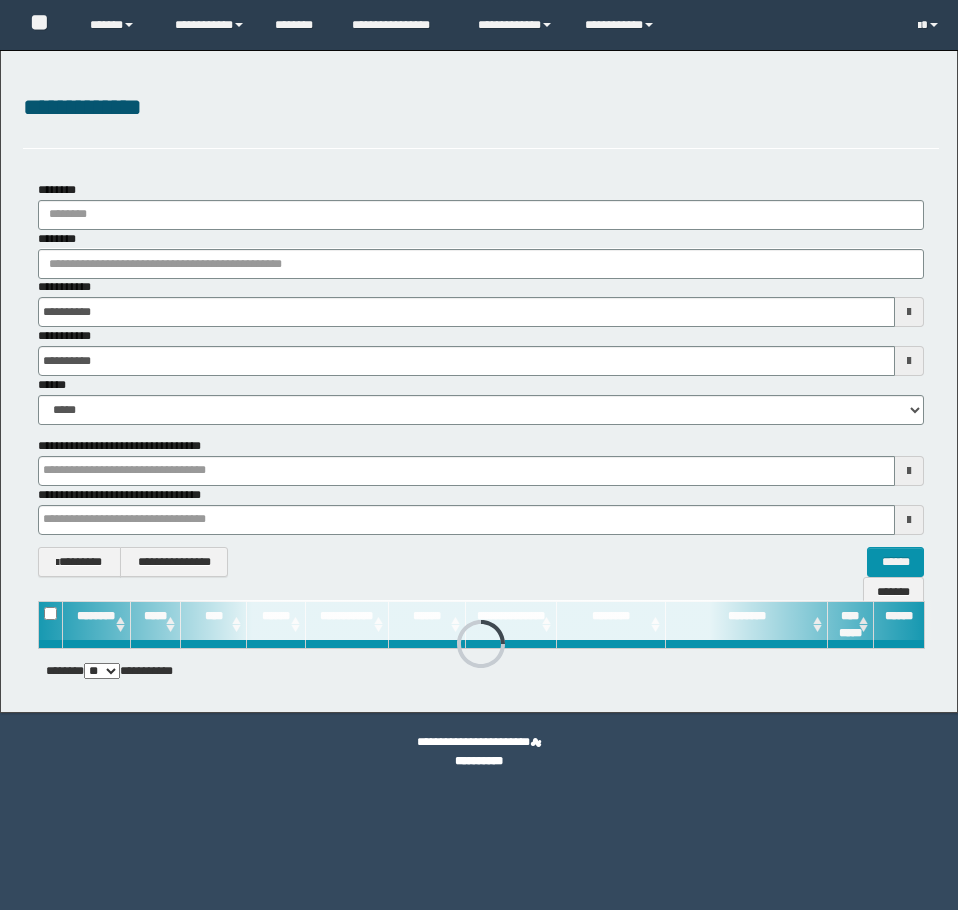 scroll, scrollTop: 0, scrollLeft: 0, axis: both 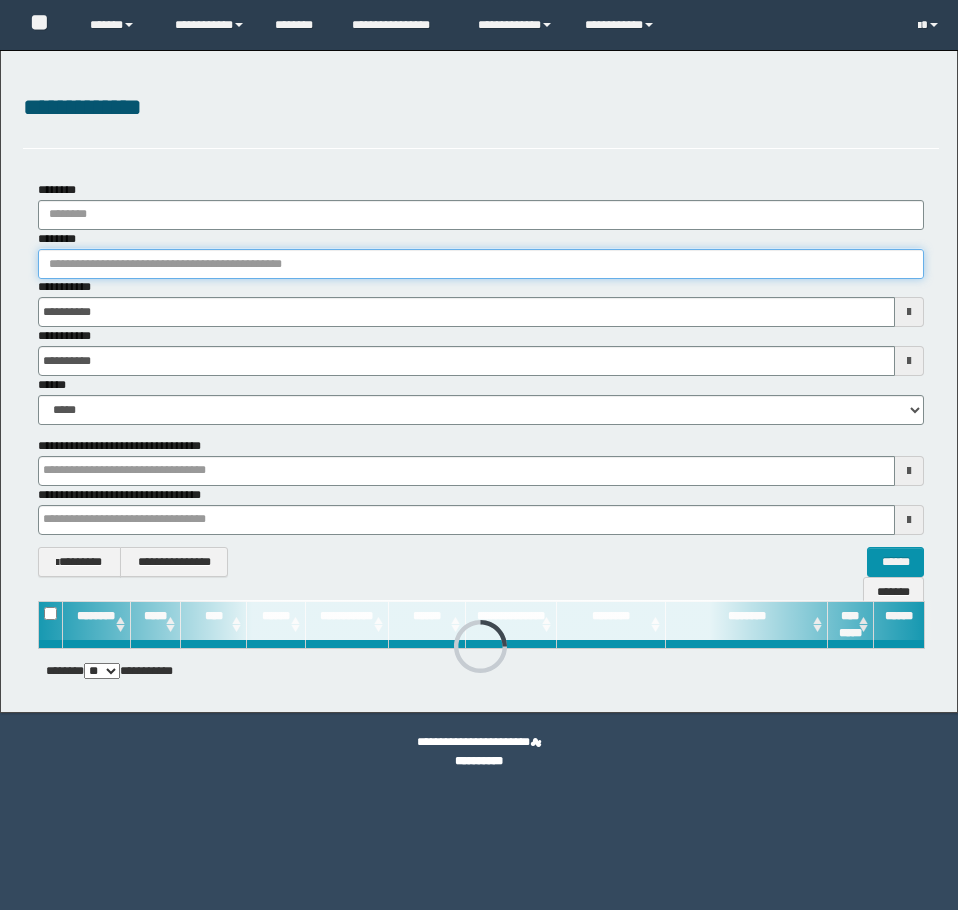 click on "********" at bounding box center [481, 264] 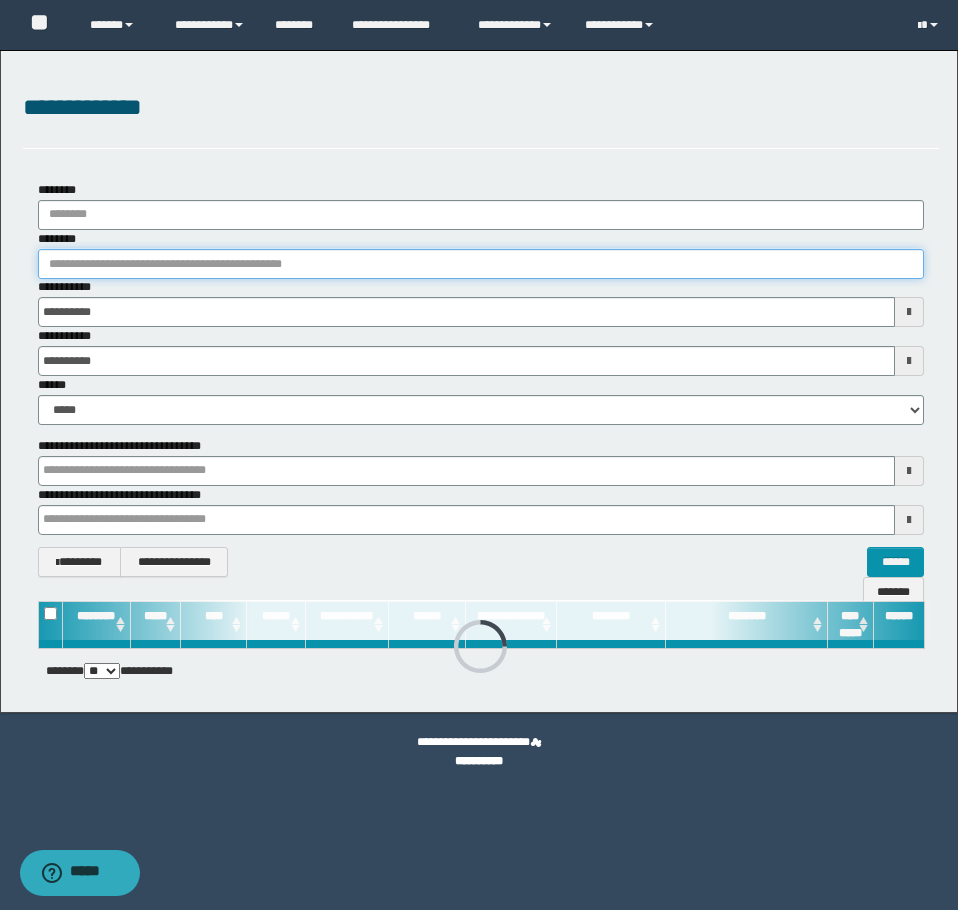 paste on "********" 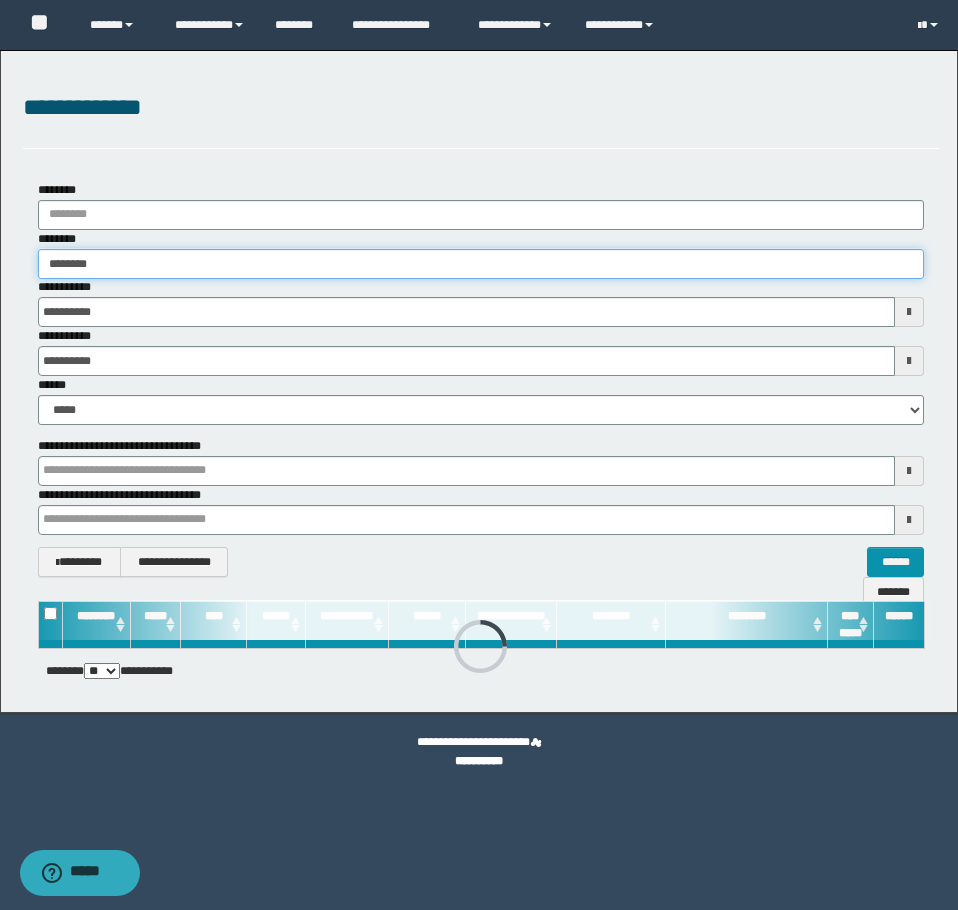 type on "********" 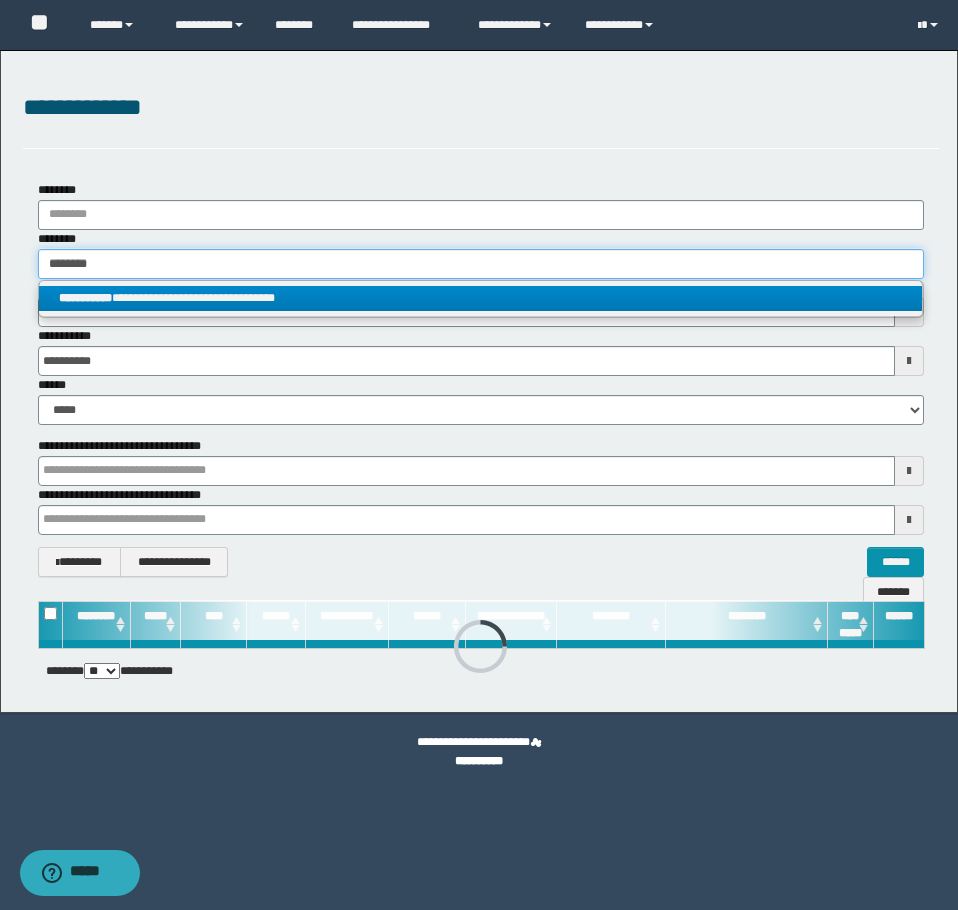 type on "********" 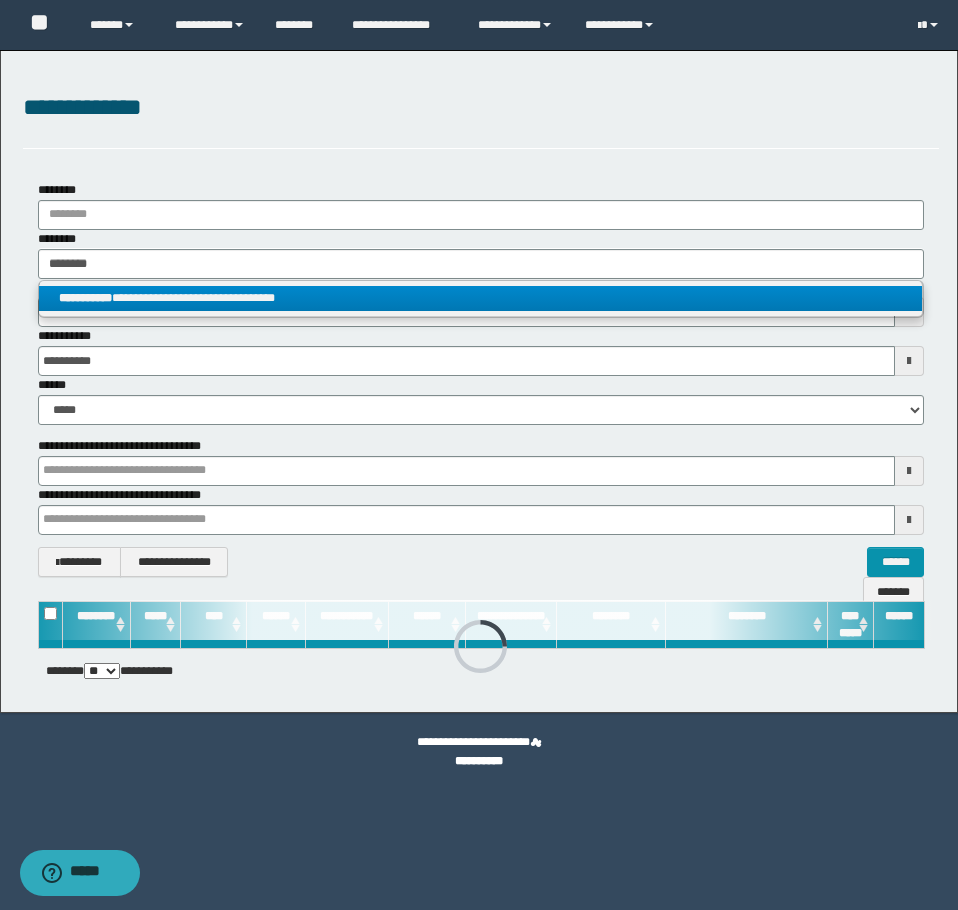 click on "**********" at bounding box center [480, 298] 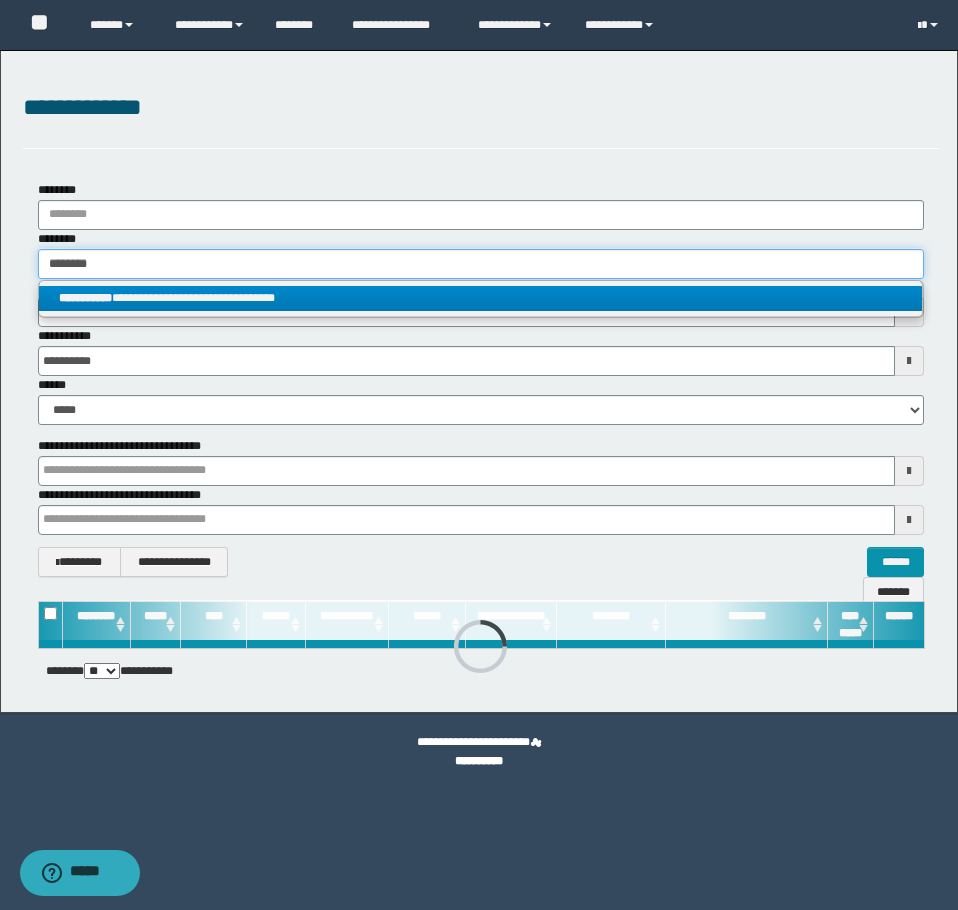 type 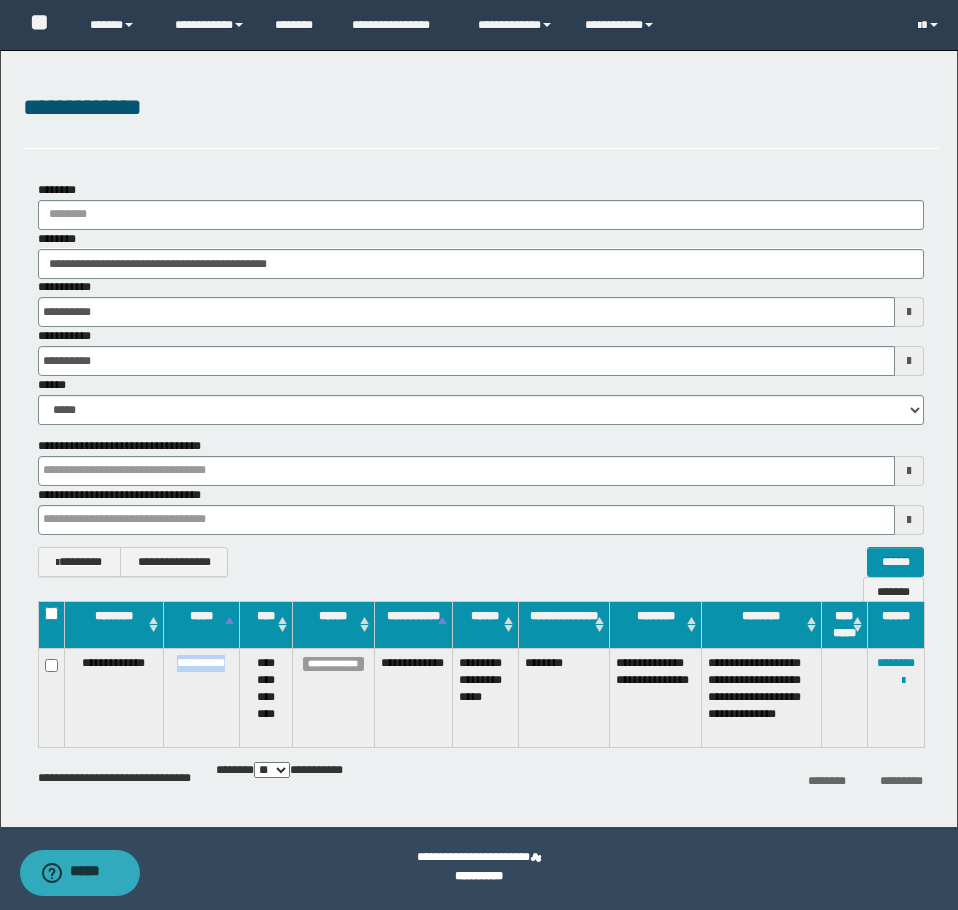 drag, startPoint x: 166, startPoint y: 668, endPoint x: 230, endPoint y: 668, distance: 64 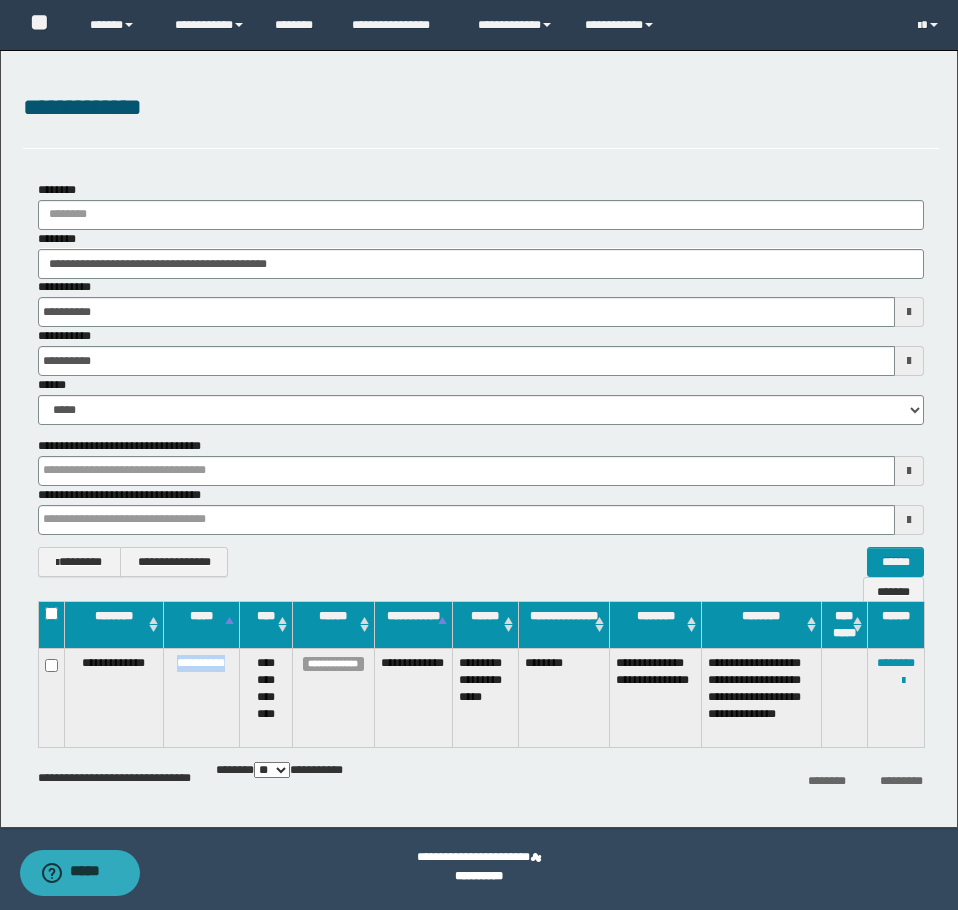 click on "**********" at bounding box center (202, 697) 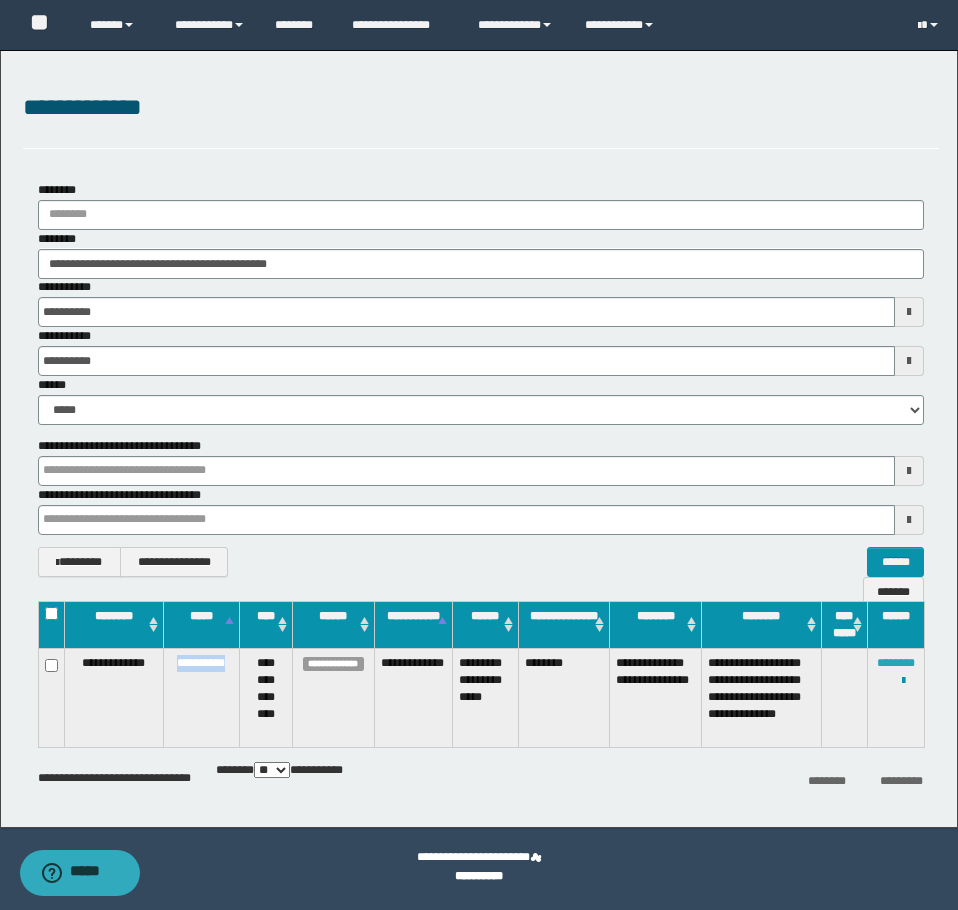 click on "********" at bounding box center (896, 663) 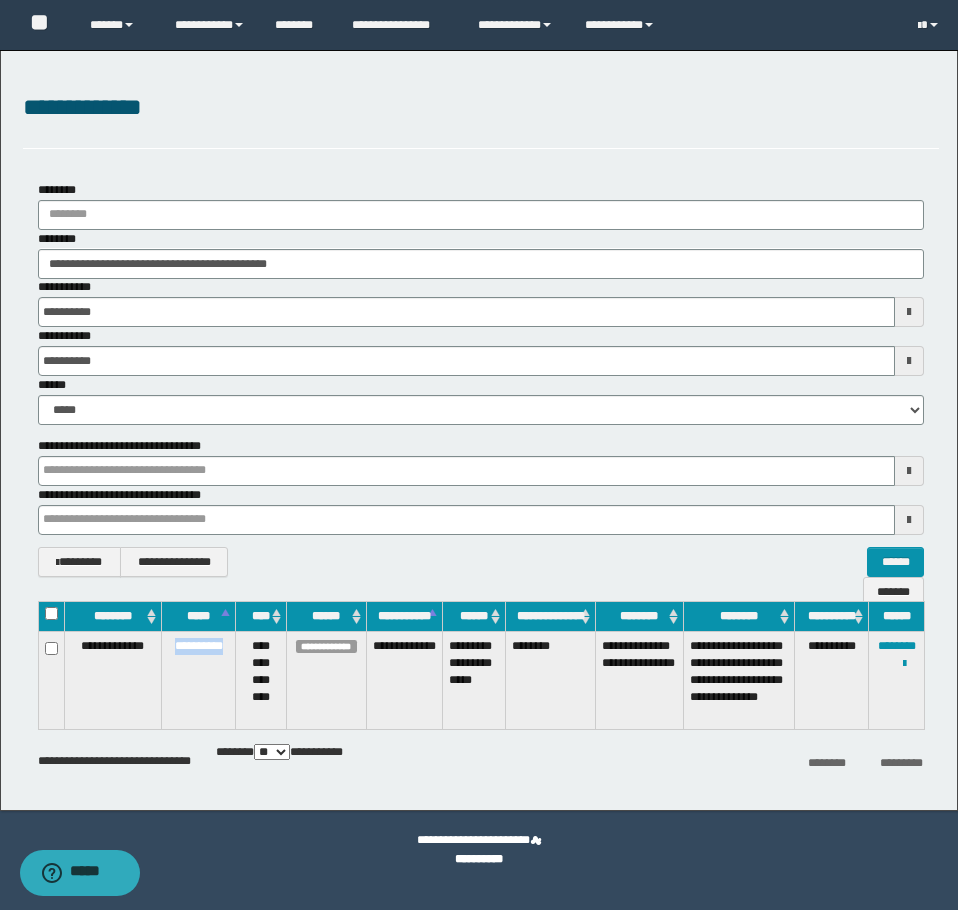 drag, startPoint x: 170, startPoint y: 649, endPoint x: 229, endPoint y: 649, distance: 59 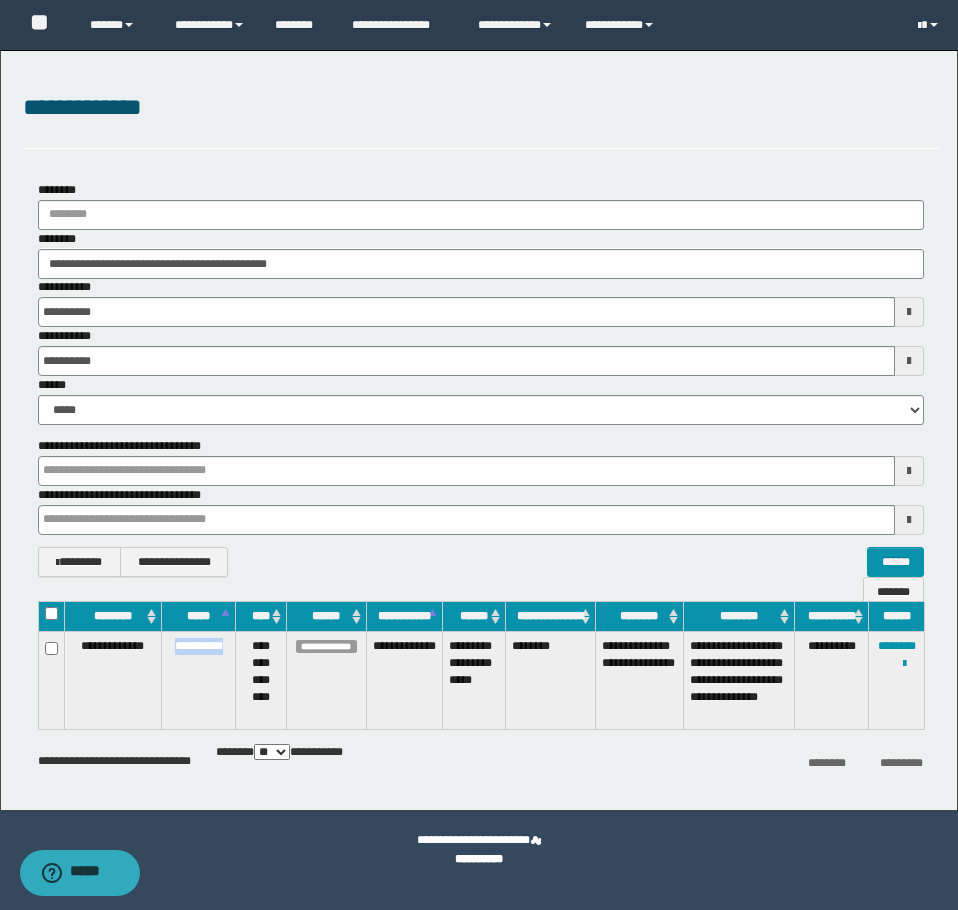 copy on "**********" 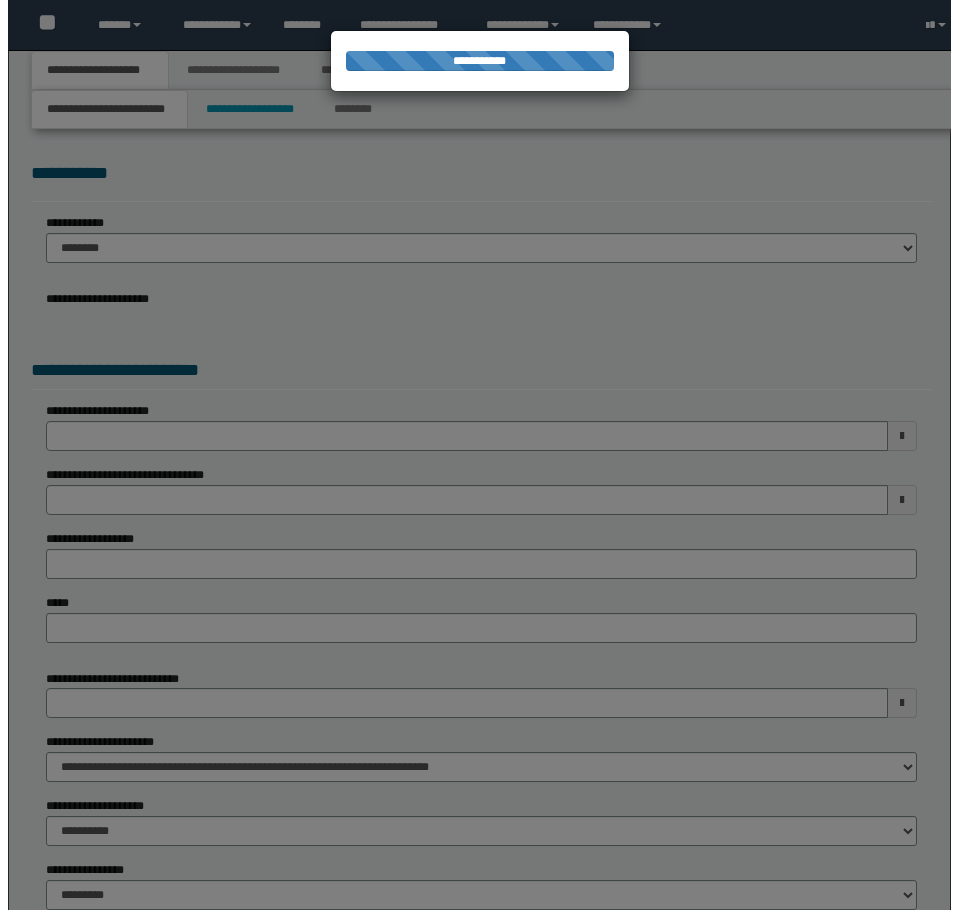 scroll, scrollTop: 0, scrollLeft: 0, axis: both 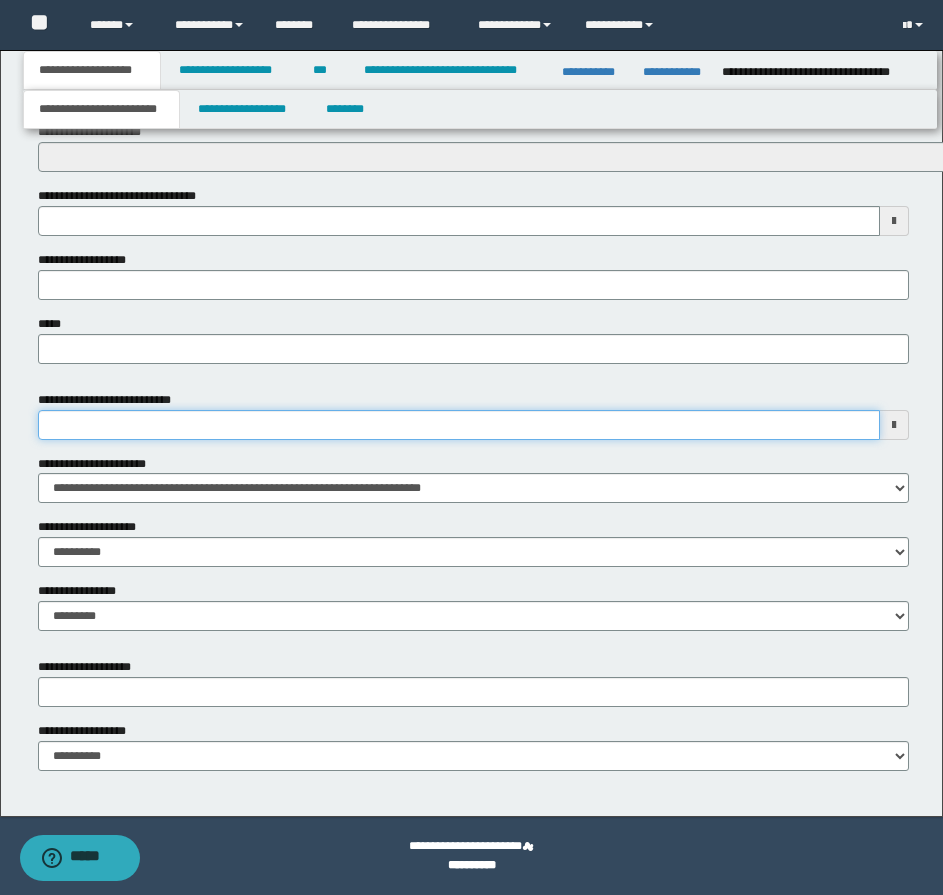 click on "**********" at bounding box center [459, 425] 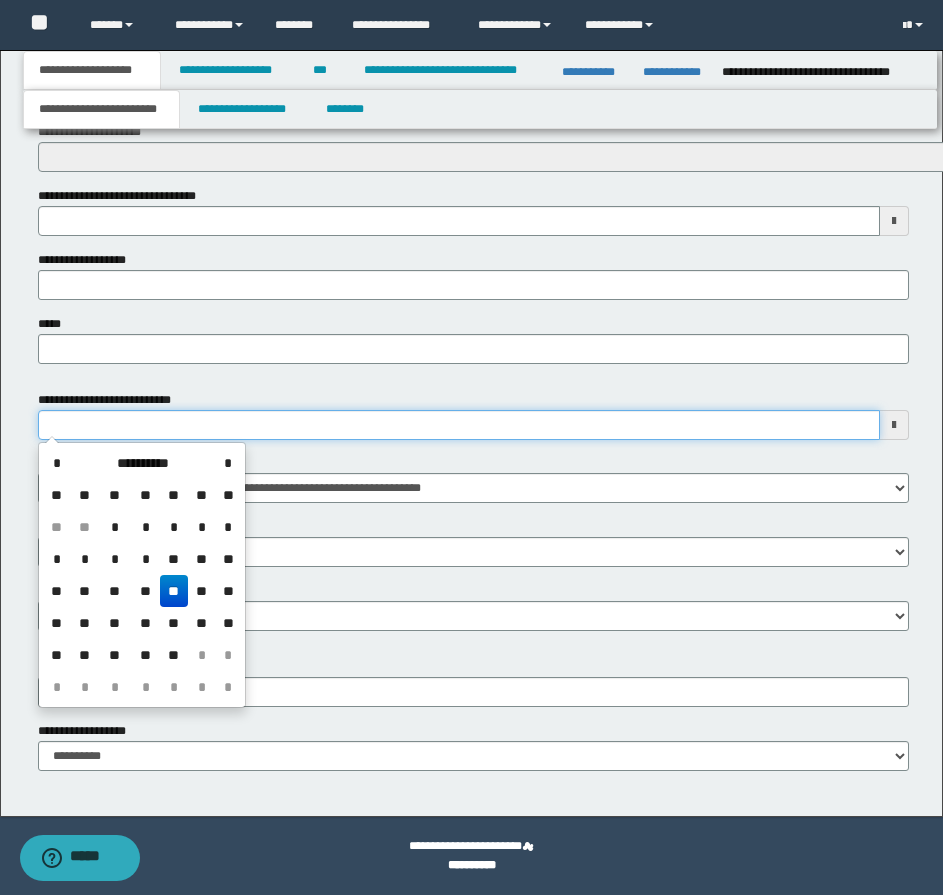 type on "**********" 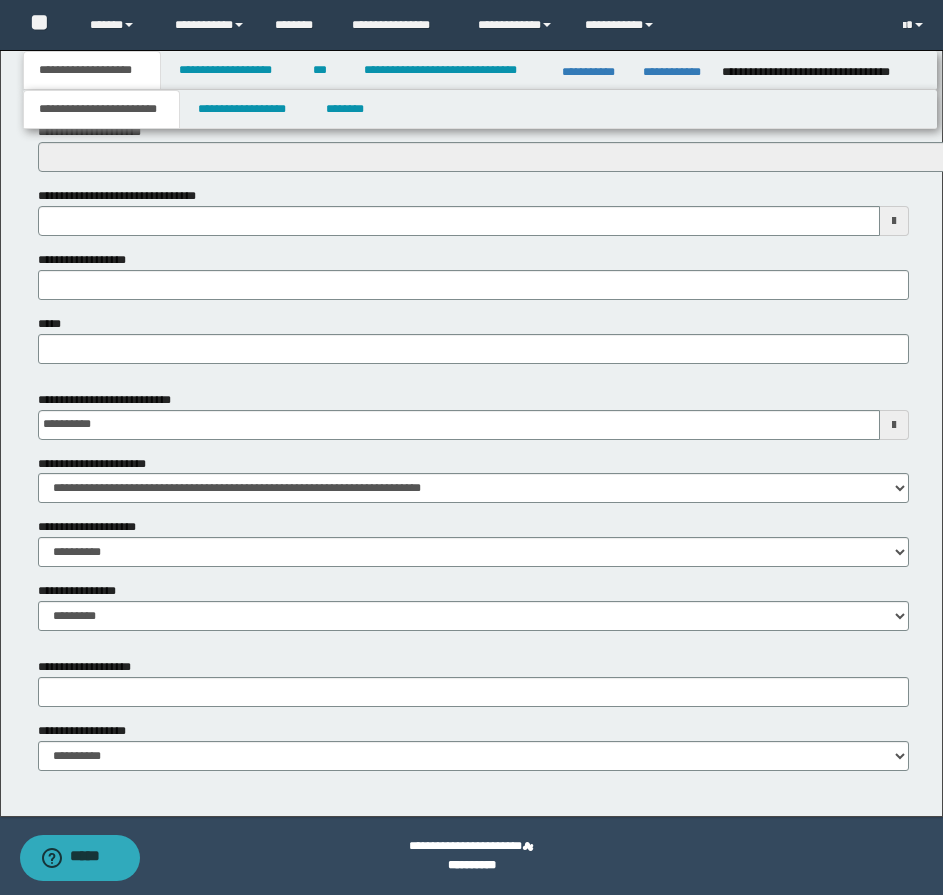 click on "**********" at bounding box center [116, 400] 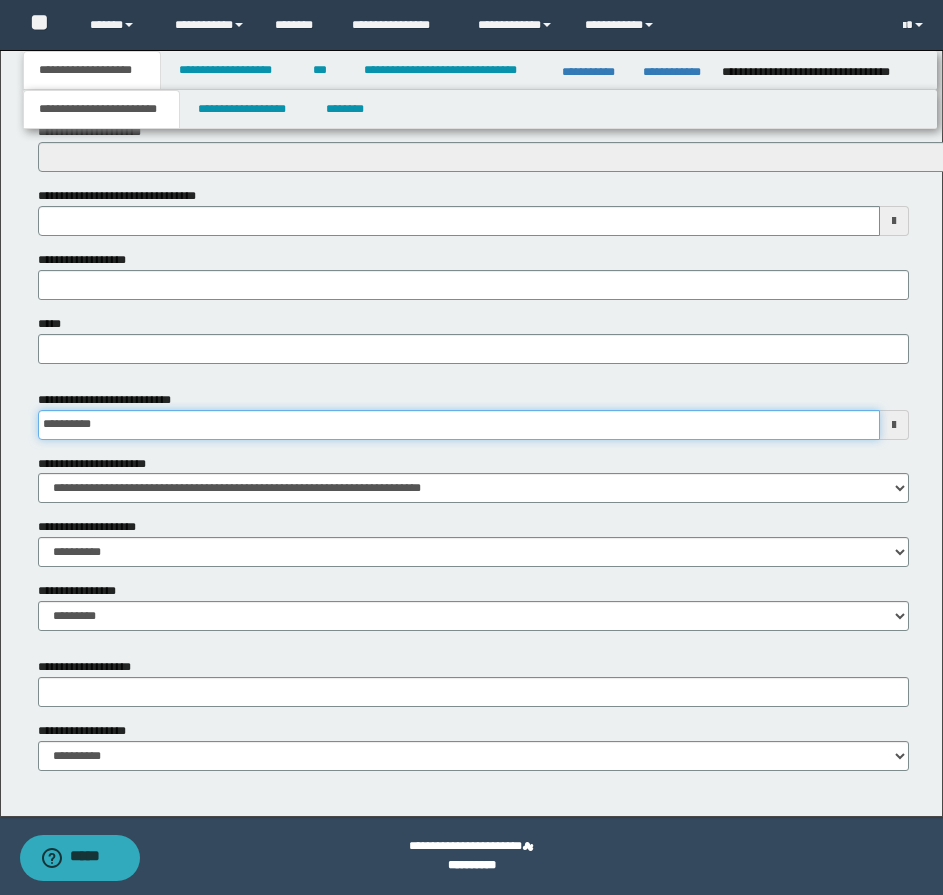 click on "**********" at bounding box center [459, 425] 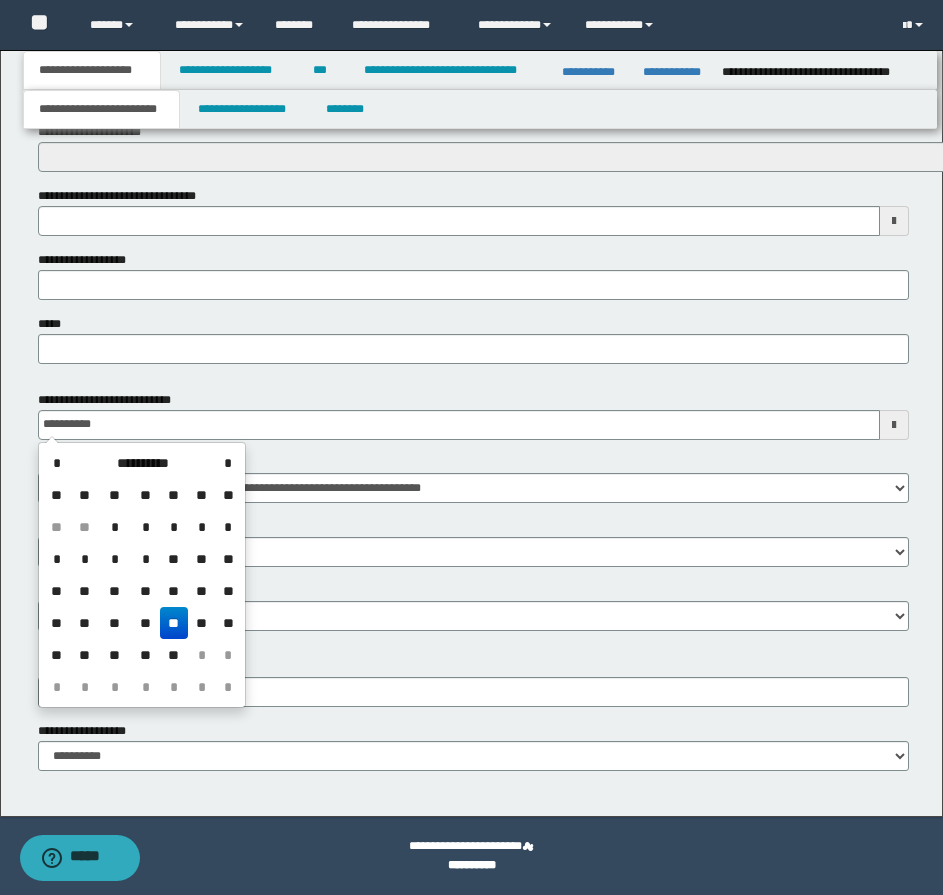 click on "**********" at bounding box center [116, 400] 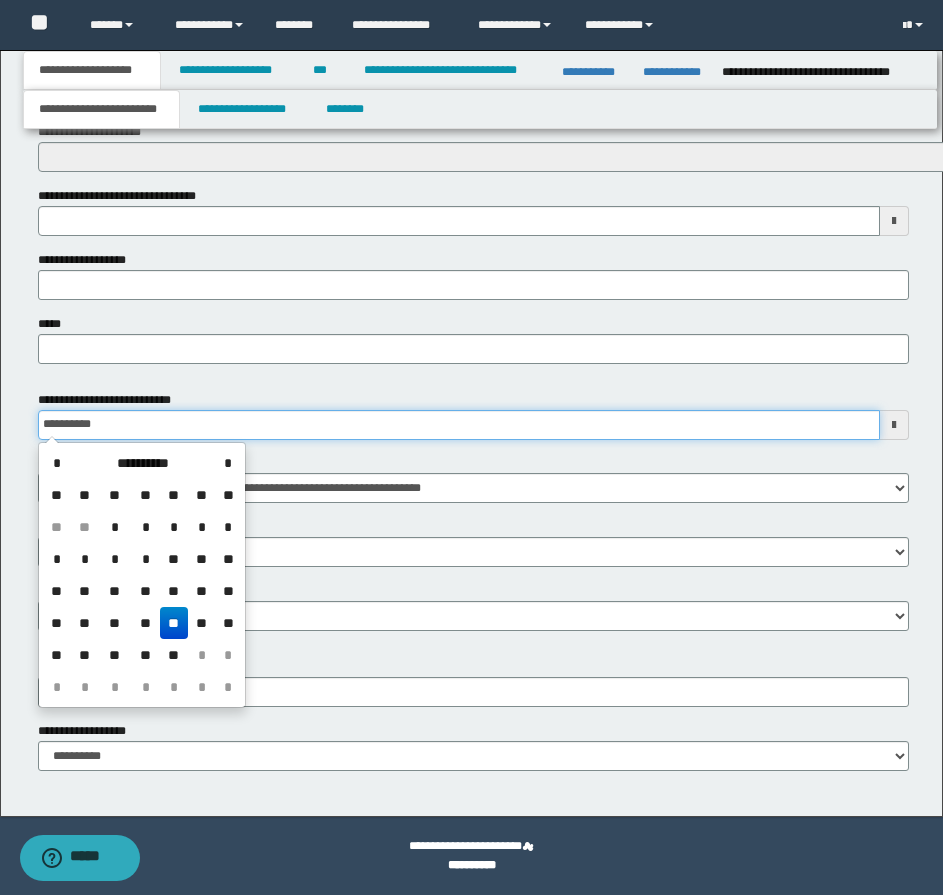 click on "**********" at bounding box center (459, 425) 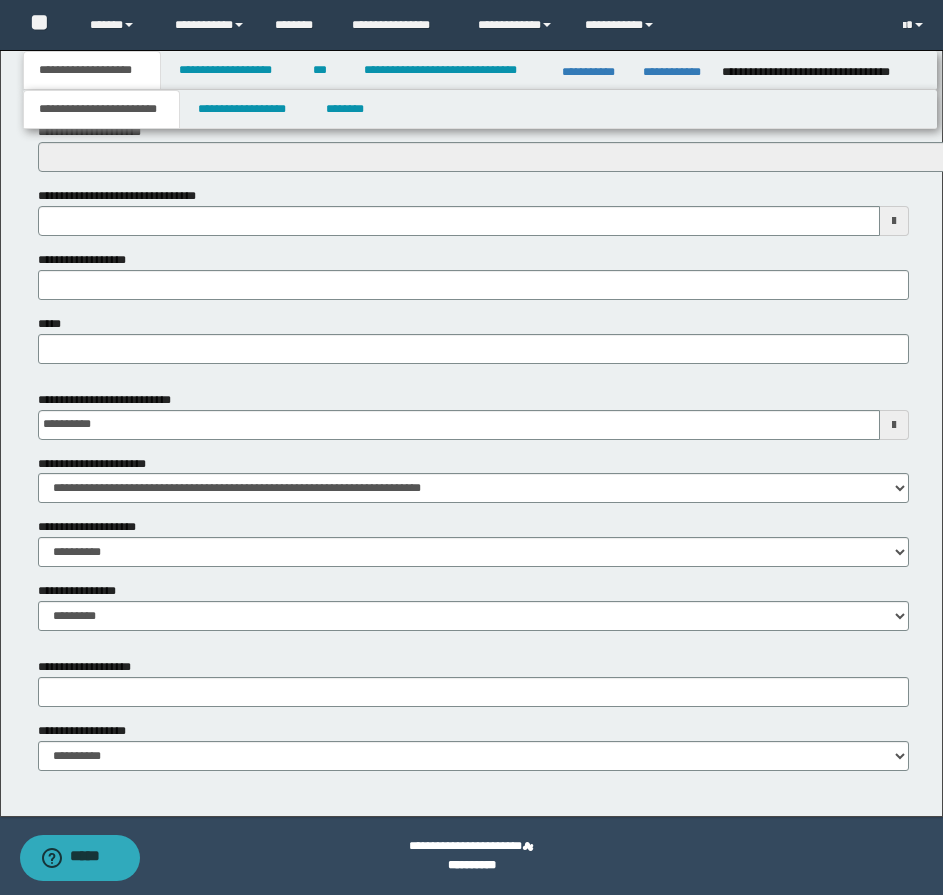 click on "**********" at bounding box center [116, 400] 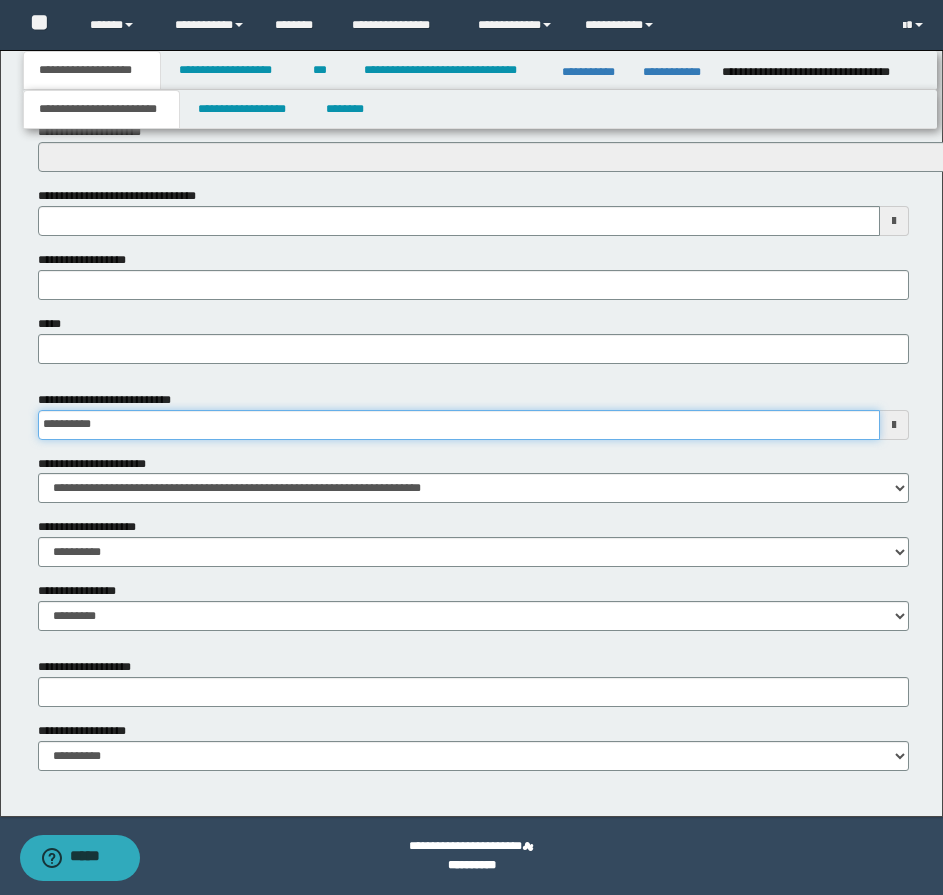 click on "**********" at bounding box center [459, 425] 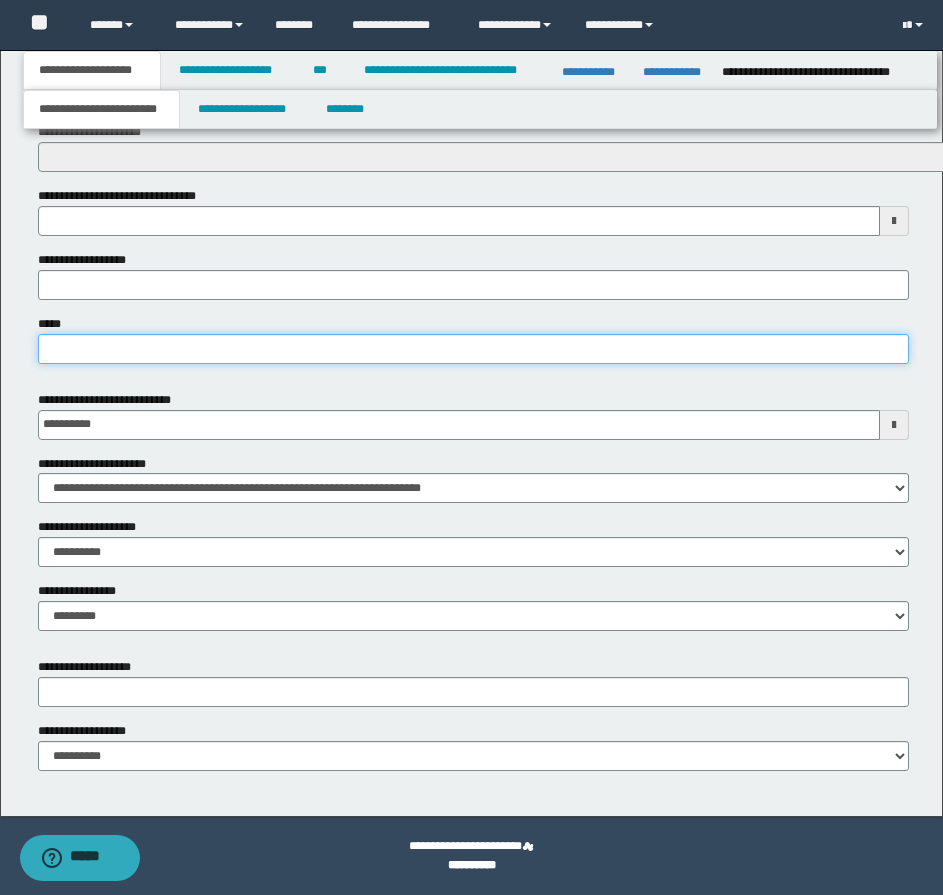 click on "*****" at bounding box center [473, 349] 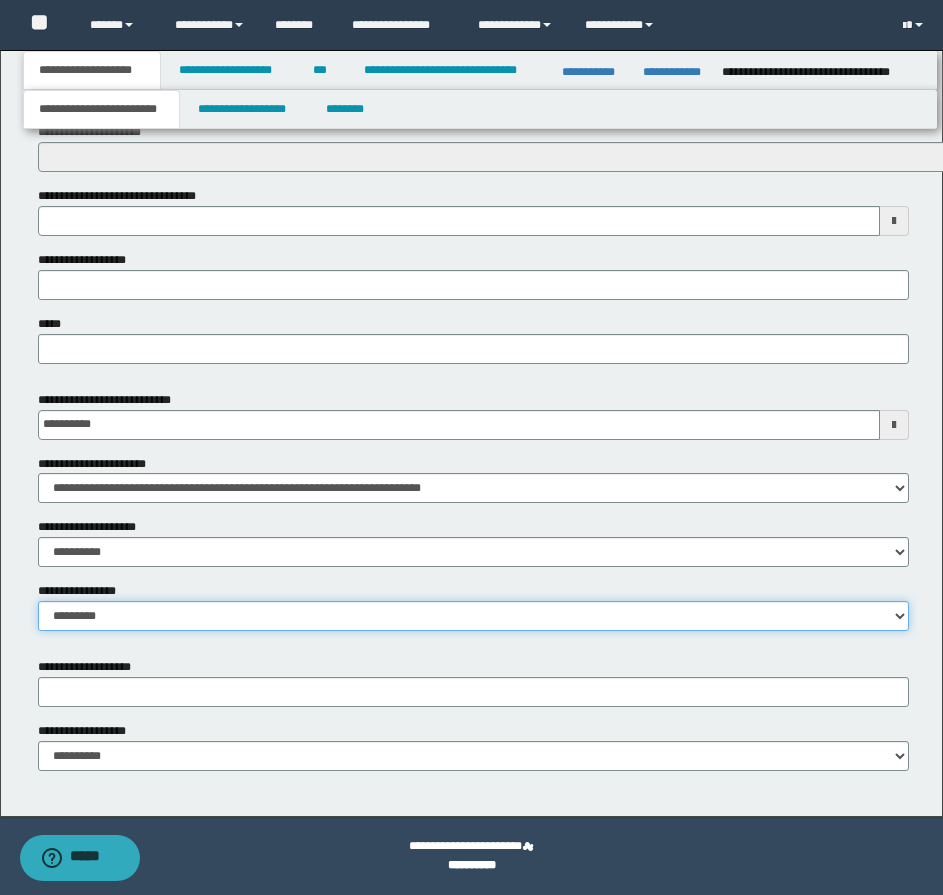 click on "**********" at bounding box center (473, 616) 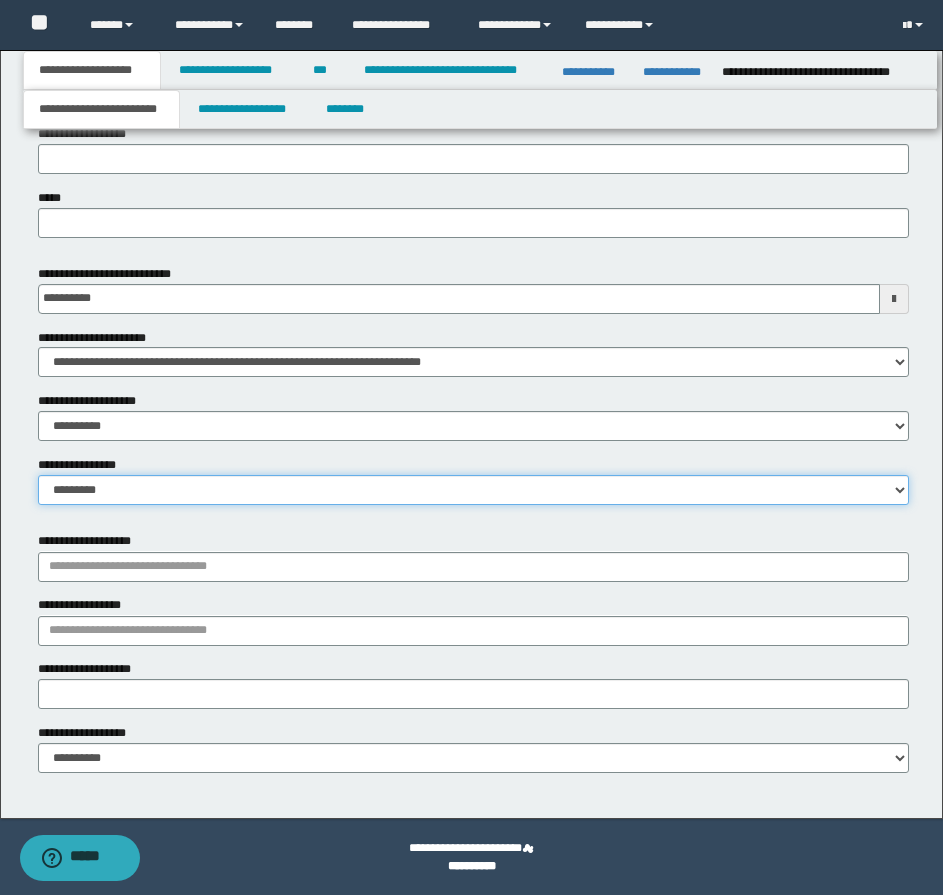 scroll, scrollTop: 859, scrollLeft: 0, axis: vertical 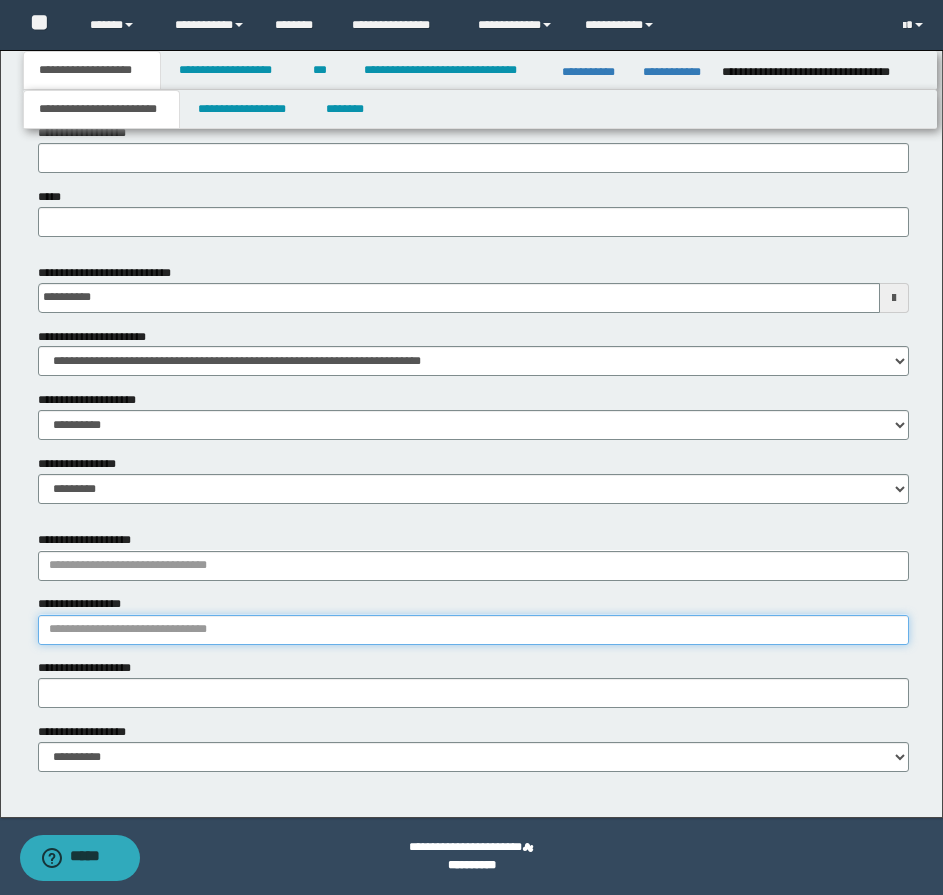 click on "**********" at bounding box center (473, 630) 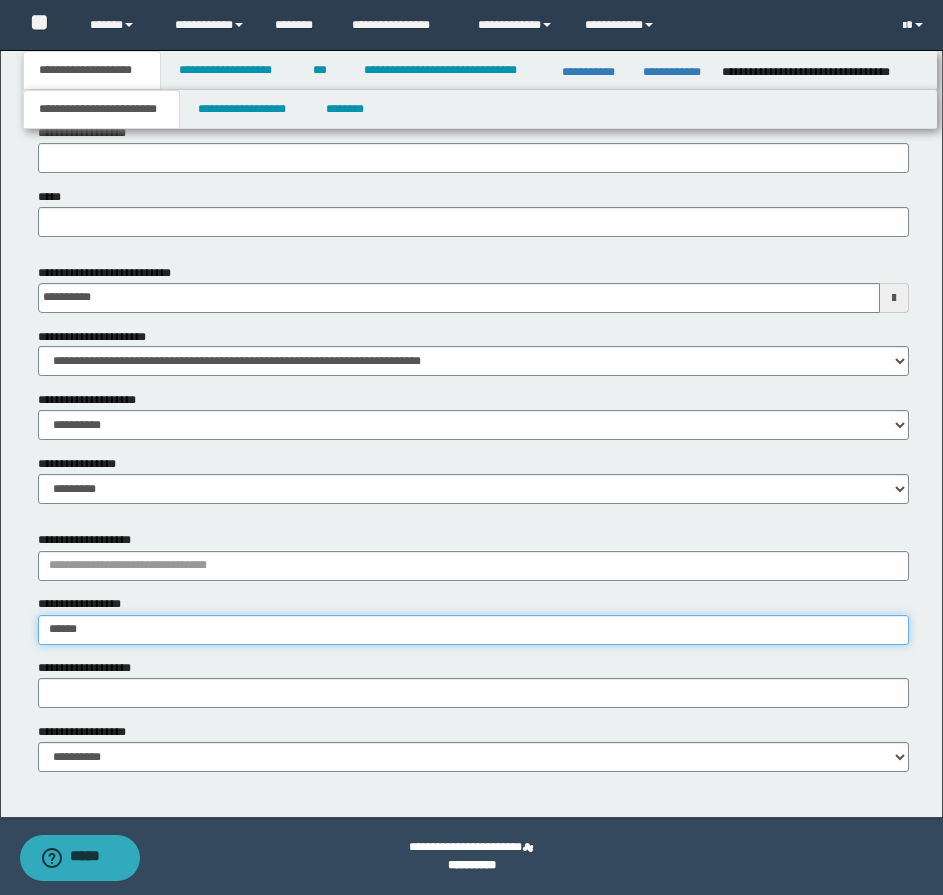 paste on "**********" 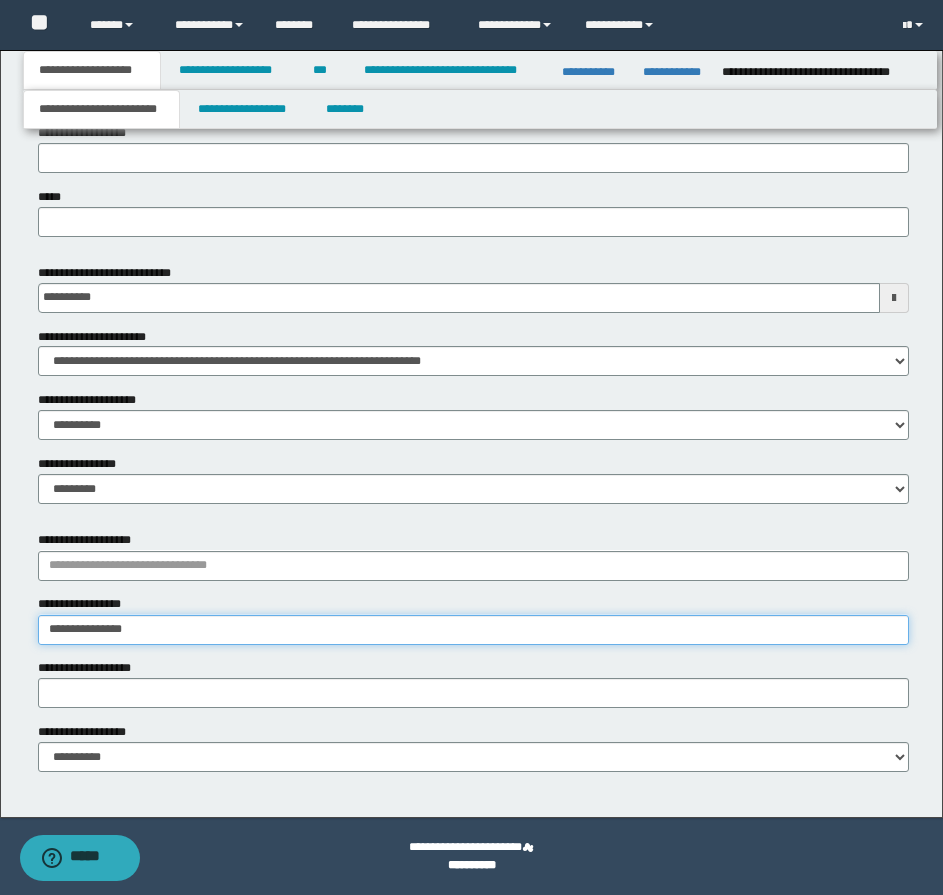 type on "**********" 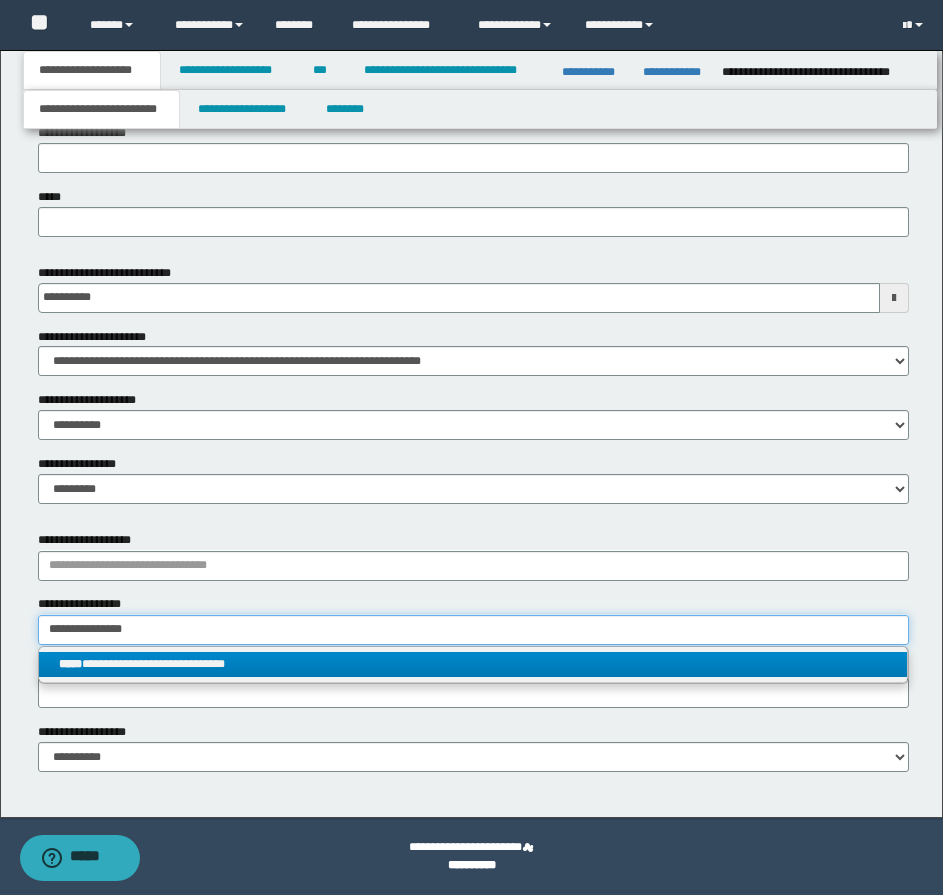type on "**********" 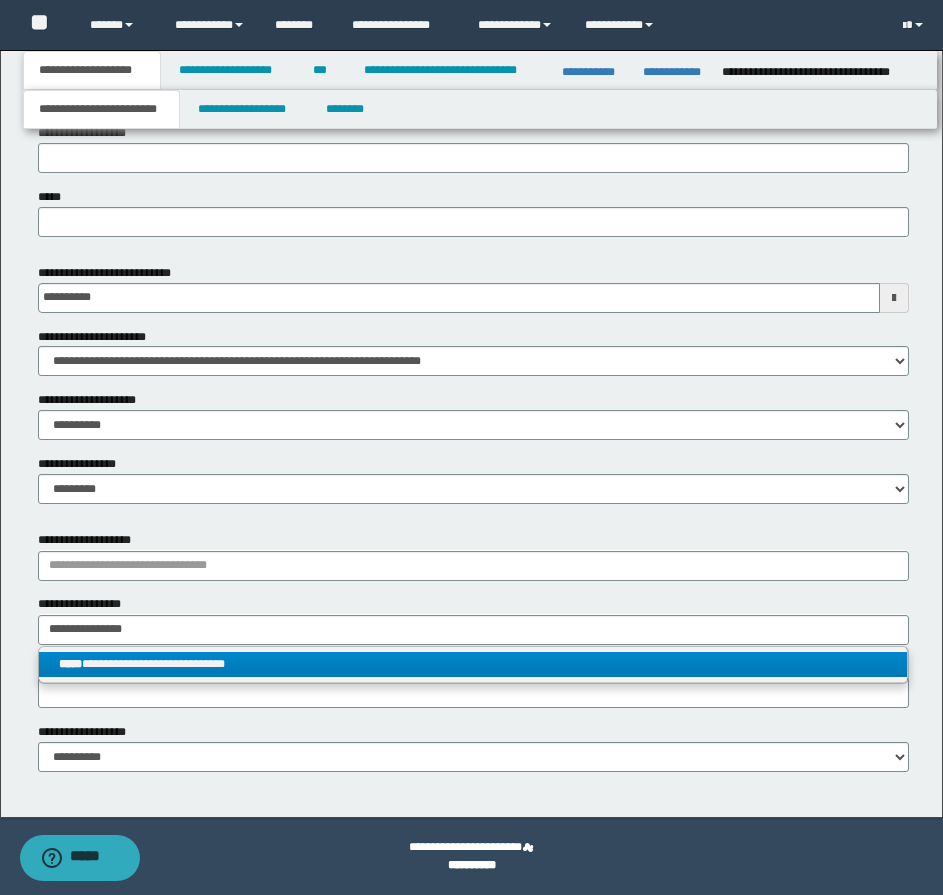 click on "**********" at bounding box center (473, 664) 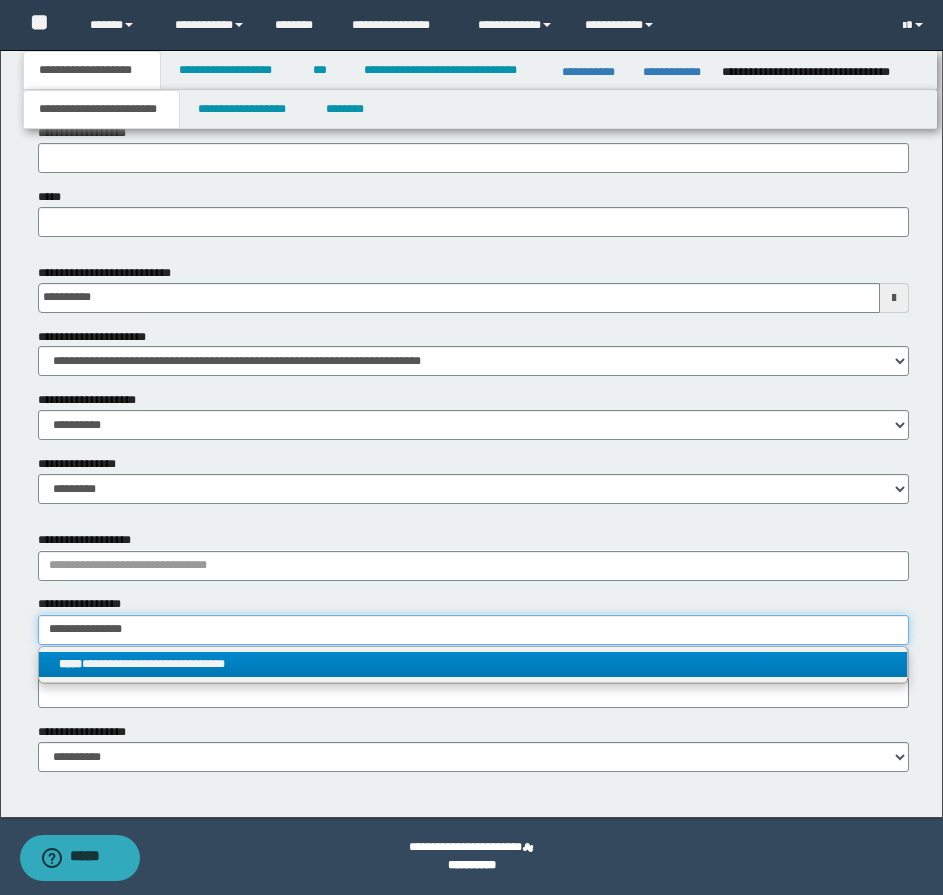 type 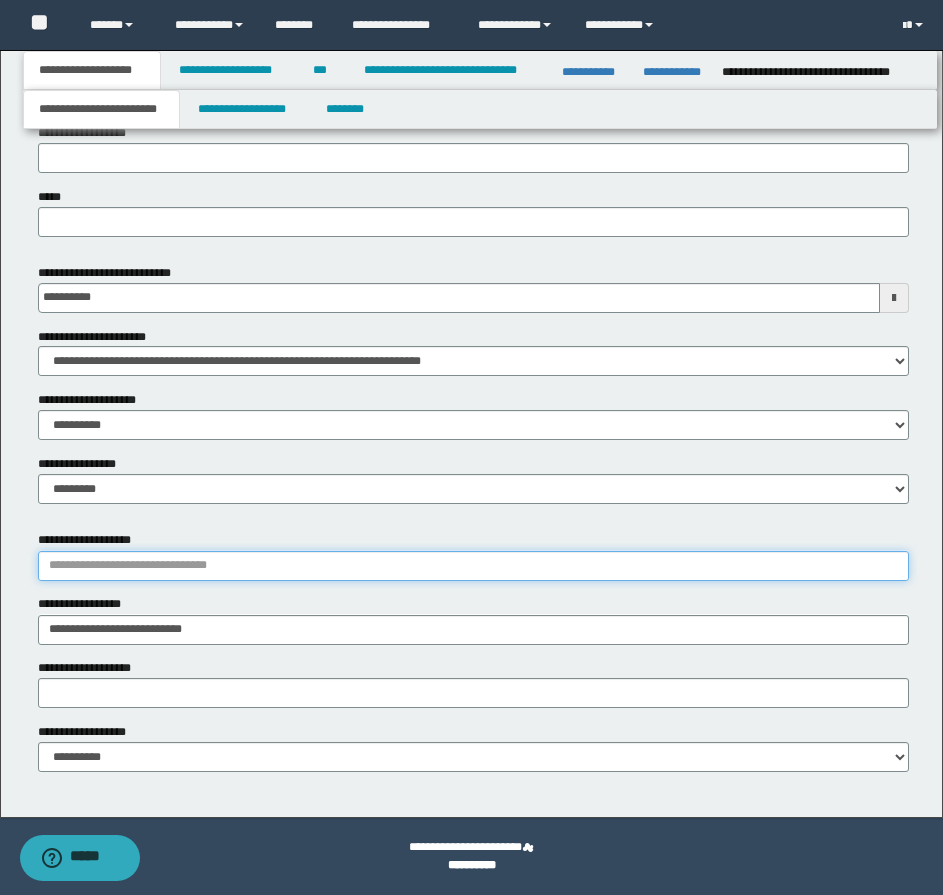 click on "**********" at bounding box center [473, 566] 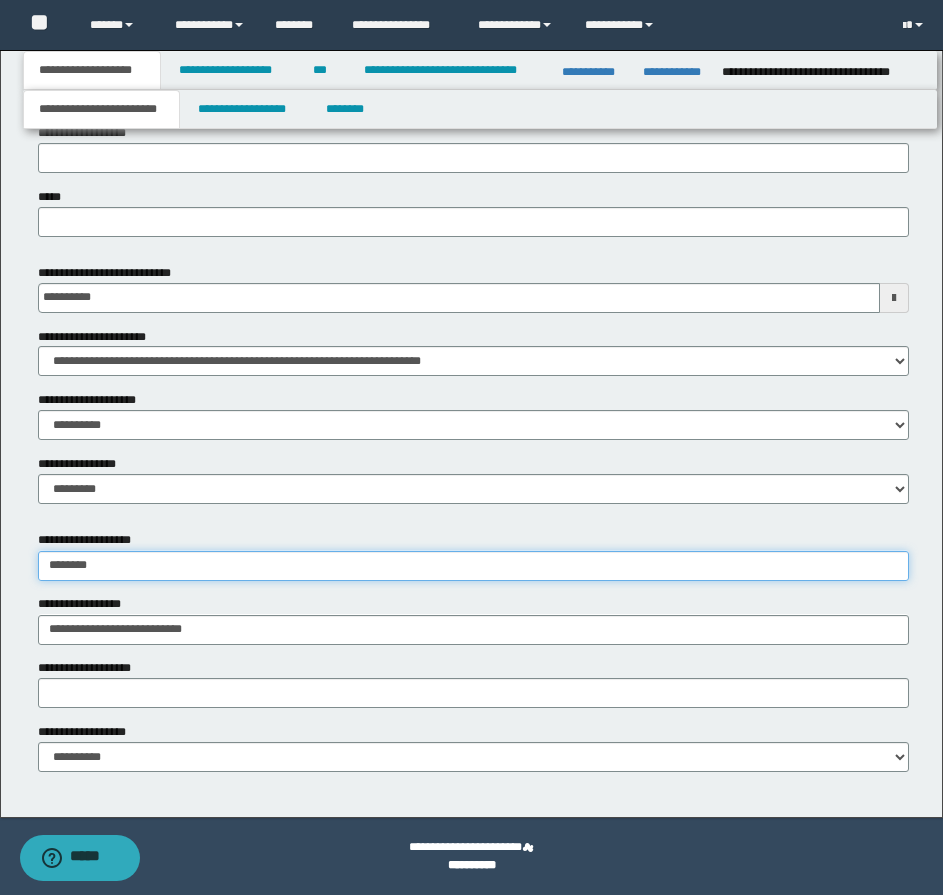 type on "*********" 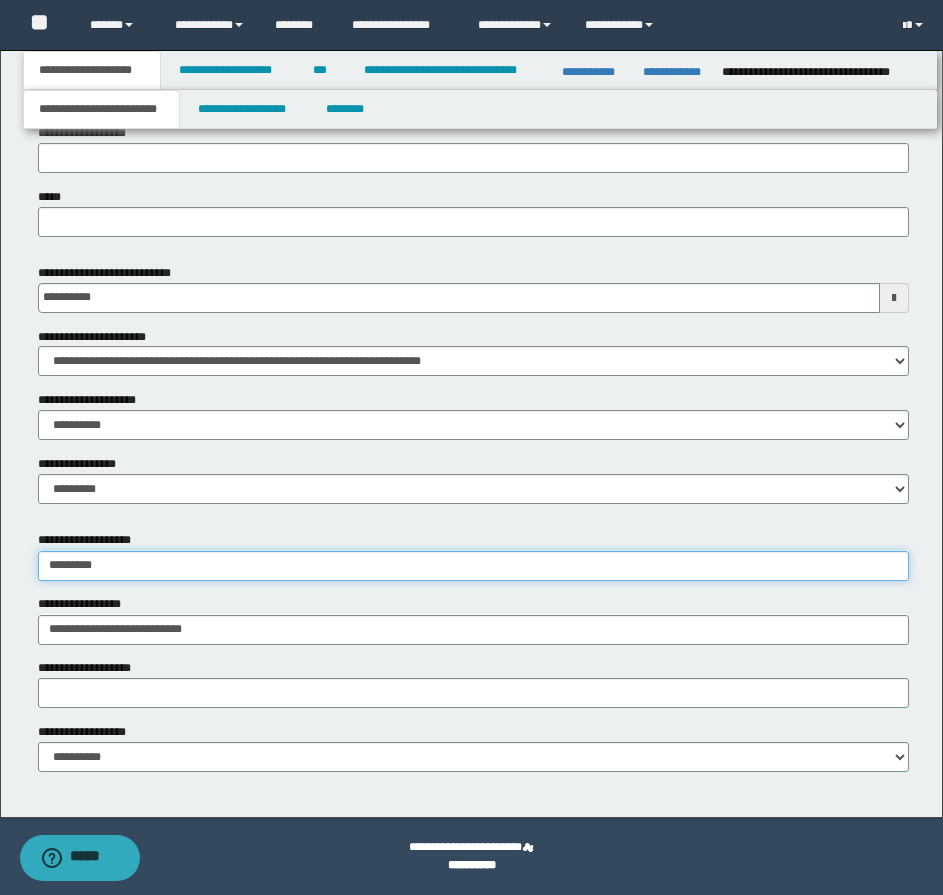 type on "**********" 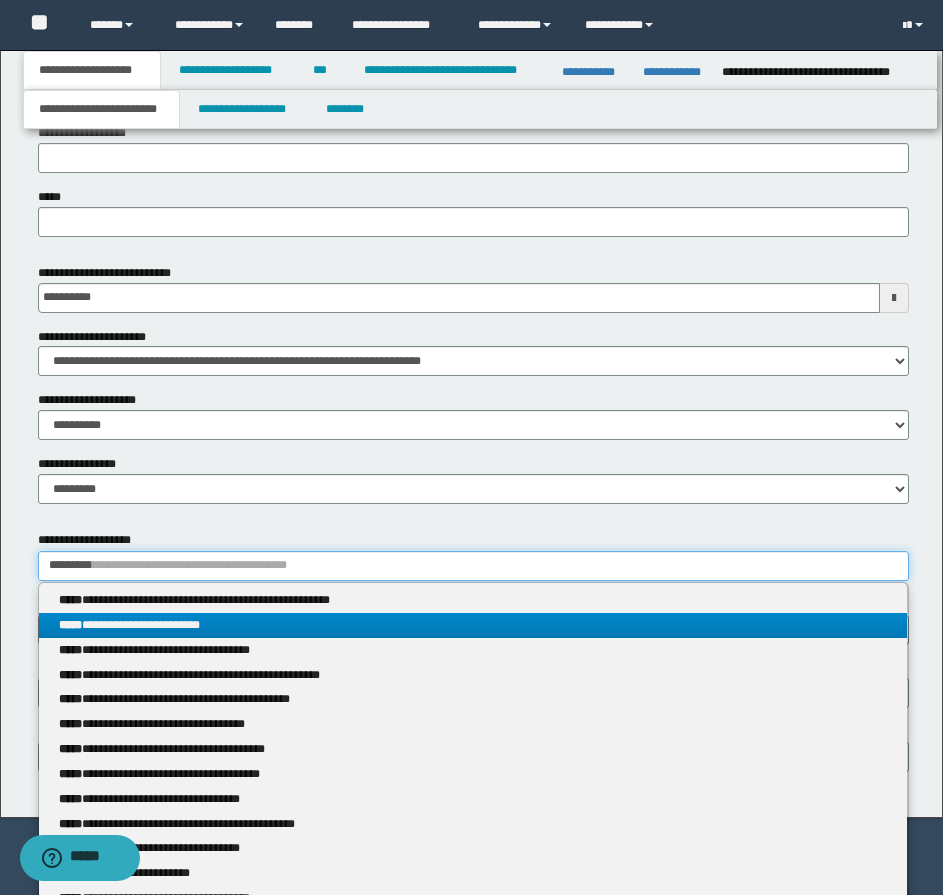 type on "*********" 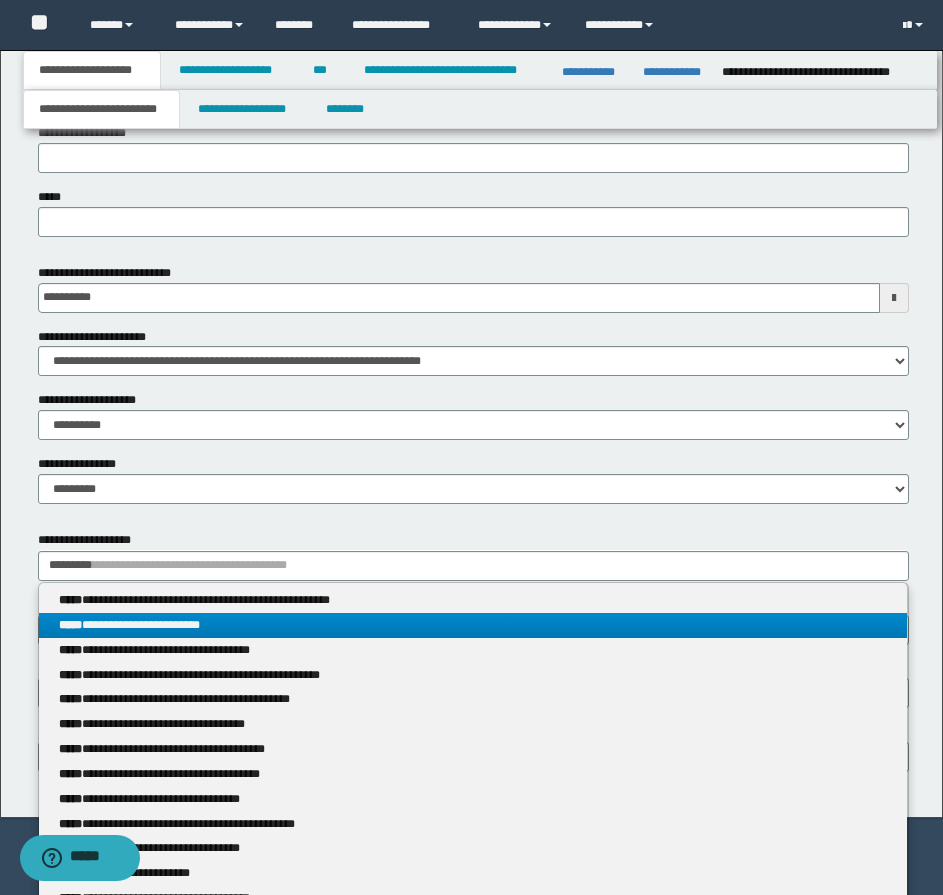 click on "**********" at bounding box center (473, 625) 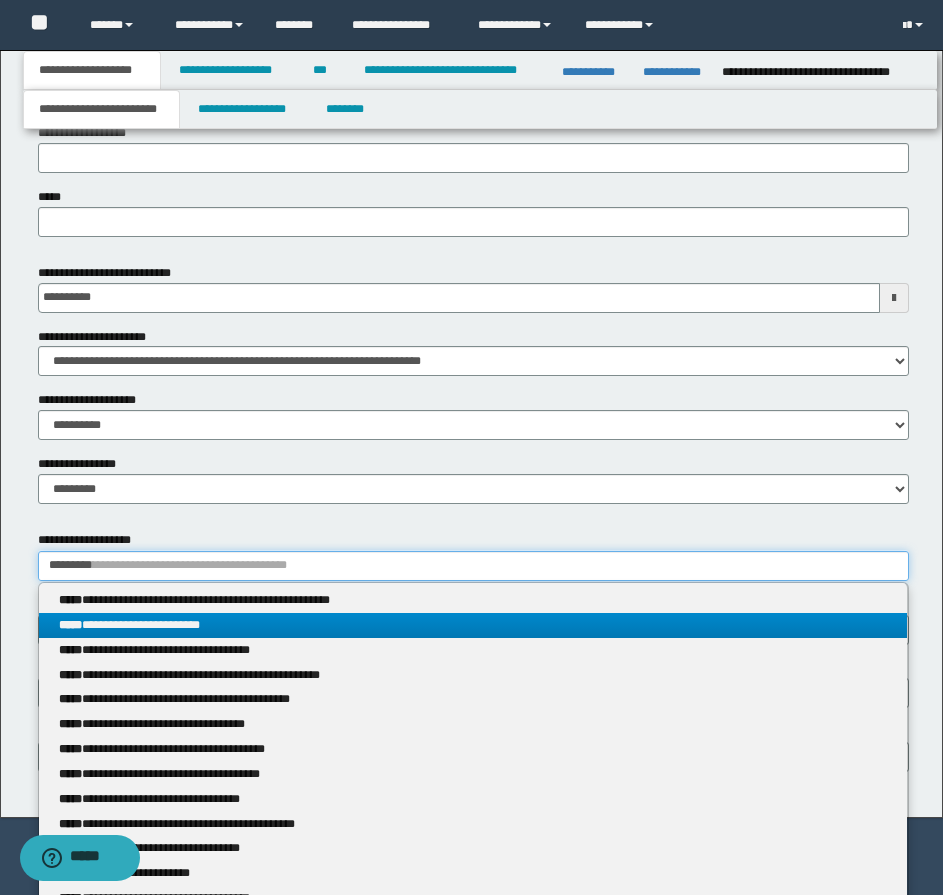type 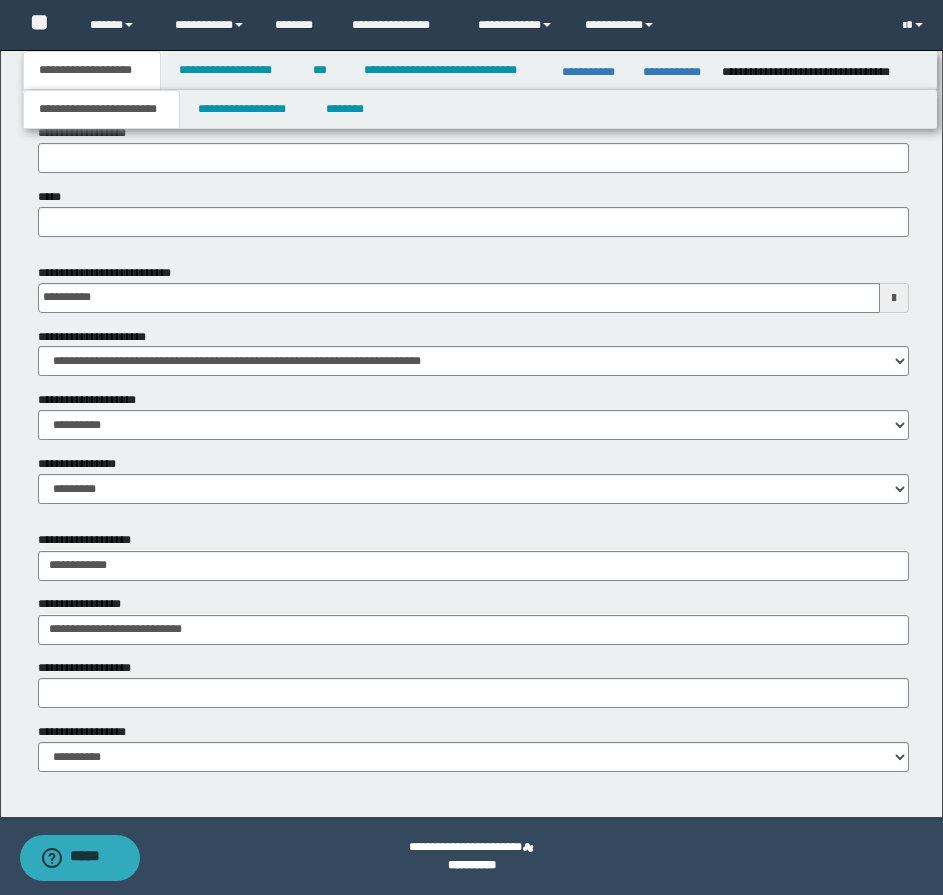 click on "**********" at bounding box center [473, 391] 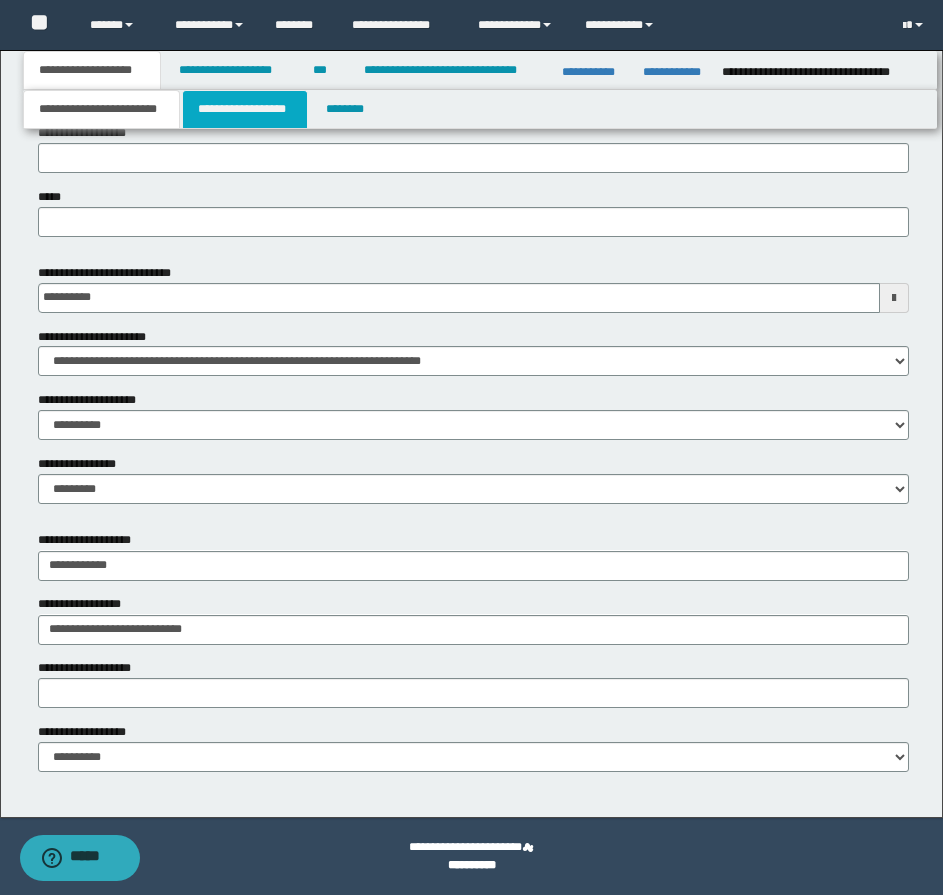 click on "**********" at bounding box center (245, 109) 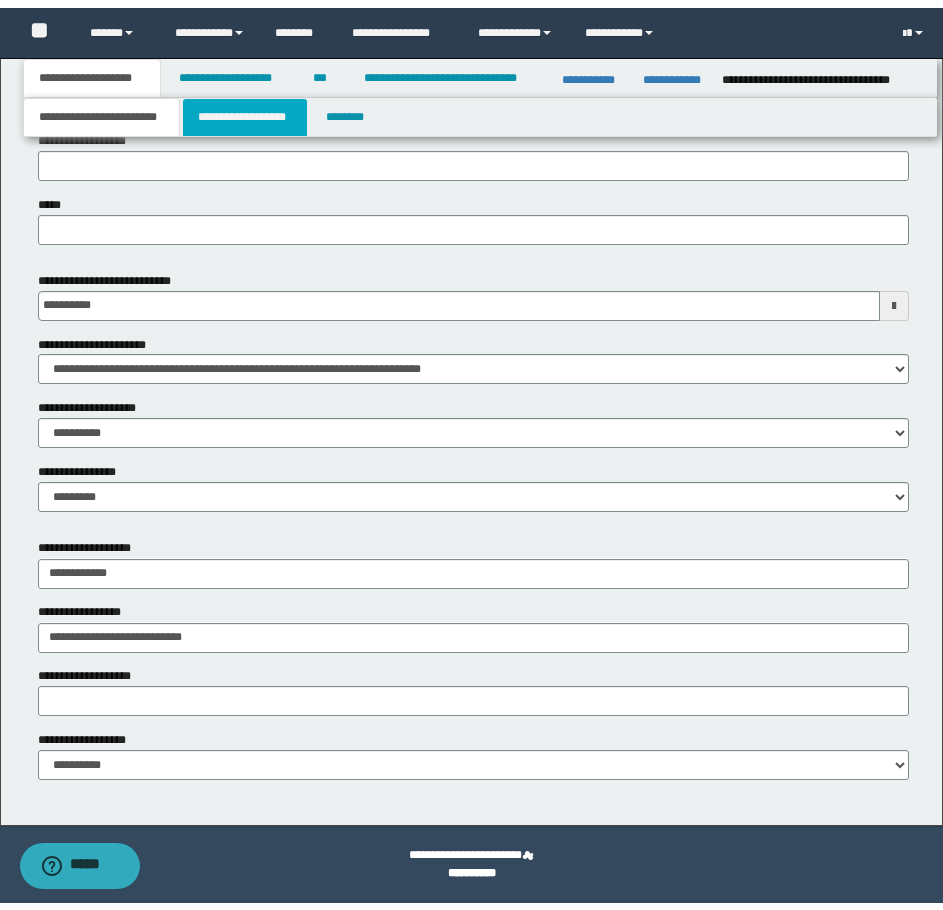 scroll, scrollTop: 0, scrollLeft: 0, axis: both 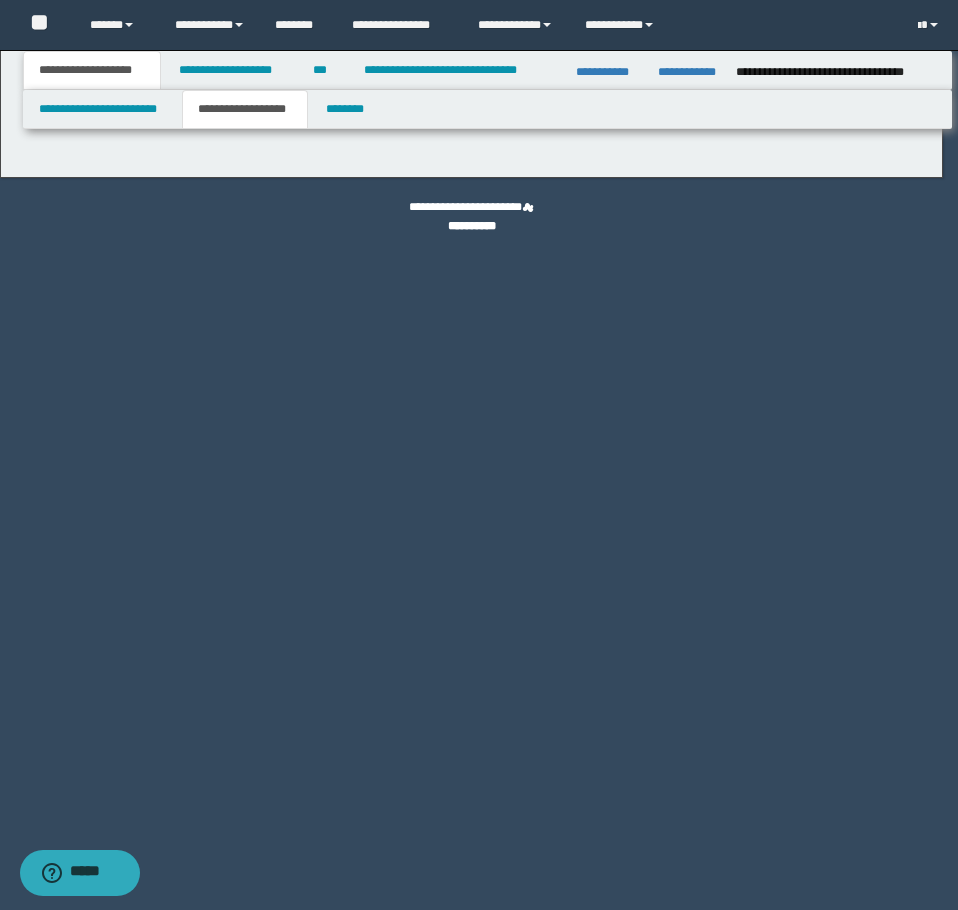 type on "********" 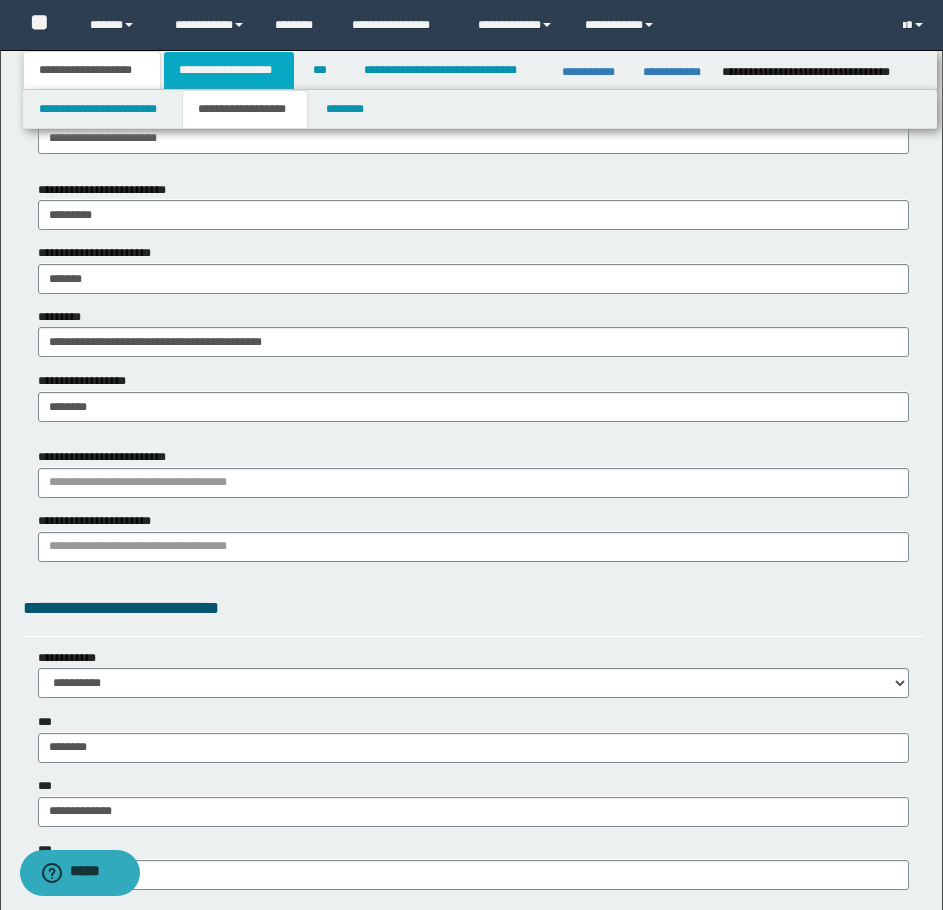 scroll, scrollTop: 1100, scrollLeft: 0, axis: vertical 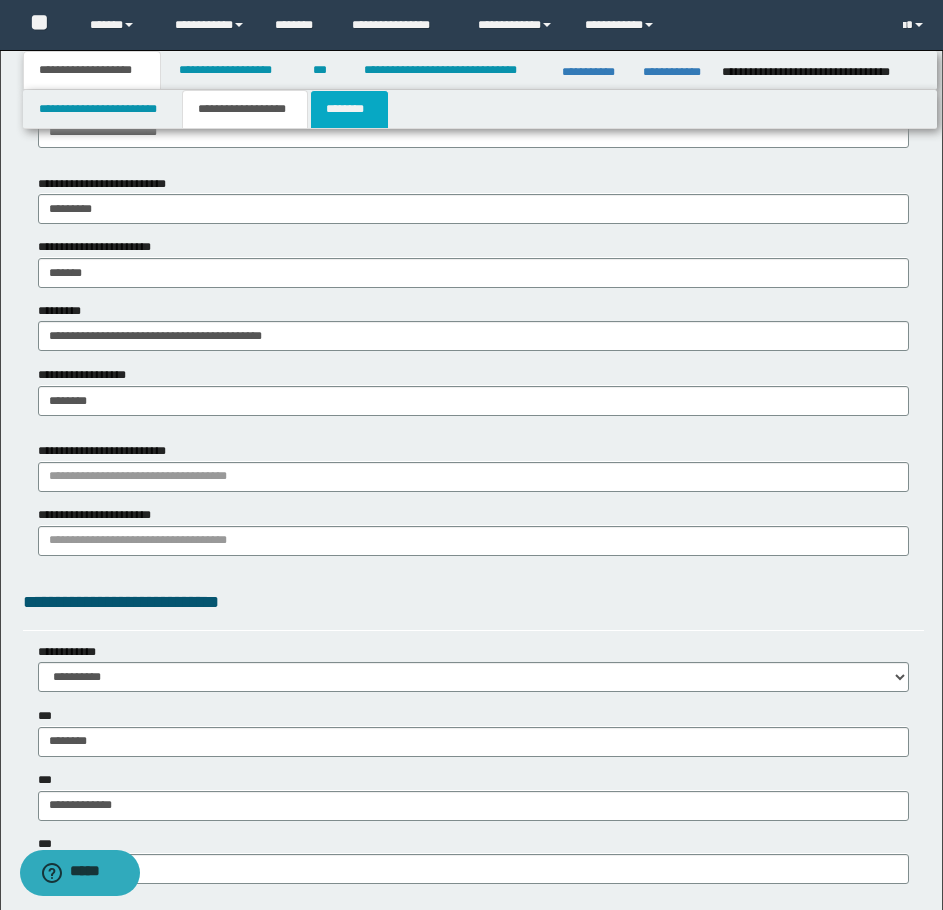 click on "********" at bounding box center (349, 109) 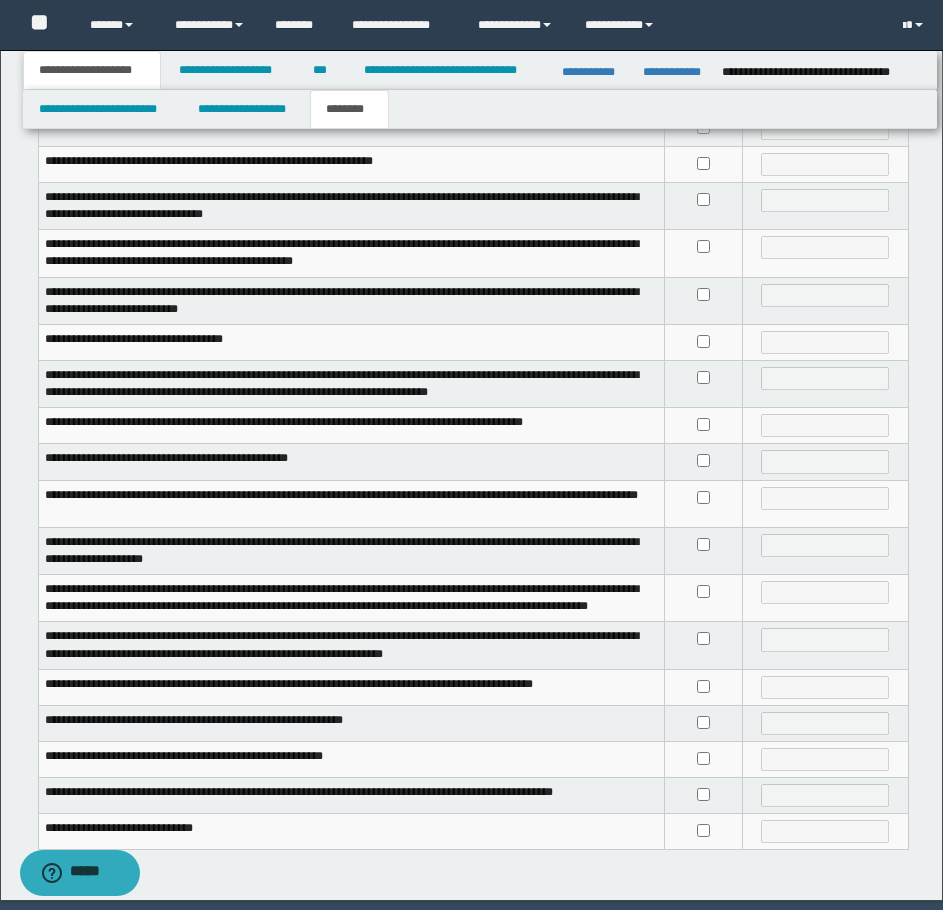scroll, scrollTop: 340, scrollLeft: 0, axis: vertical 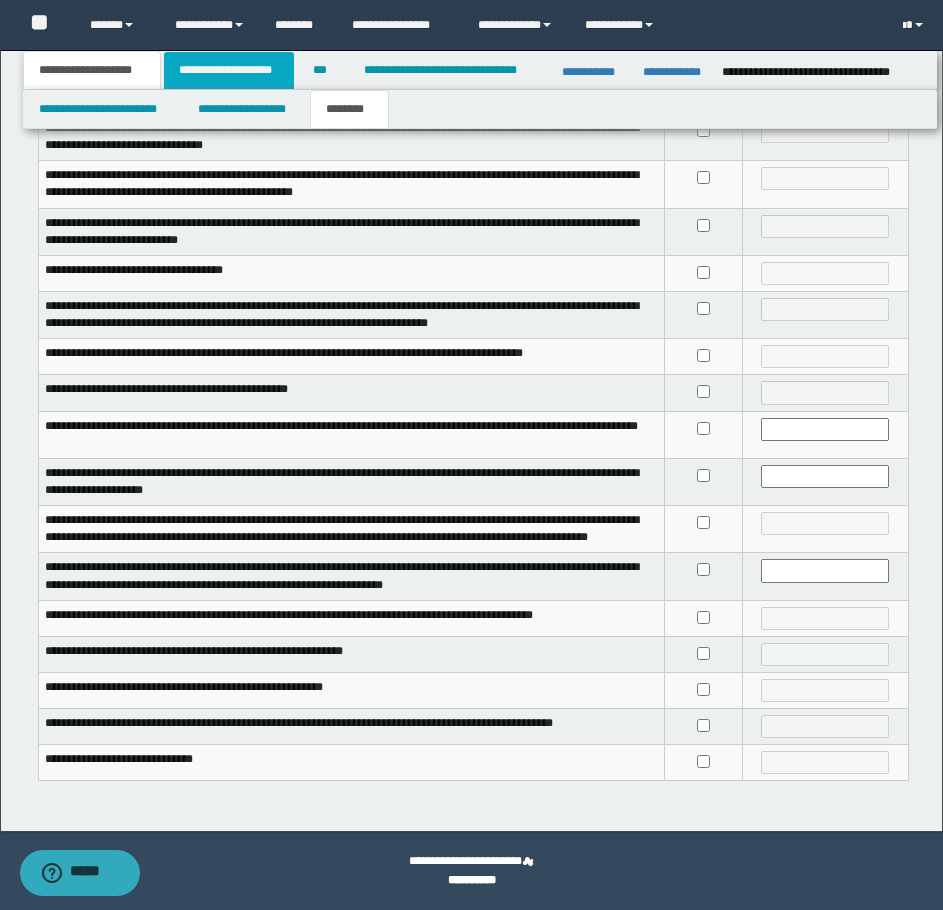 click on "**********" at bounding box center (229, 70) 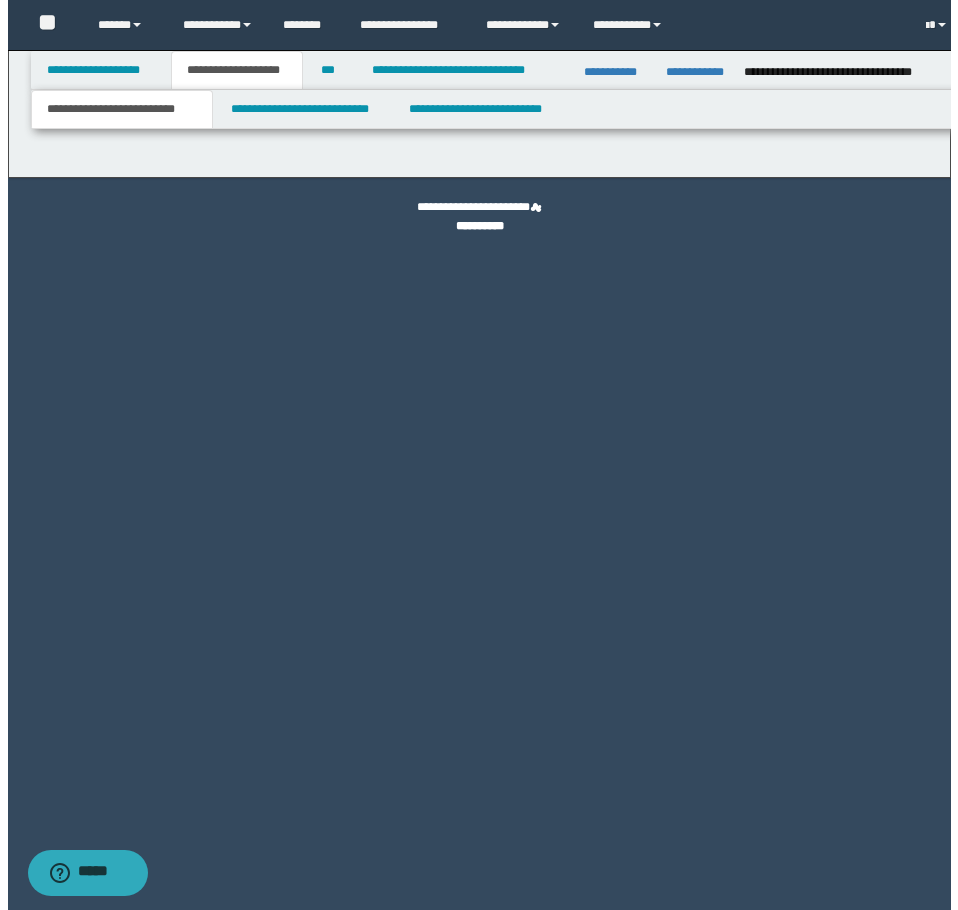 scroll, scrollTop: 0, scrollLeft: 0, axis: both 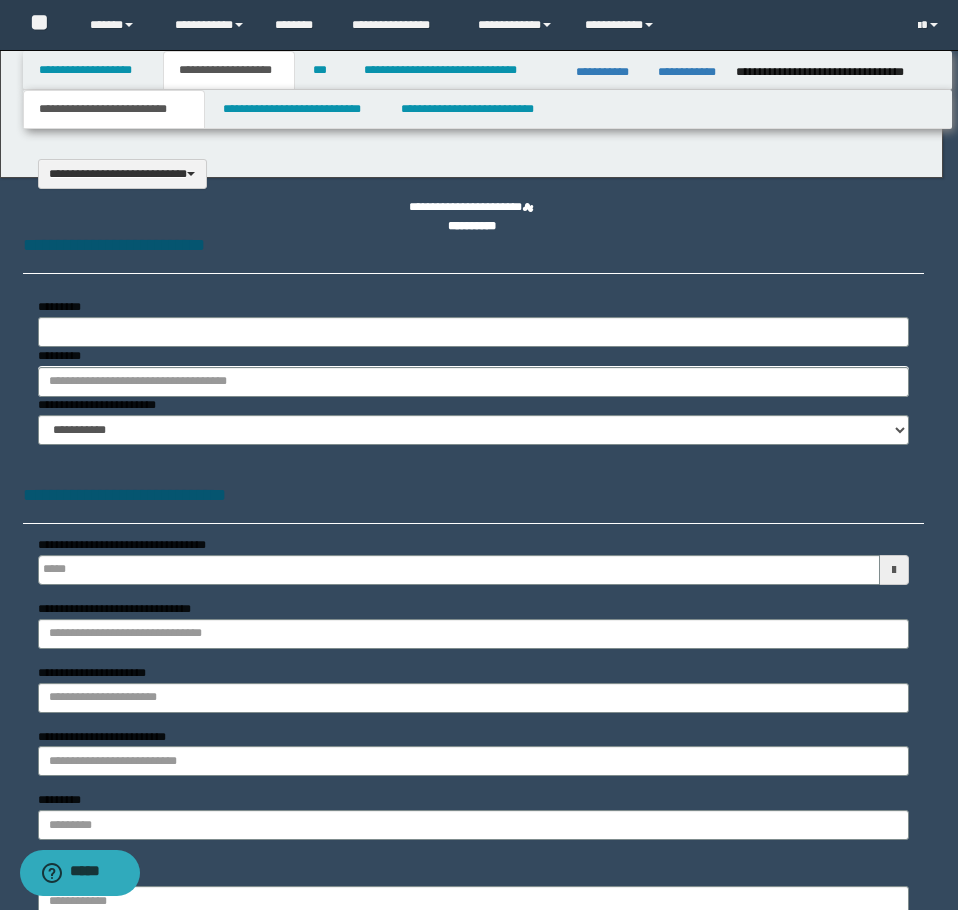 type 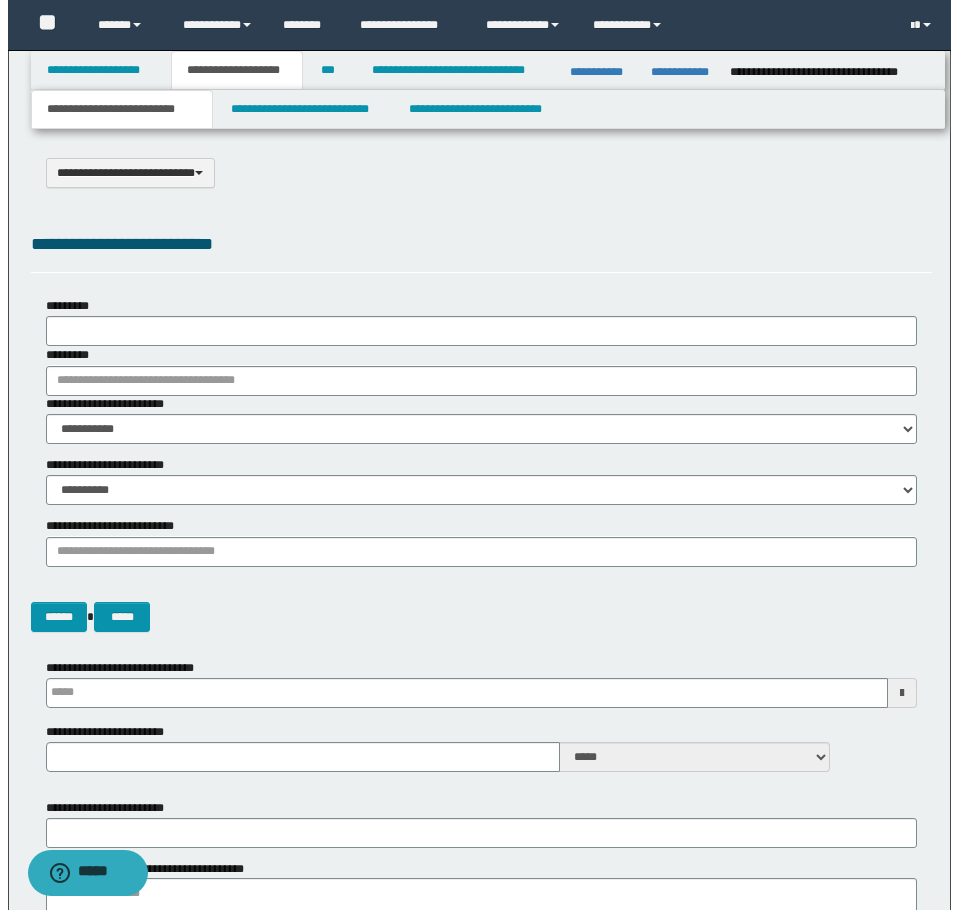 scroll, scrollTop: 0, scrollLeft: 0, axis: both 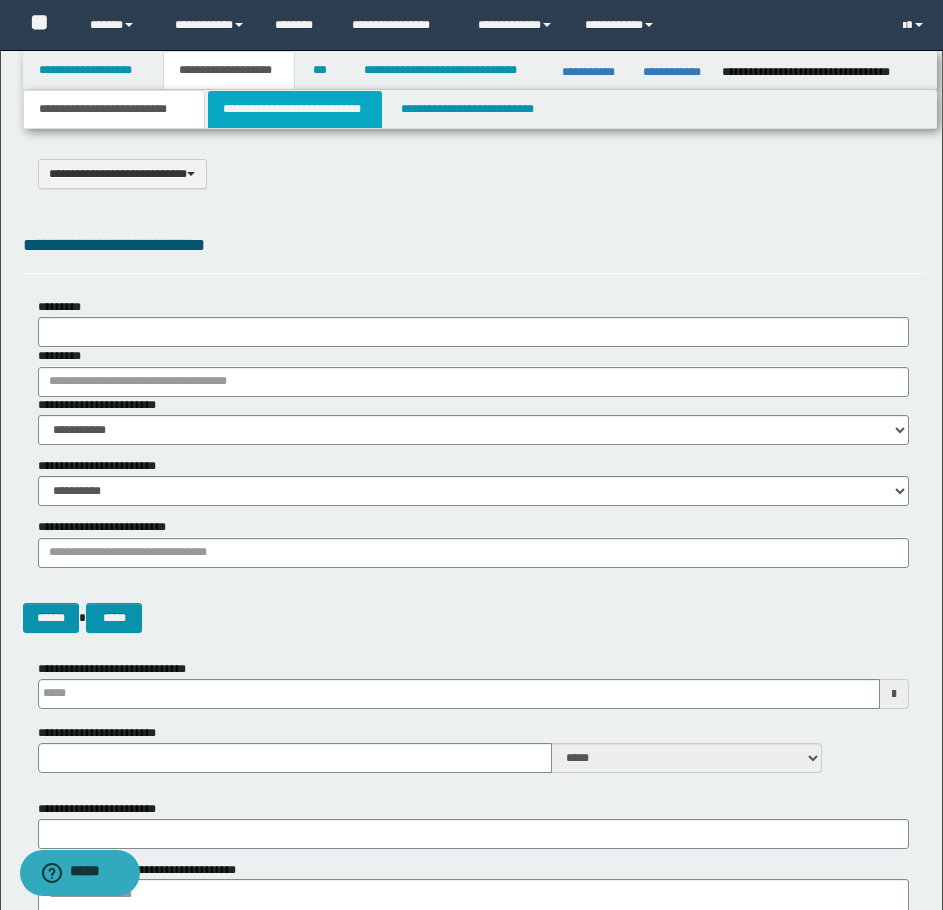 click on "**********" at bounding box center [295, 109] 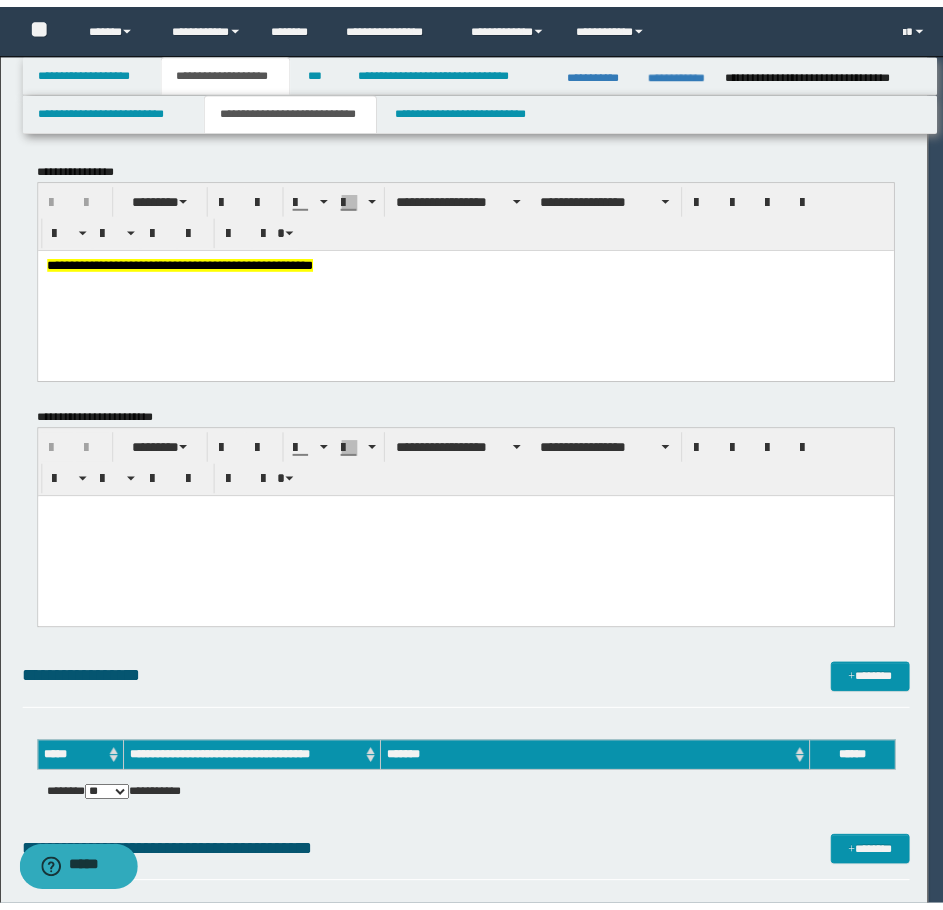 scroll, scrollTop: 0, scrollLeft: 0, axis: both 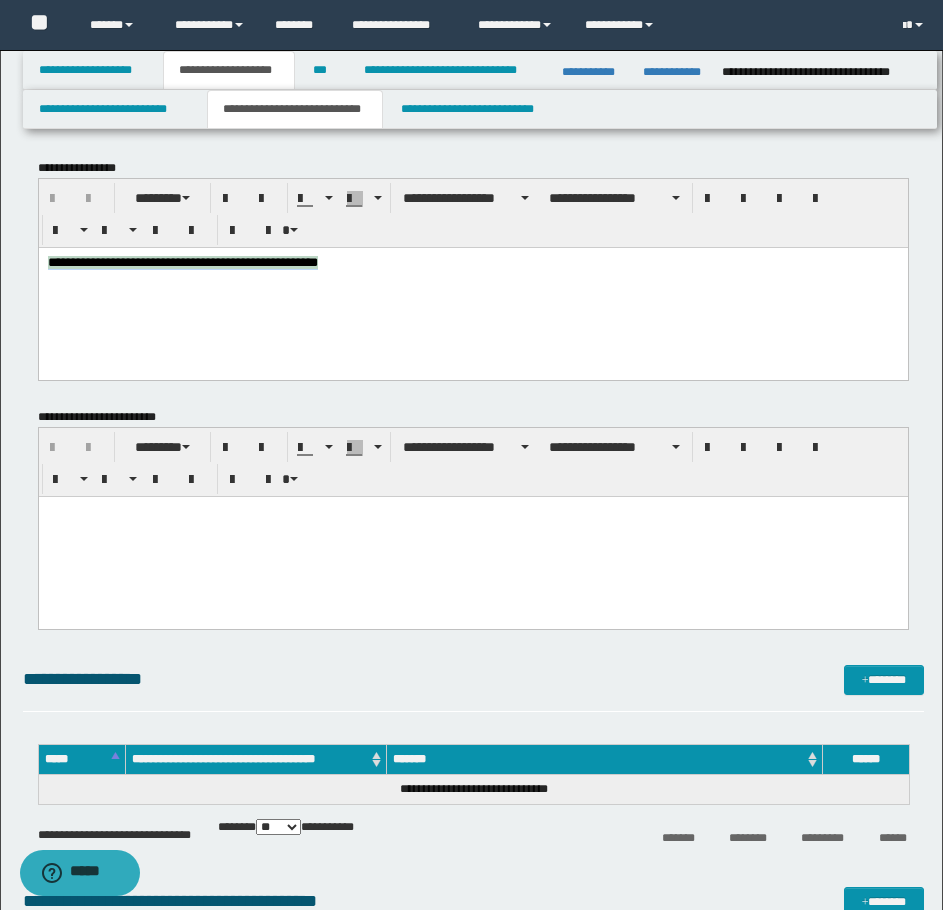 drag, startPoint x: 497, startPoint y: 275, endPoint x: 41, endPoint y: 529, distance: 521.96936 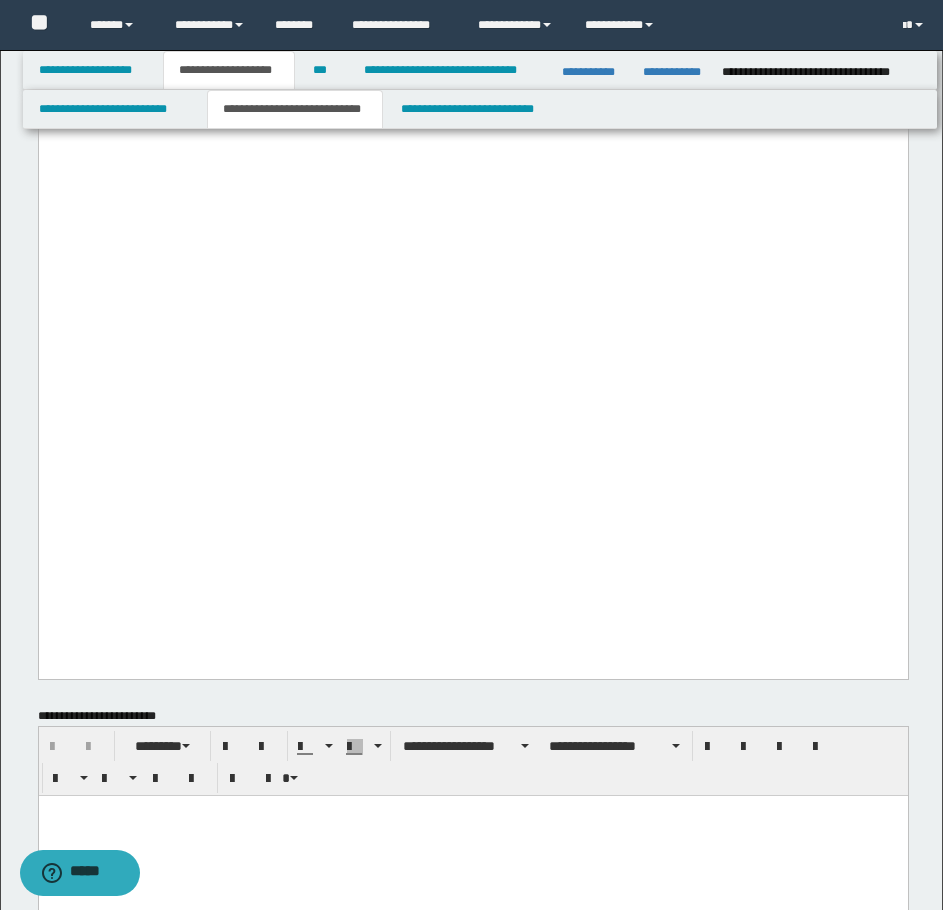 scroll, scrollTop: 2700, scrollLeft: 0, axis: vertical 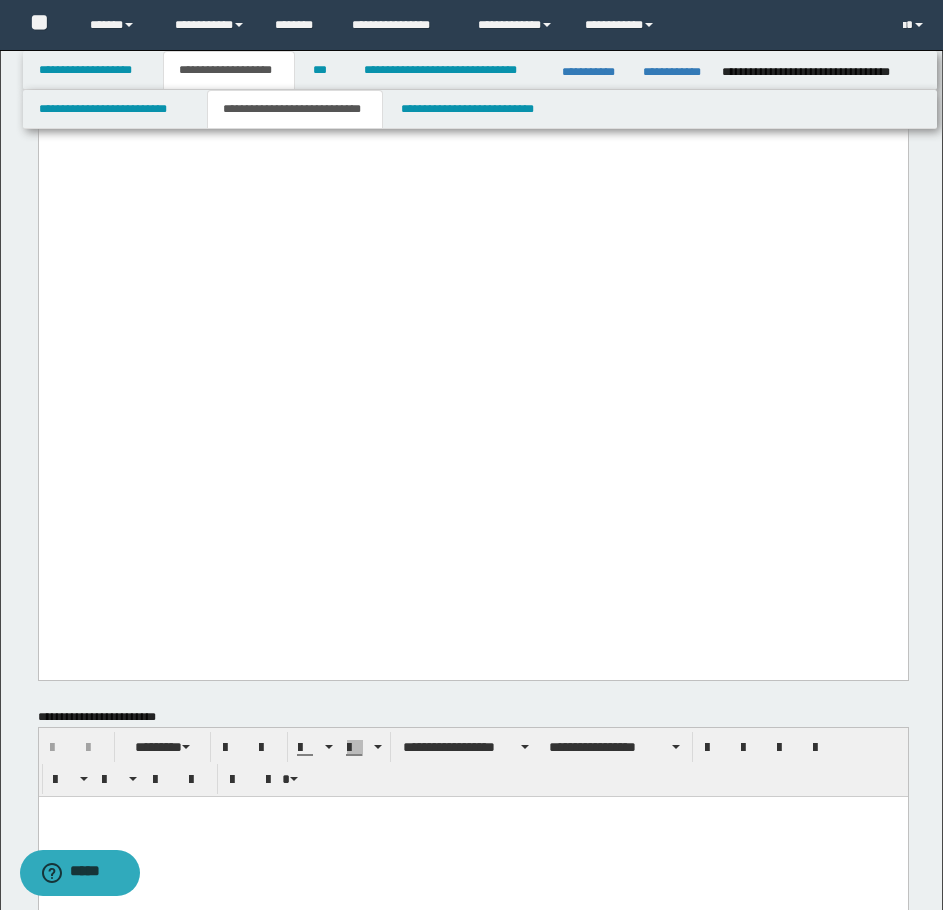 click on "**********" at bounding box center [469, 57] 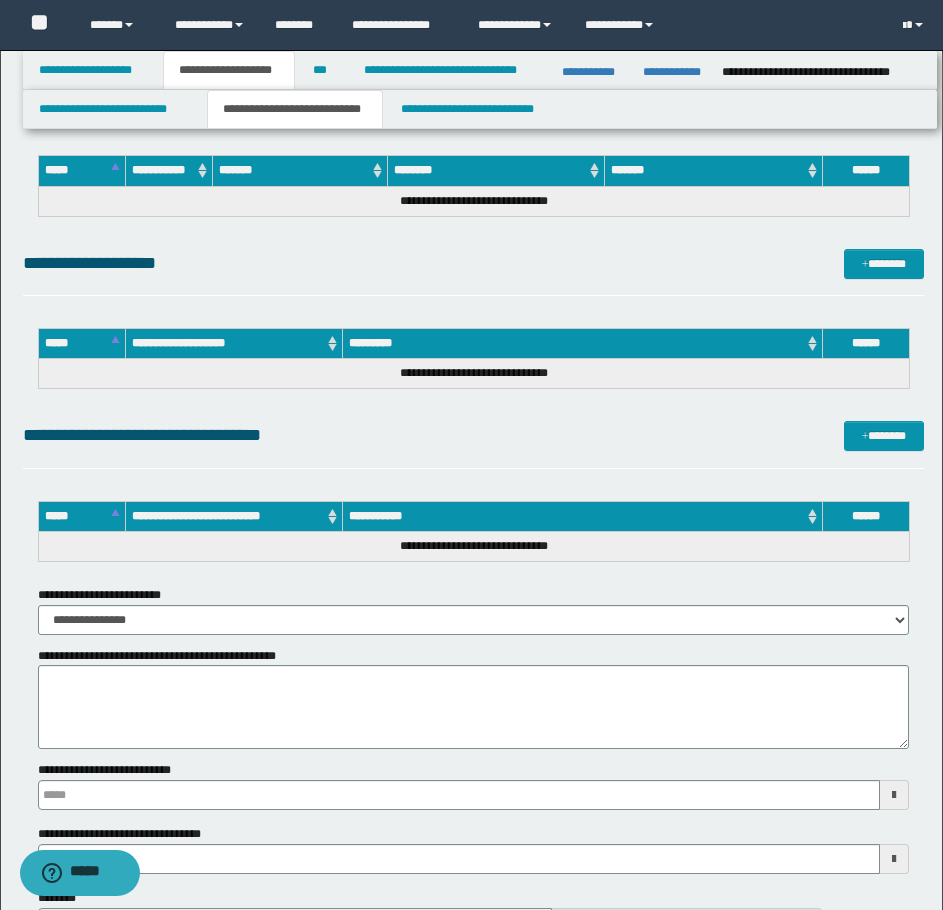 scroll, scrollTop: 3963, scrollLeft: 0, axis: vertical 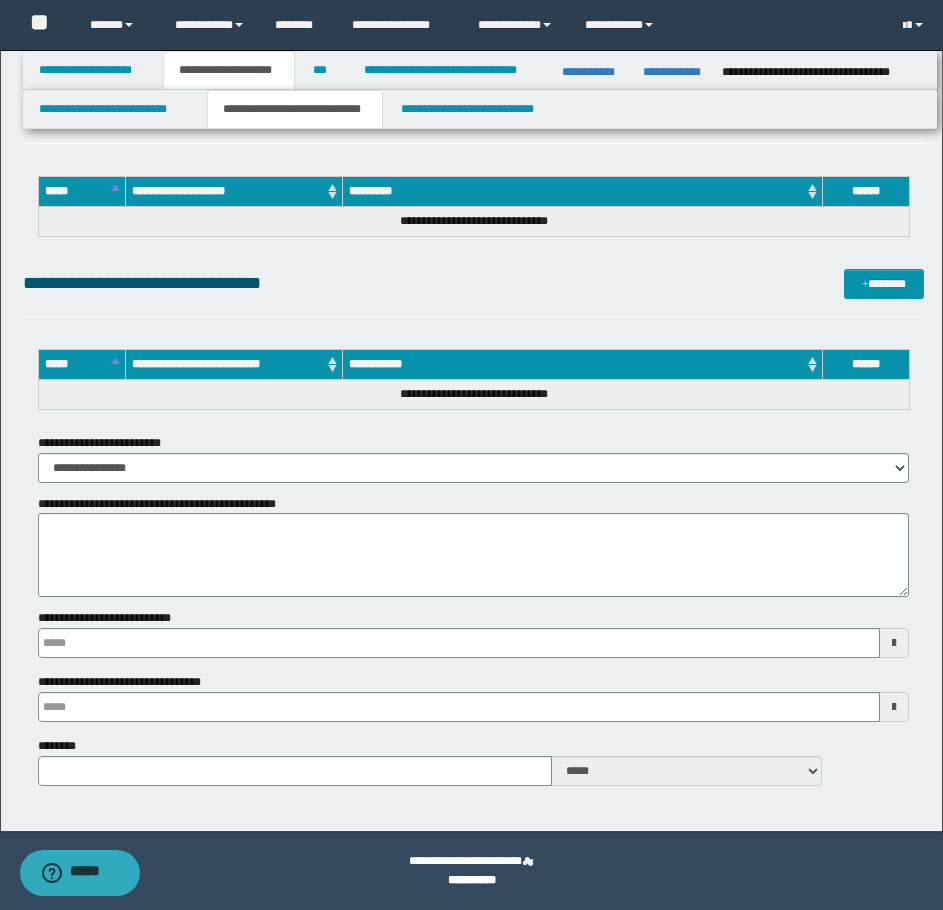 click on "**********" at bounding box center [473, -1502] 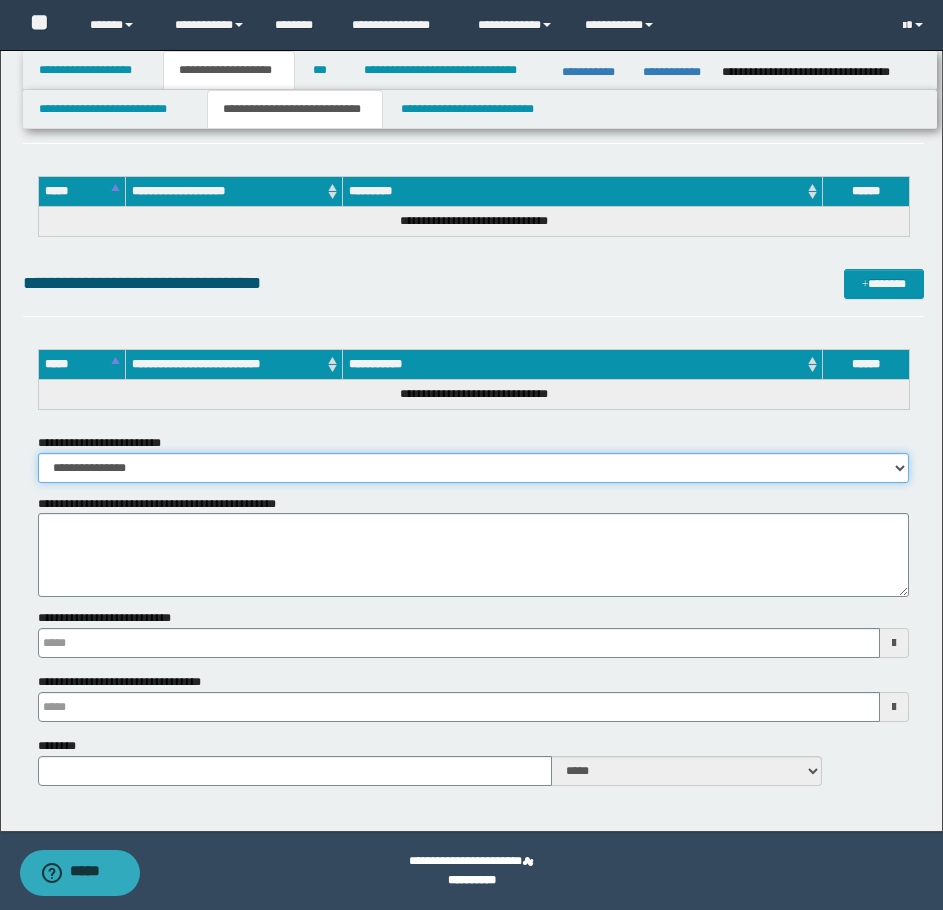 click on "**********" at bounding box center (473, 468) 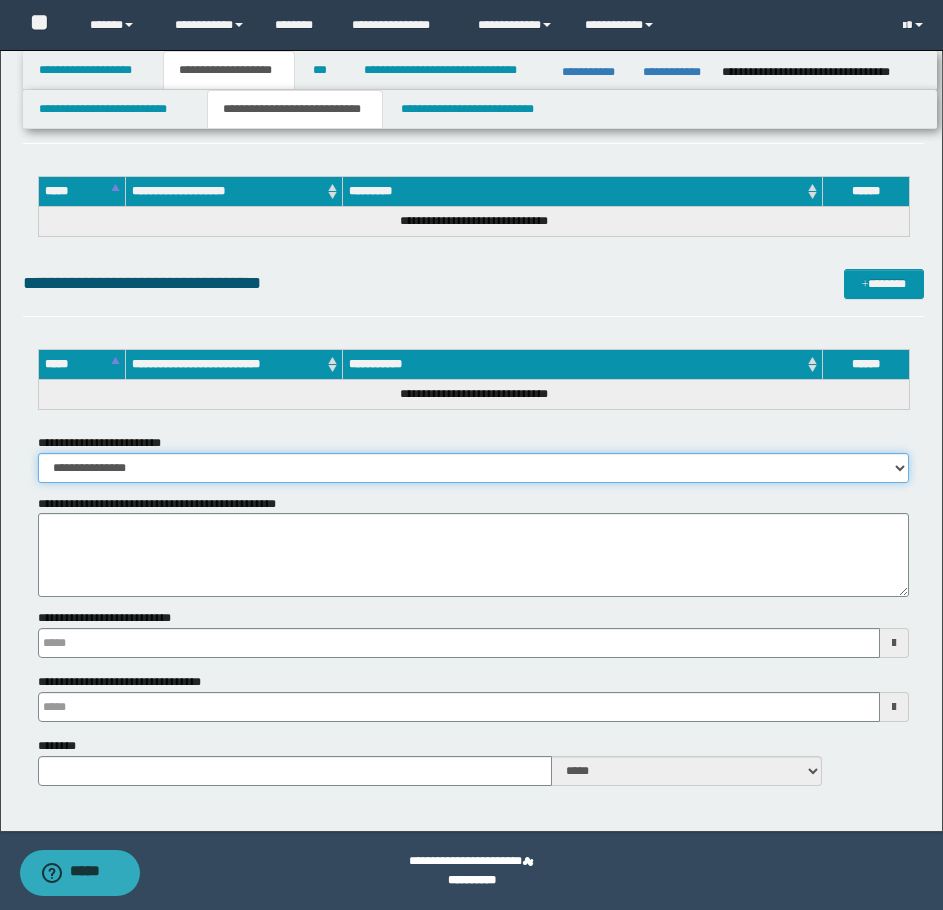select on "*" 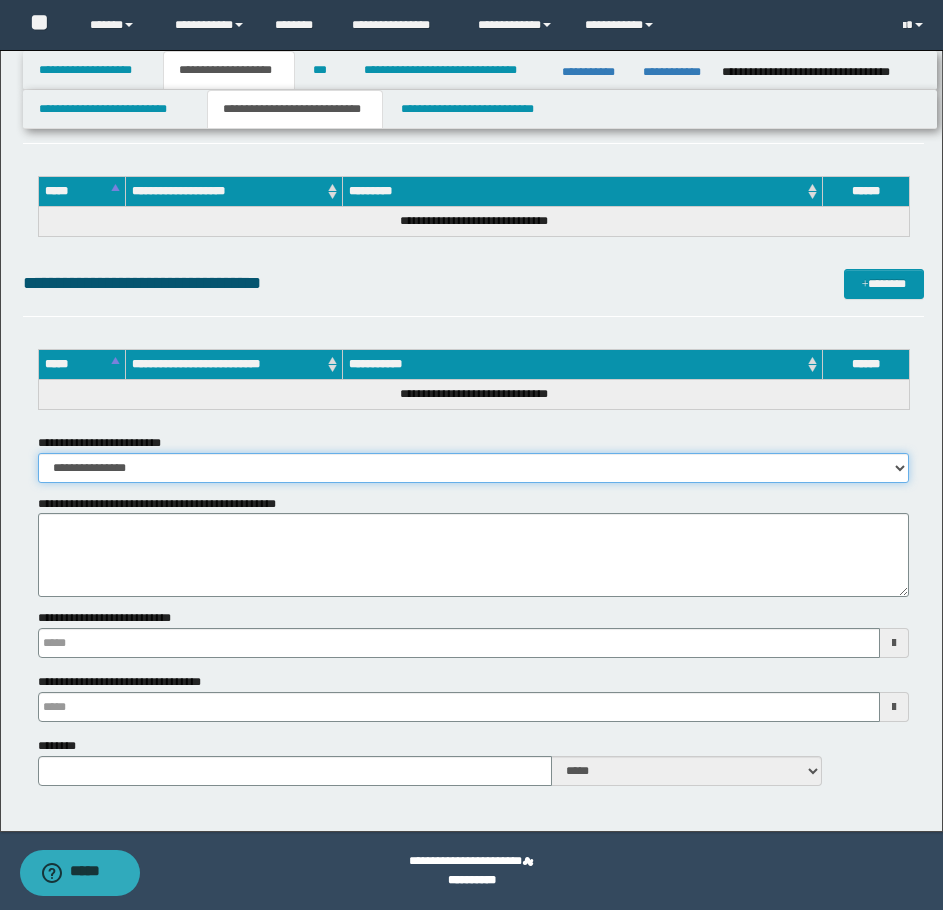 click on "**********" at bounding box center (473, 468) 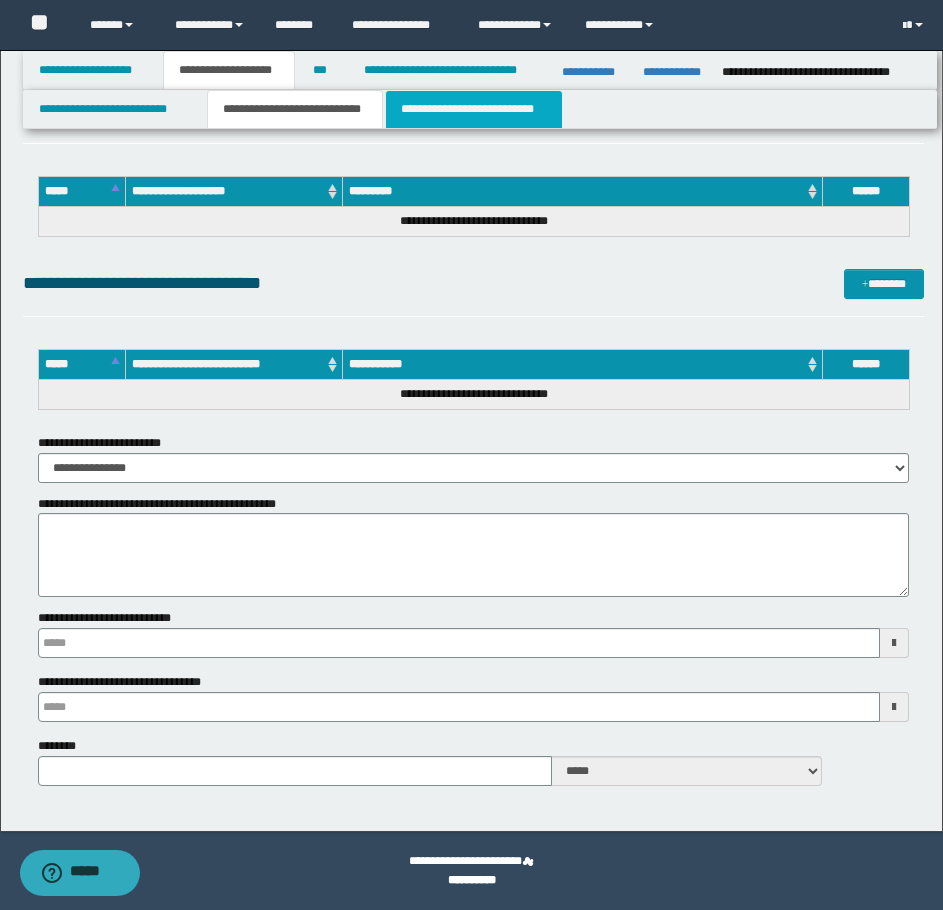 click on "**********" at bounding box center [474, 109] 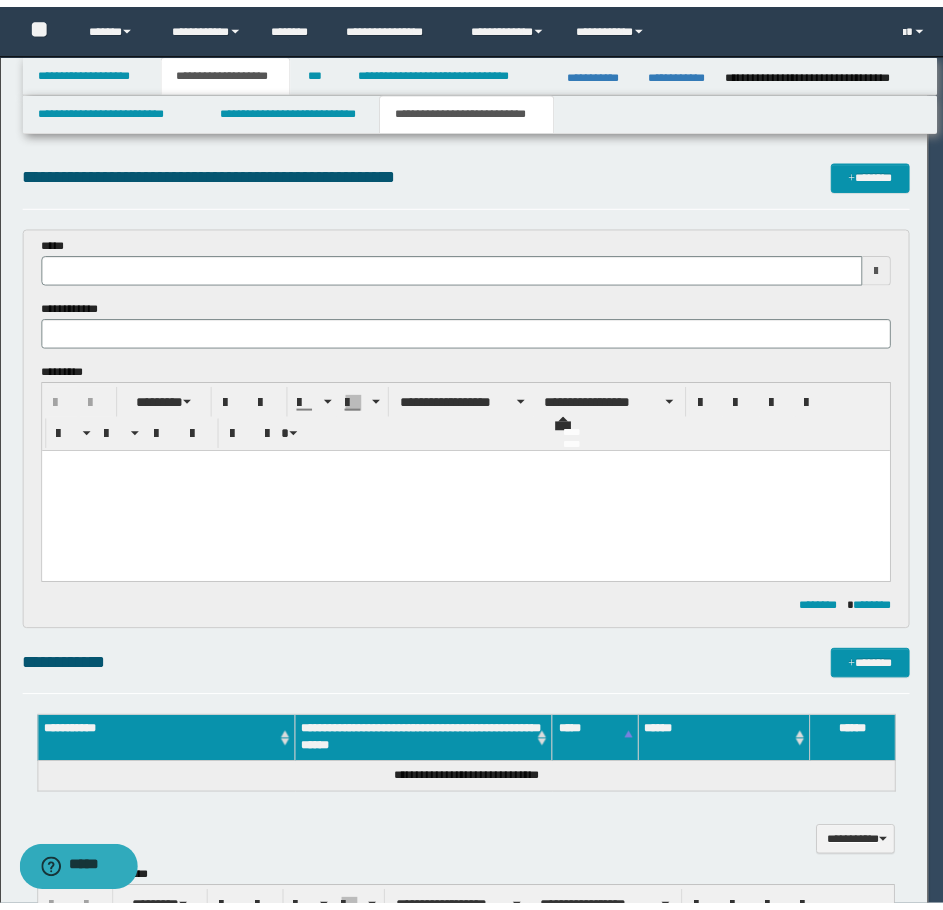 scroll, scrollTop: 0, scrollLeft: 0, axis: both 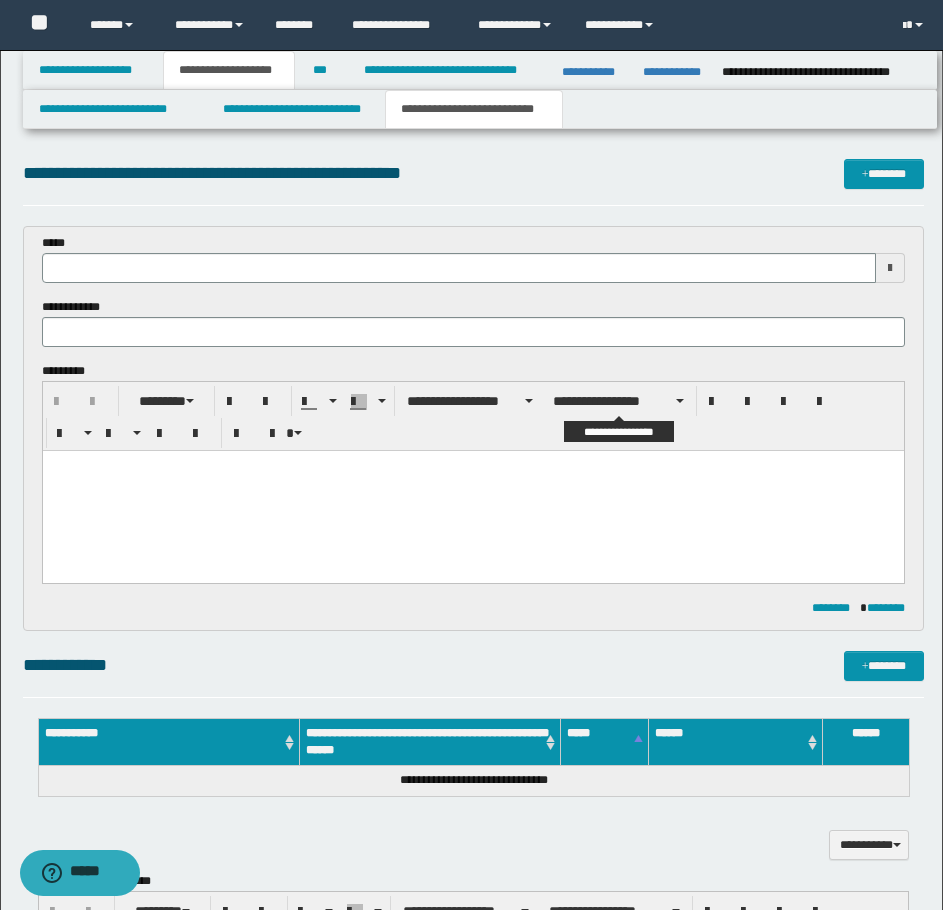 type 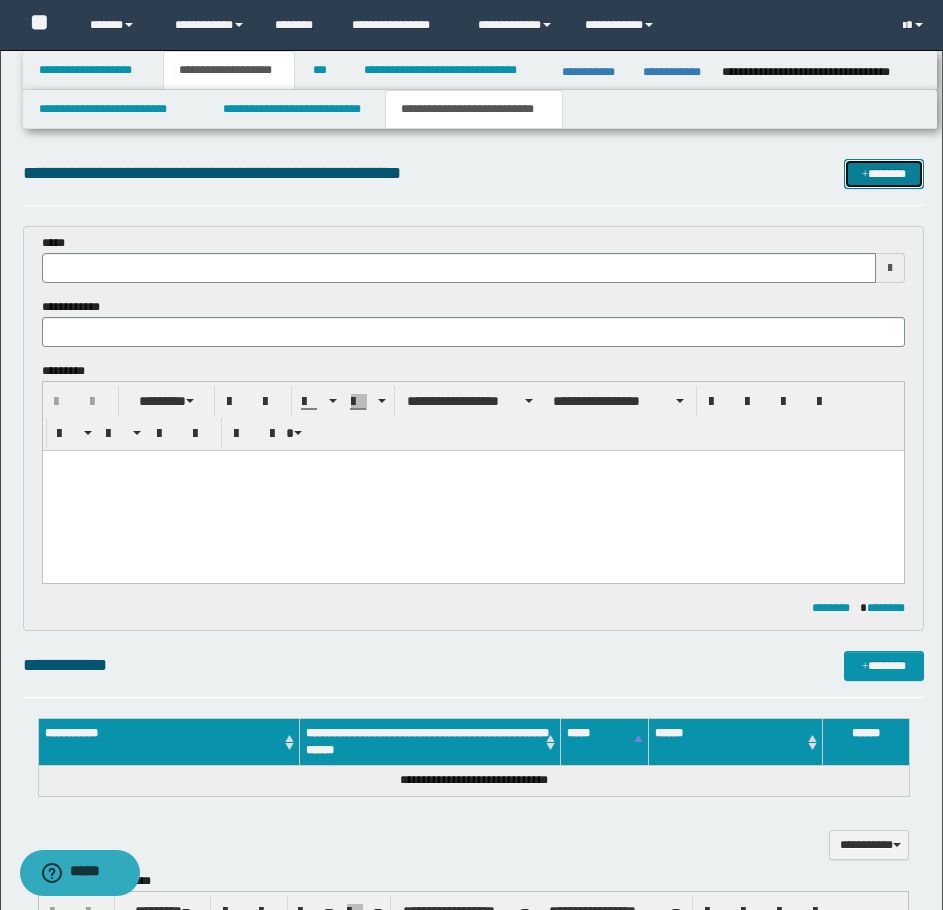 click on "*******" at bounding box center (884, 174) 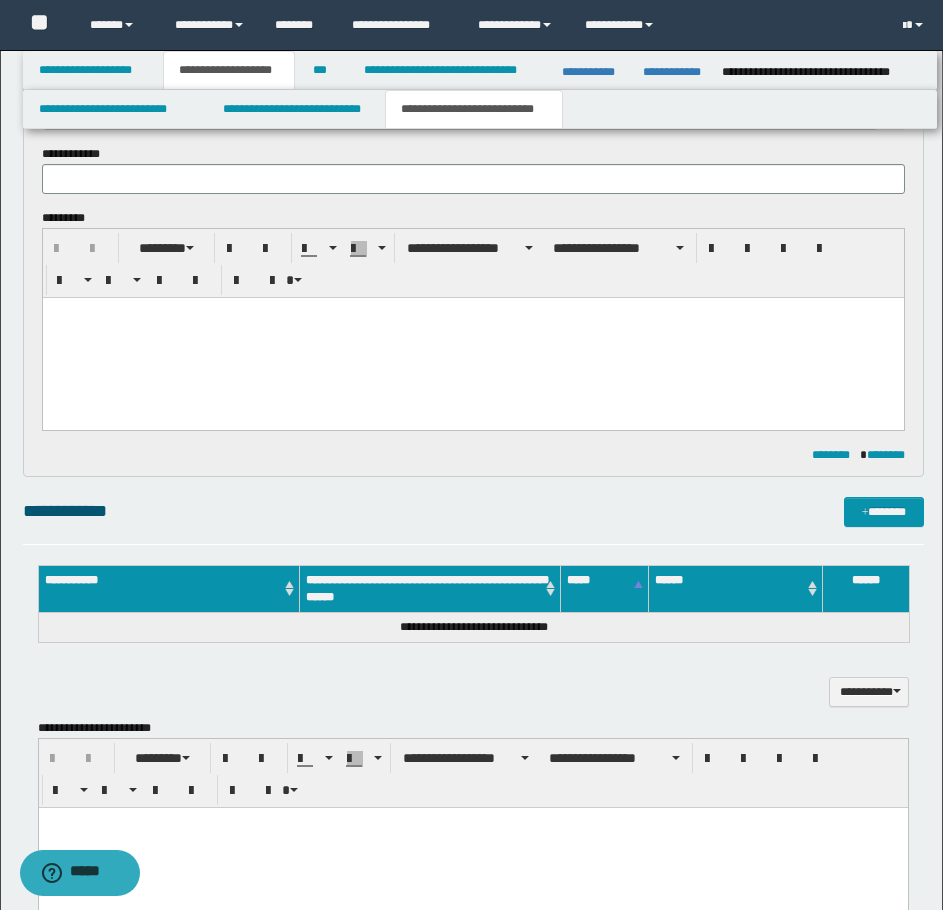 scroll, scrollTop: 0, scrollLeft: 0, axis: both 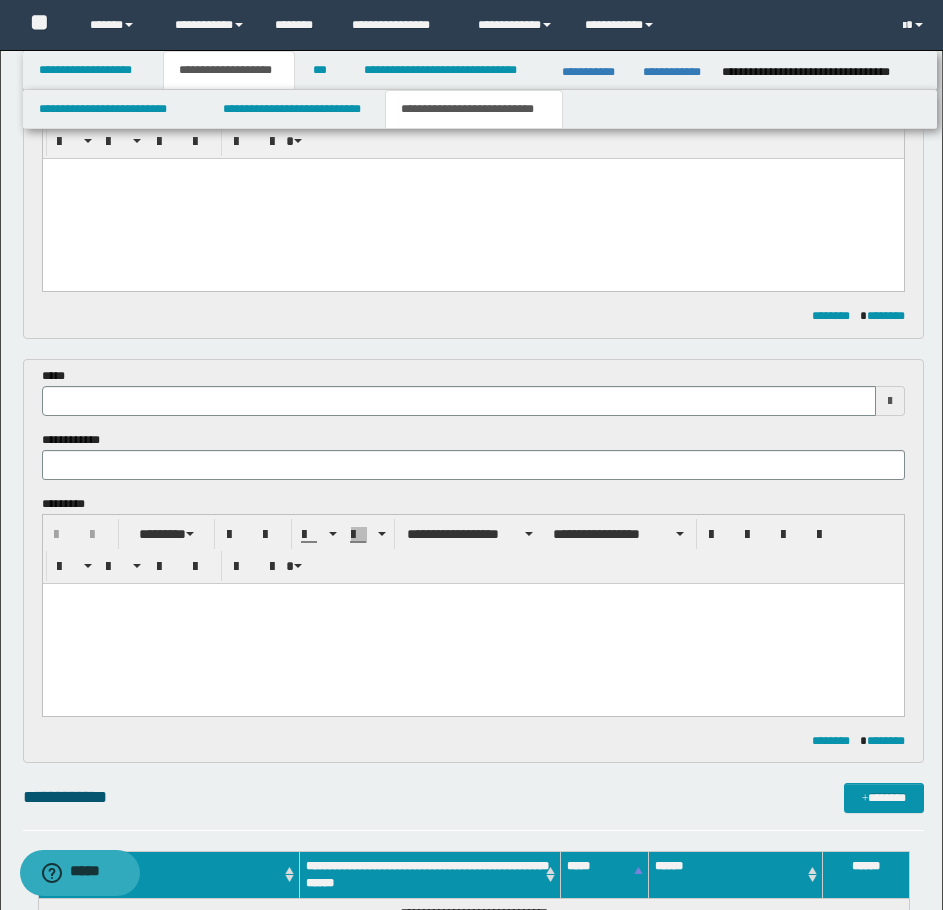 type 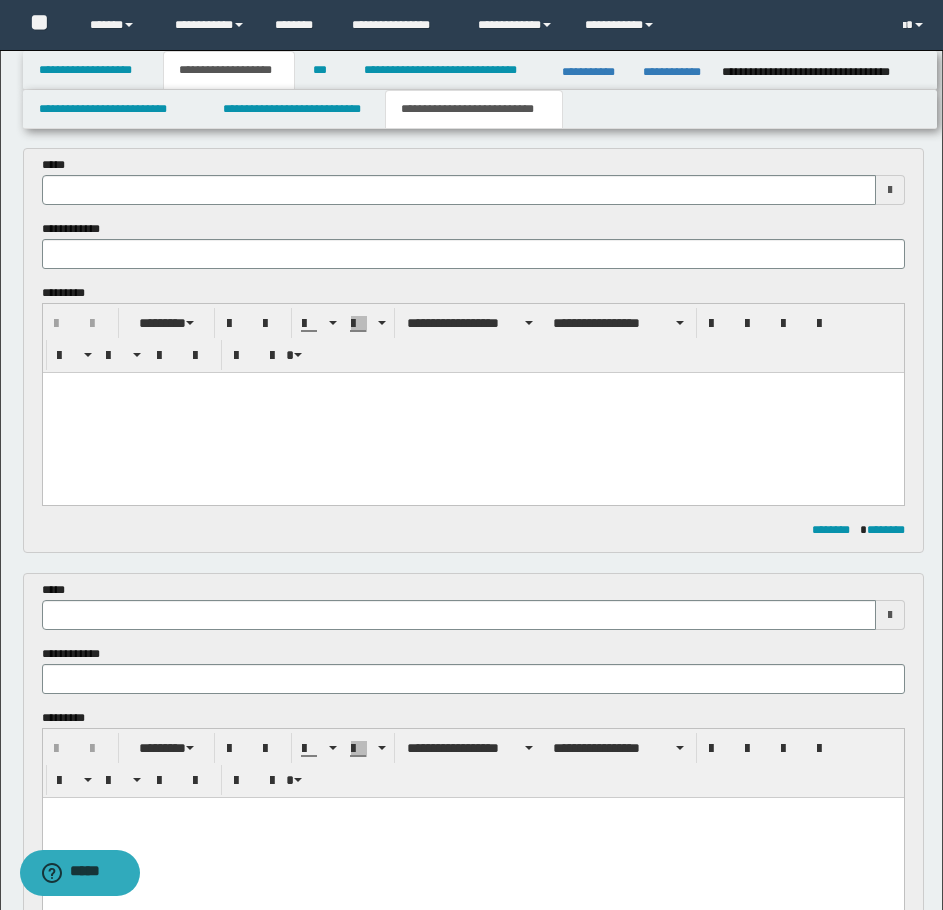 scroll, scrollTop: 0, scrollLeft: 0, axis: both 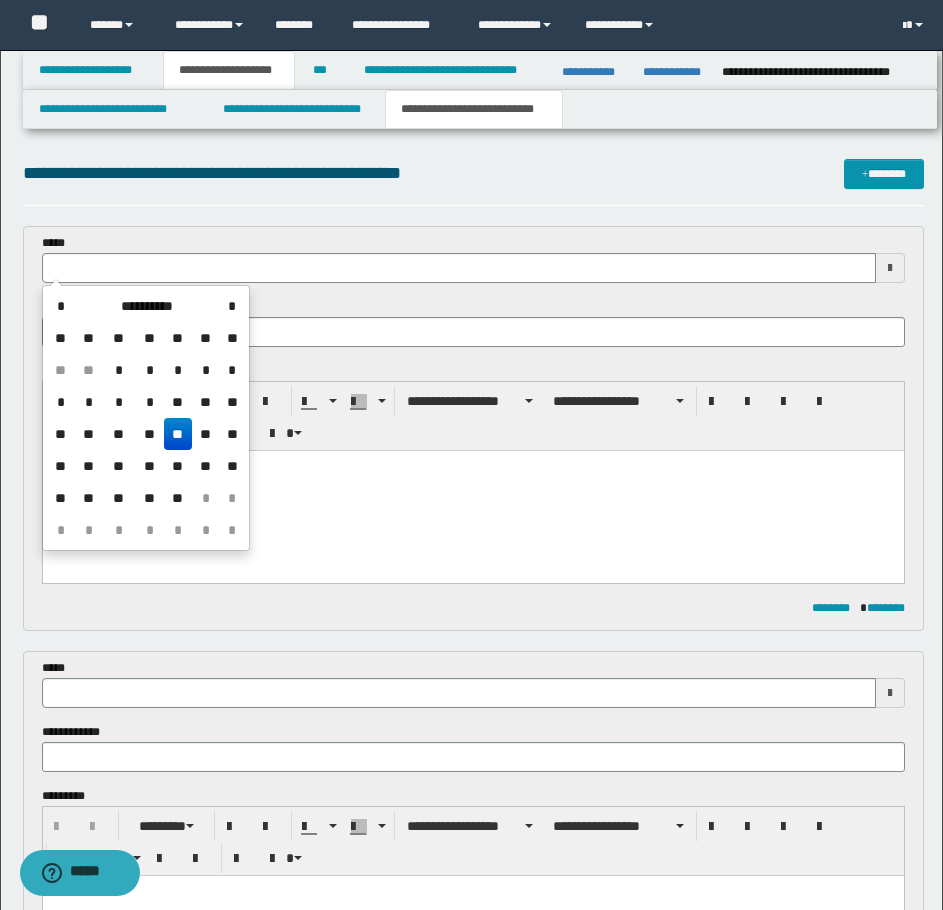 click at bounding box center (459, 268) 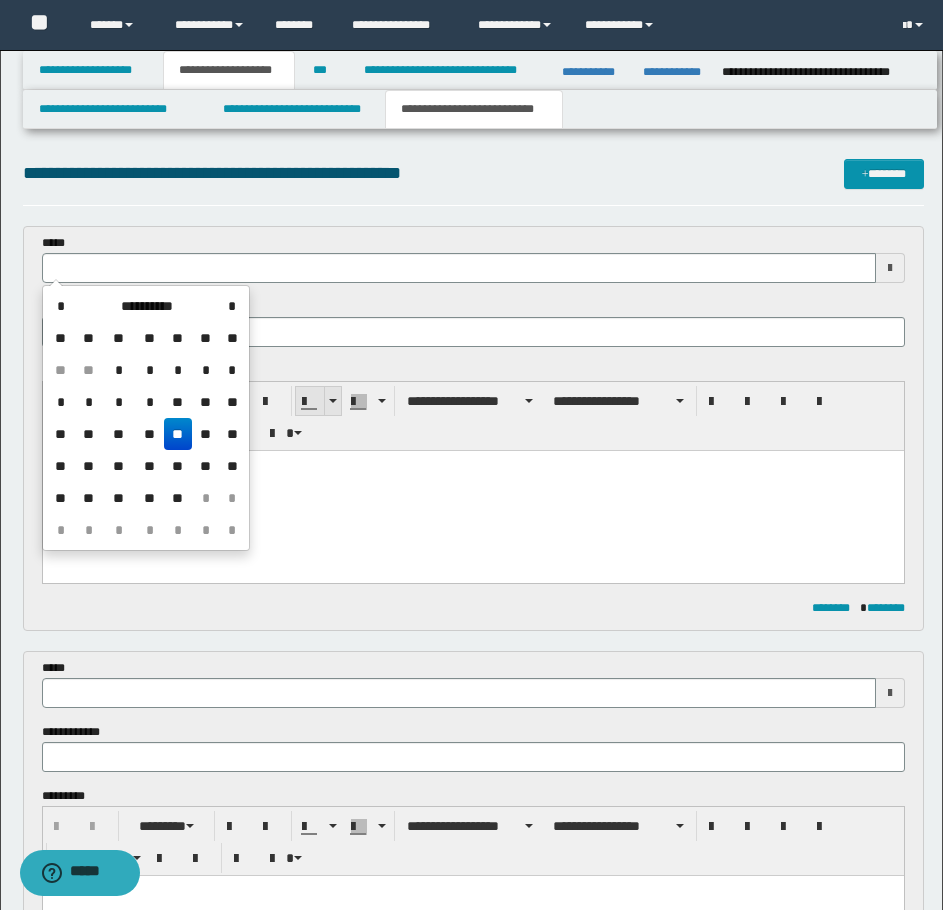type on "**********" 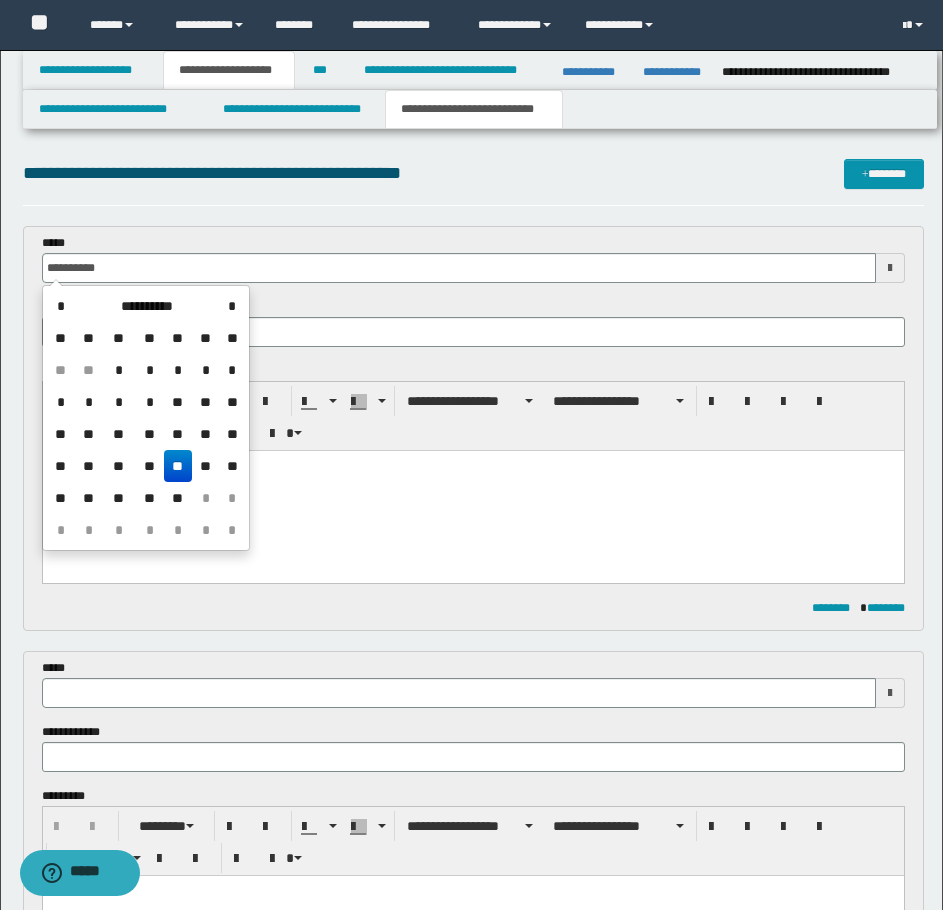 type 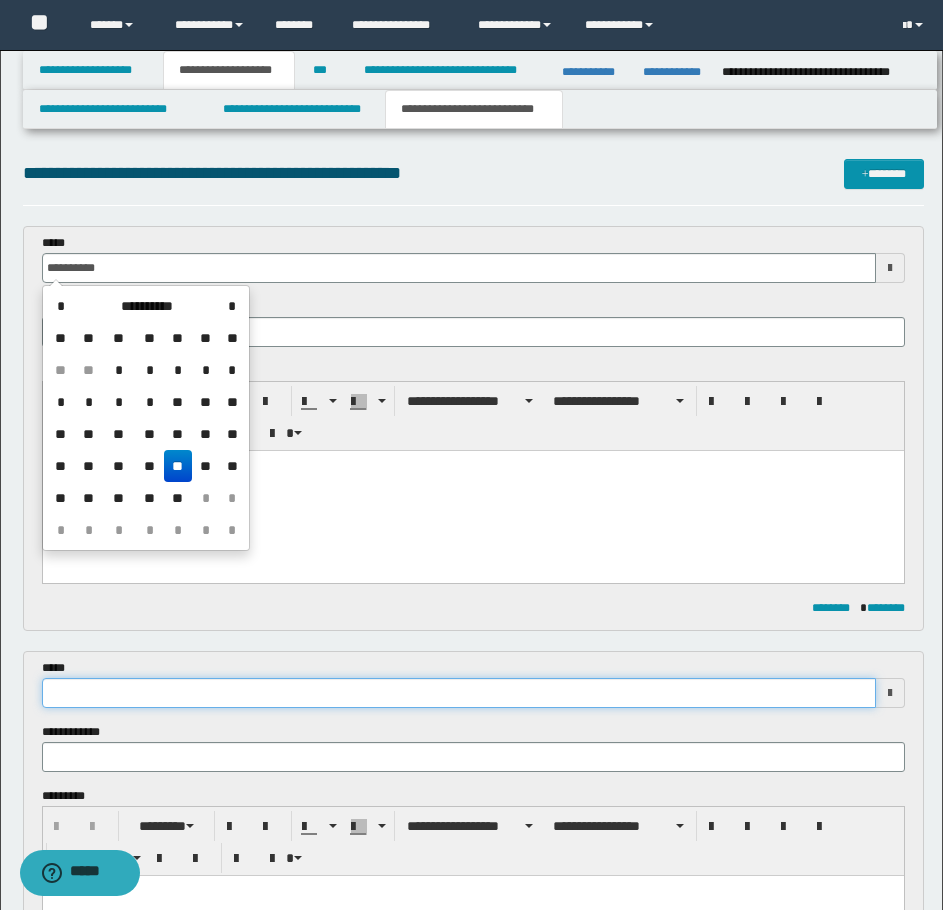 type on "**********" 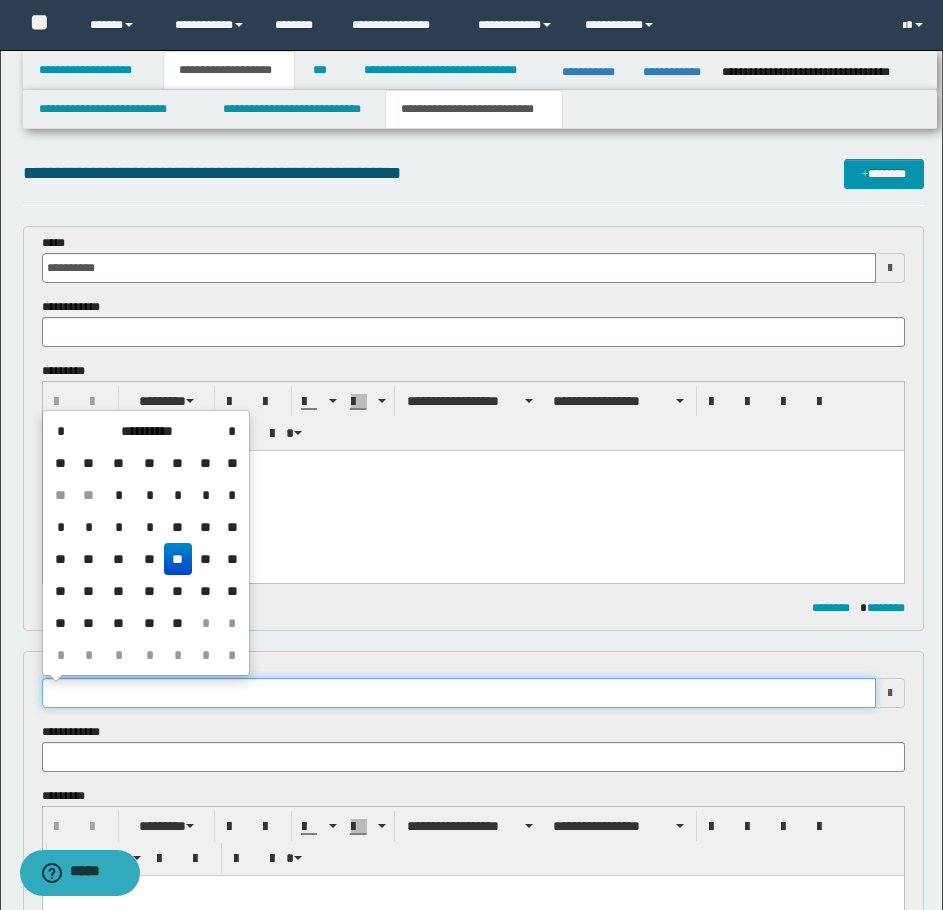 click at bounding box center (459, 693) 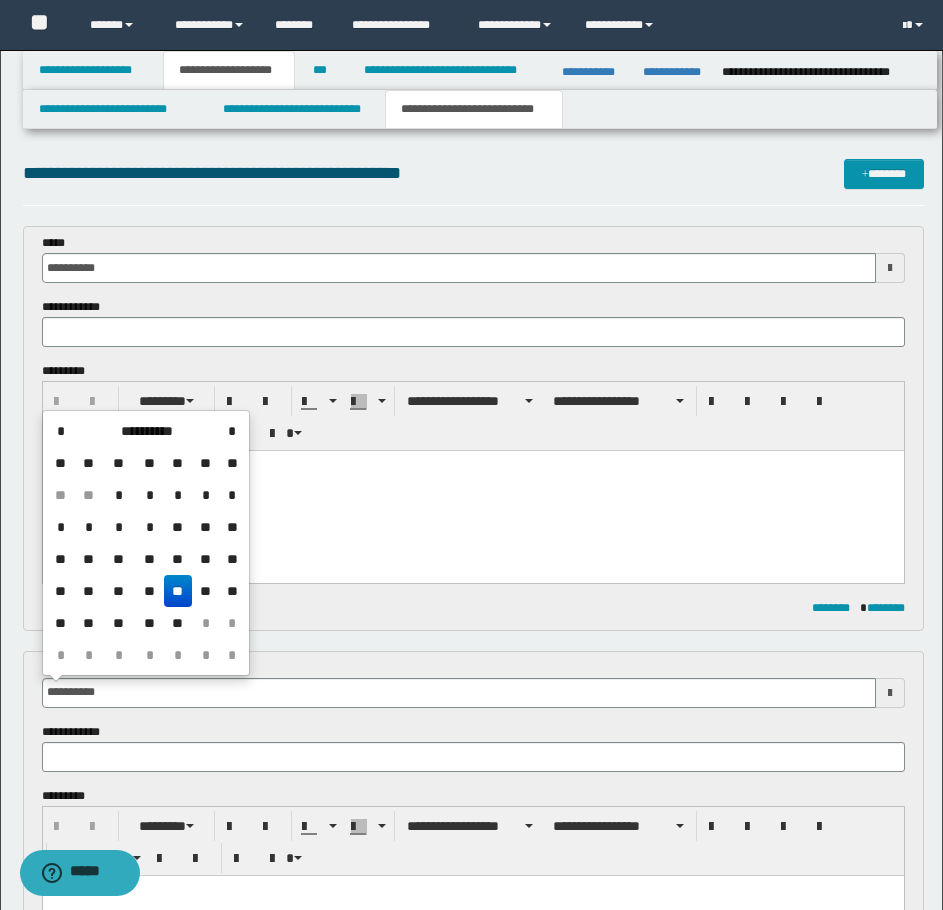 click at bounding box center (472, 491) 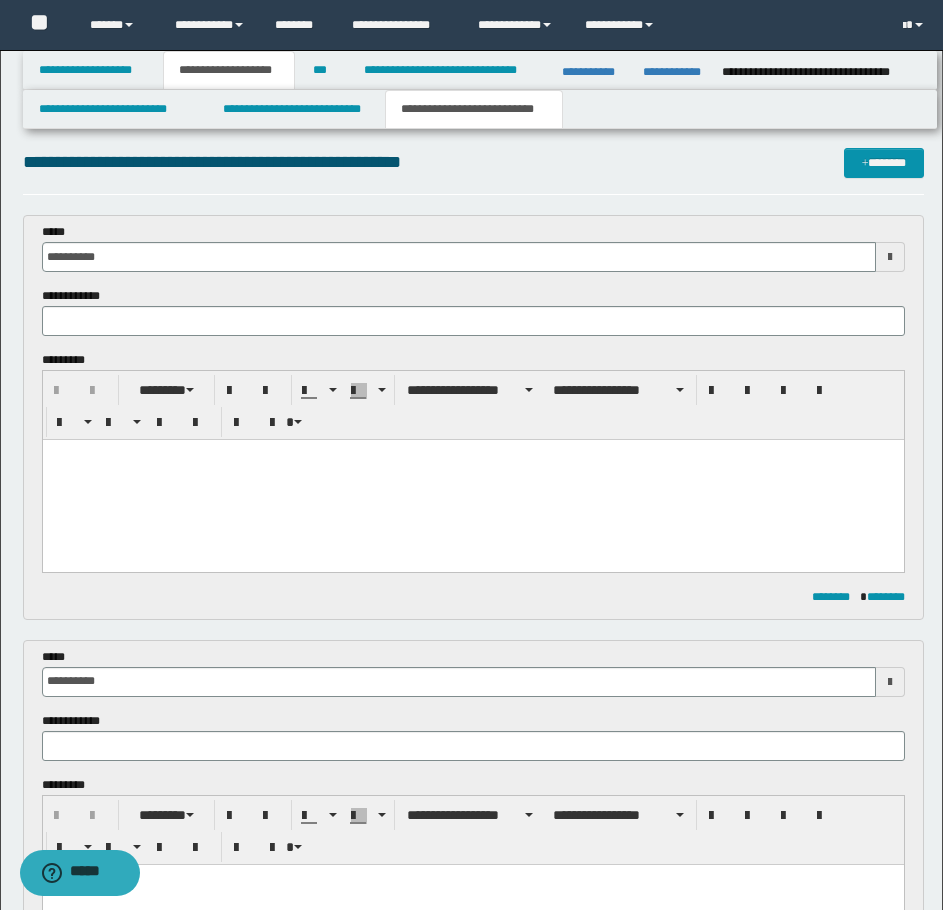 scroll, scrollTop: 0, scrollLeft: 0, axis: both 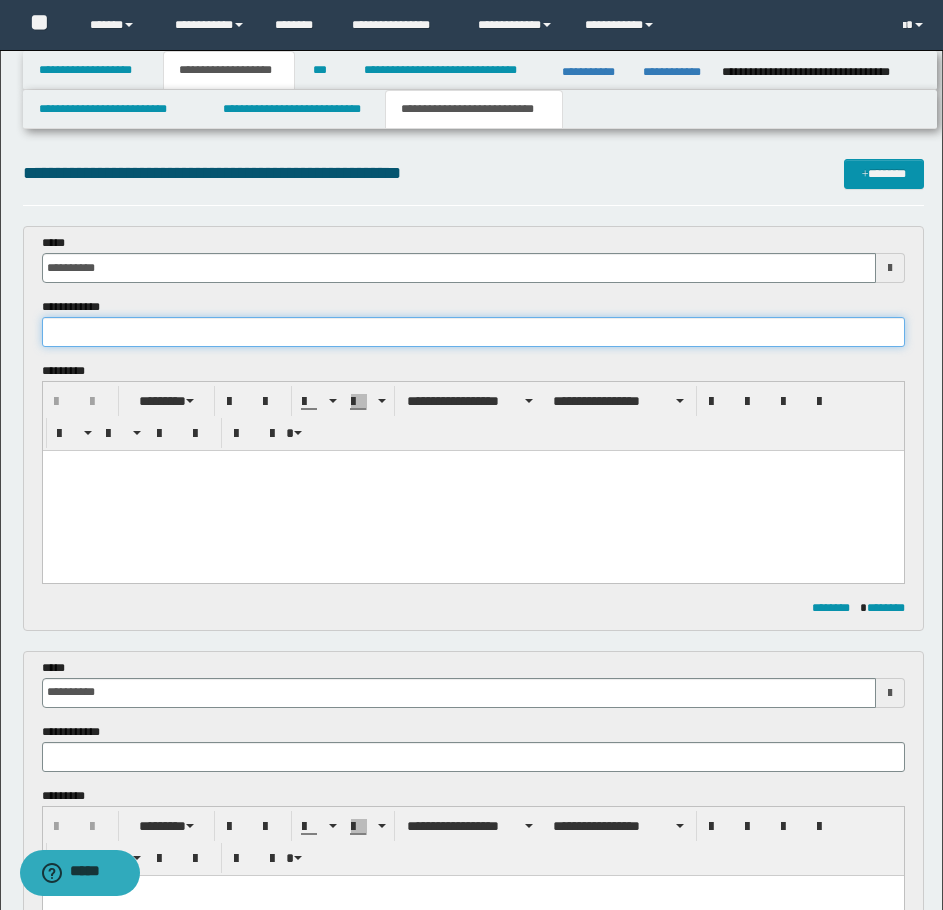 click at bounding box center (473, 332) 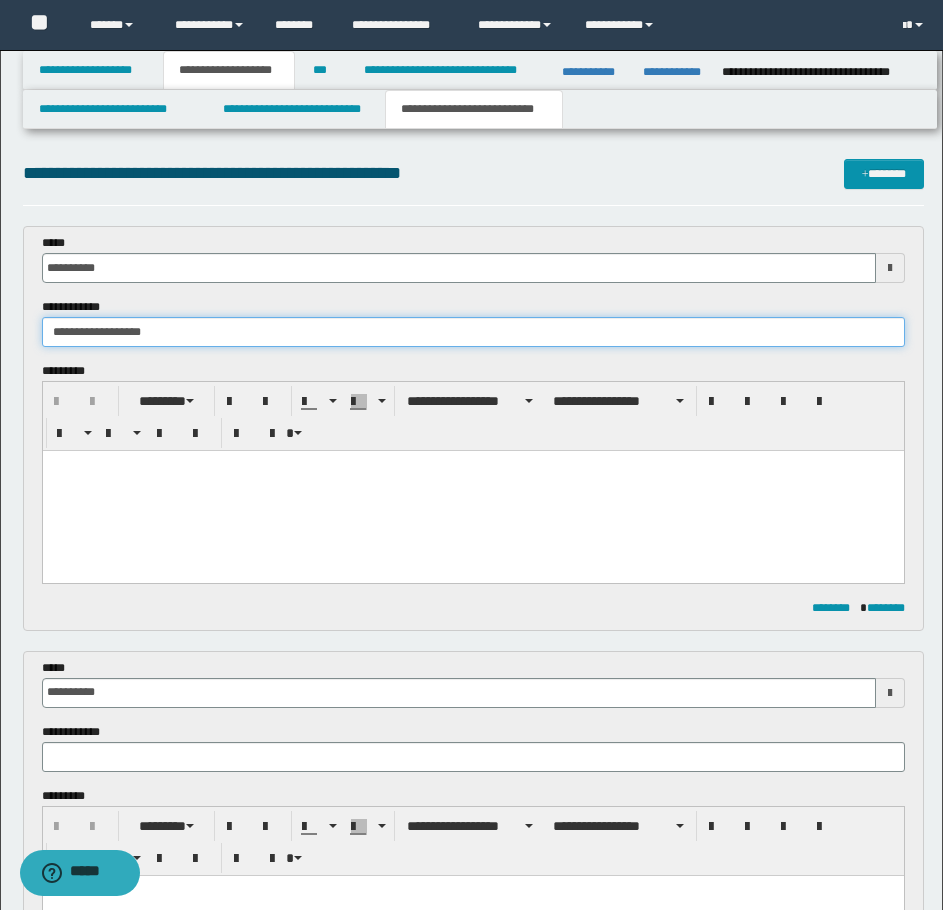 type on "**********" 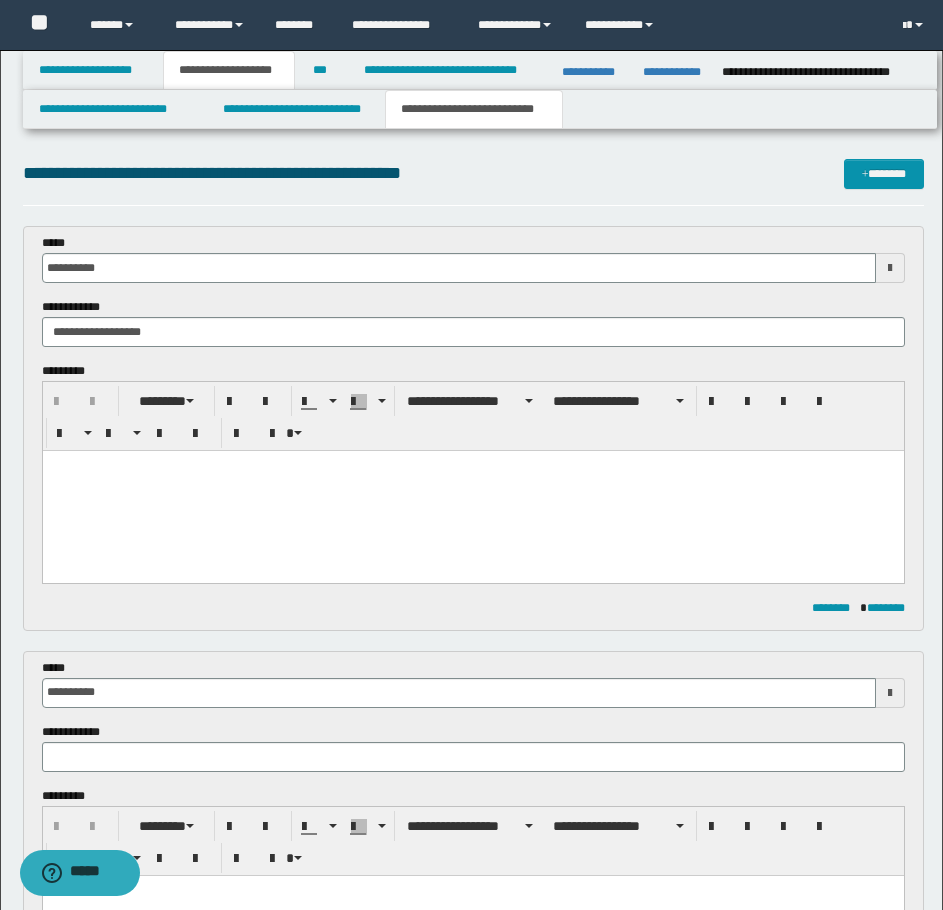click at bounding box center (472, 466) 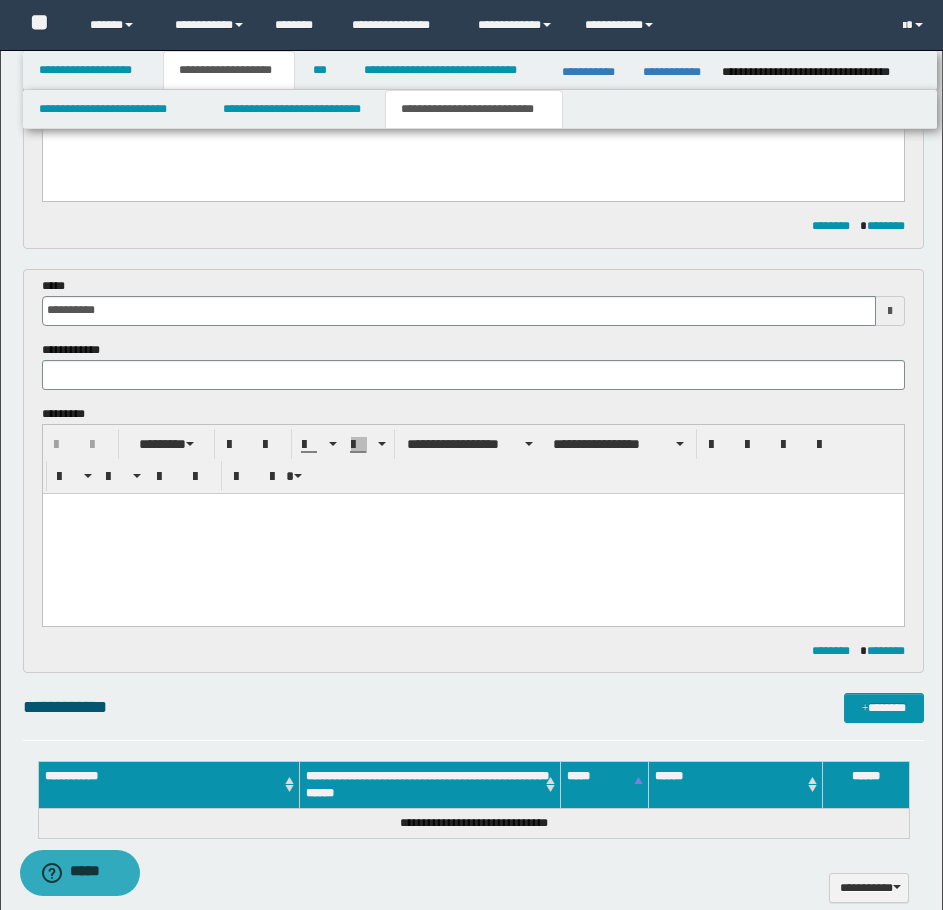 scroll, scrollTop: 800, scrollLeft: 0, axis: vertical 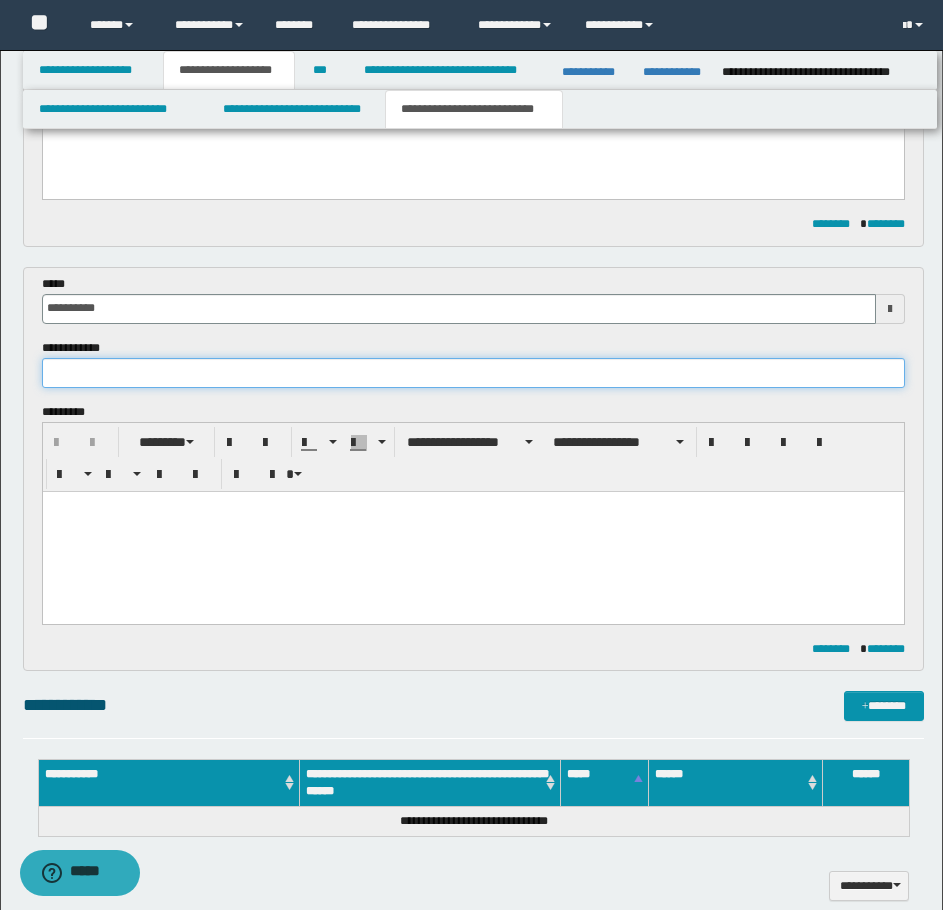 click at bounding box center [473, 373] 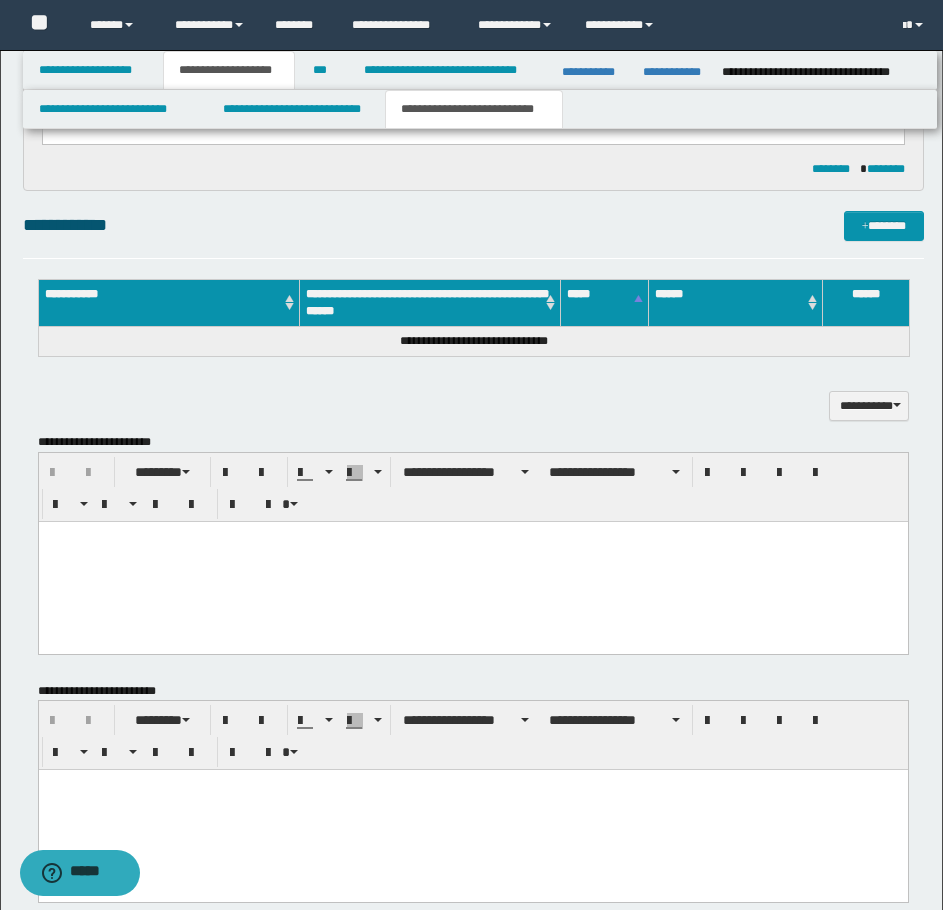 scroll, scrollTop: 1400, scrollLeft: 0, axis: vertical 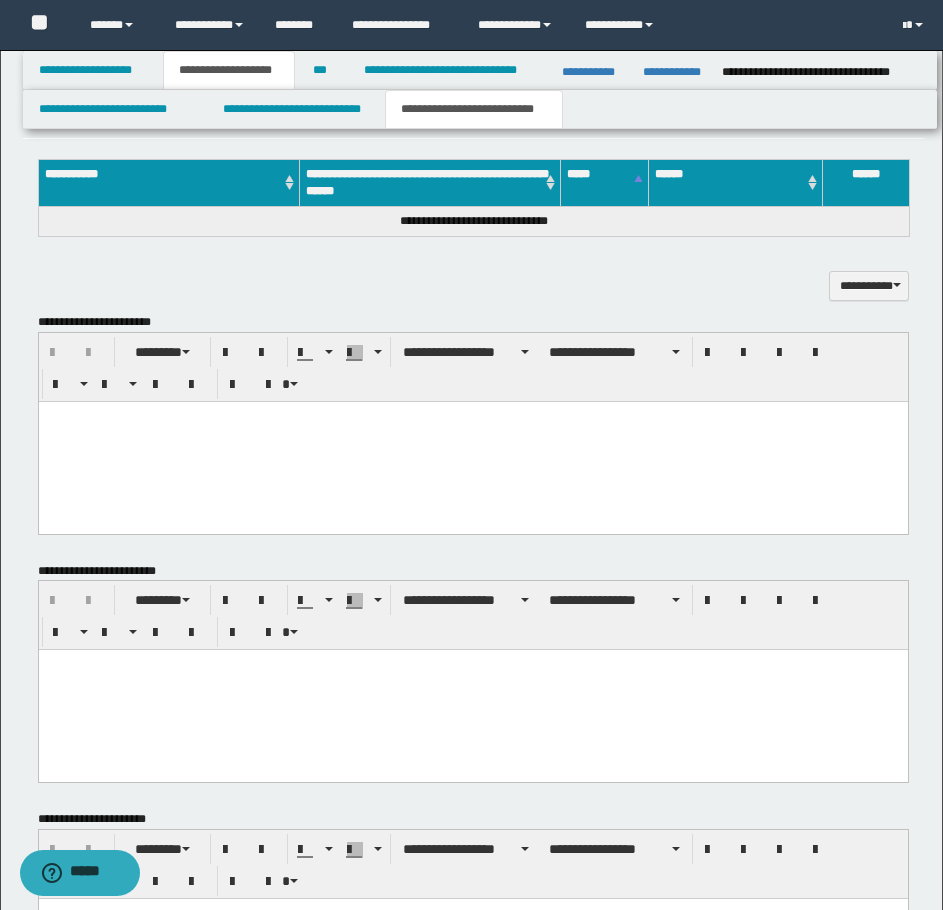 type on "**********" 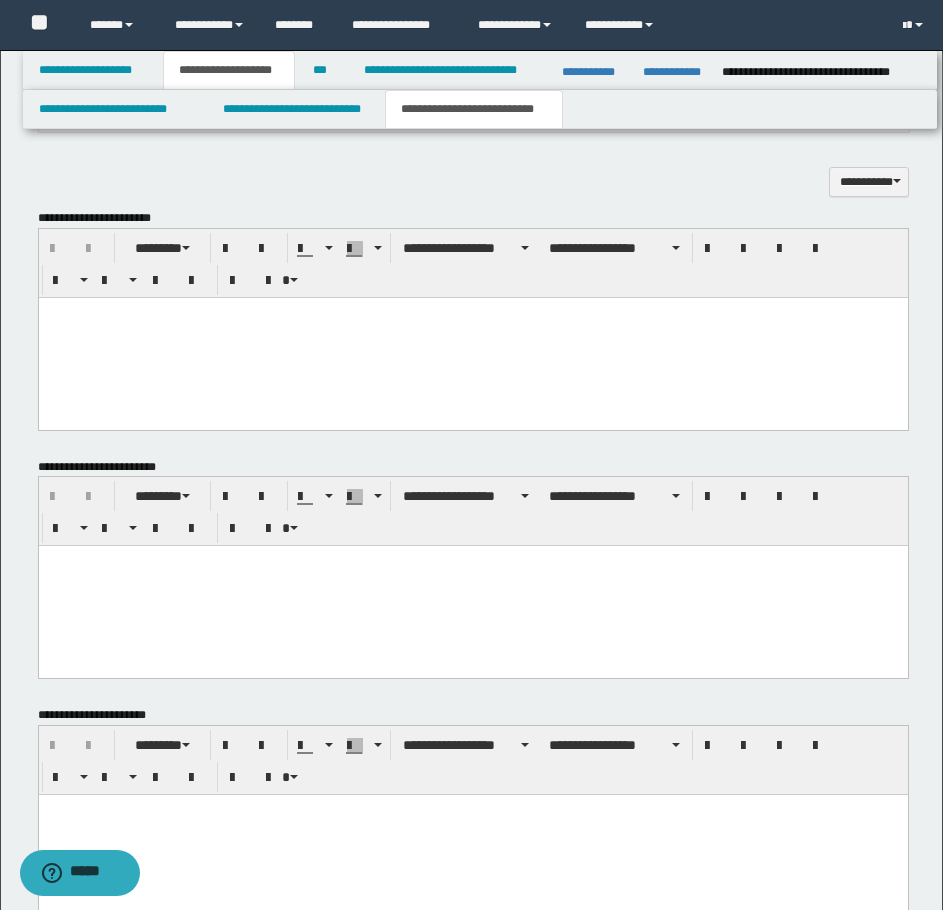 scroll, scrollTop: 1646, scrollLeft: 0, axis: vertical 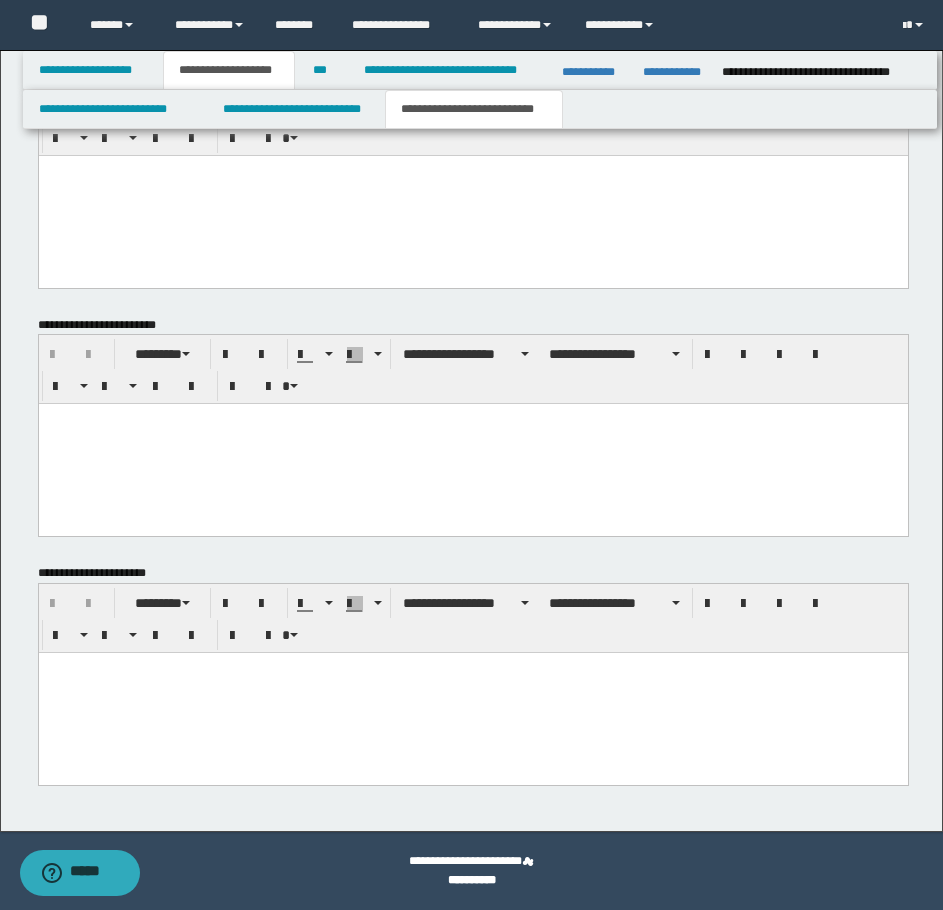 click at bounding box center (472, 668) 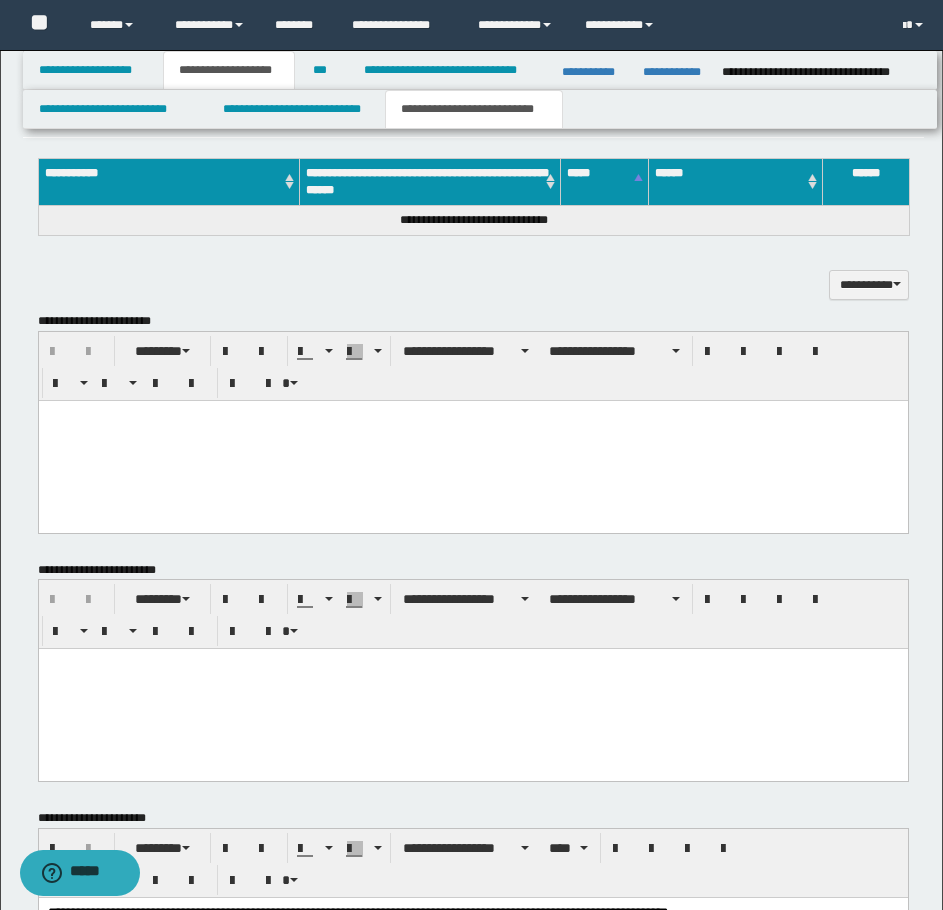 scroll, scrollTop: 1496, scrollLeft: 0, axis: vertical 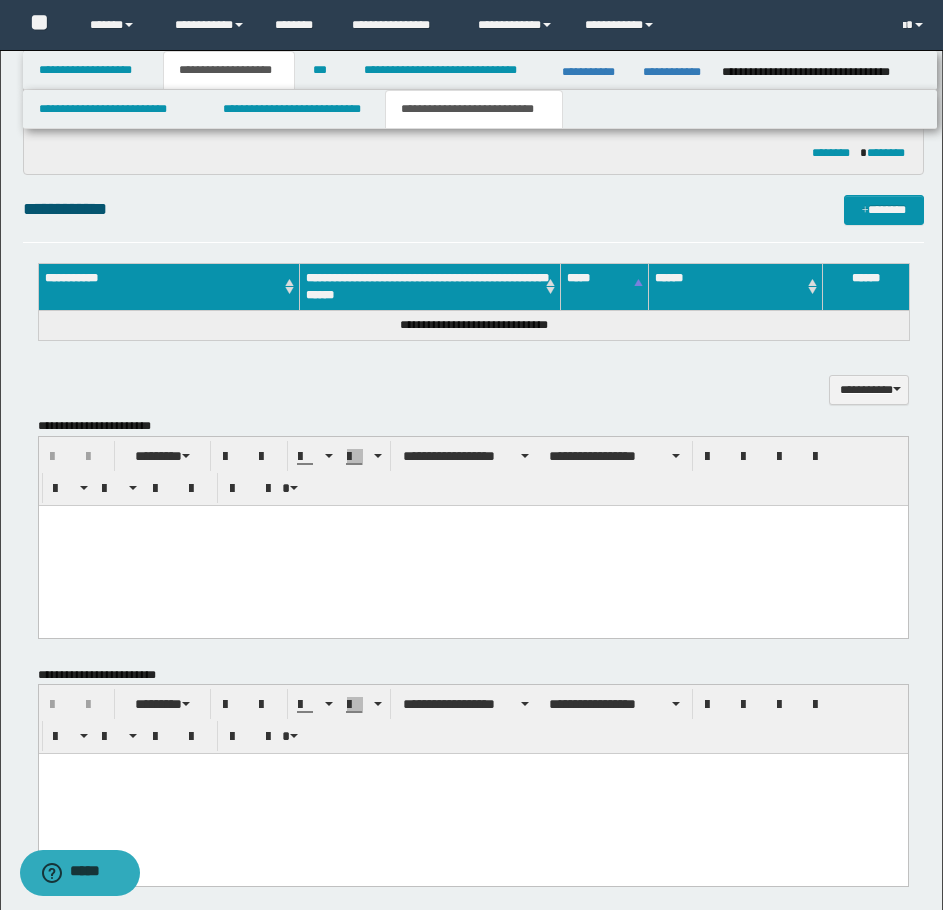 click at bounding box center [472, 545] 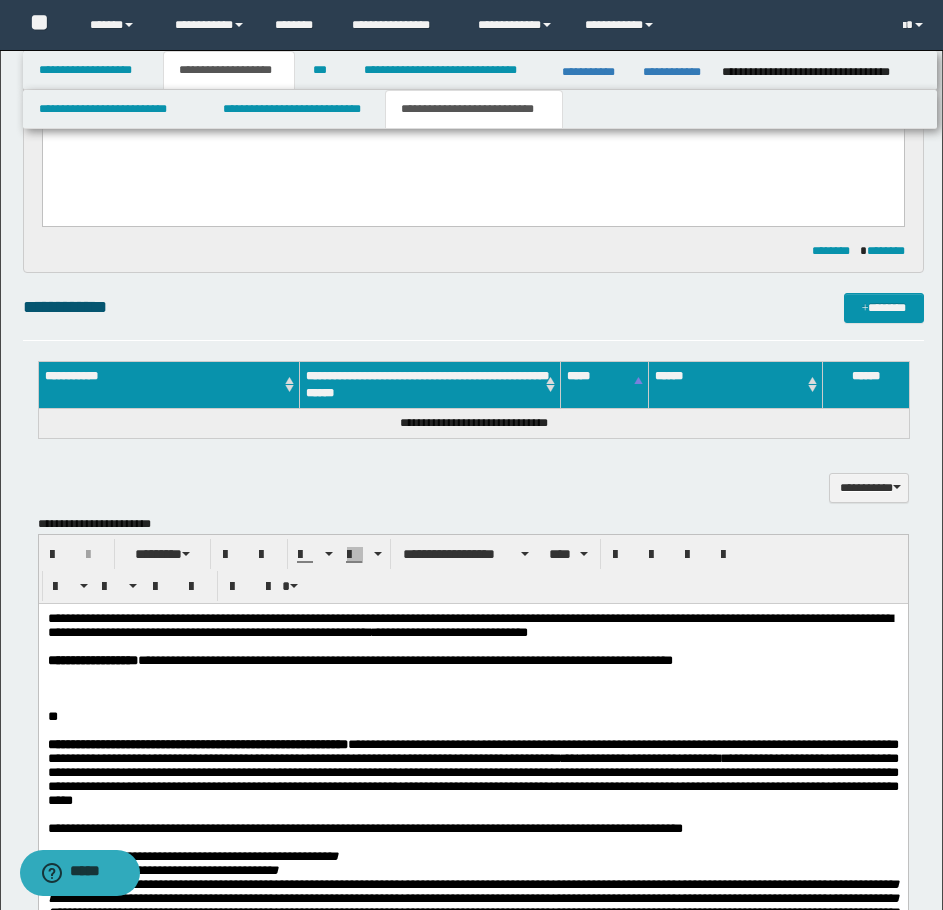 scroll, scrollTop: 1196, scrollLeft: 0, axis: vertical 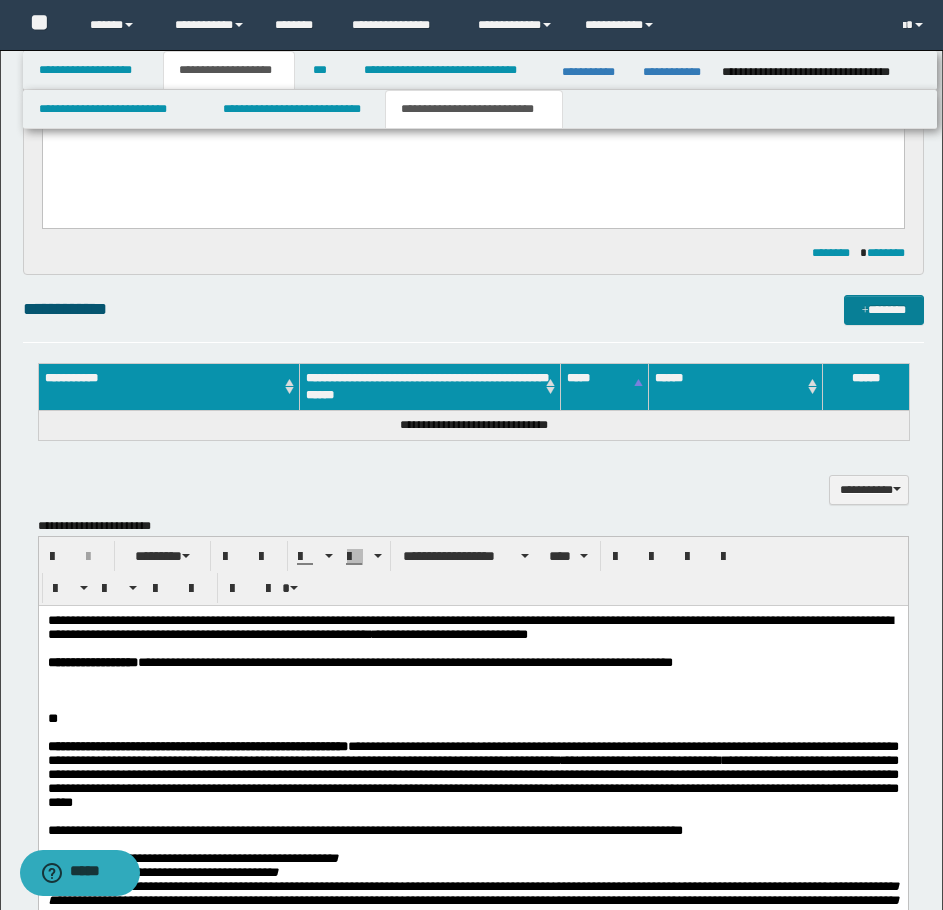 click on "*******" at bounding box center [884, 310] 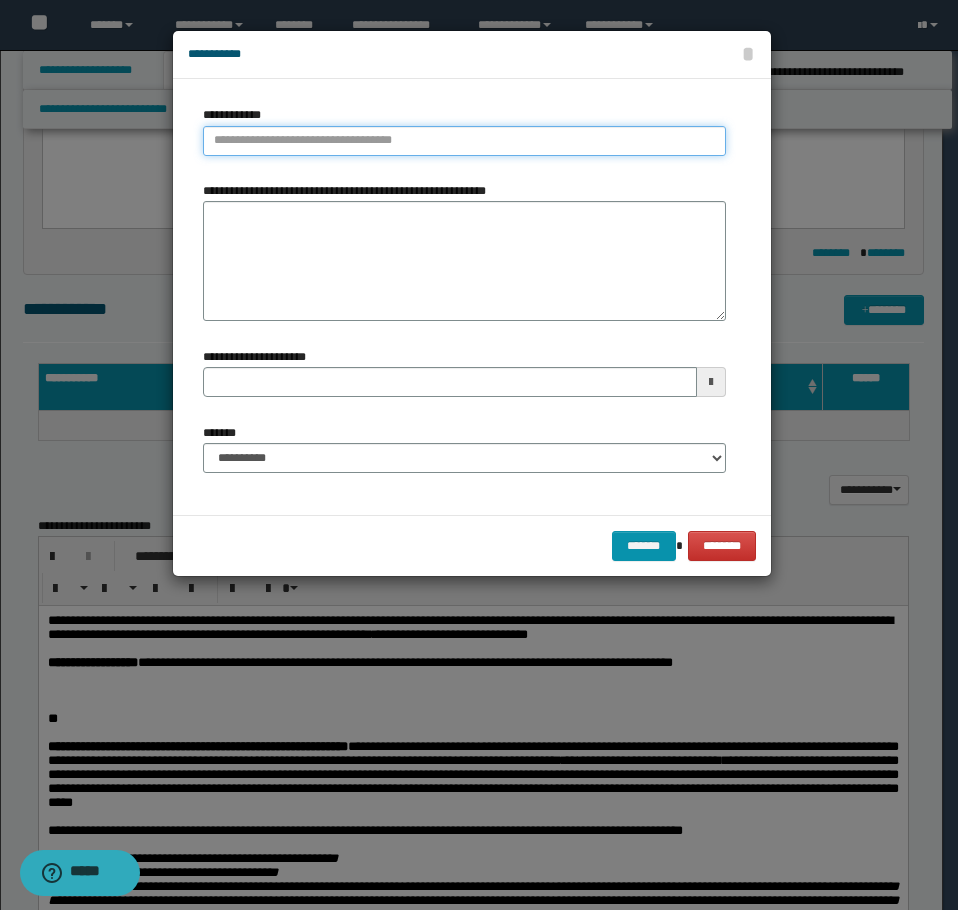click on "**********" at bounding box center [464, 141] 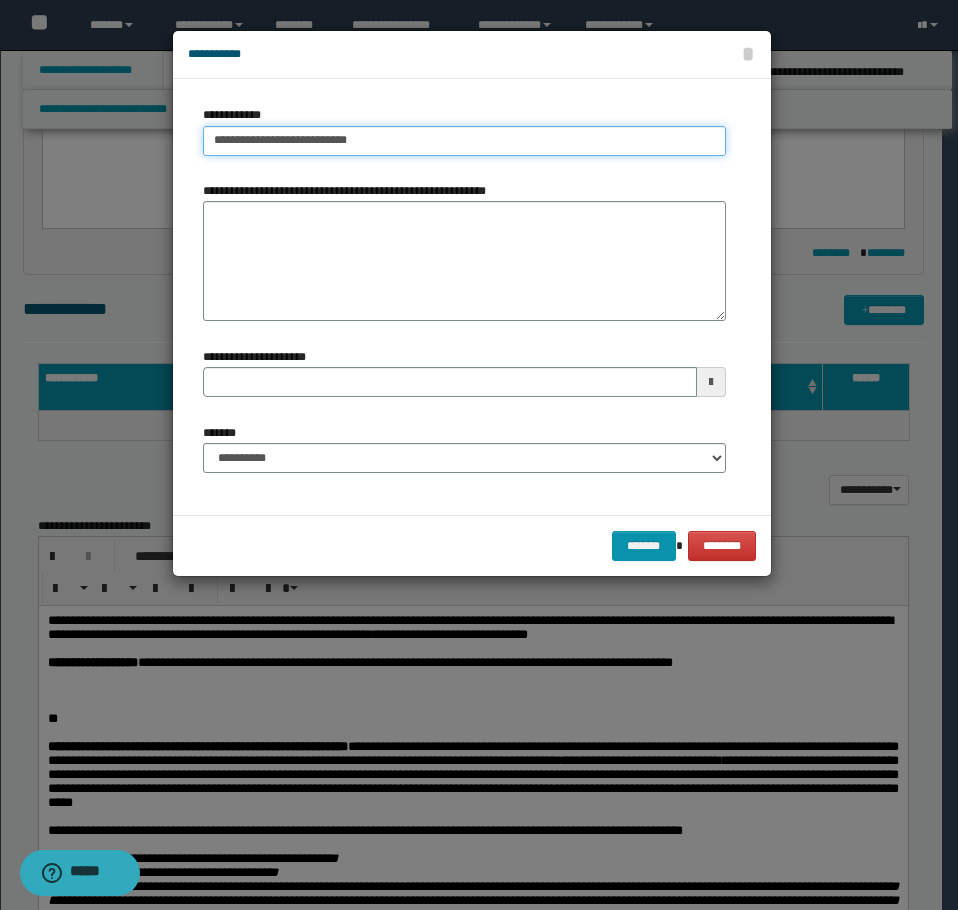 type on "**********" 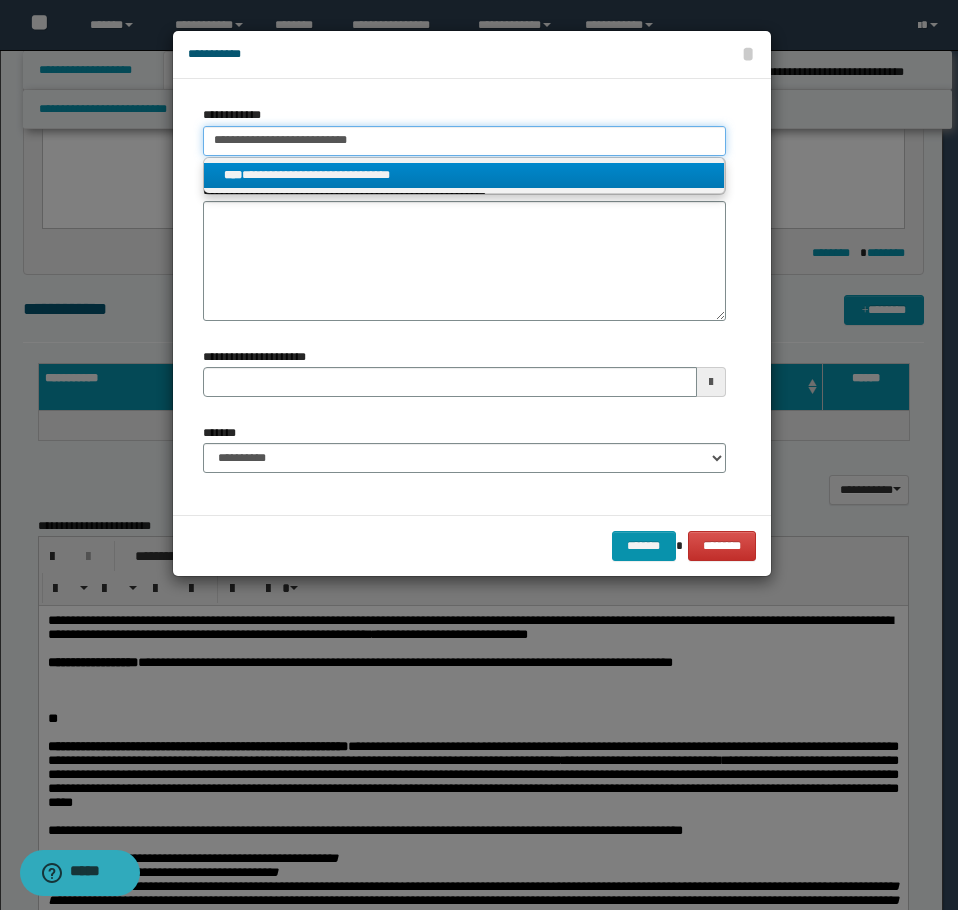 type on "**********" 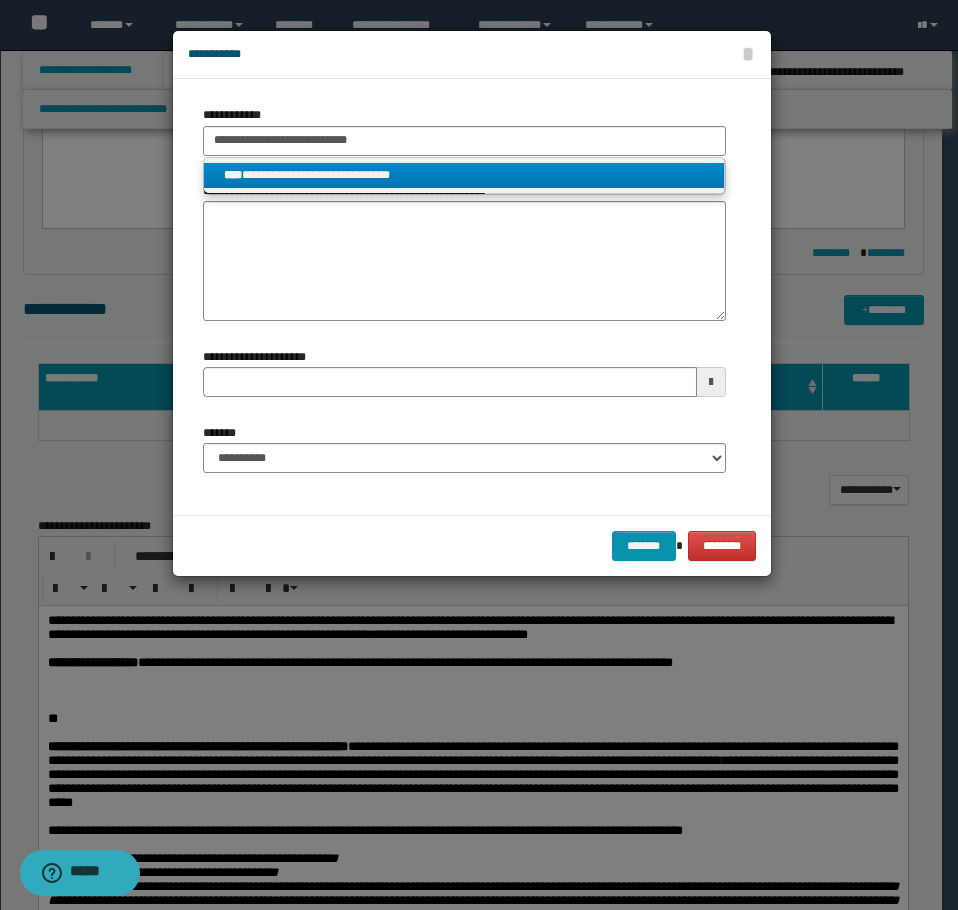 click on "**********" at bounding box center [464, 175] 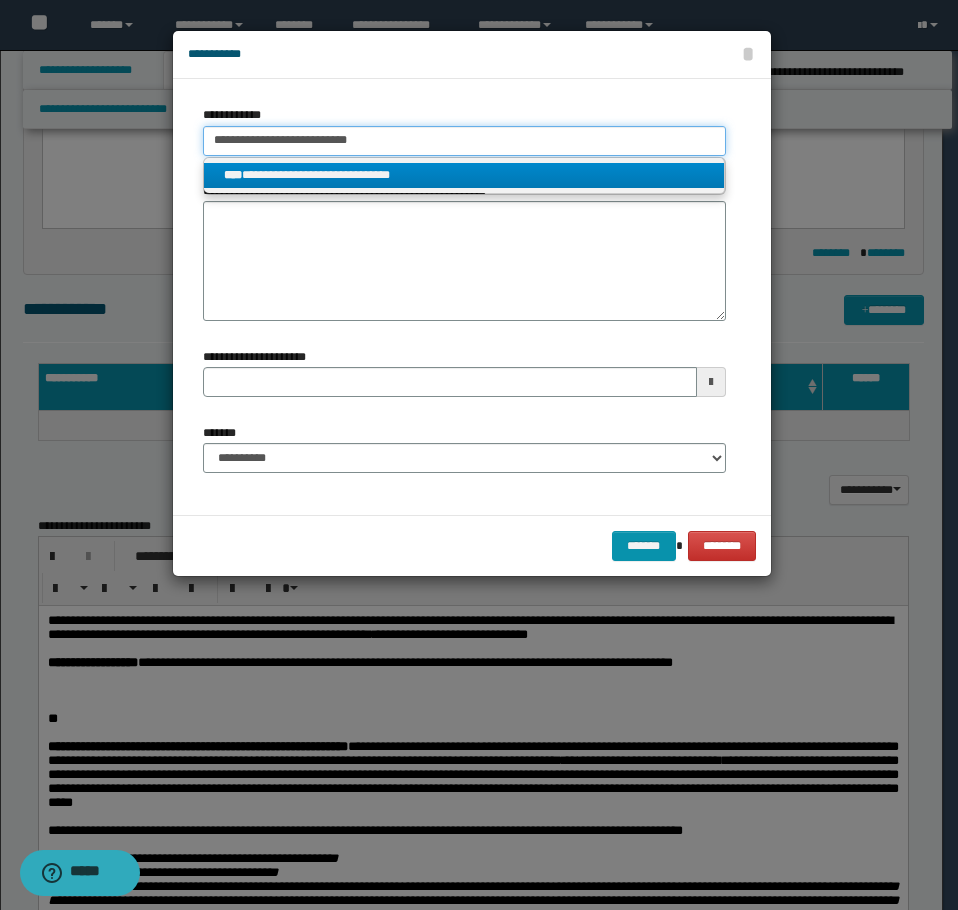 type 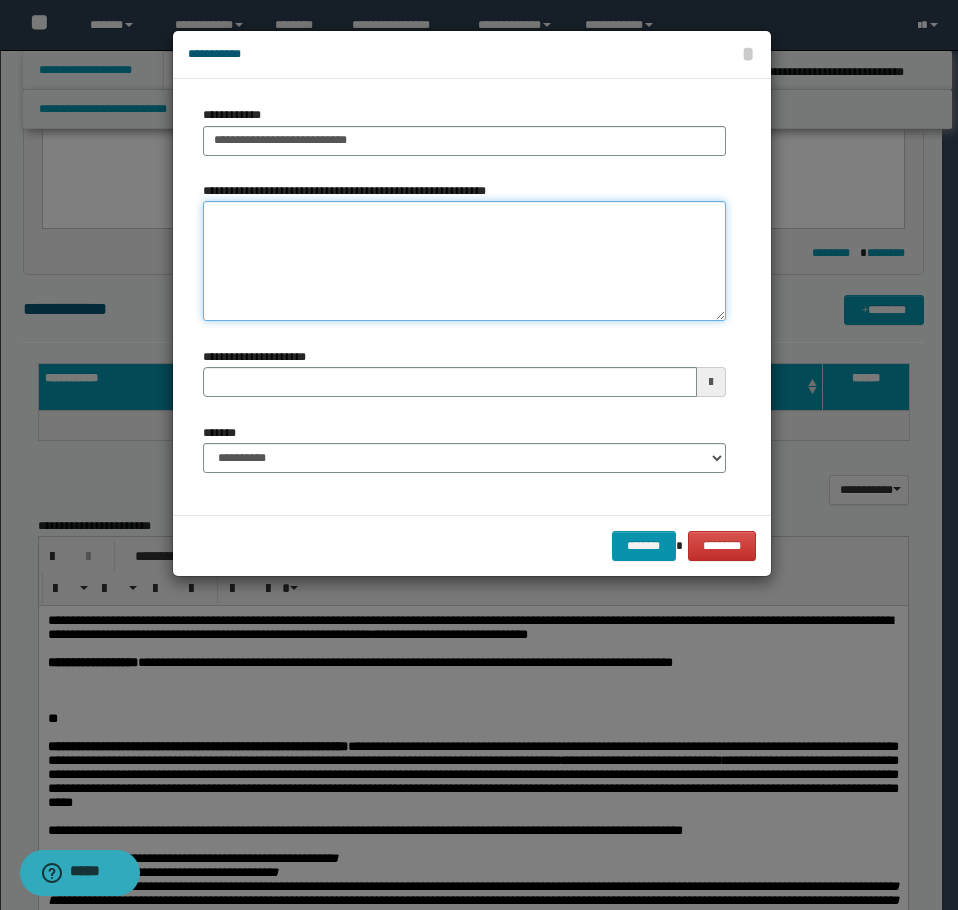 click on "**********" at bounding box center [464, 261] 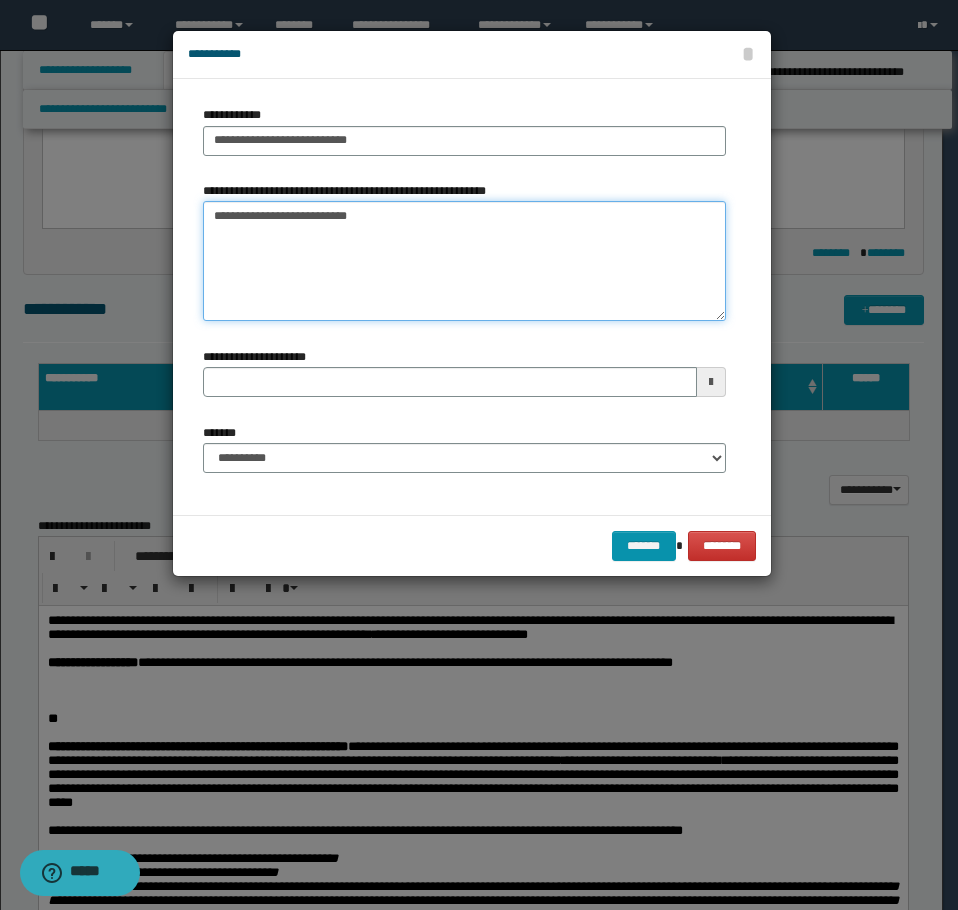 type 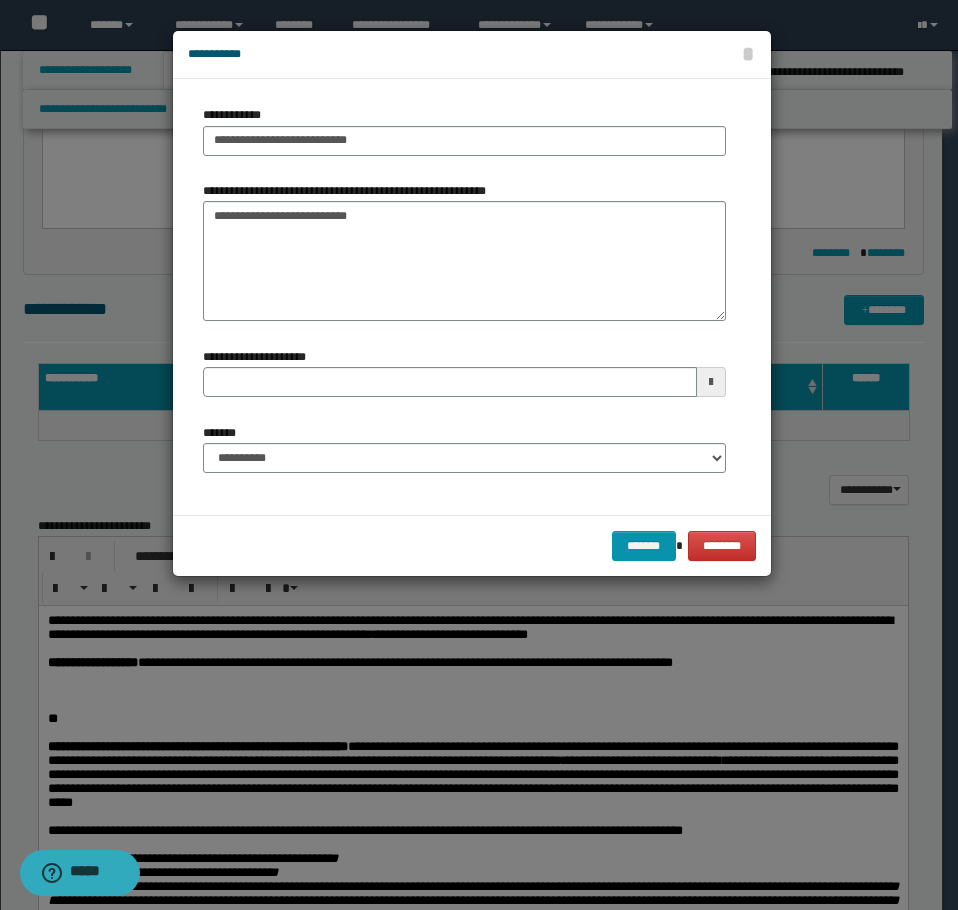 type 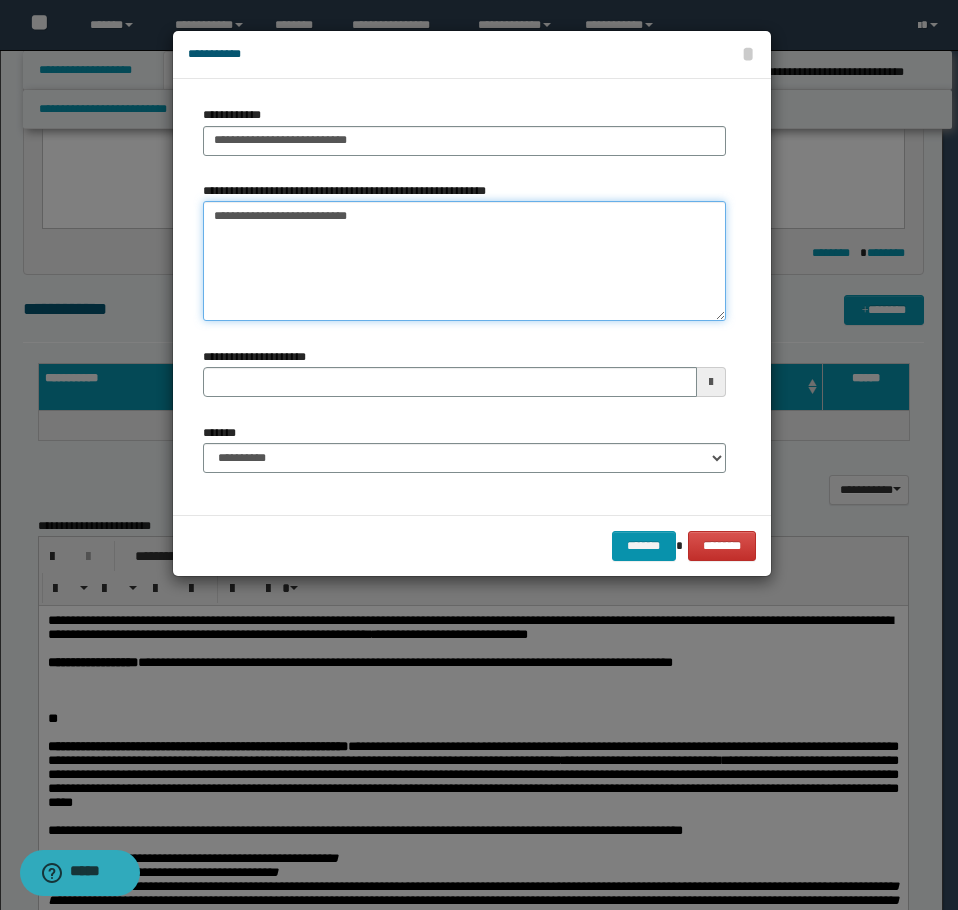click on "**********" at bounding box center [464, 261] 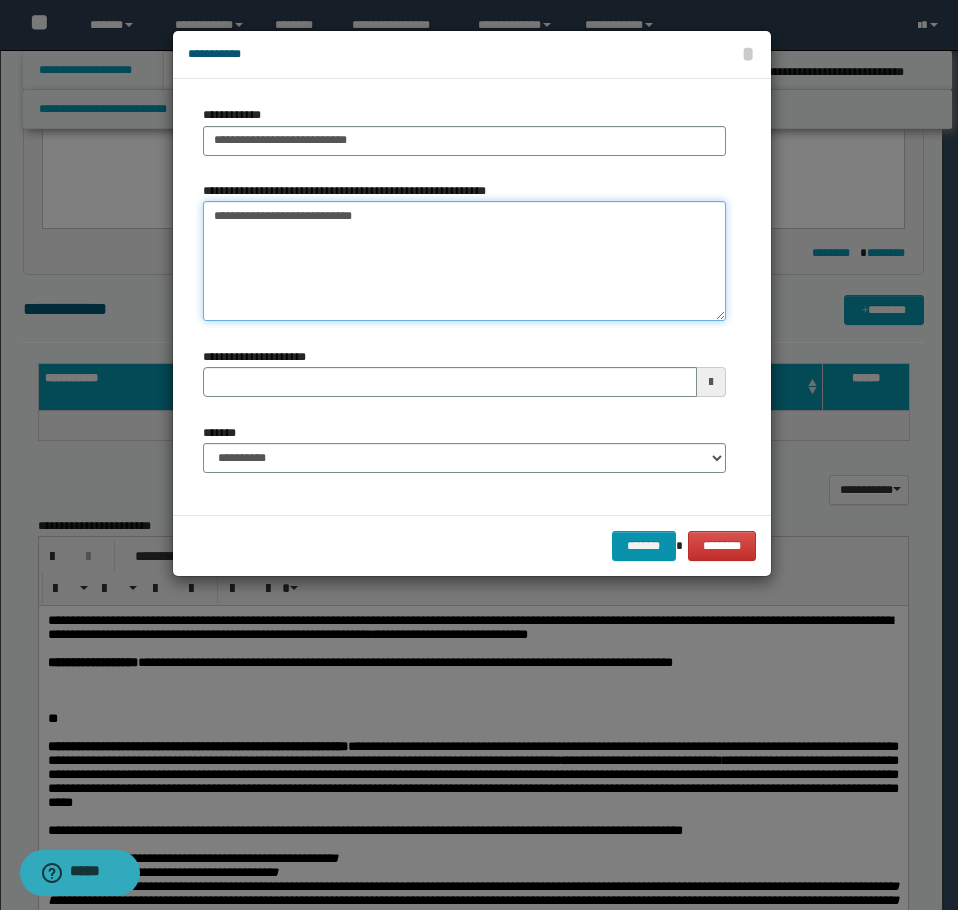 click on "**********" at bounding box center (464, 261) 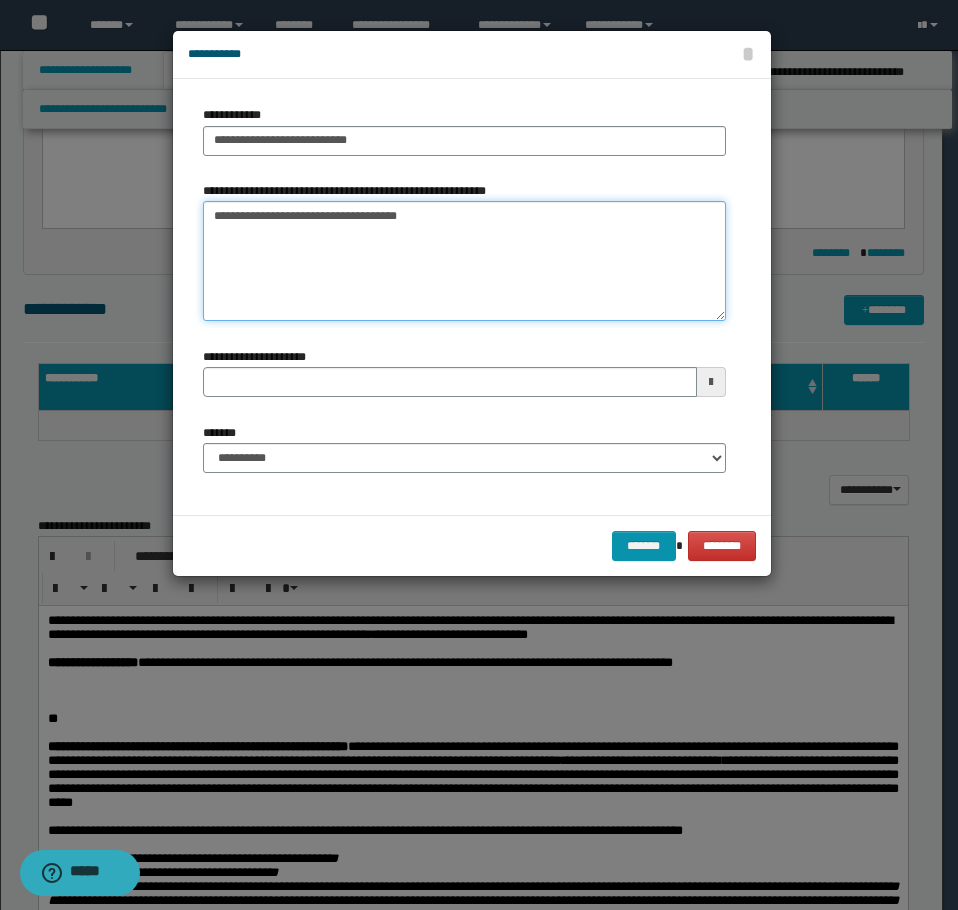 type on "**********" 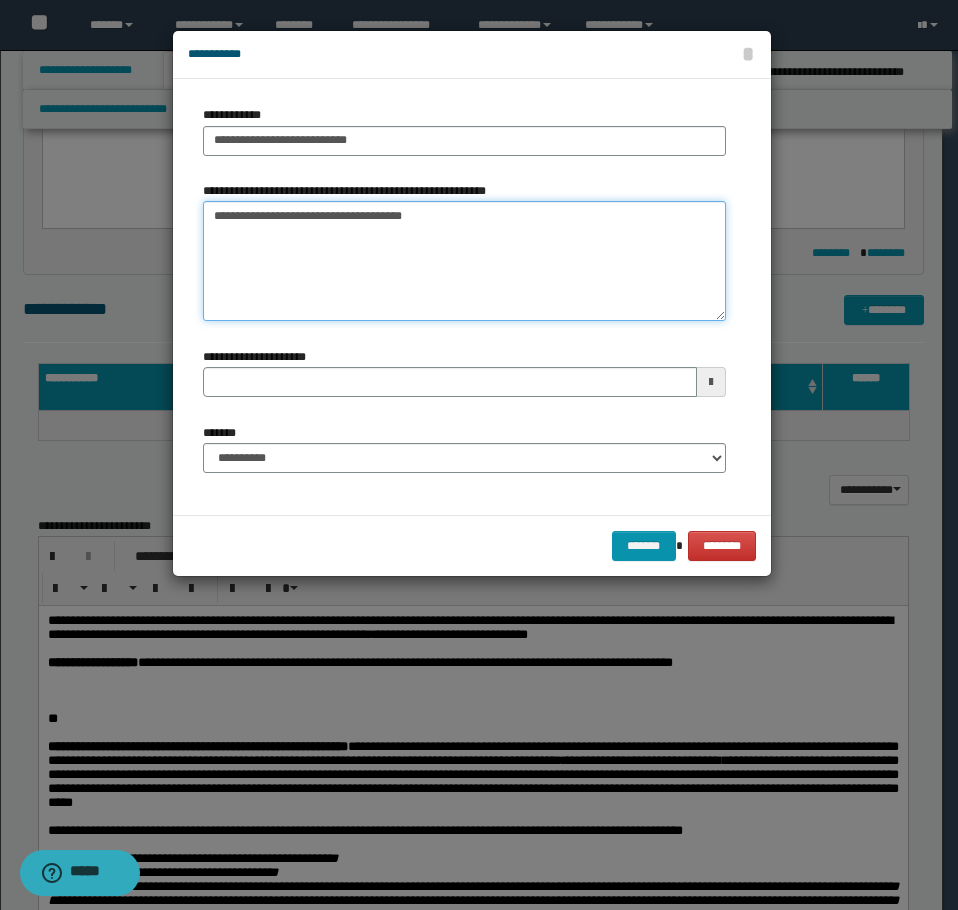 type 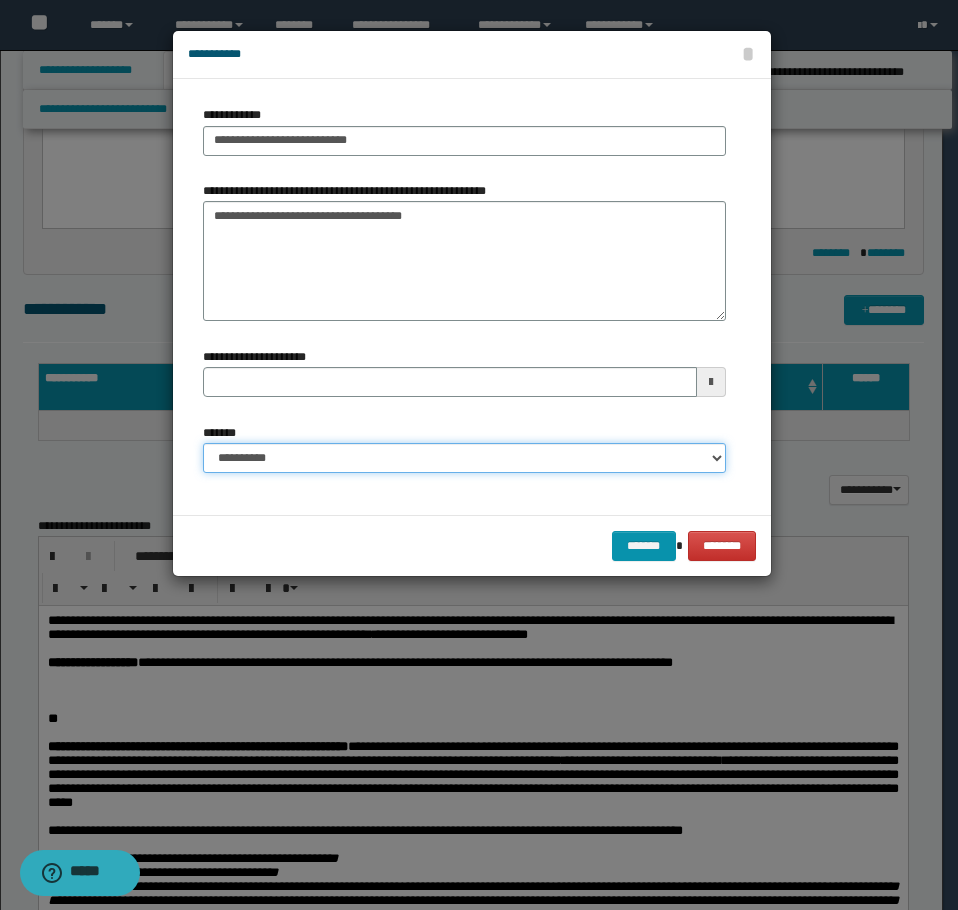 click on "**********" at bounding box center [464, 458] 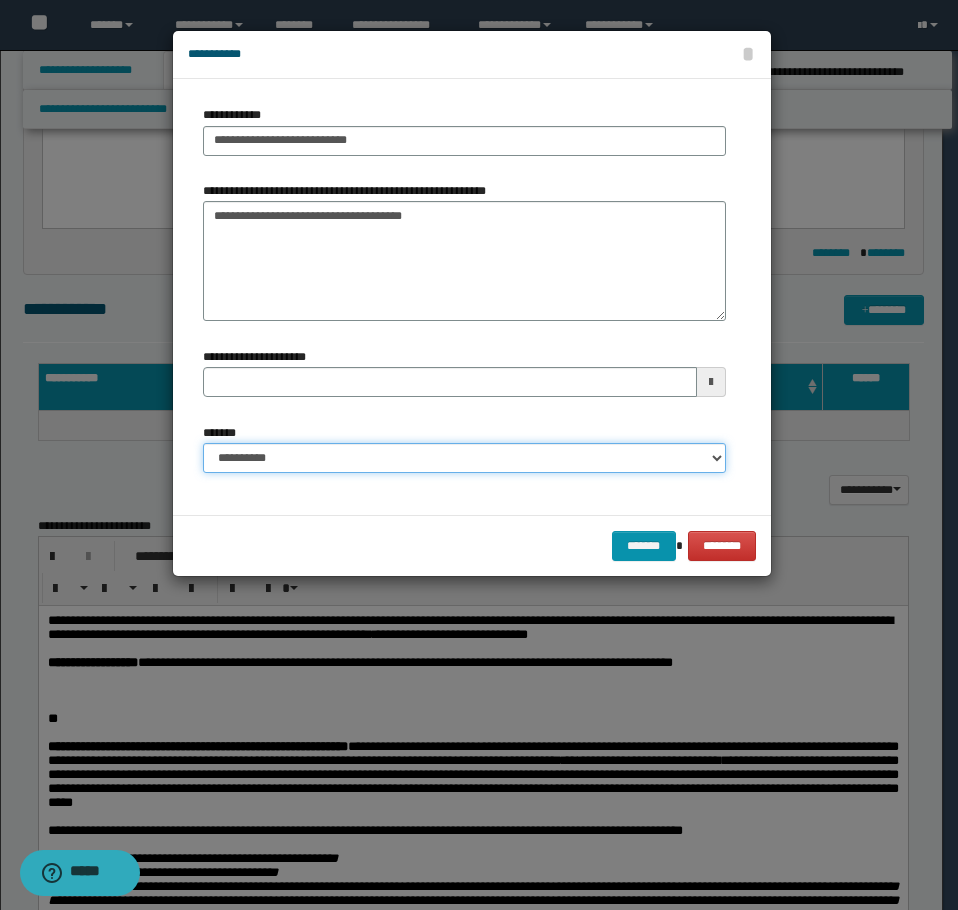 select on "*" 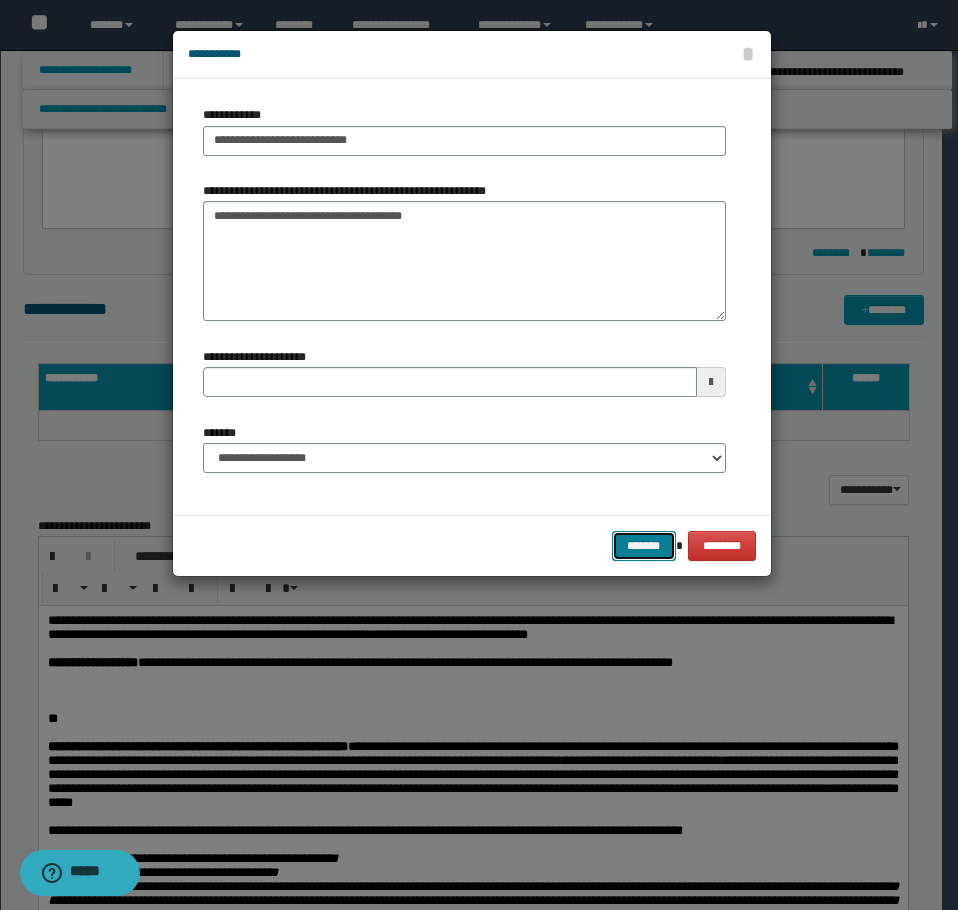 click on "*******" at bounding box center (644, 546) 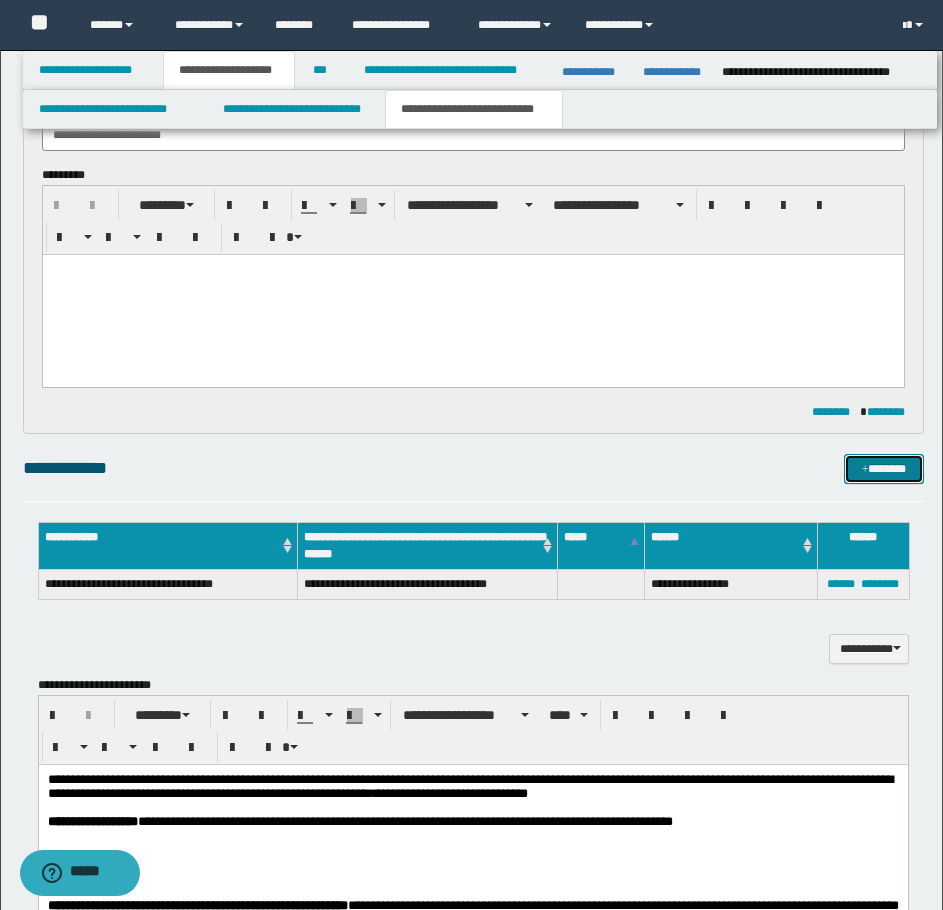 scroll, scrollTop: 1296, scrollLeft: 0, axis: vertical 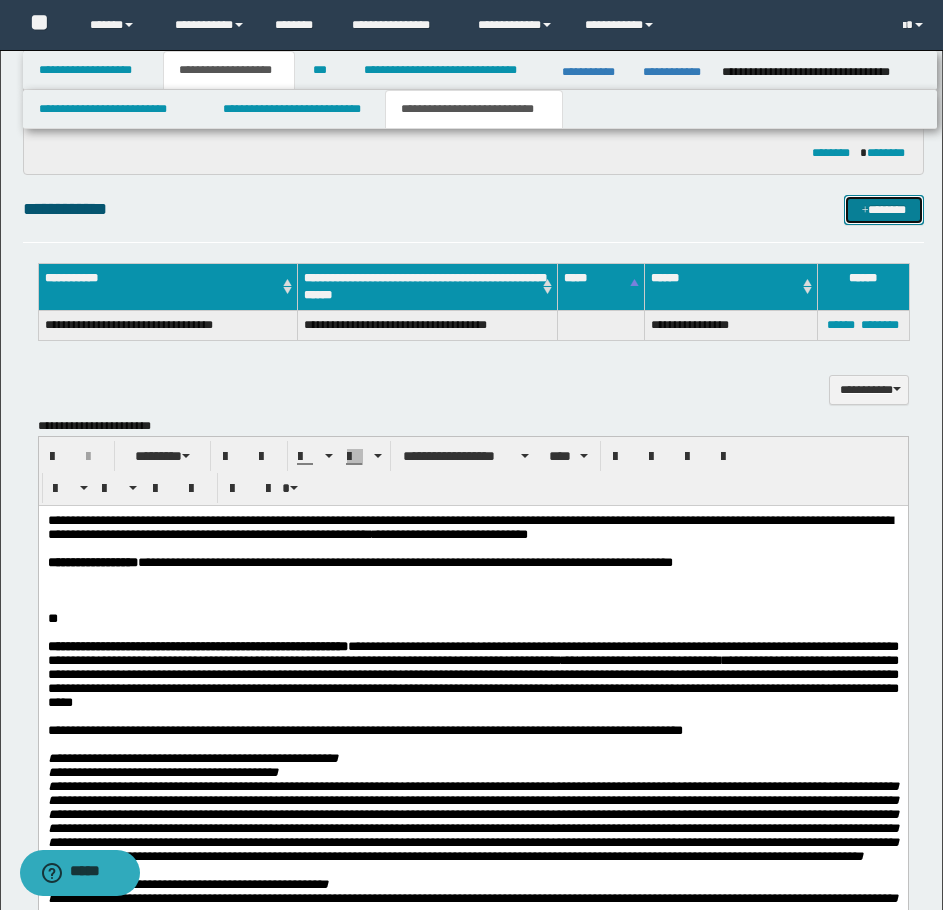 click at bounding box center (865, 211) 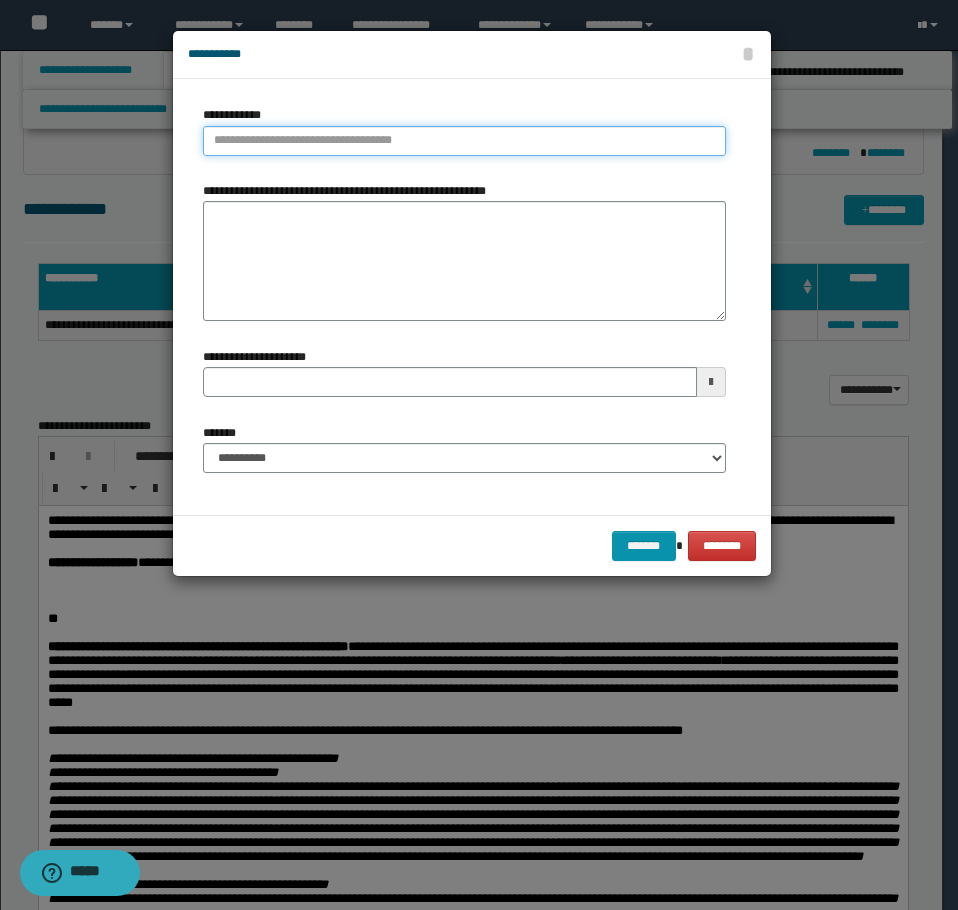 type on "**********" 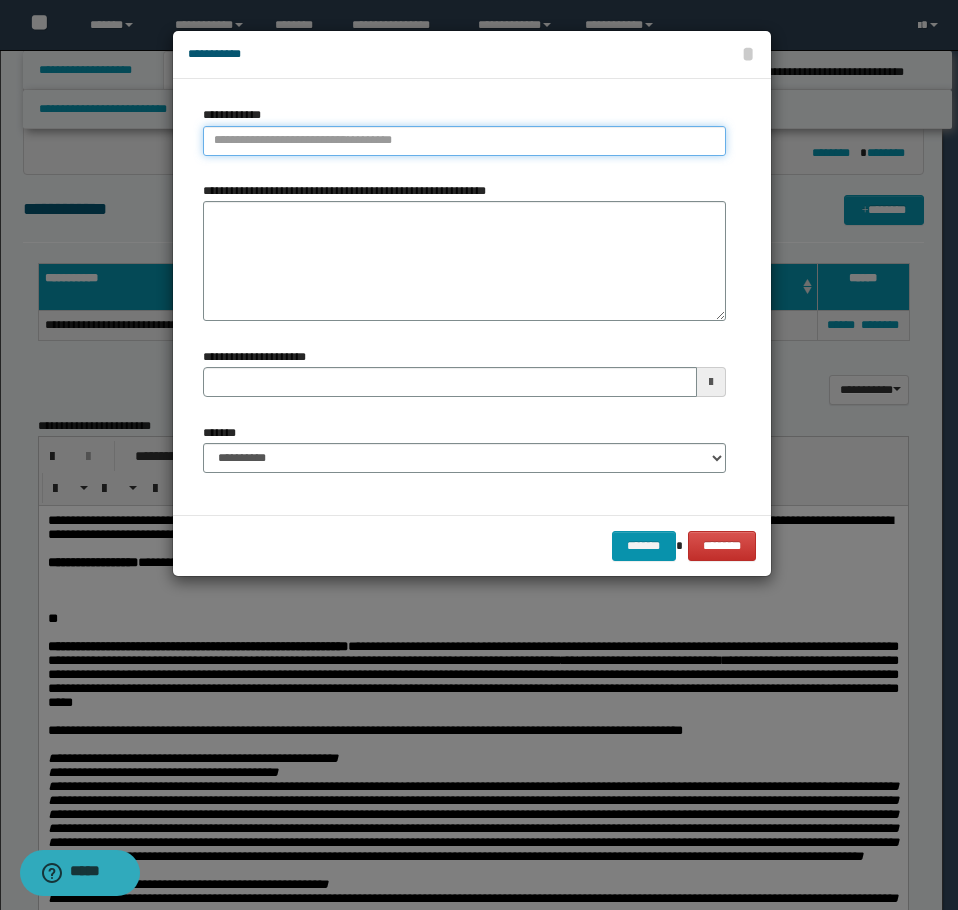 click on "**********" at bounding box center [464, 141] 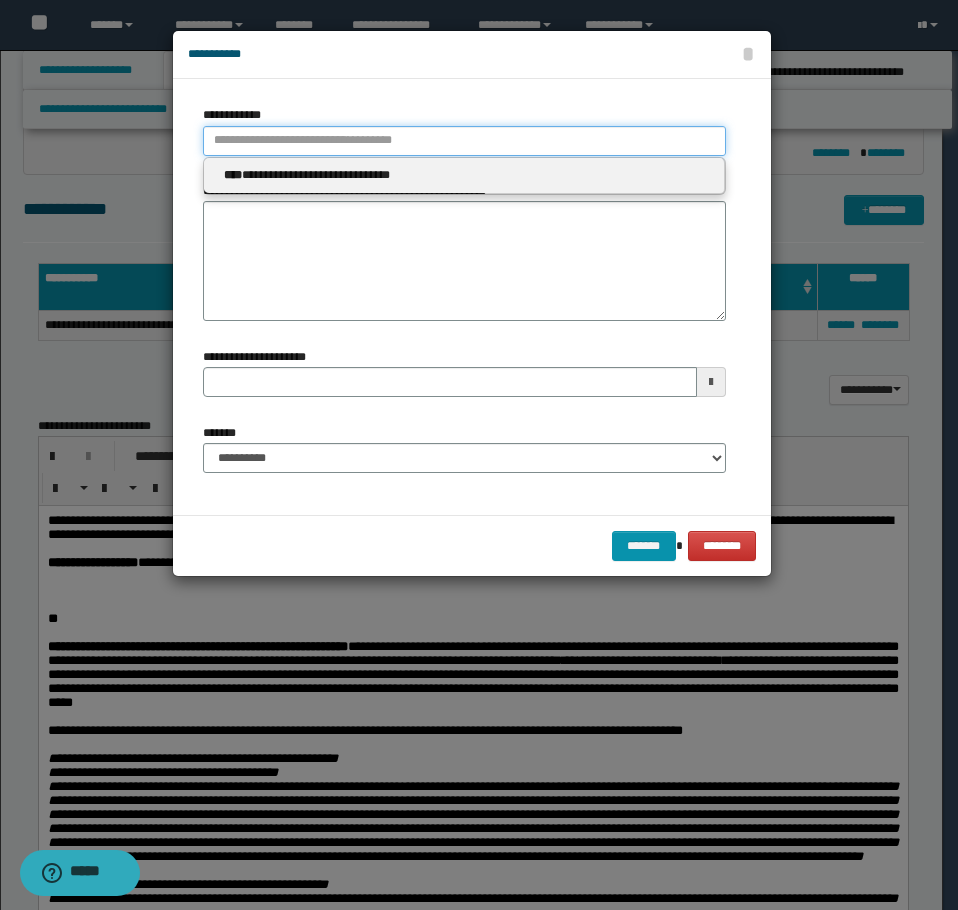 type 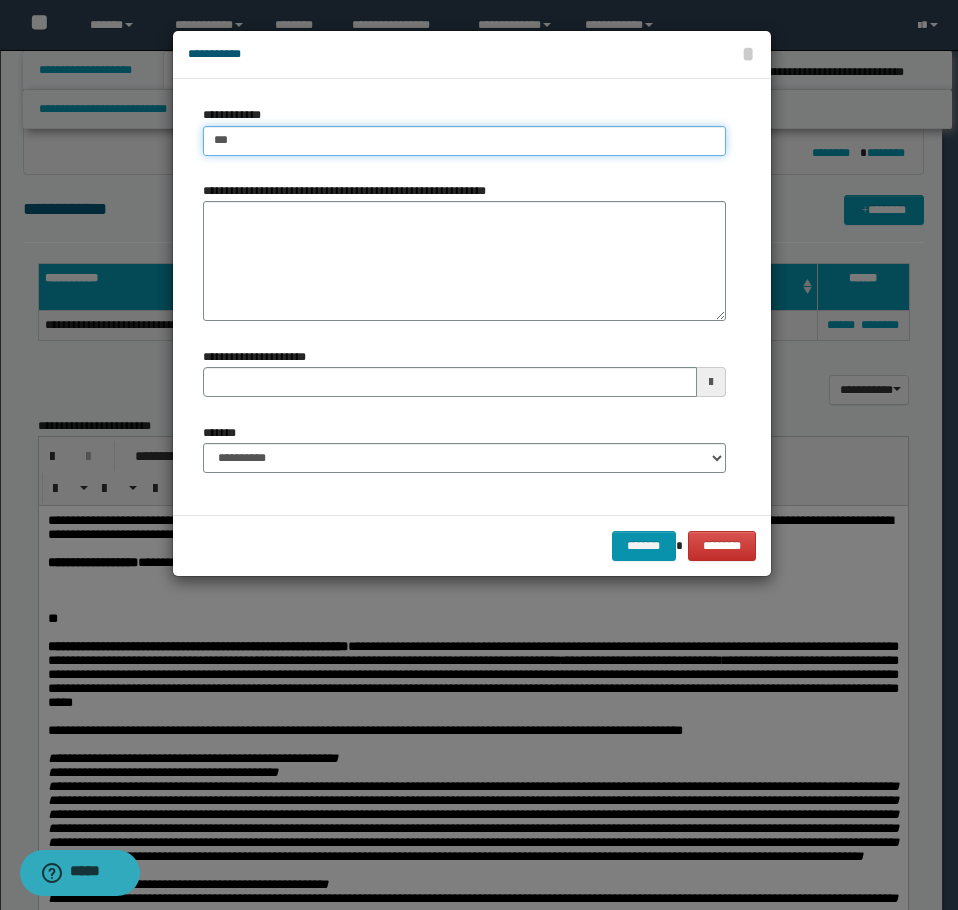 type on "****" 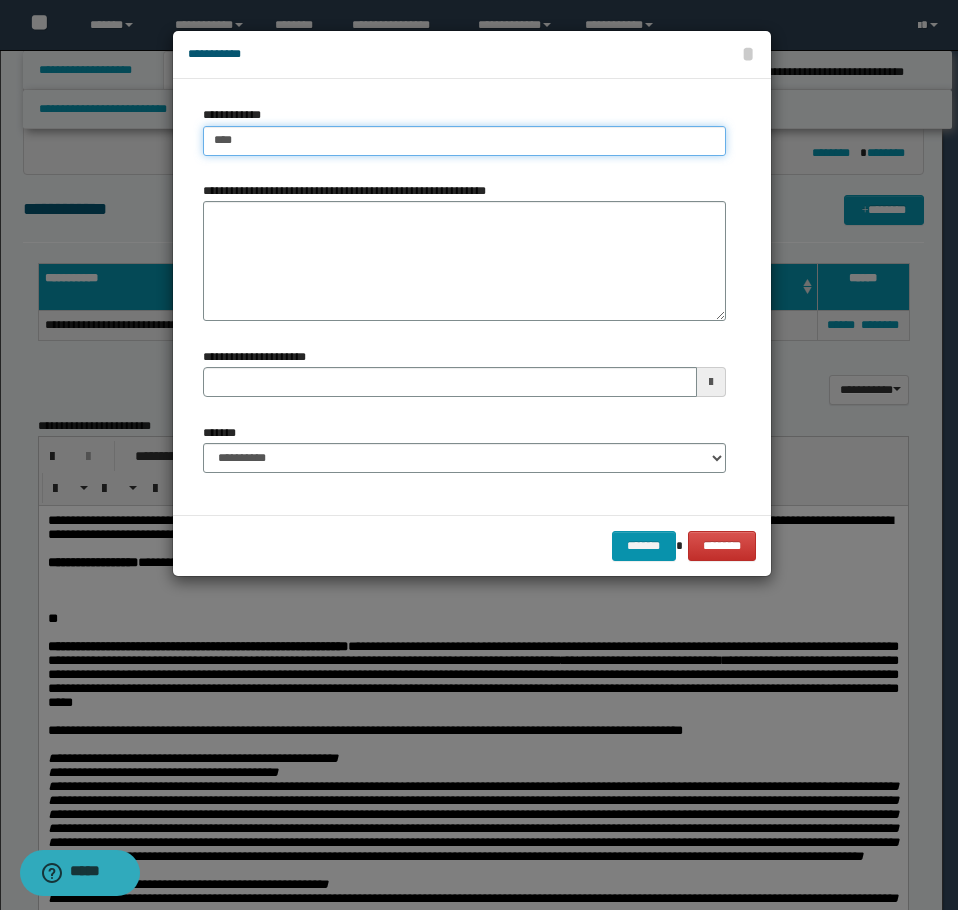 type on "****" 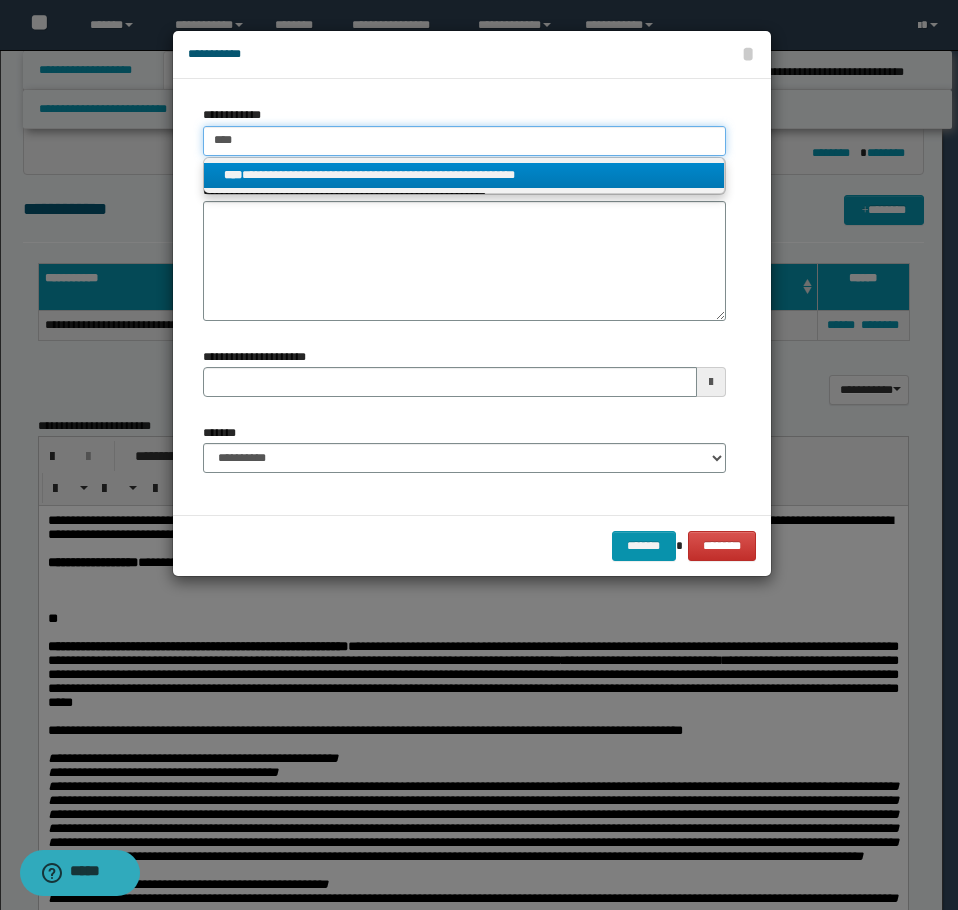type on "****" 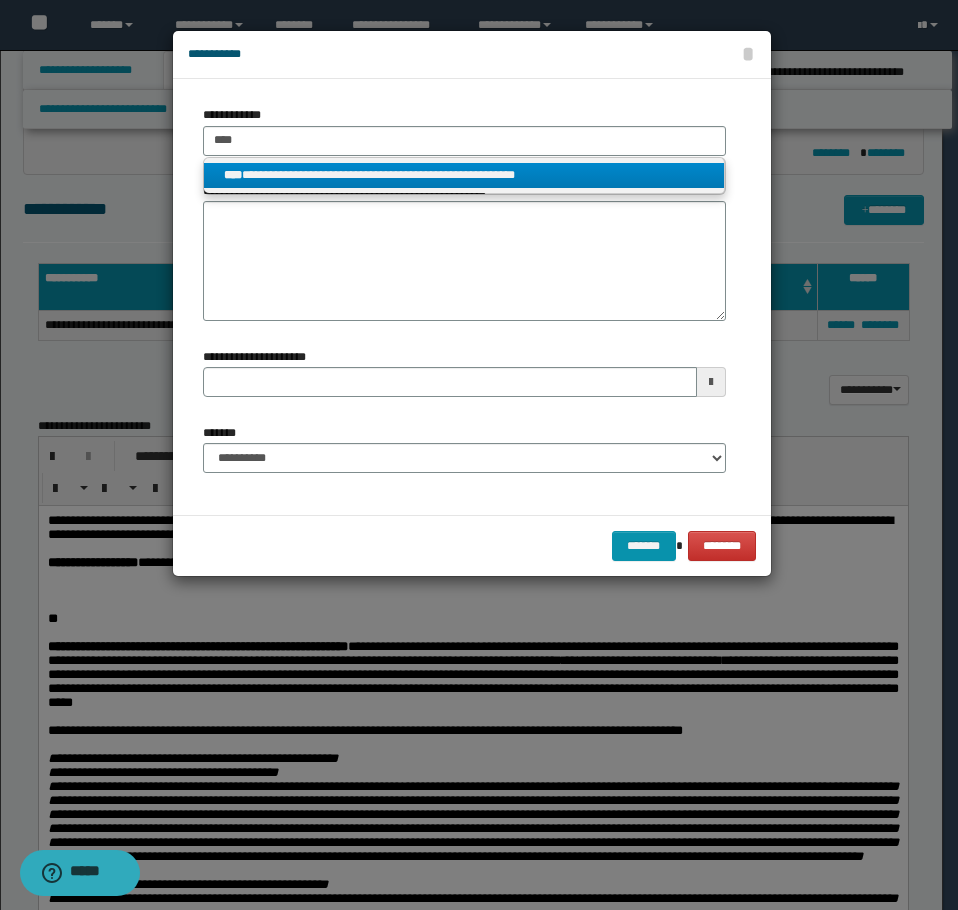 click on "**********" at bounding box center (464, 175) 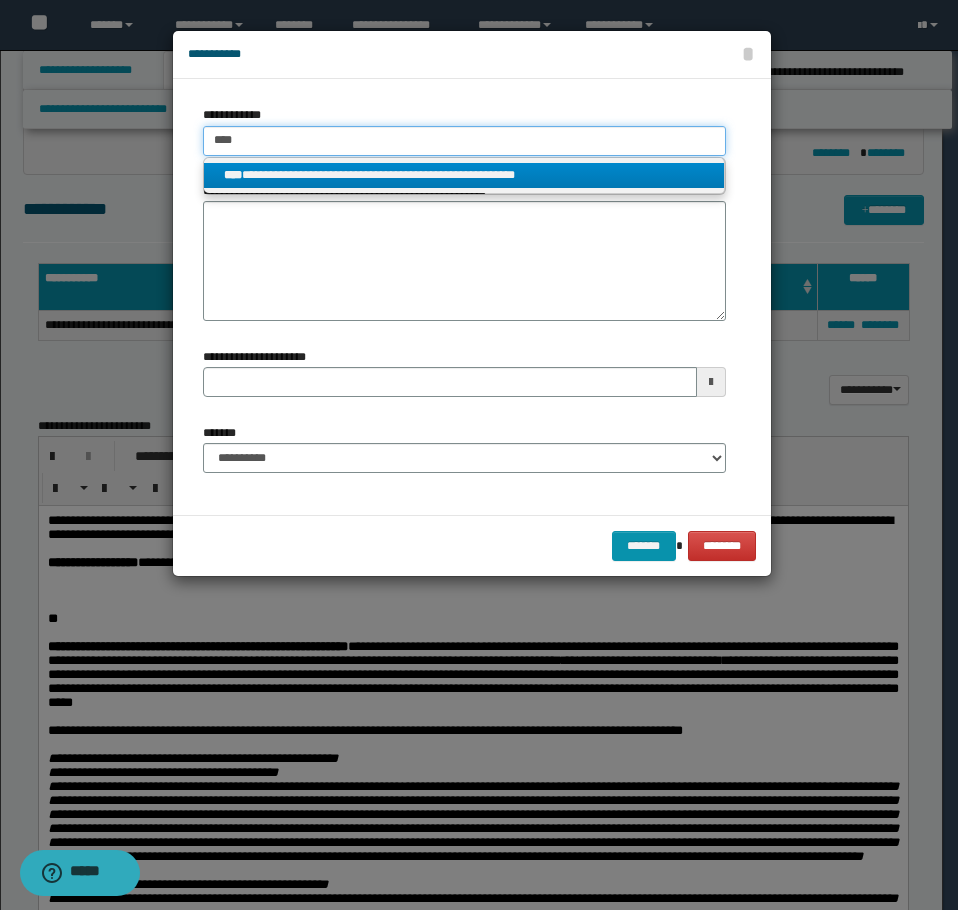 type 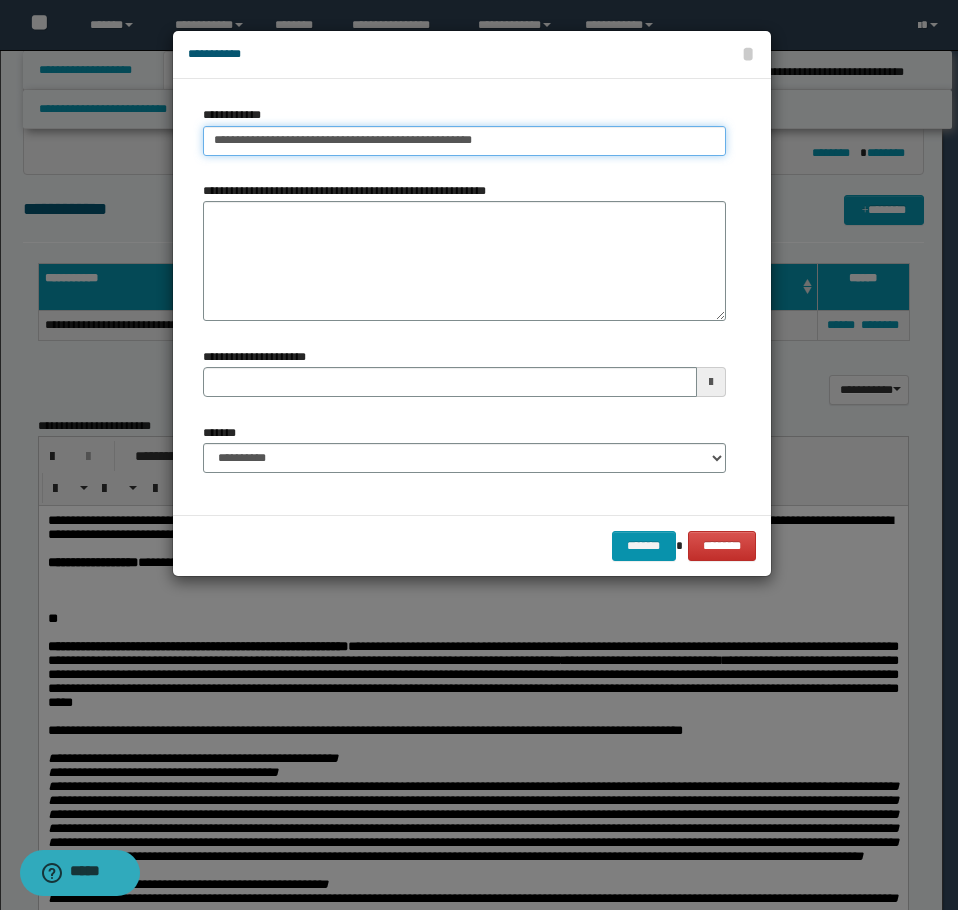 type 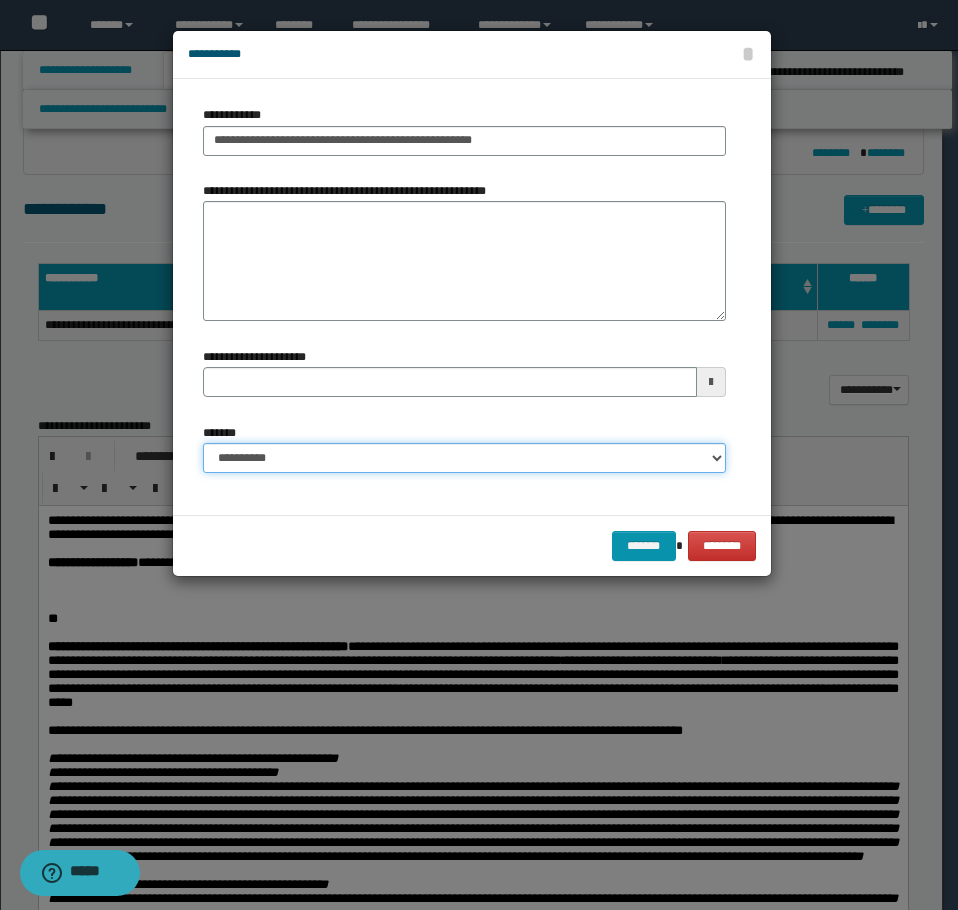 click on "**********" at bounding box center [464, 458] 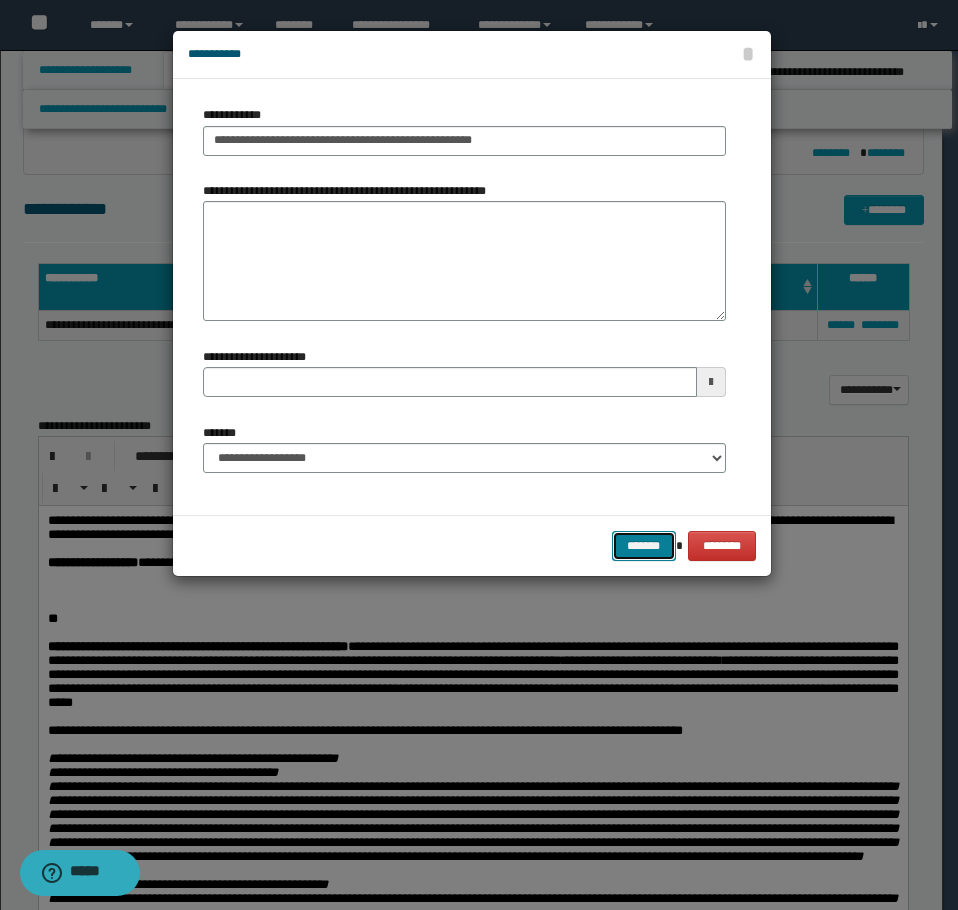 click on "*******" at bounding box center [644, 546] 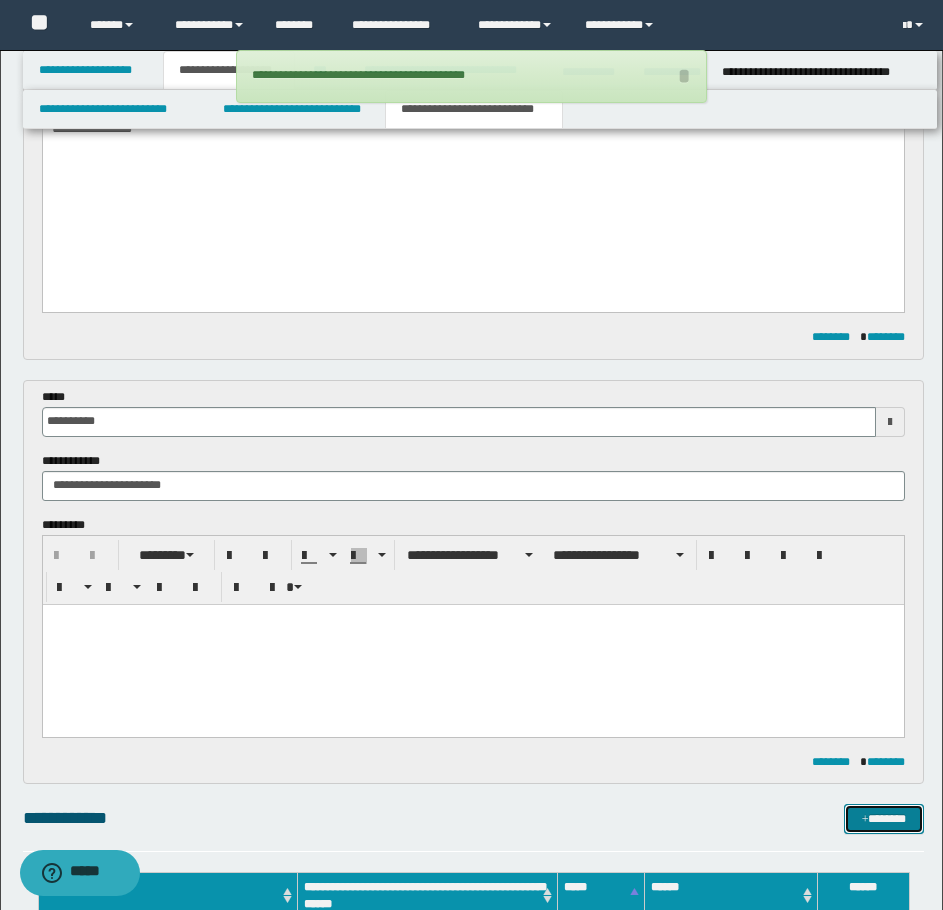 scroll, scrollTop: 496, scrollLeft: 0, axis: vertical 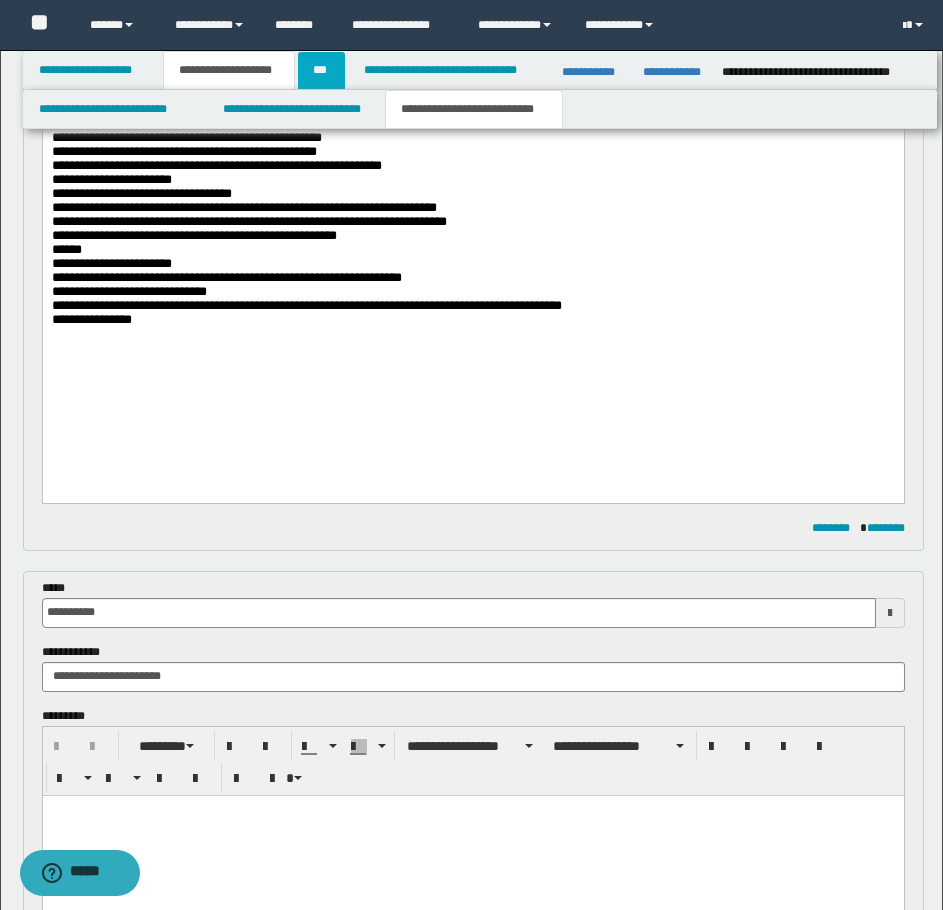 click on "***" at bounding box center [321, 70] 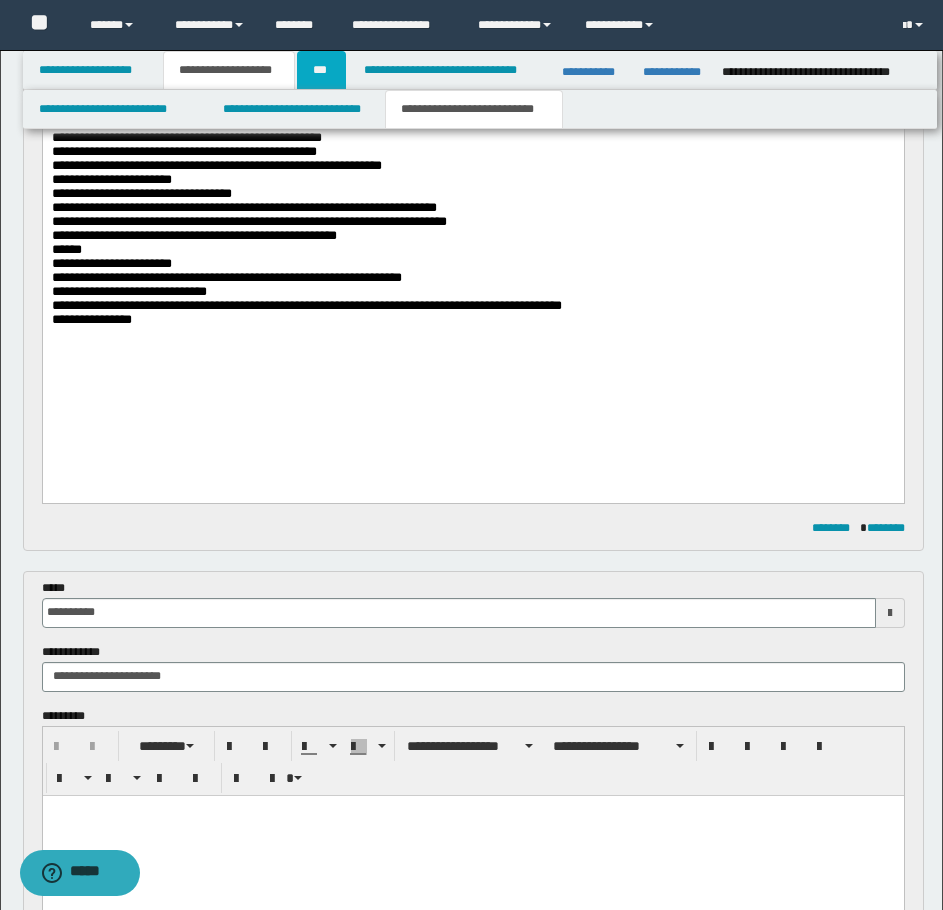 scroll, scrollTop: 0, scrollLeft: 0, axis: both 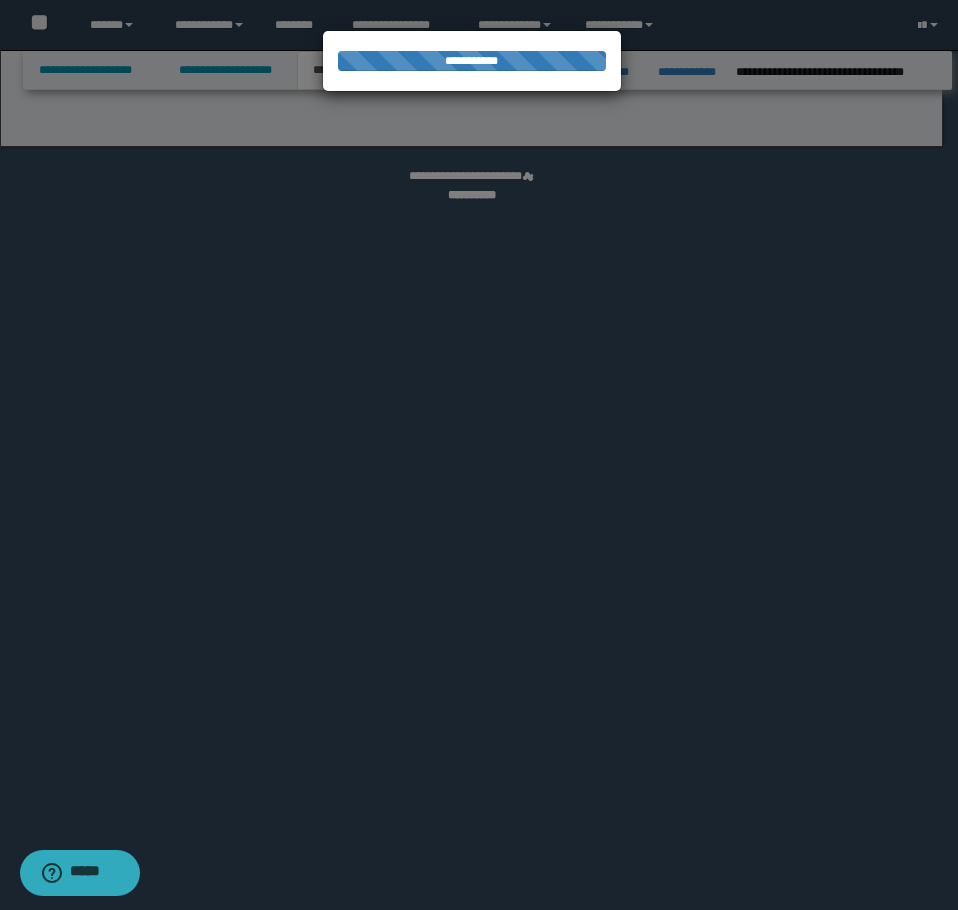 select on "***" 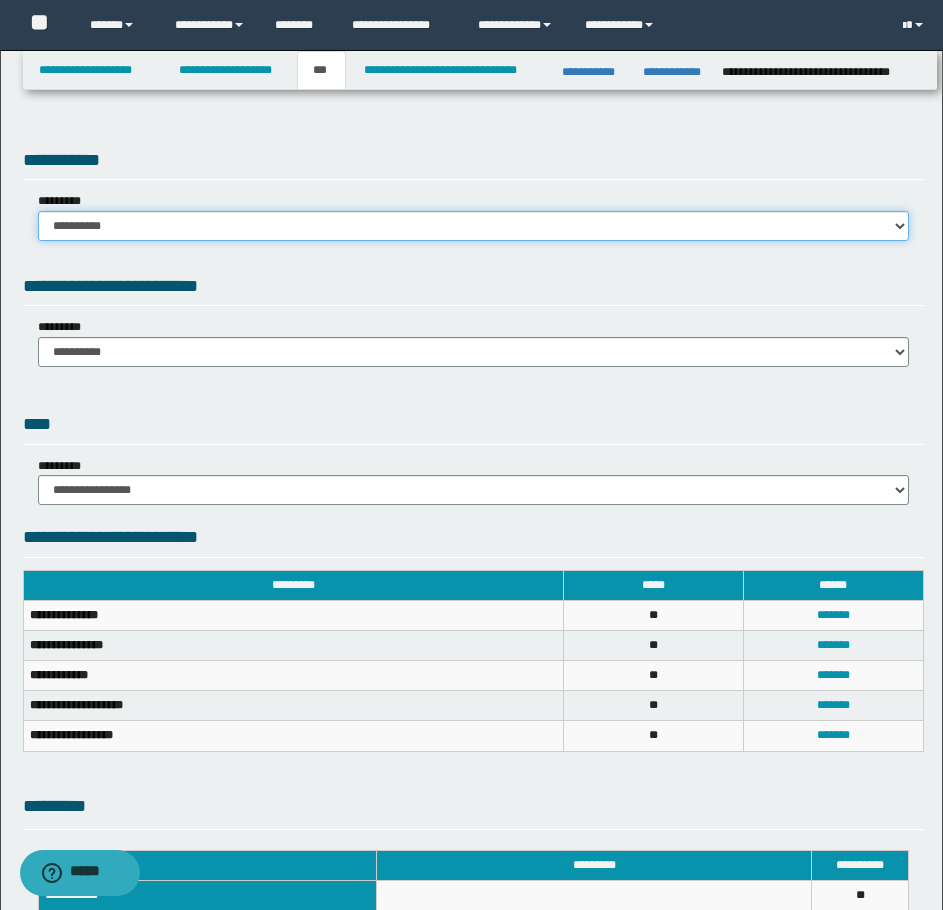 click on "**********" at bounding box center (473, 226) 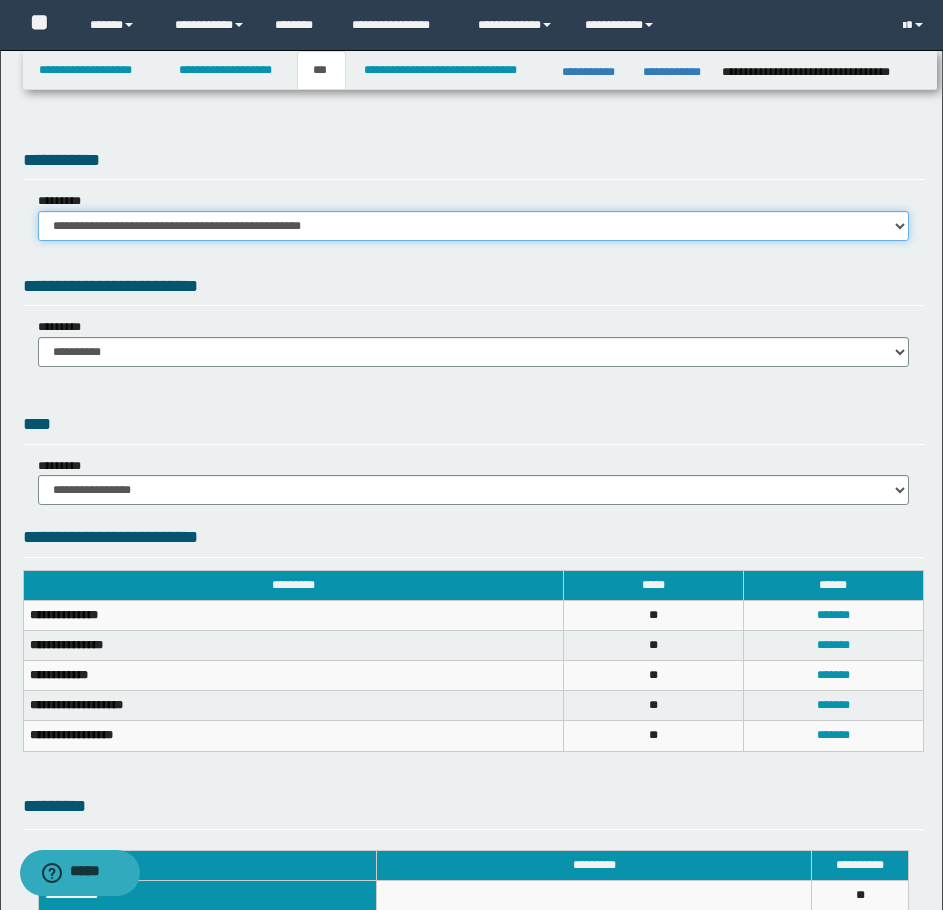 click on "**********" at bounding box center (473, 226) 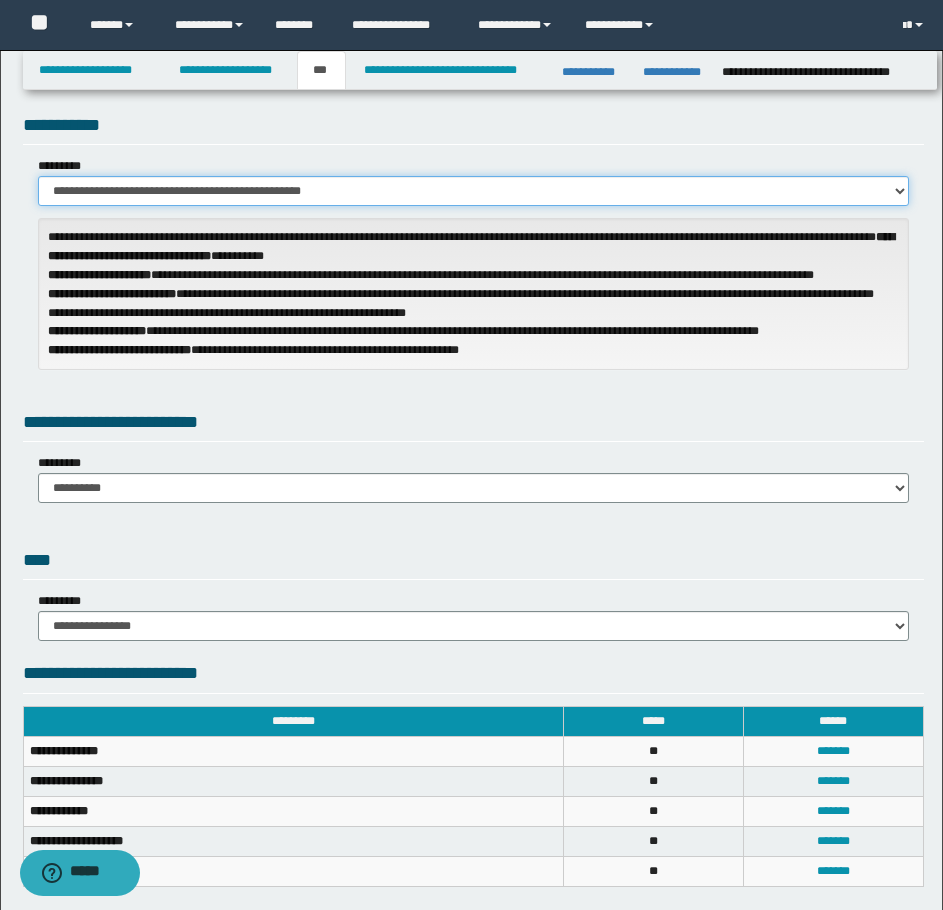 scroll, scrollTop: 0, scrollLeft: 0, axis: both 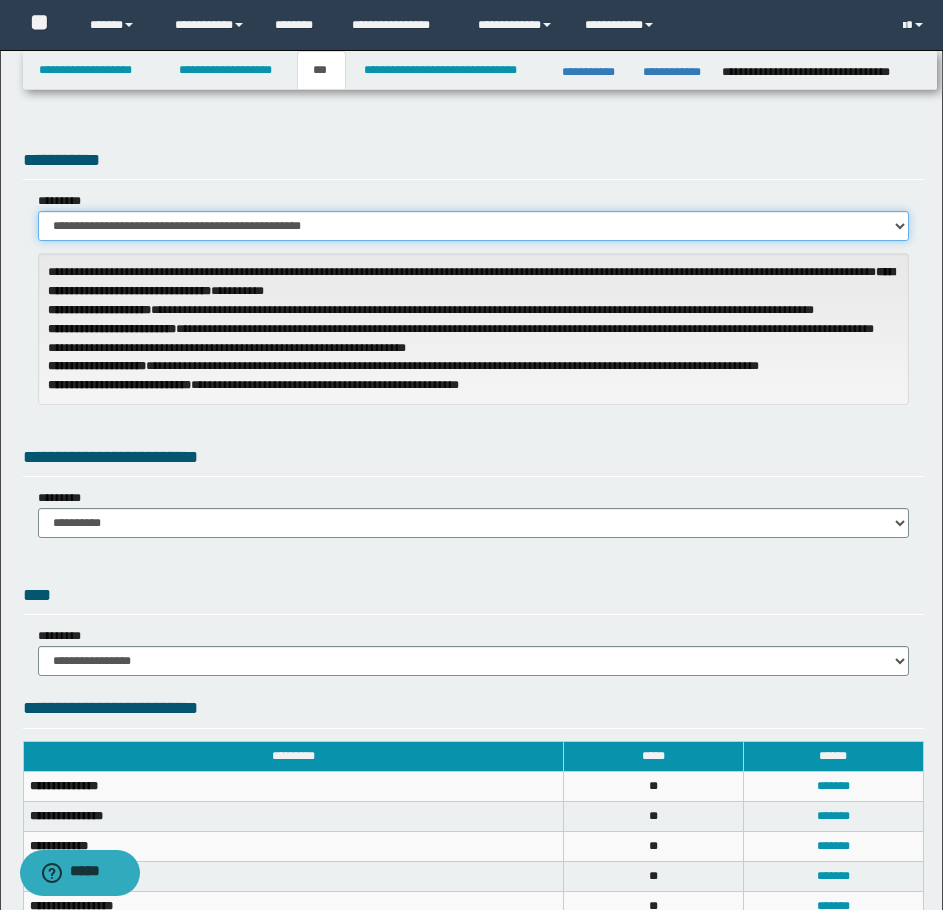 click on "**********" at bounding box center (473, 226) 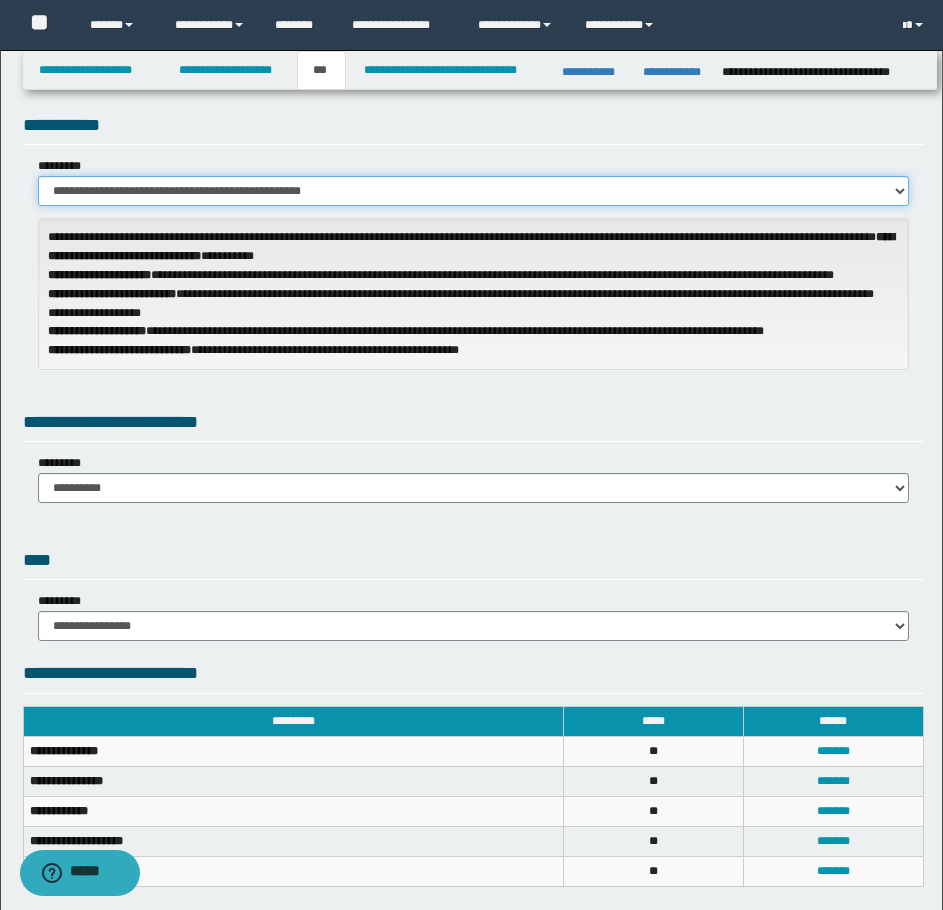 scroll, scrollTop: 0, scrollLeft: 0, axis: both 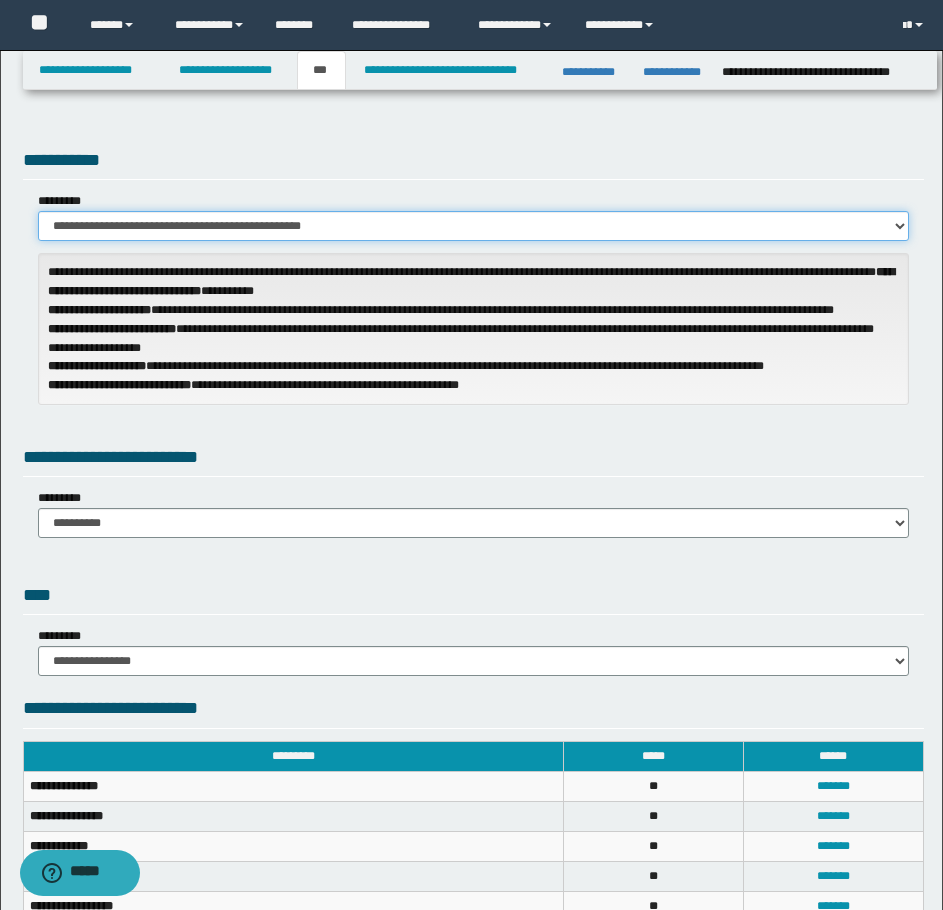 click on "**********" at bounding box center (473, 226) 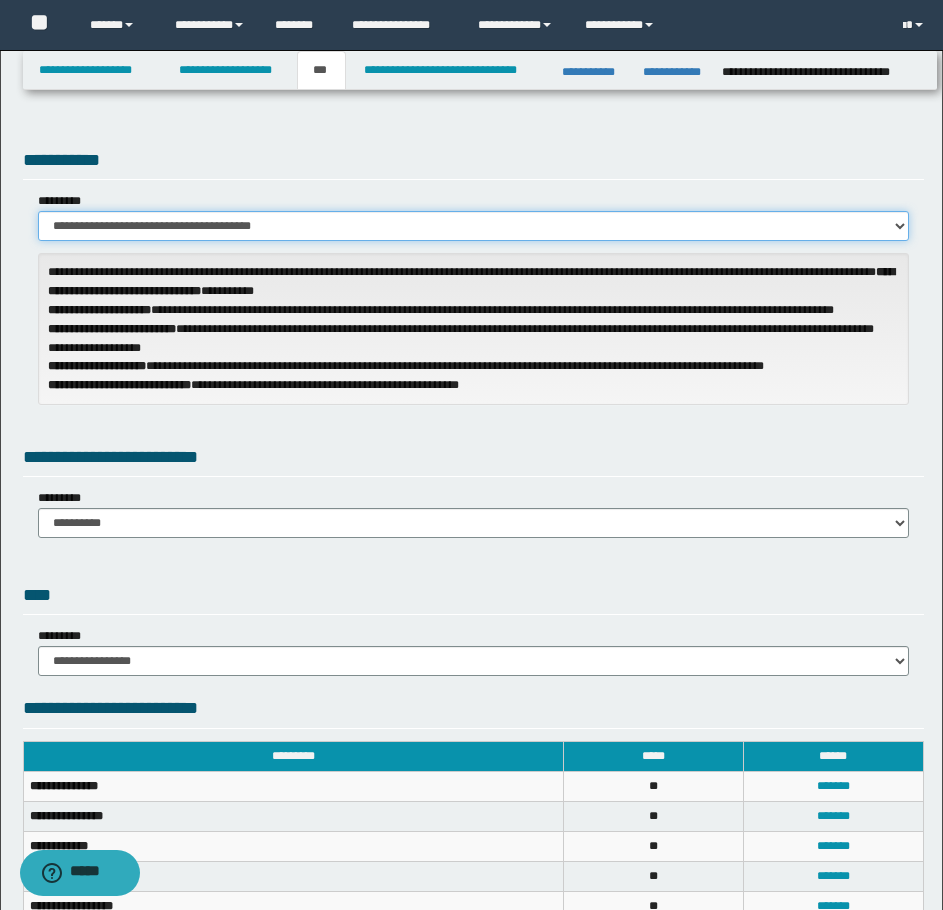 click on "**********" at bounding box center [473, 226] 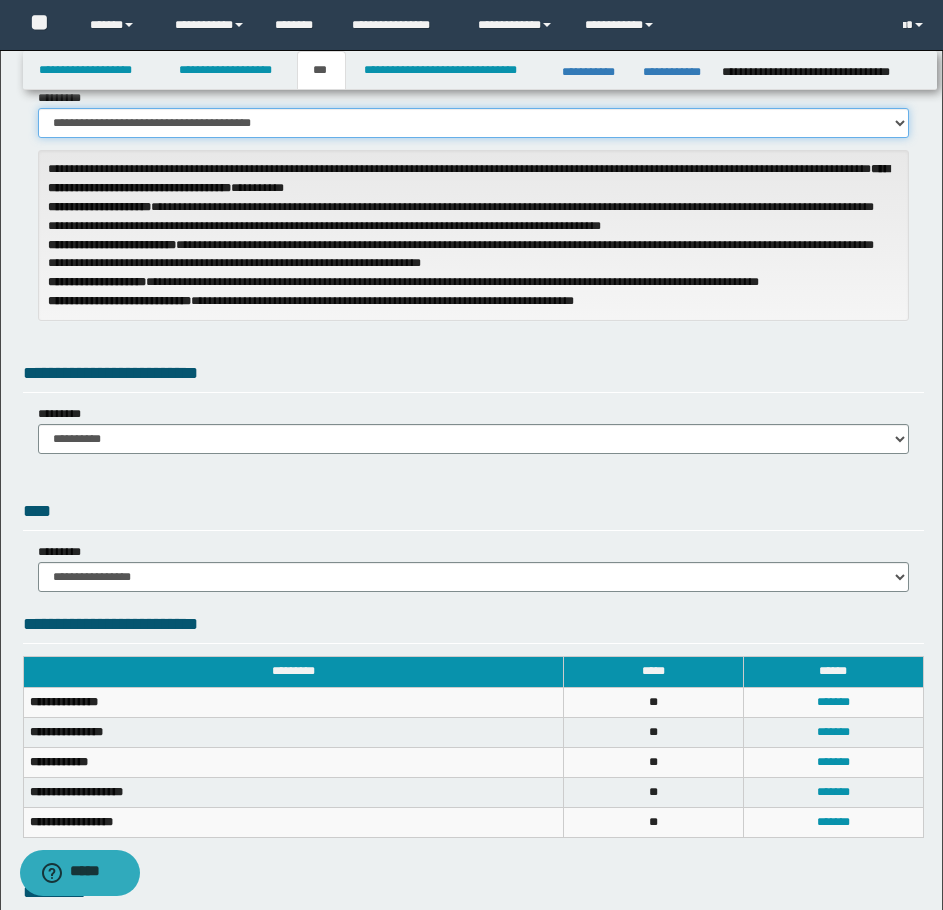 scroll, scrollTop: 100, scrollLeft: 0, axis: vertical 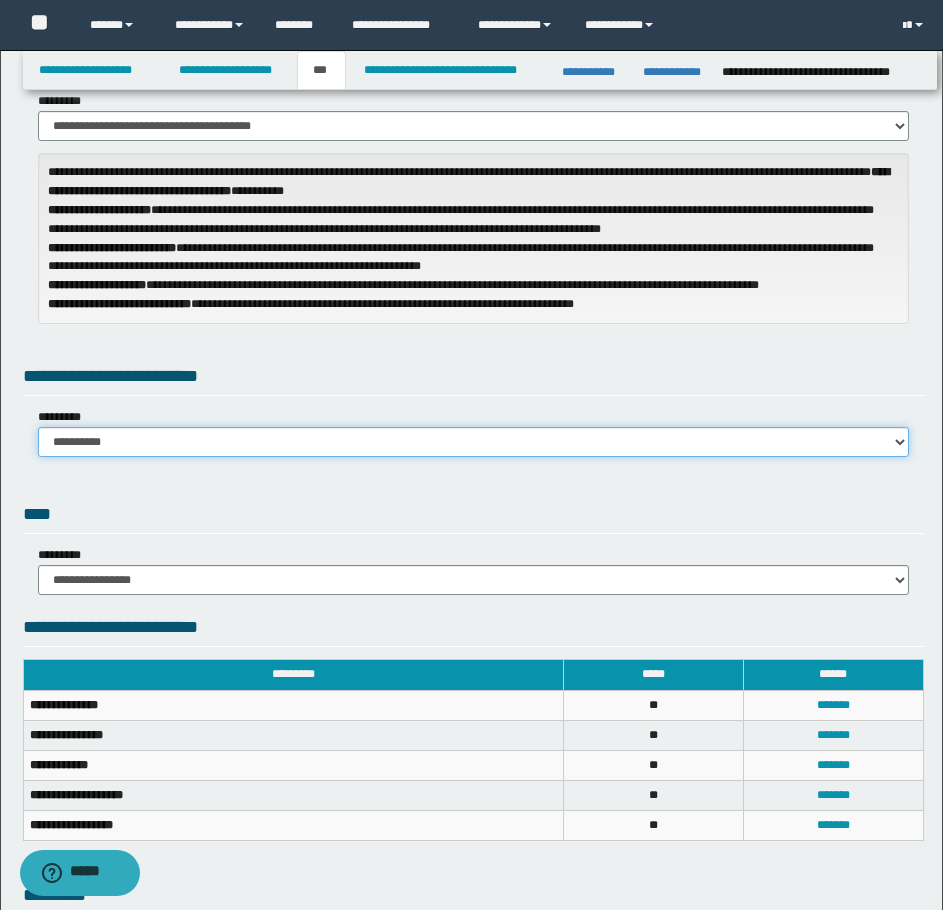click on "**********" at bounding box center (473, 442) 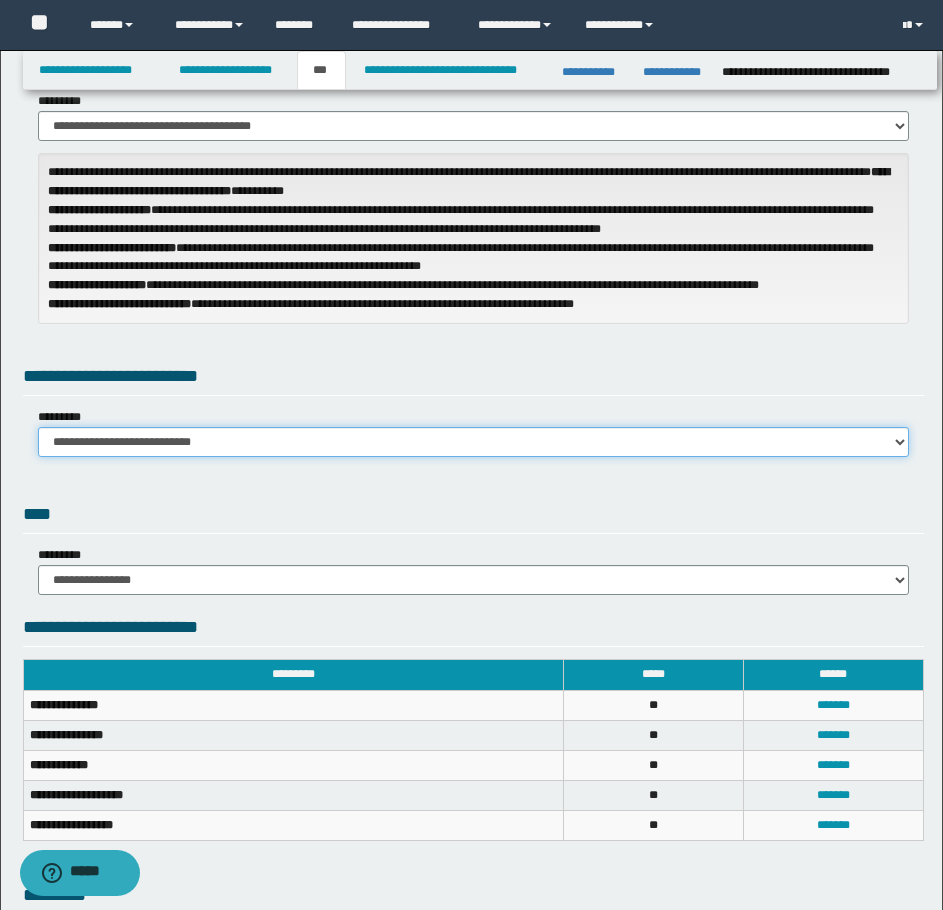 click on "**********" at bounding box center [473, 442] 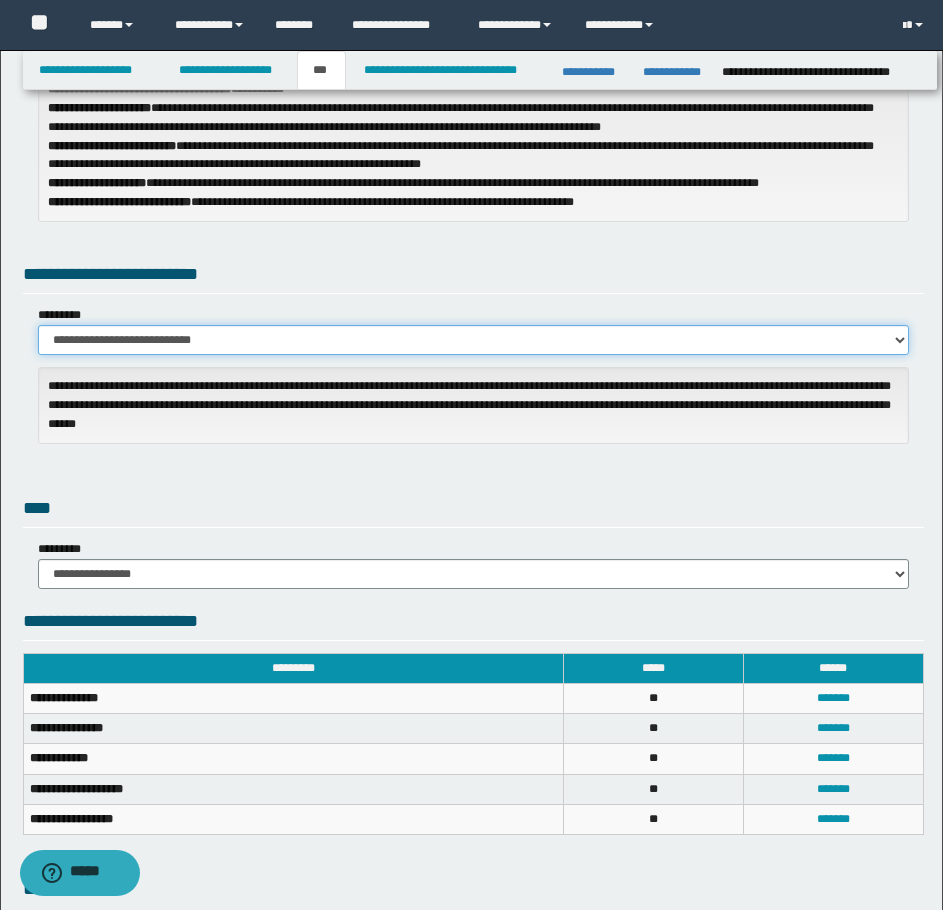 scroll, scrollTop: 200, scrollLeft: 0, axis: vertical 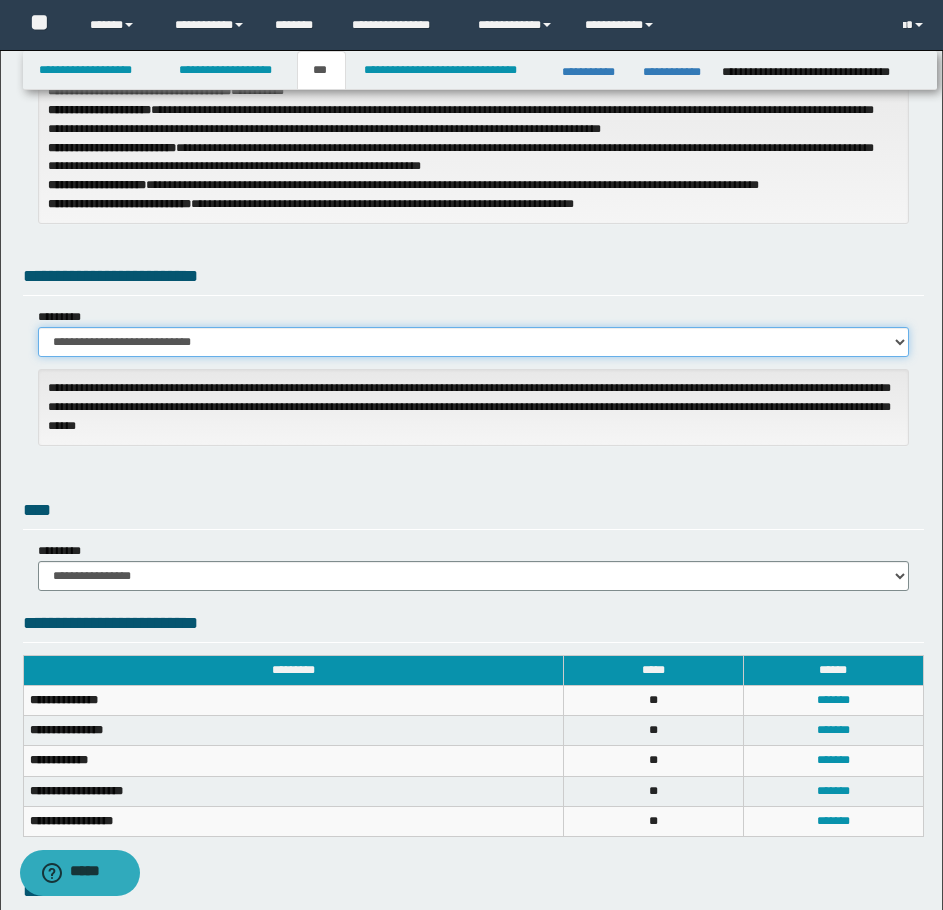 click on "**********" at bounding box center [473, 342] 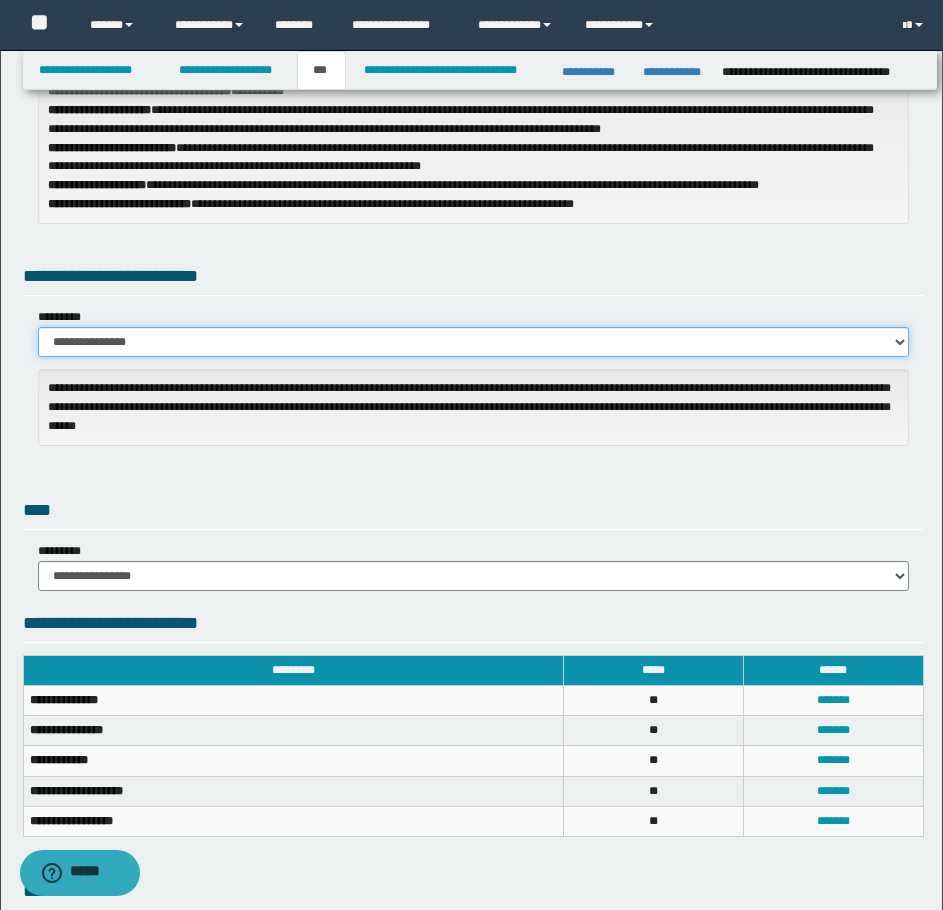 click on "**********" at bounding box center [473, 342] 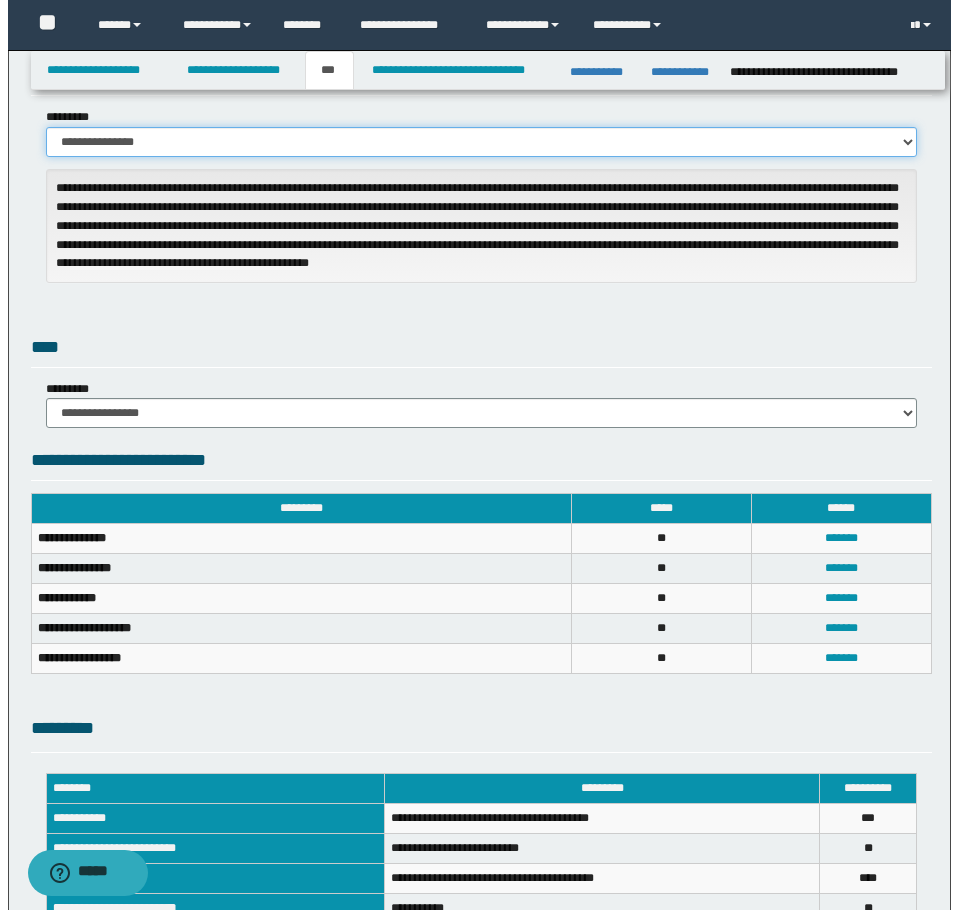 scroll, scrollTop: 600, scrollLeft: 0, axis: vertical 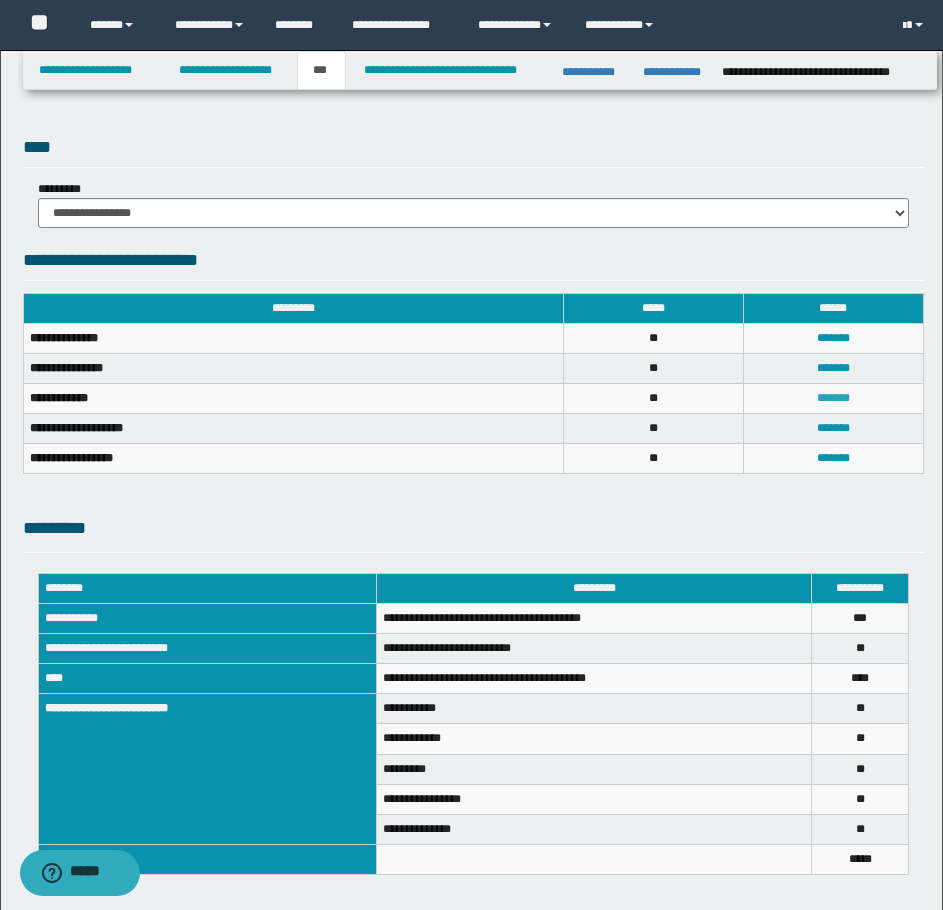 click on "*******" at bounding box center (833, 398) 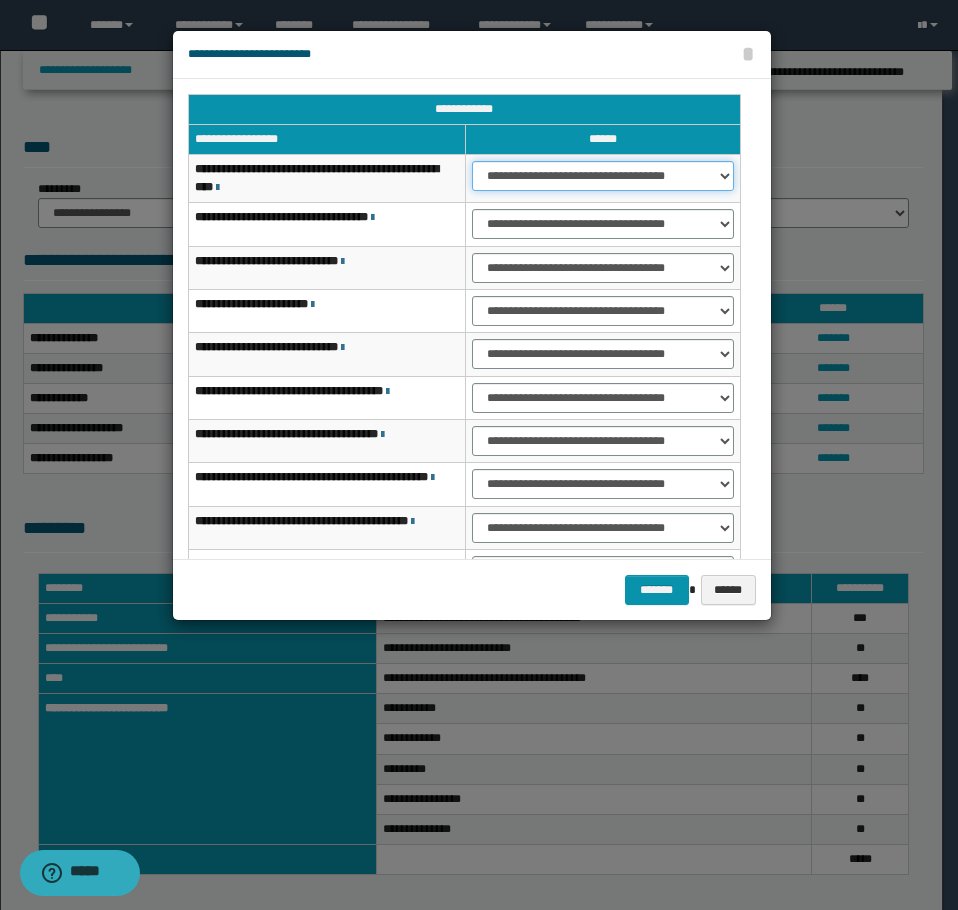 click on "**********" at bounding box center [603, 176] 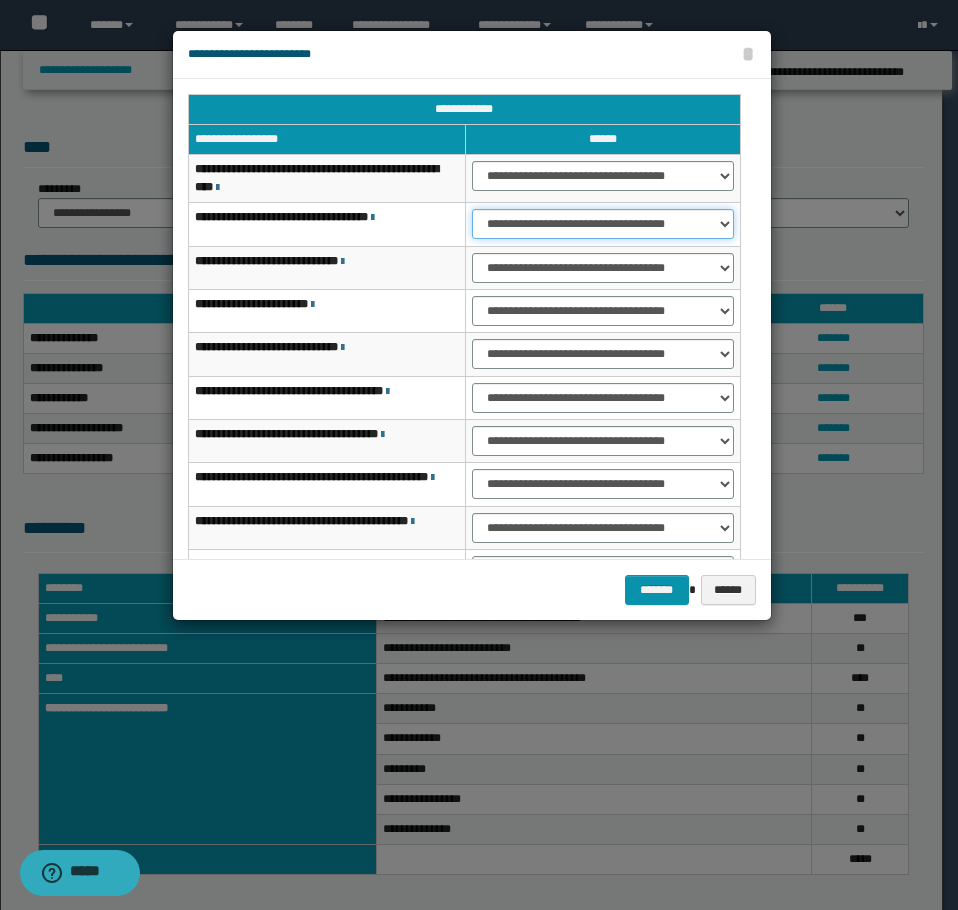 click on "**********" at bounding box center (603, 224) 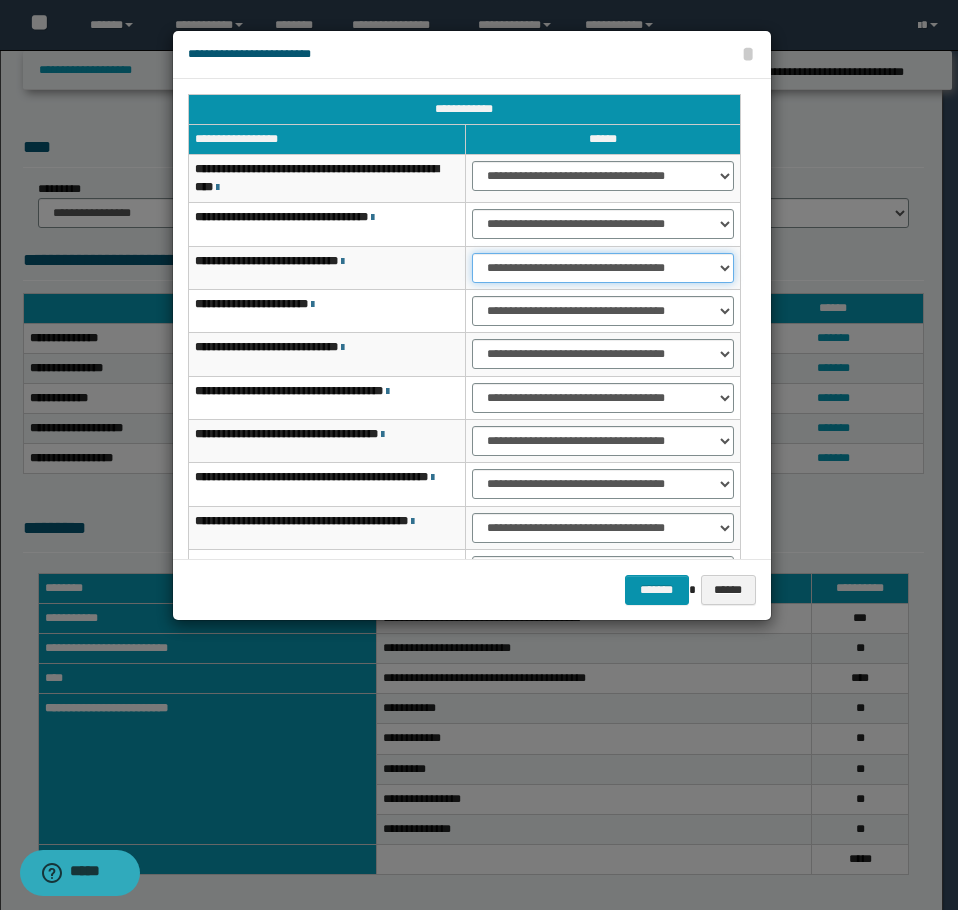 click on "**********" at bounding box center [603, 268] 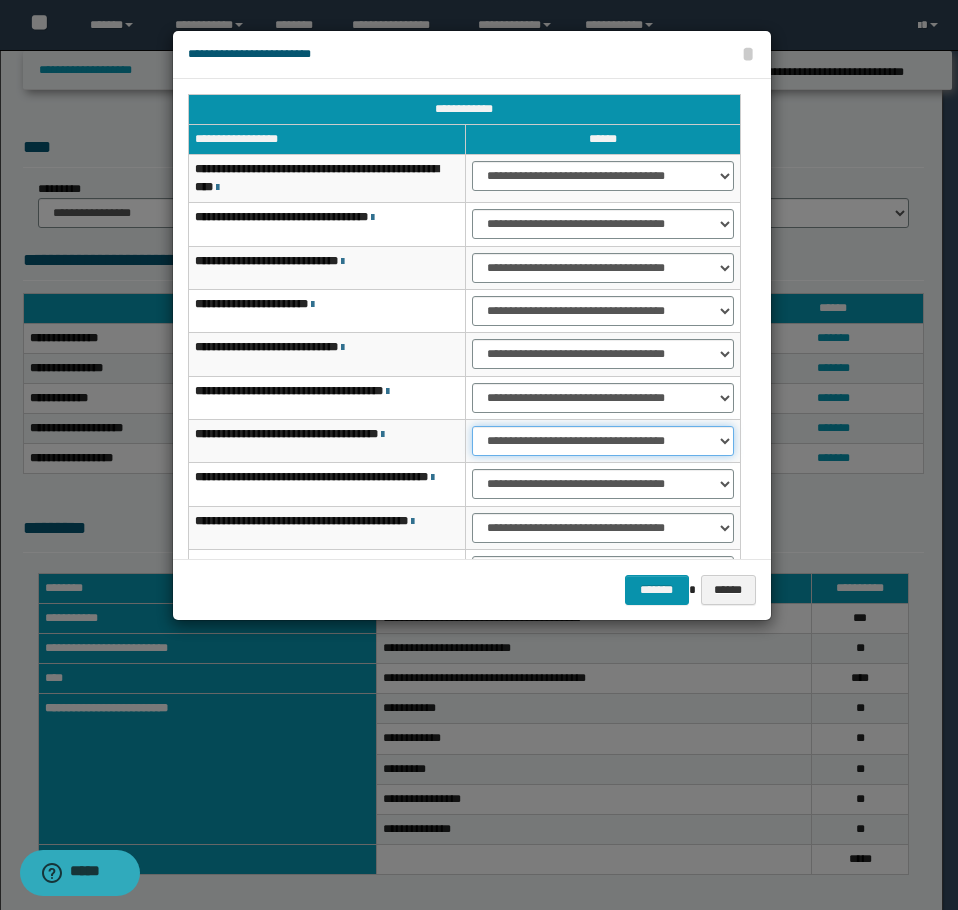 click on "**********" at bounding box center [603, 441] 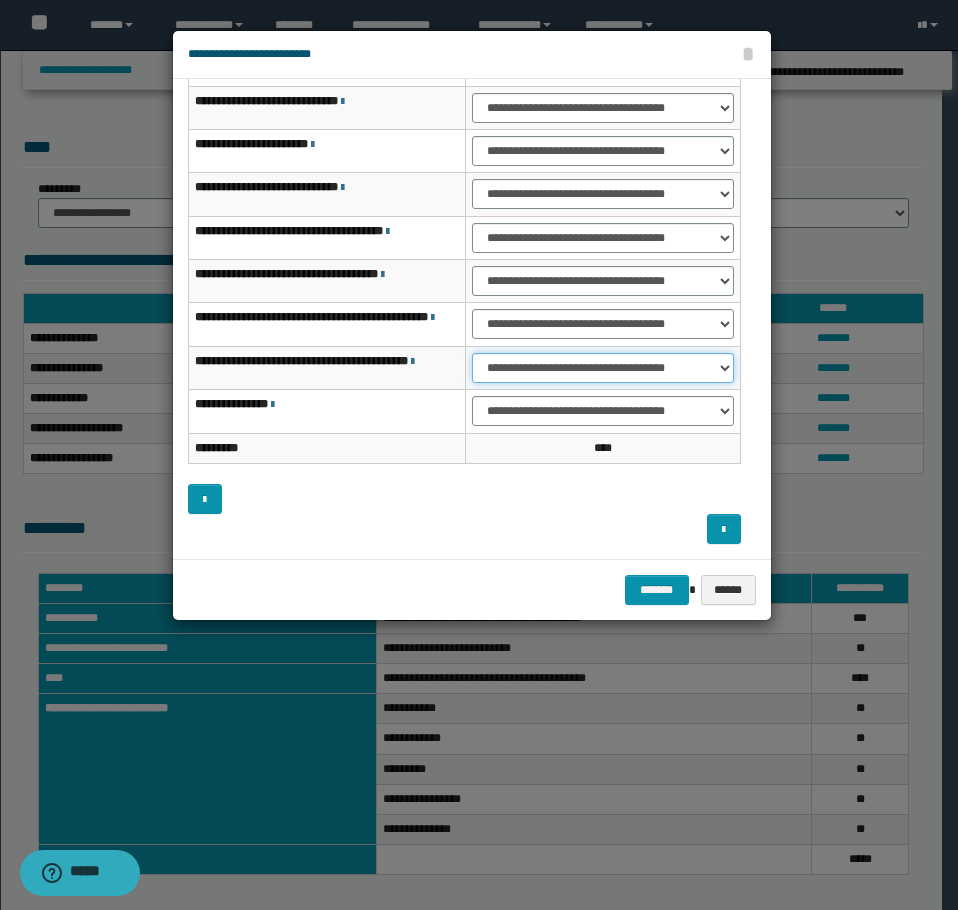 click on "**********" at bounding box center [603, 368] 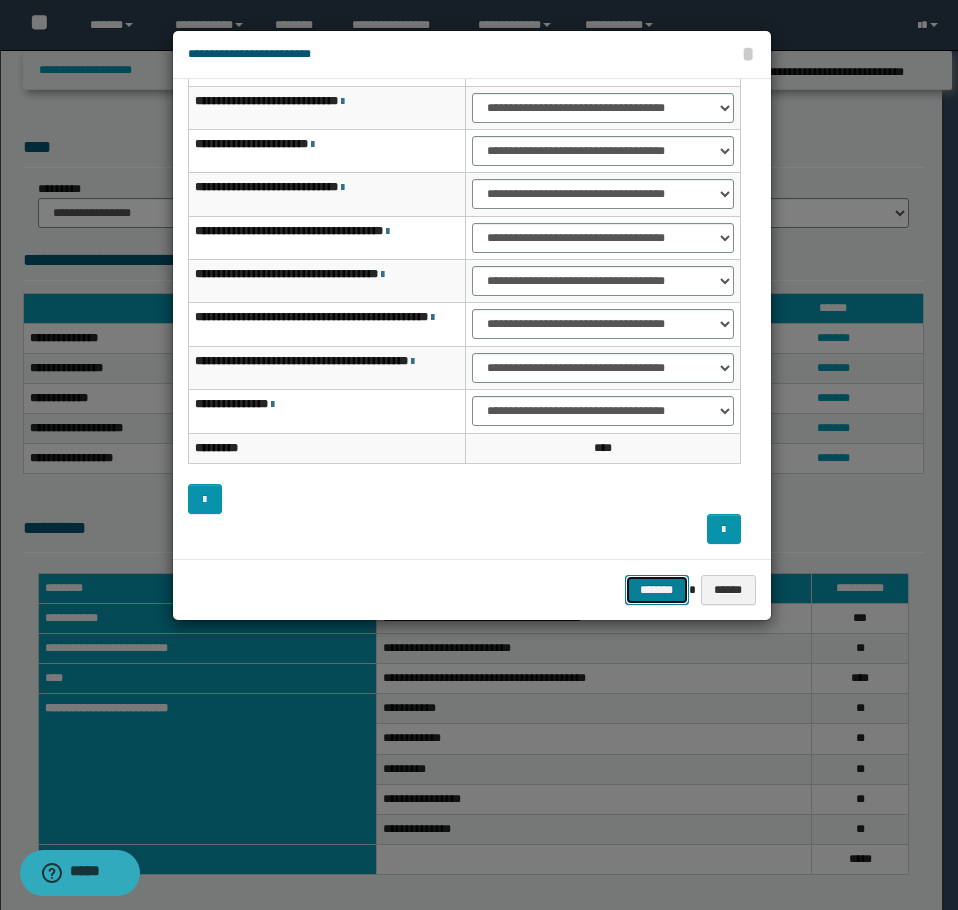 click on "*******" at bounding box center (657, 590) 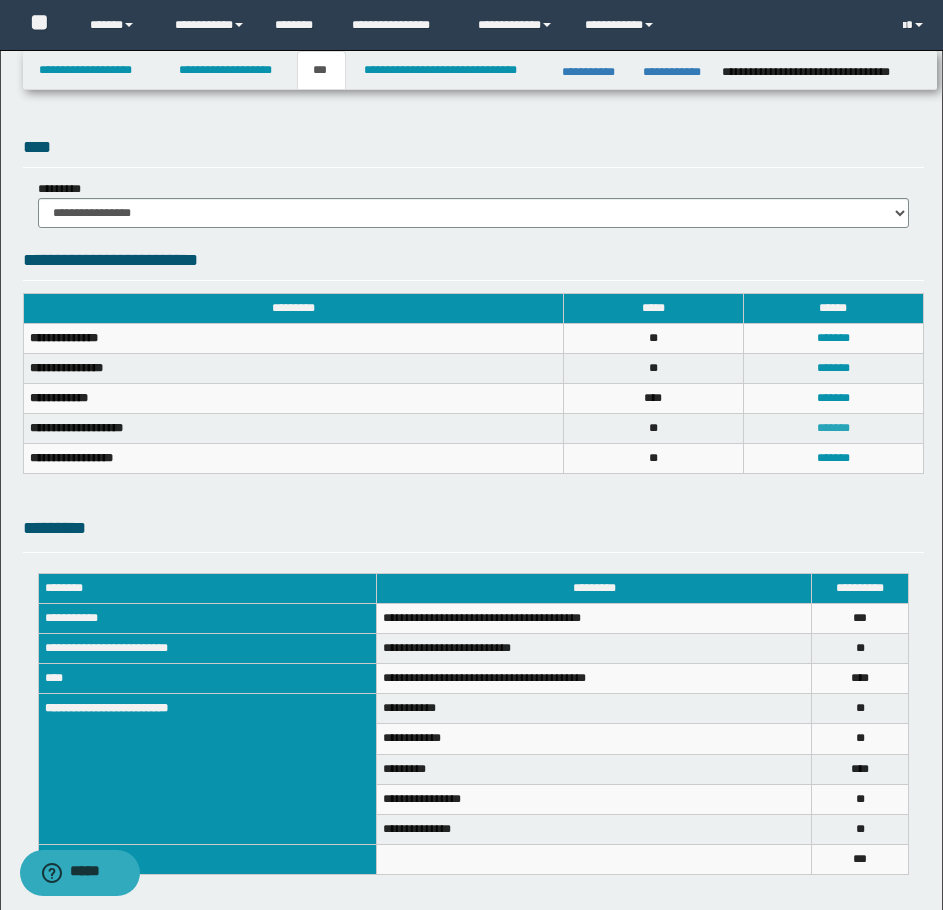 click on "*******" at bounding box center [833, 428] 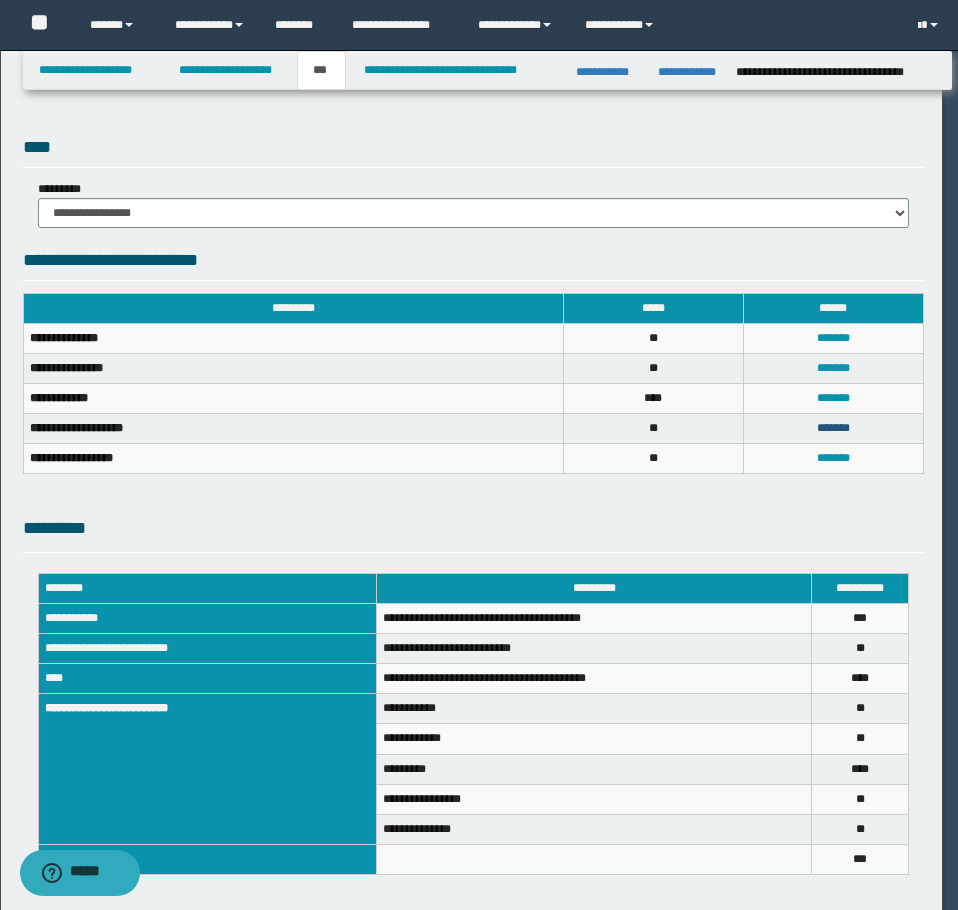 scroll, scrollTop: 156, scrollLeft: 0, axis: vertical 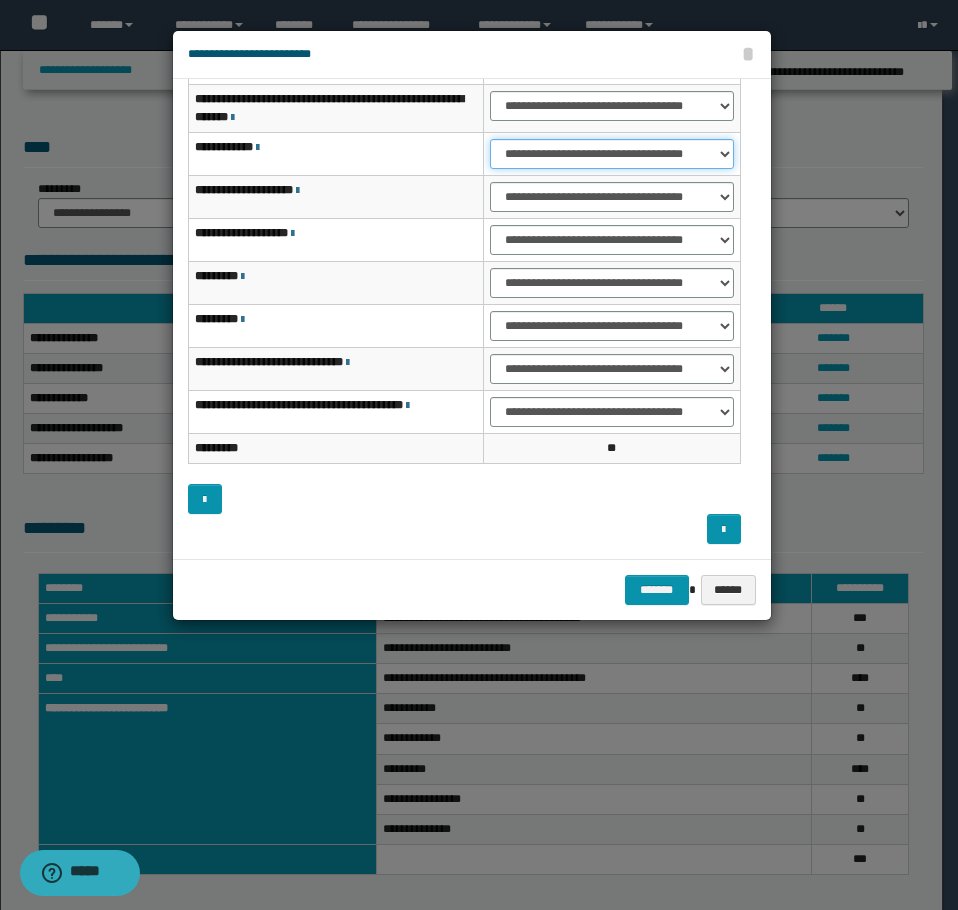 click on "**********" at bounding box center [611, 154] 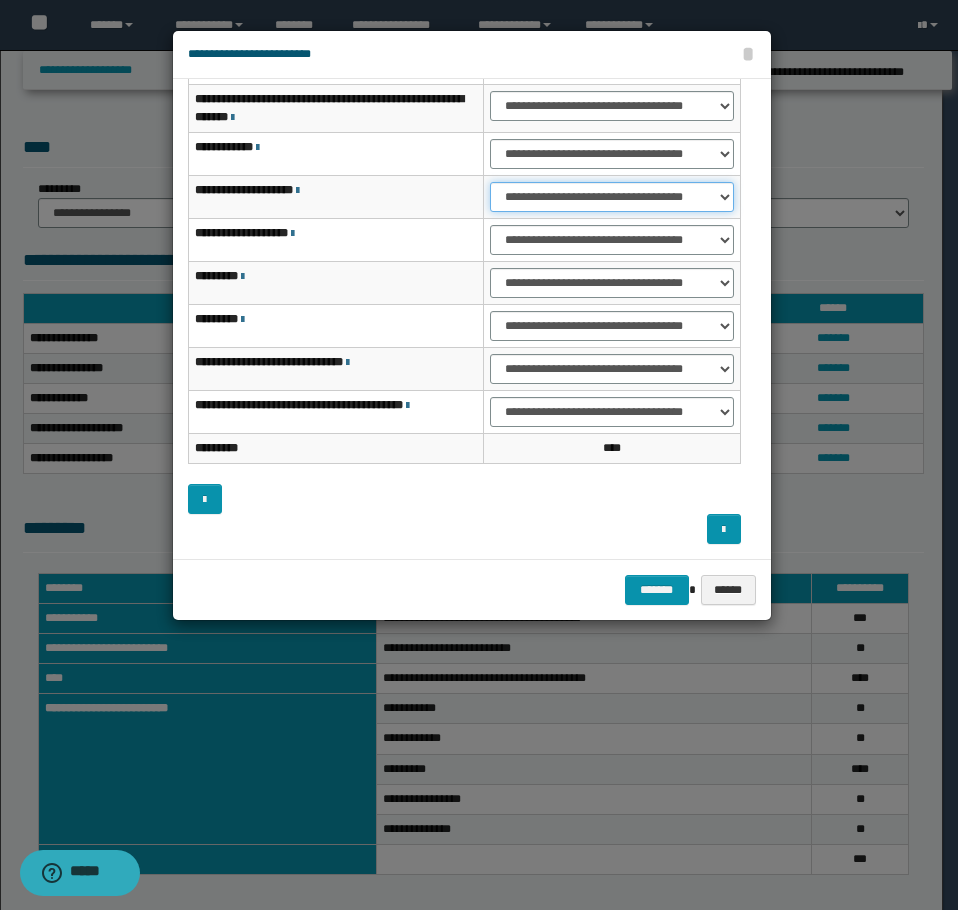 click on "**********" at bounding box center (611, 197) 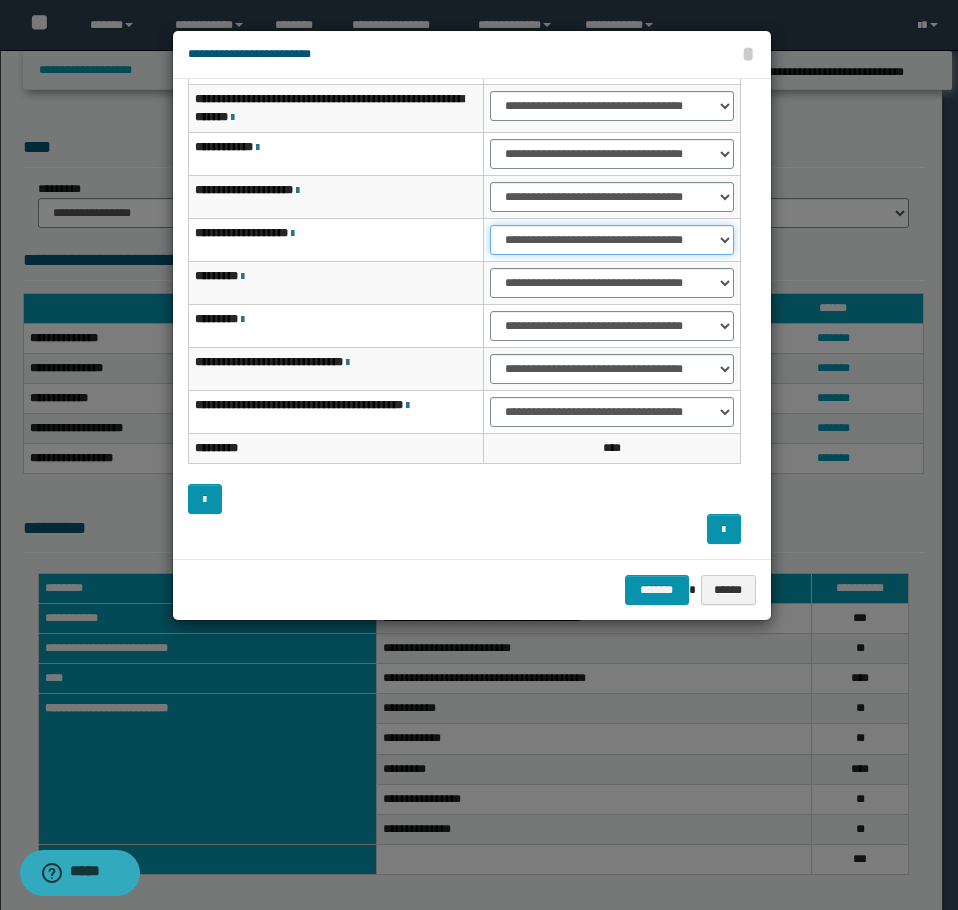 click on "**********" at bounding box center (611, 240) 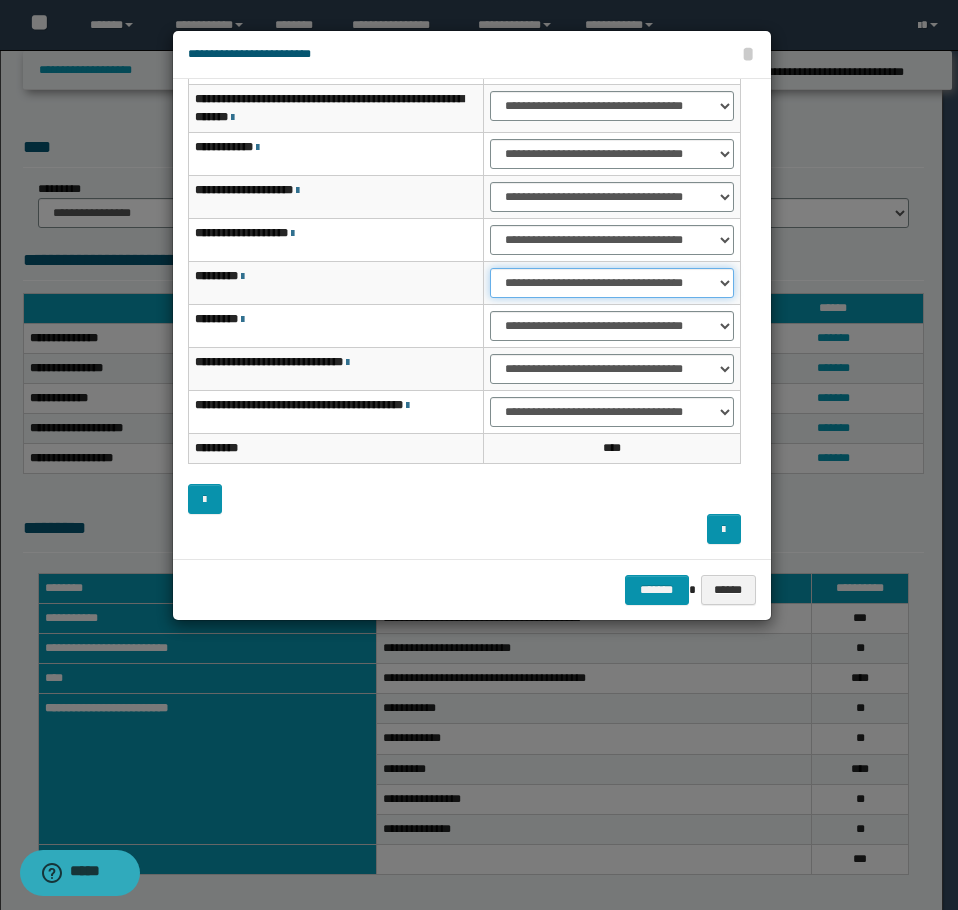 click on "**********" at bounding box center [611, 283] 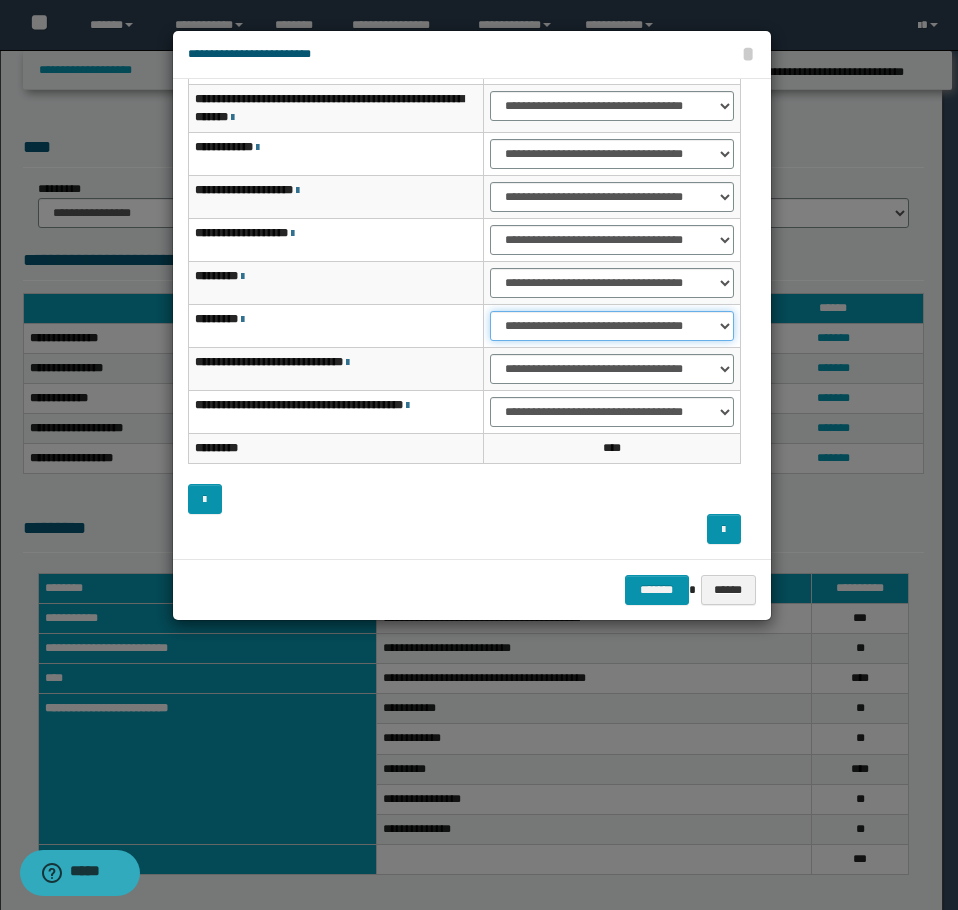 click on "**********" at bounding box center (611, 326) 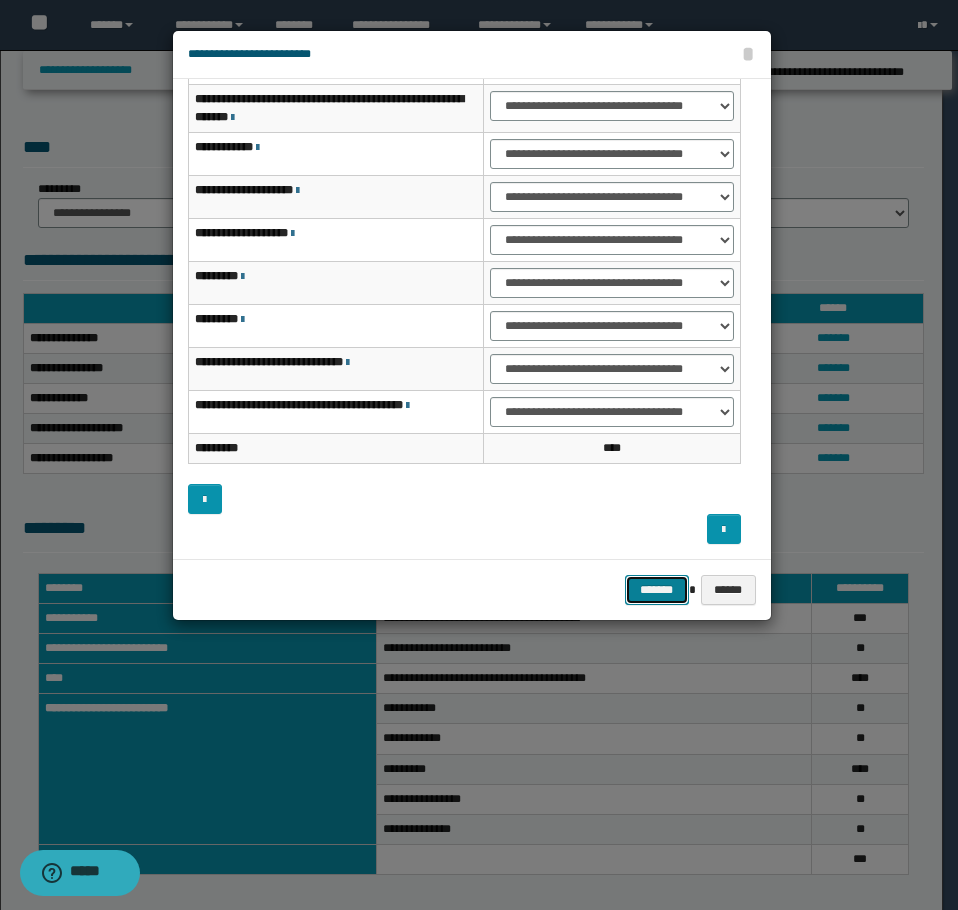 click on "*******" at bounding box center (657, 590) 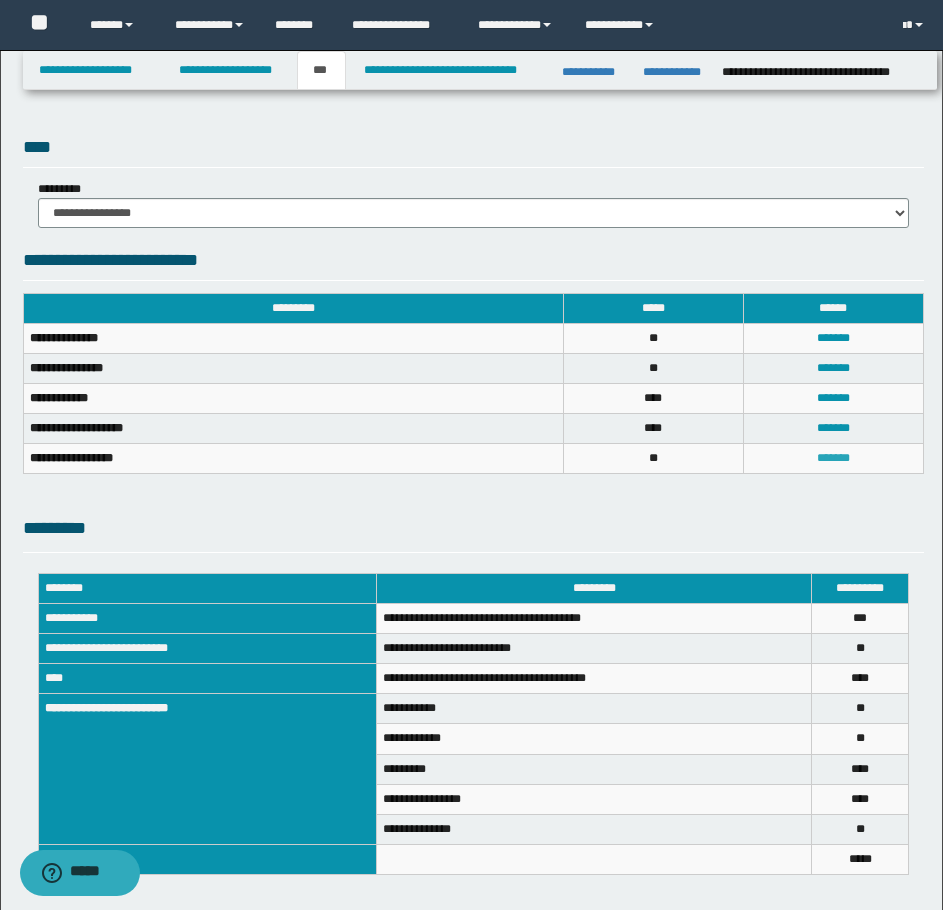 click on "*******" at bounding box center [833, 458] 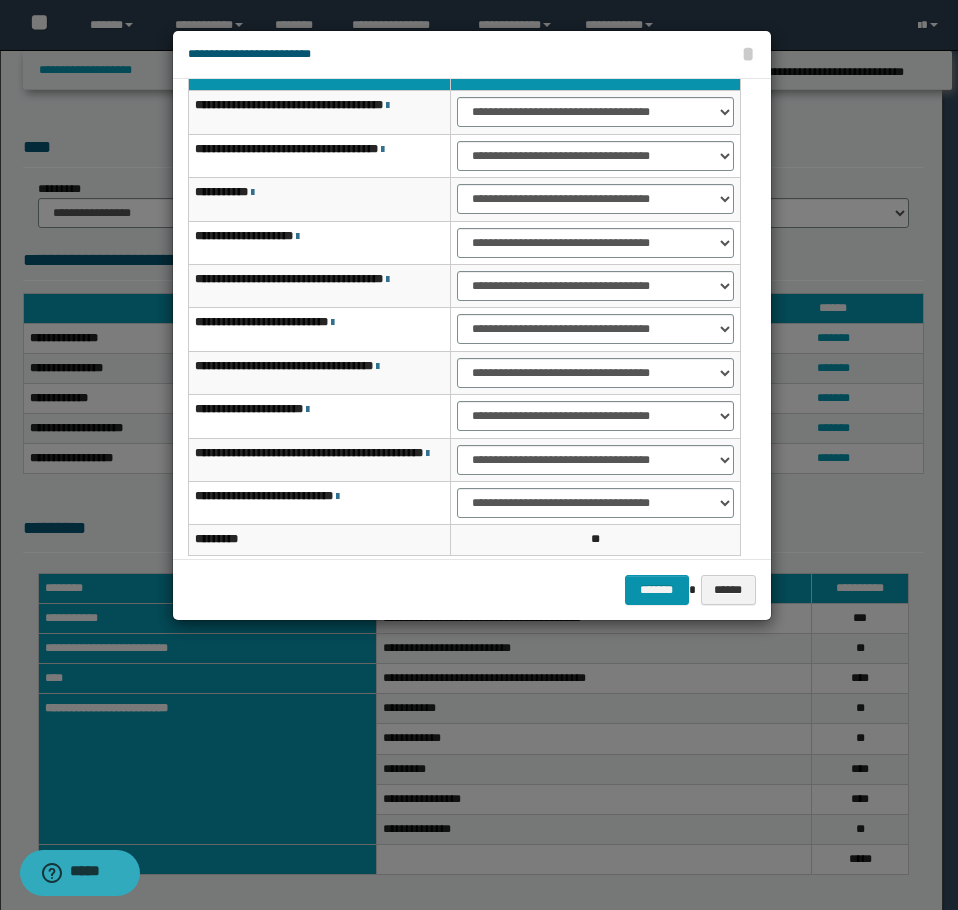 scroll, scrollTop: 0, scrollLeft: 0, axis: both 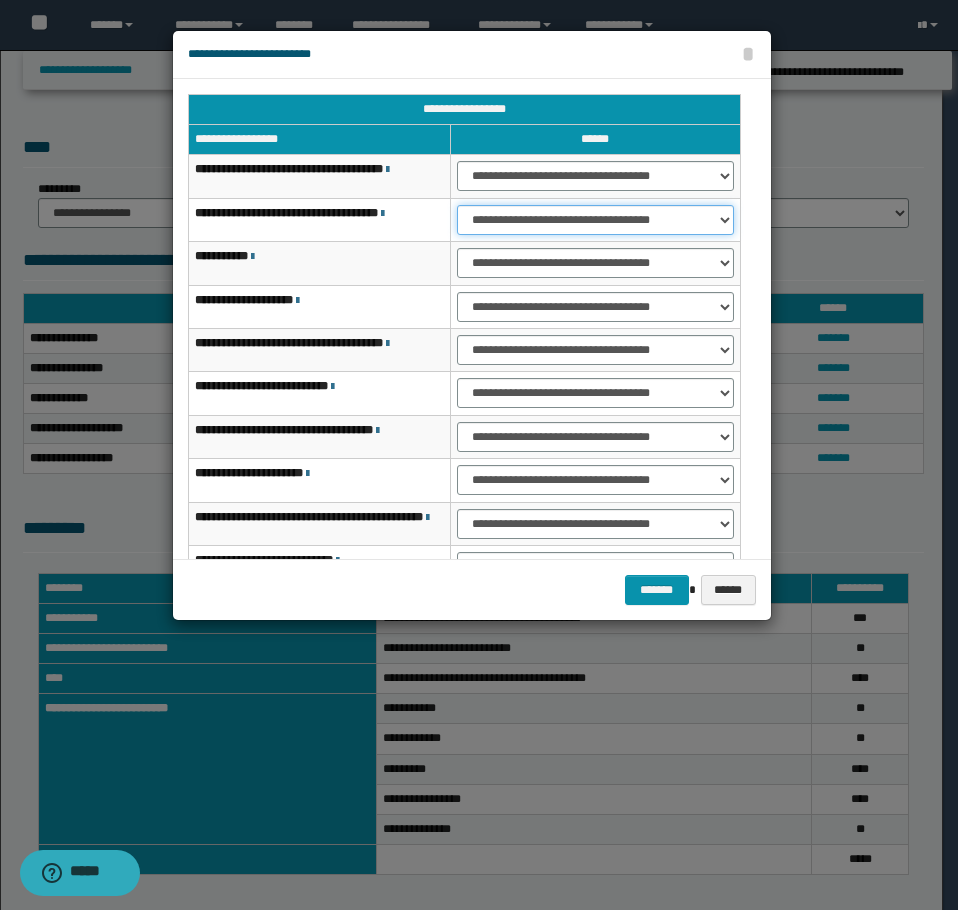 click on "**********" at bounding box center (595, 220) 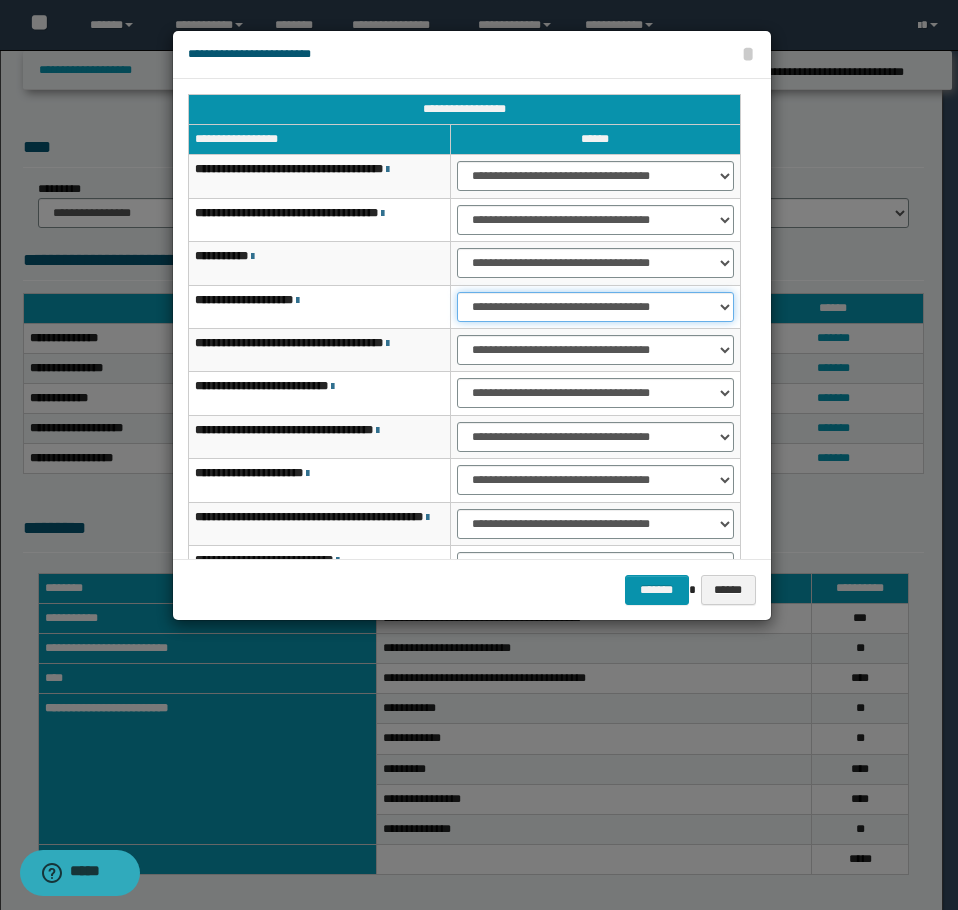 click on "**********" at bounding box center [595, 307] 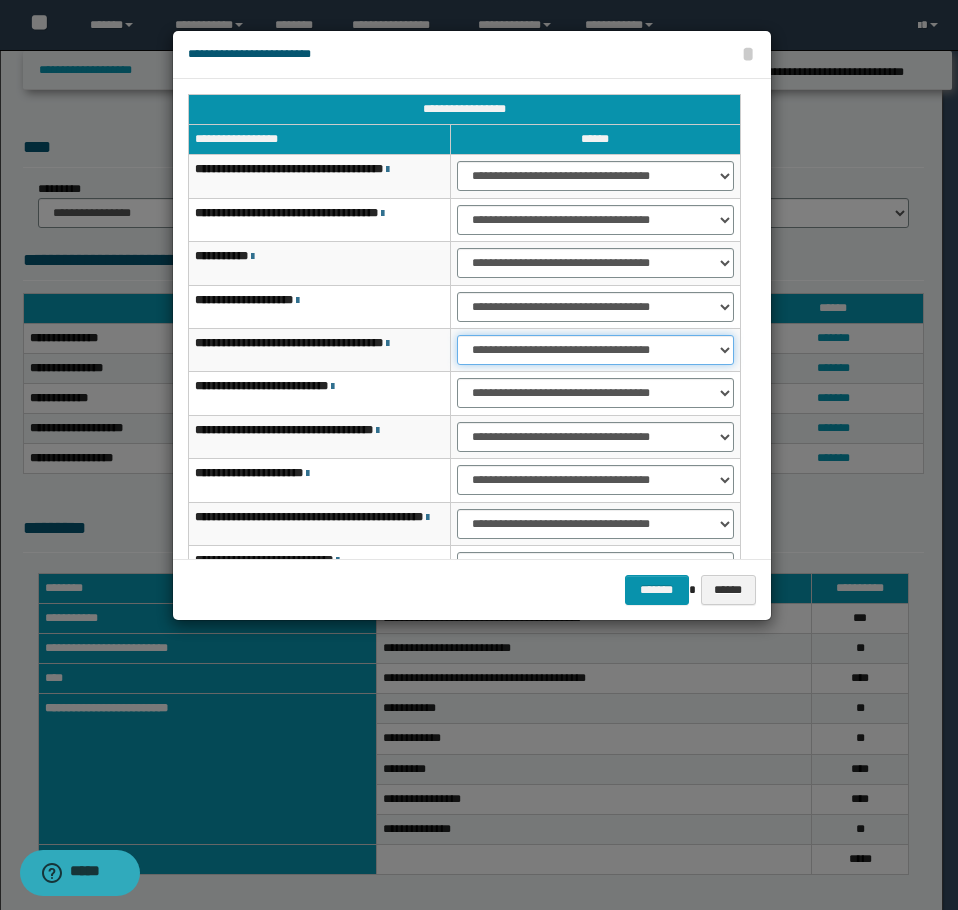 click on "**********" at bounding box center (595, 350) 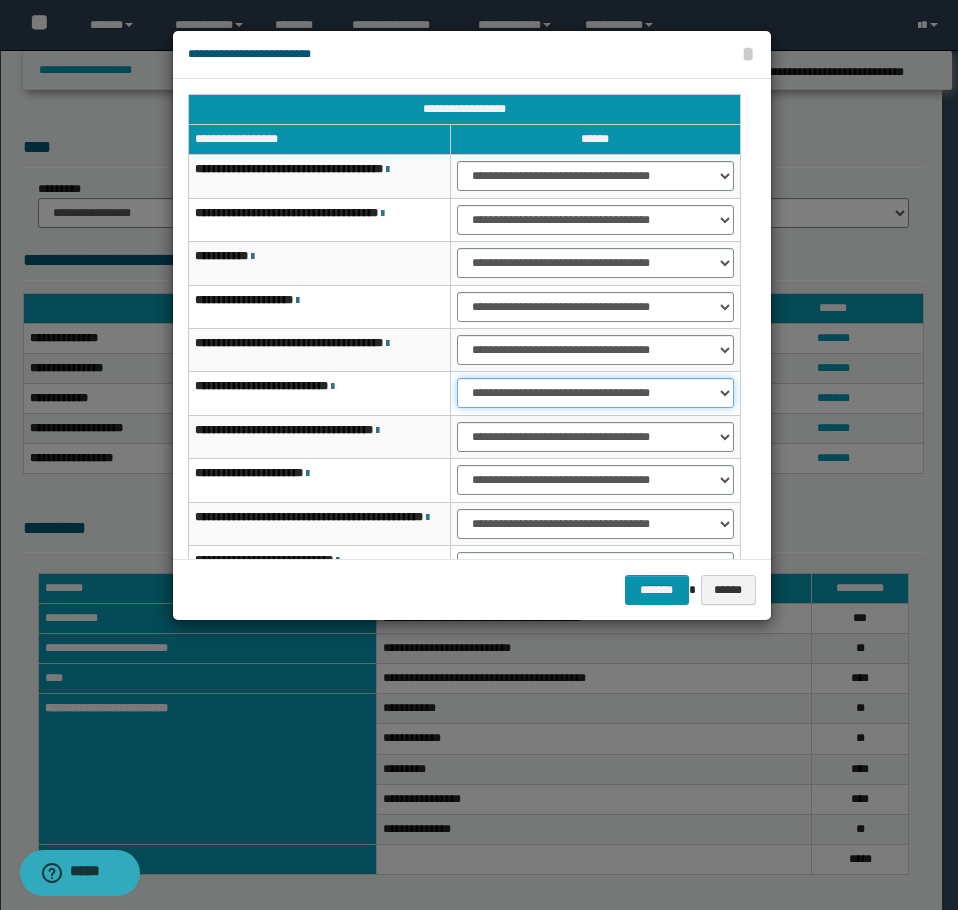 click on "**********" at bounding box center [595, 393] 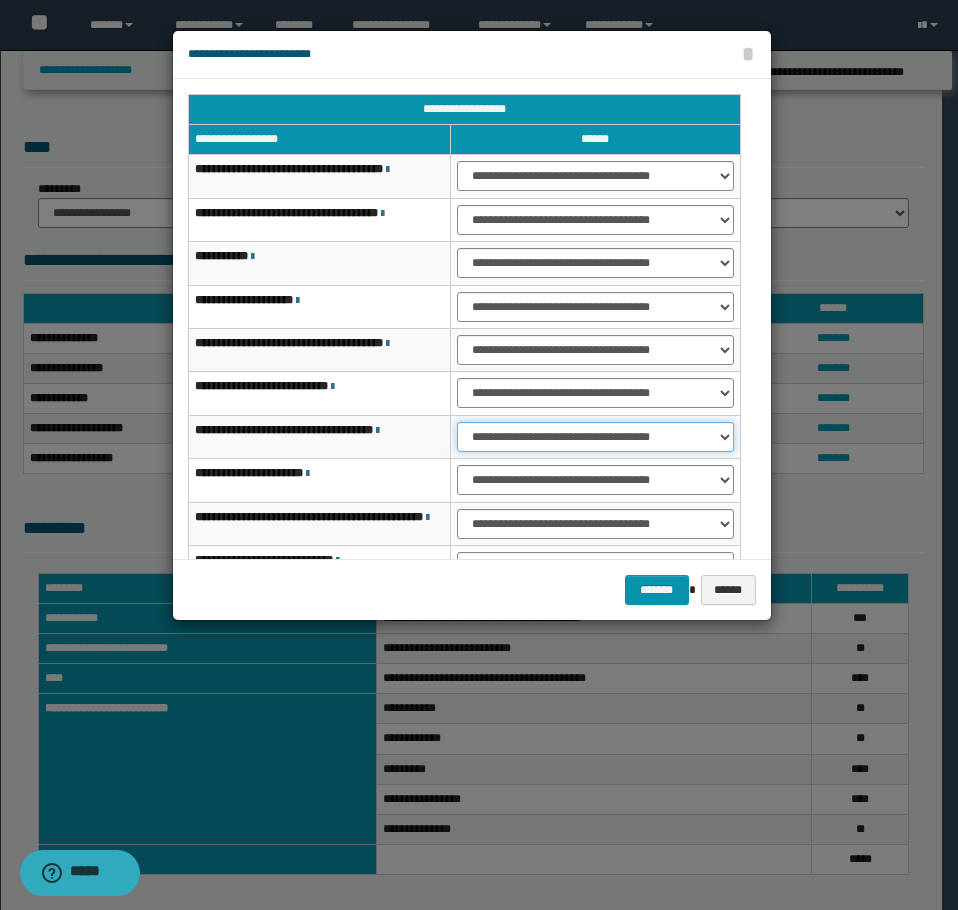 click on "**********" at bounding box center (595, 437) 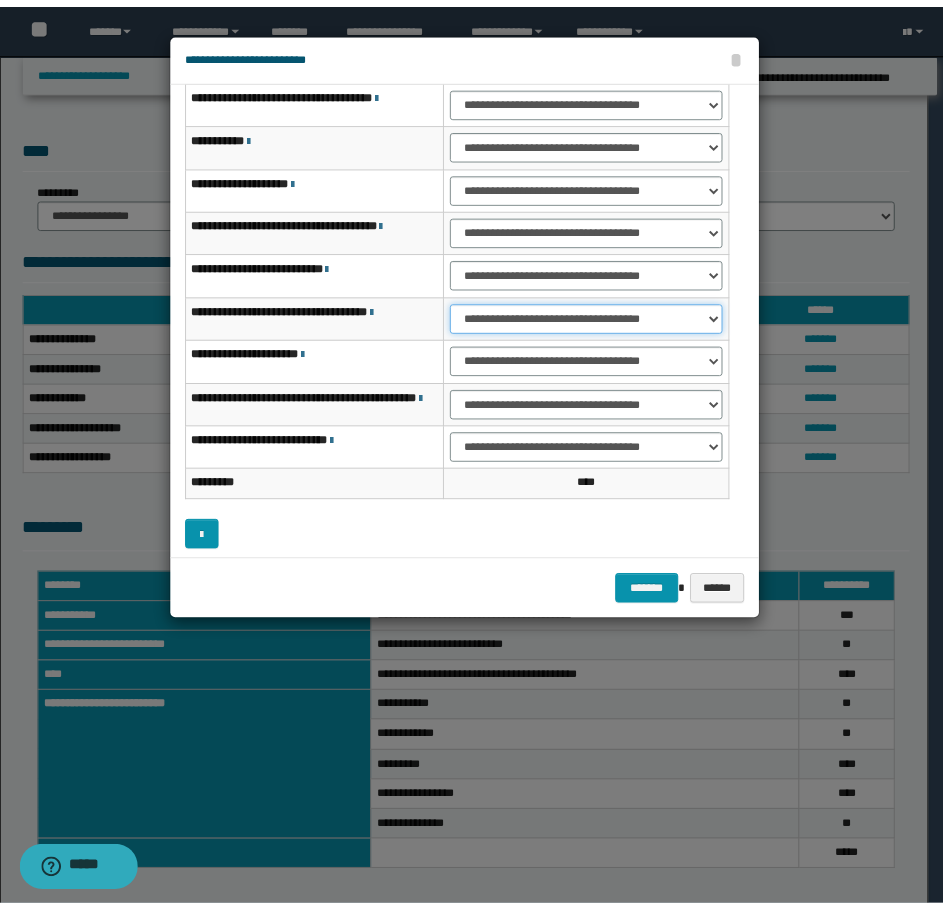 scroll, scrollTop: 127, scrollLeft: 0, axis: vertical 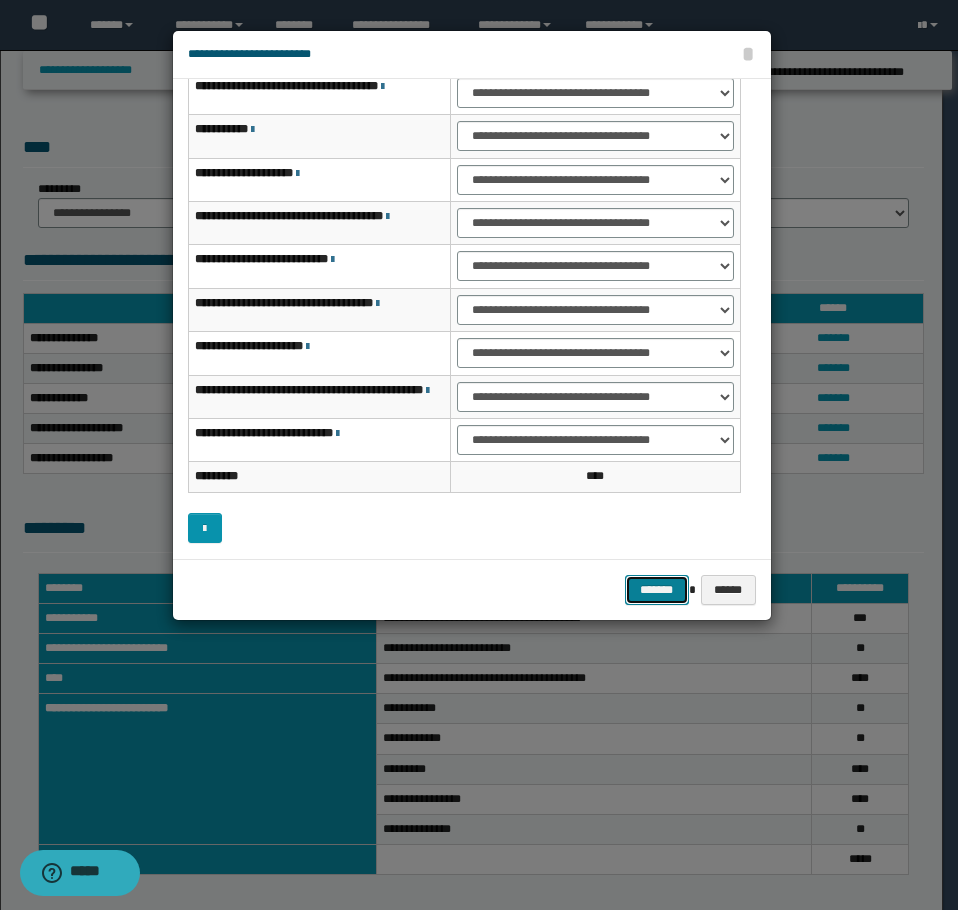 click on "*******" at bounding box center [657, 590] 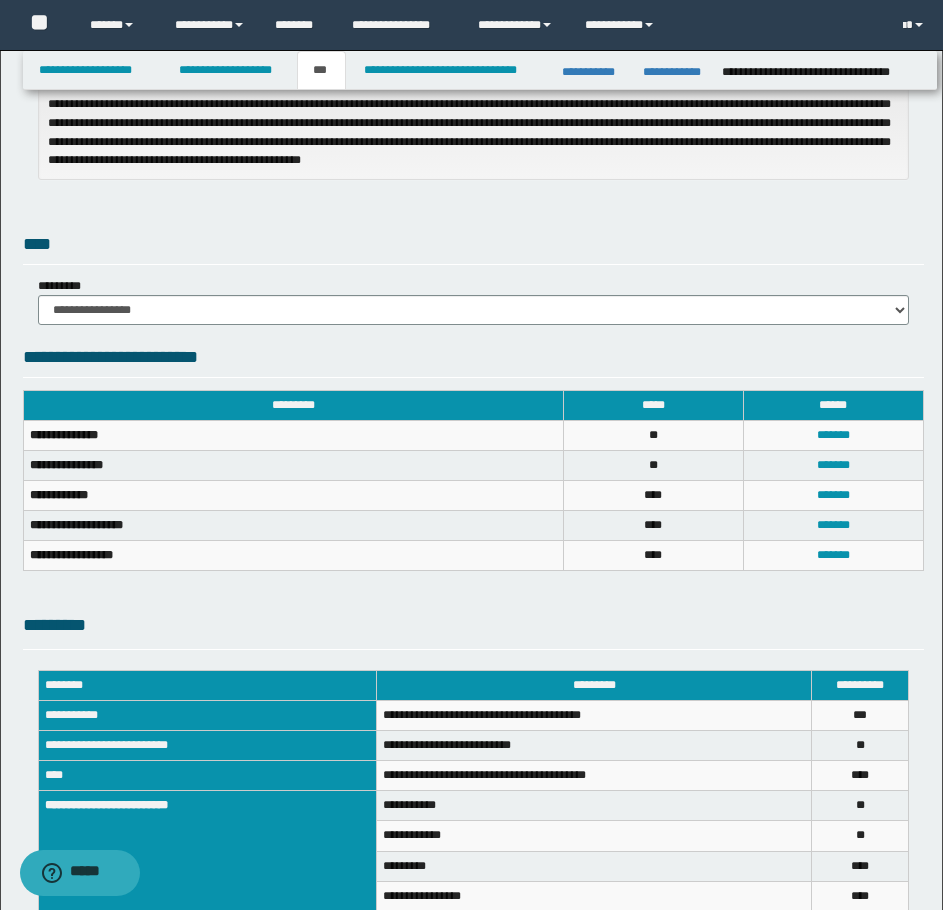 scroll, scrollTop: 494, scrollLeft: 0, axis: vertical 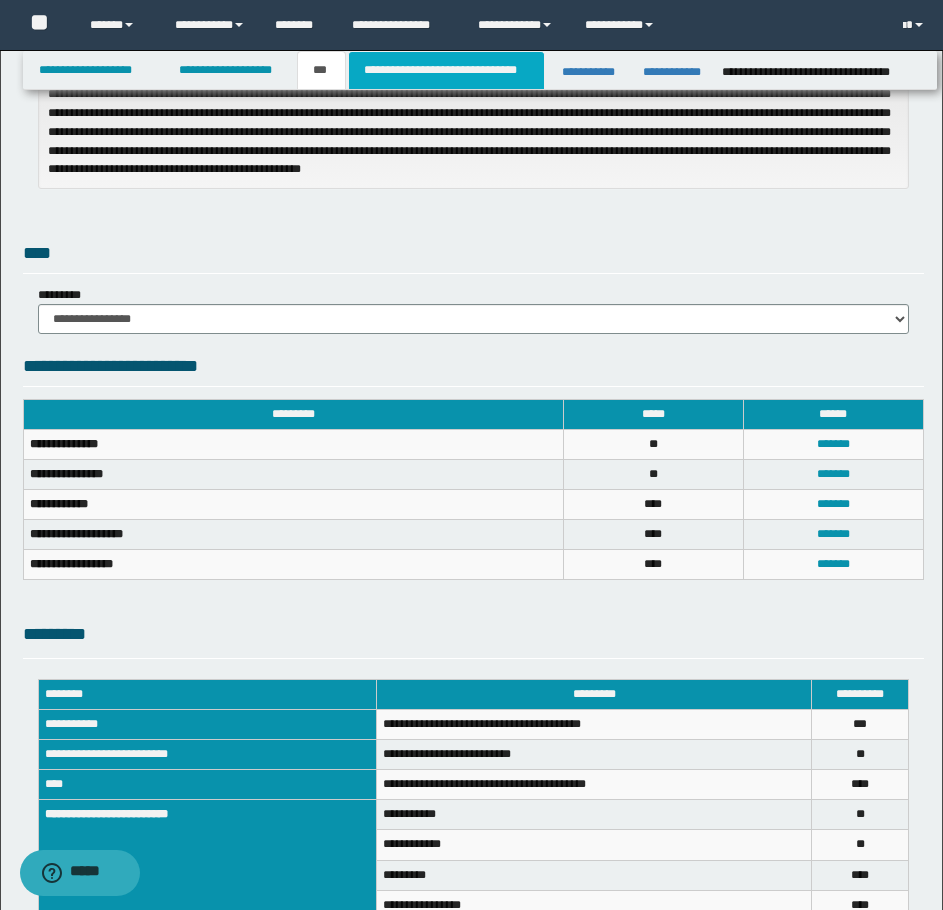 drag, startPoint x: 469, startPoint y: 73, endPoint x: 885, endPoint y: 334, distance: 491.09775 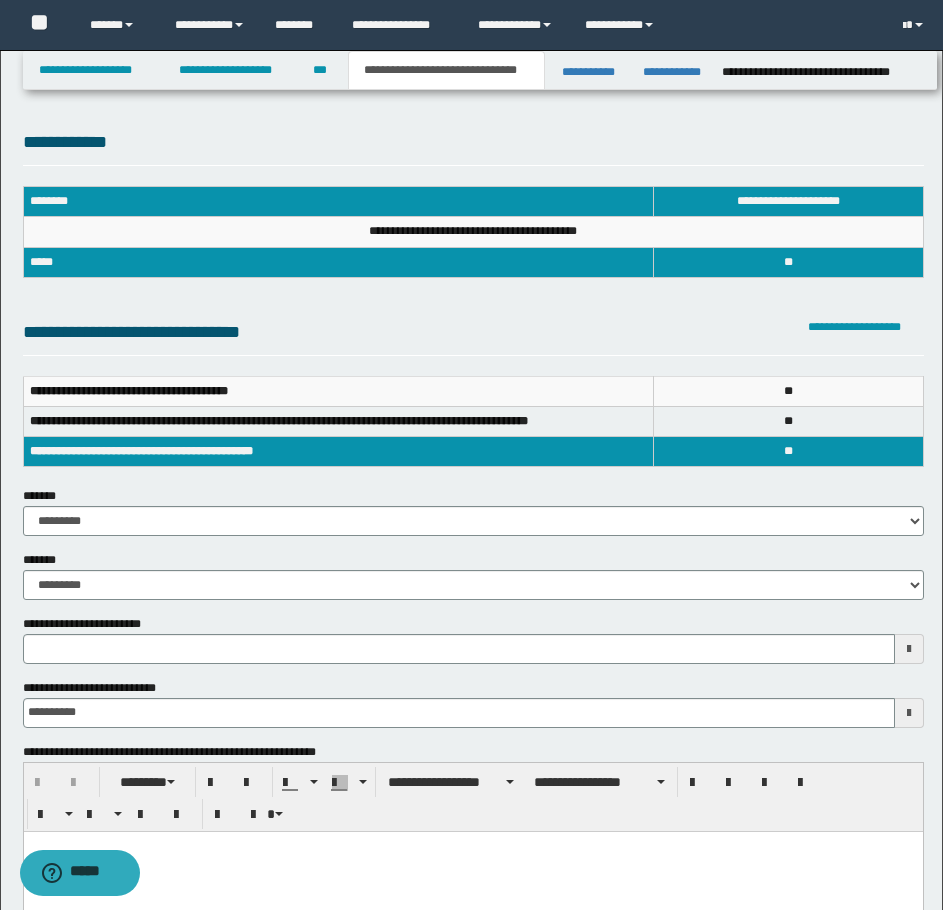scroll, scrollTop: 0, scrollLeft: 0, axis: both 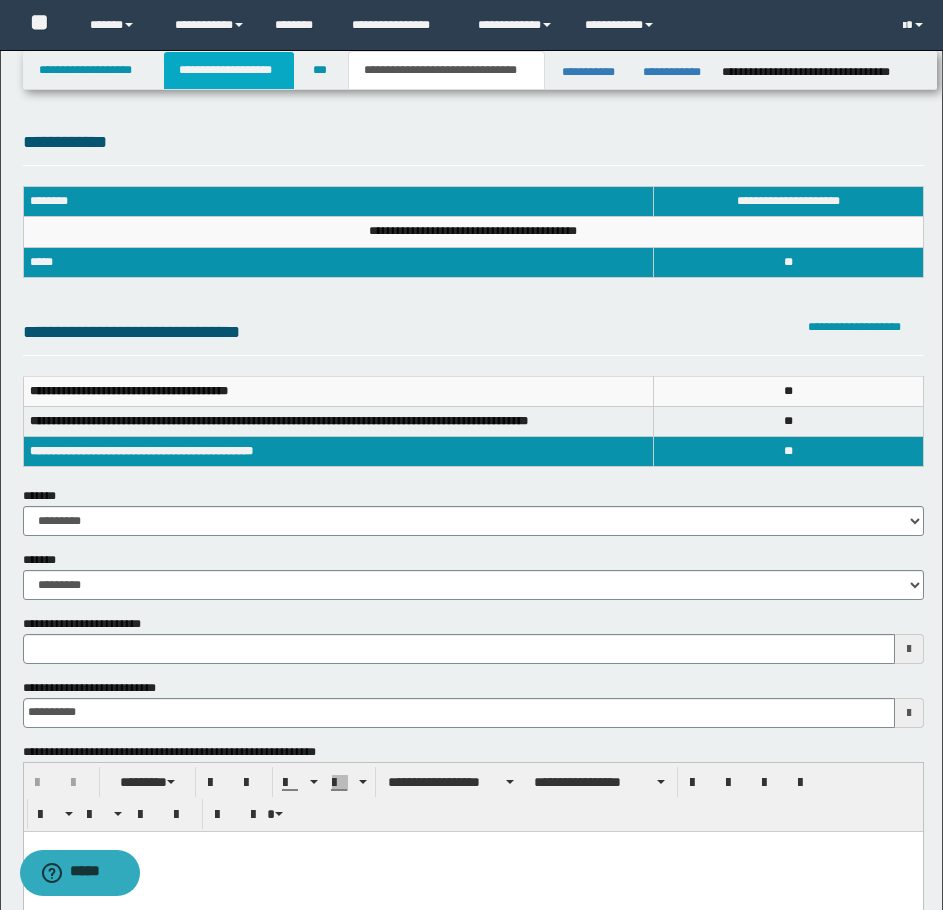click on "**********" at bounding box center [229, 70] 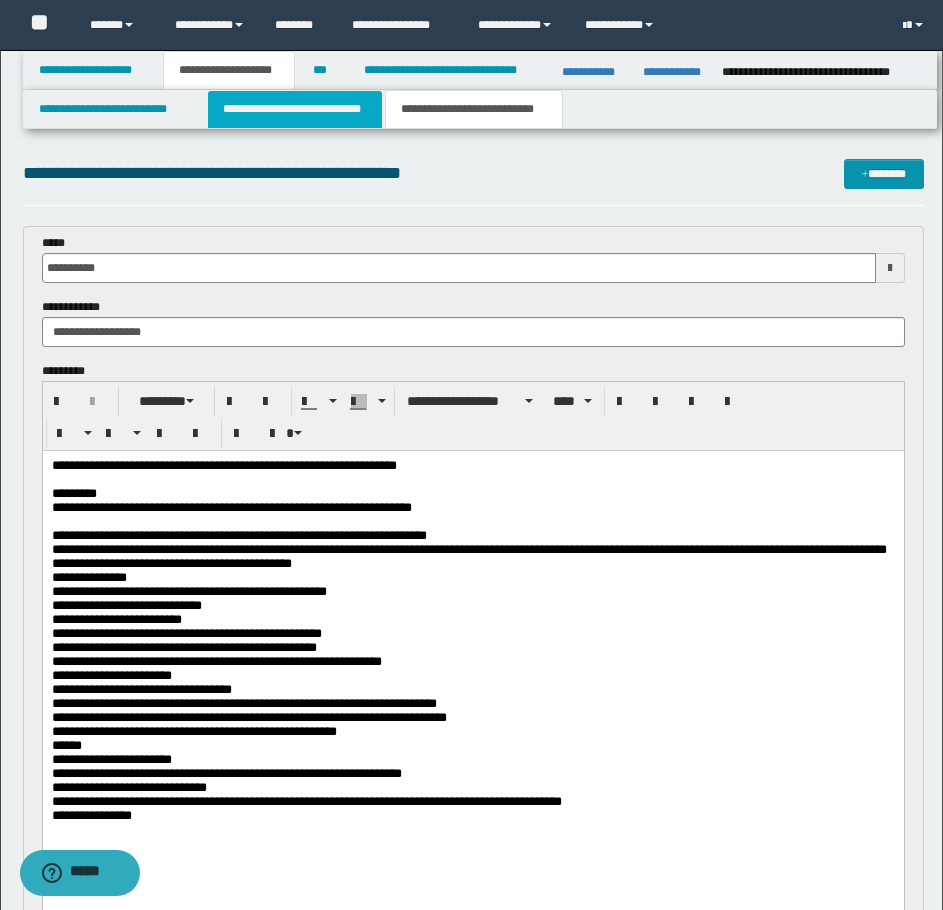 click on "**********" at bounding box center [295, 109] 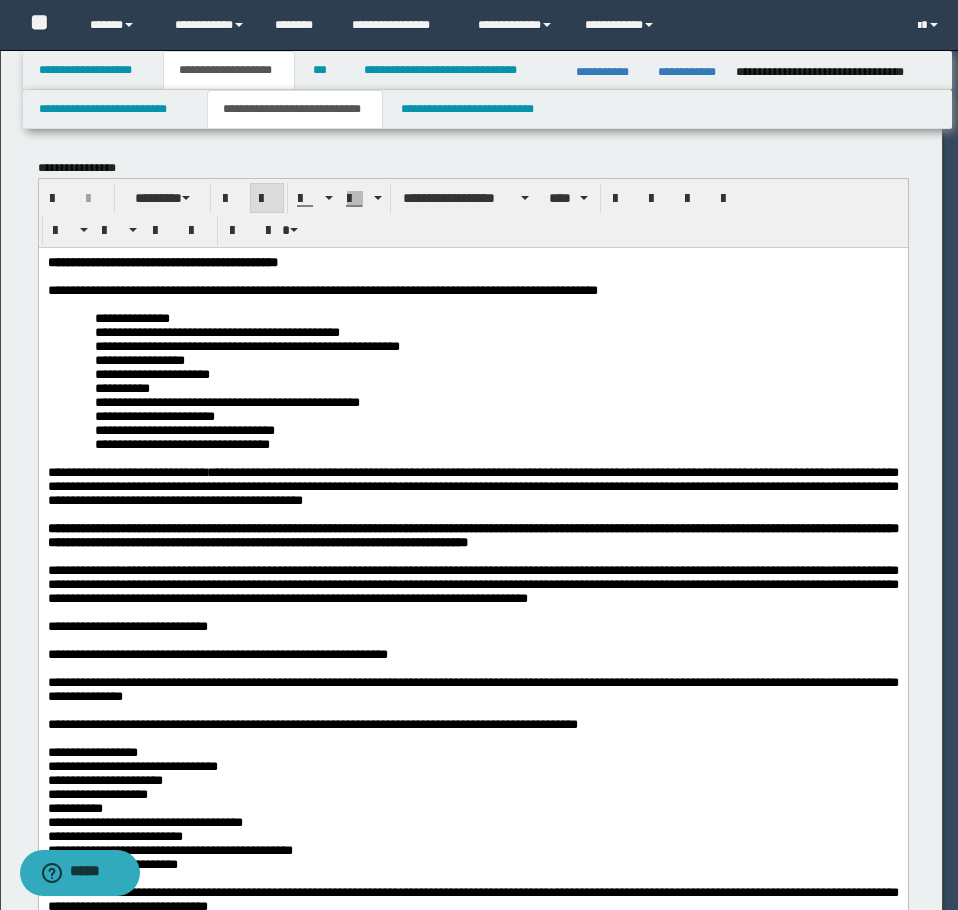 click on "**********" at bounding box center [471, 455] 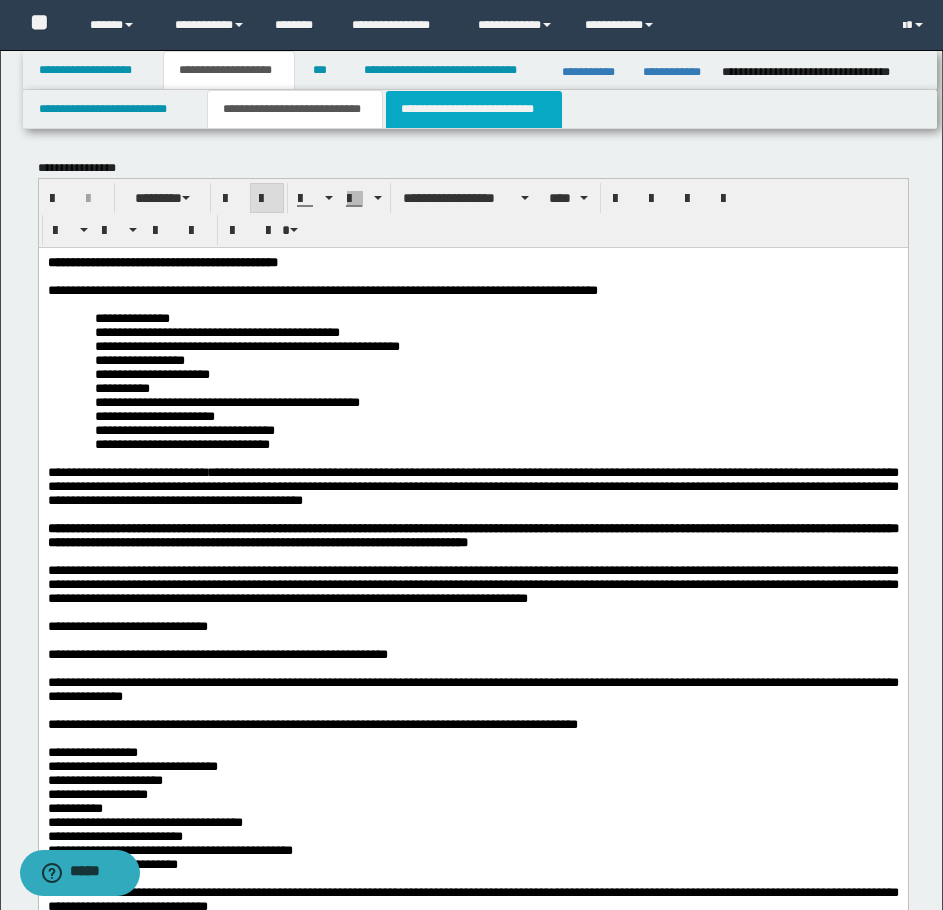 click on "**********" at bounding box center (474, 109) 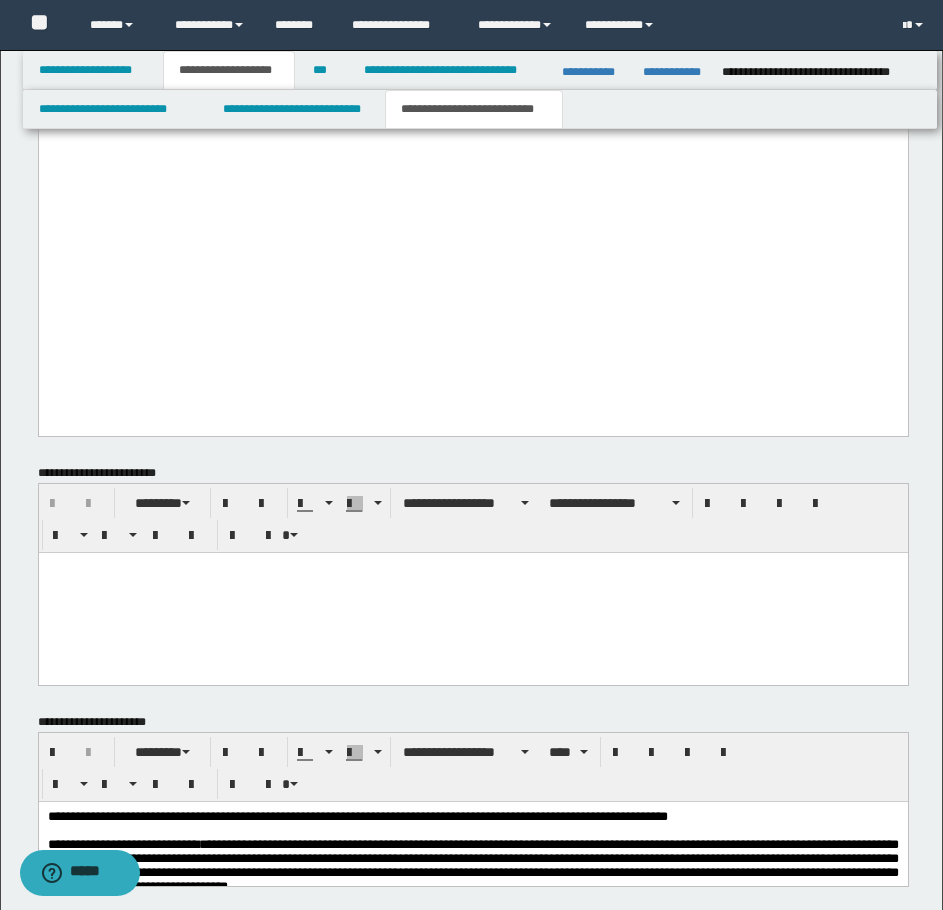 scroll, scrollTop: 3557, scrollLeft: 0, axis: vertical 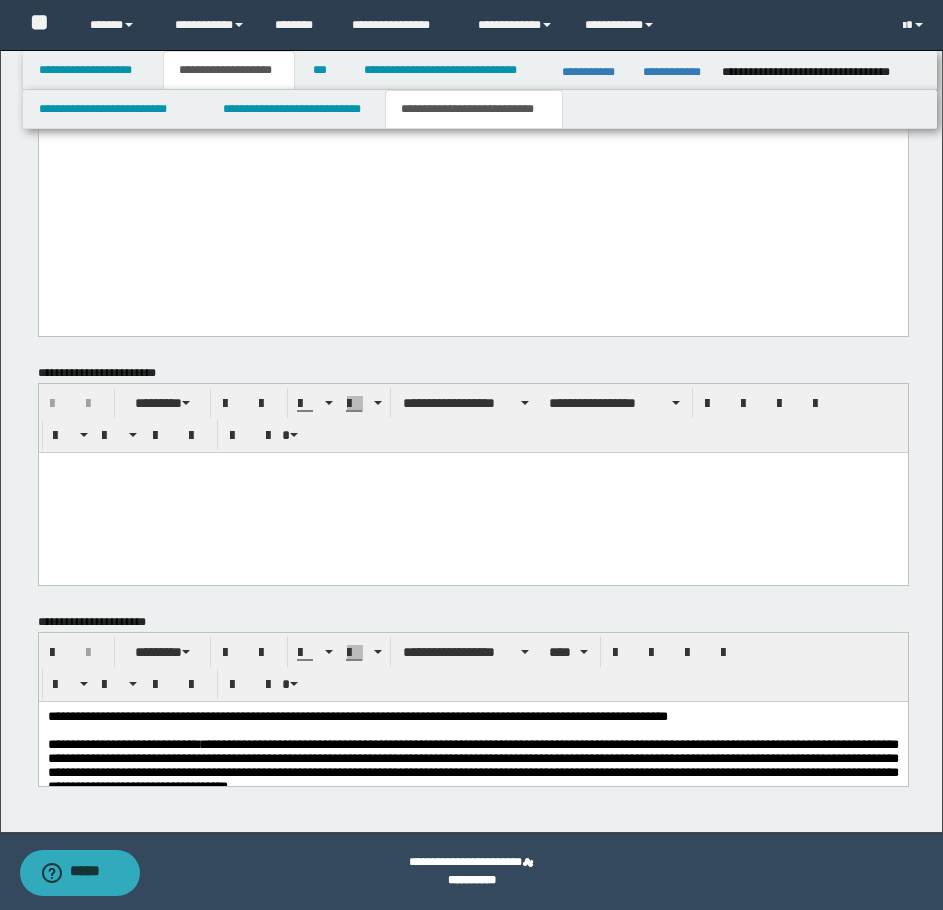 click on "**********" at bounding box center (472, 764) 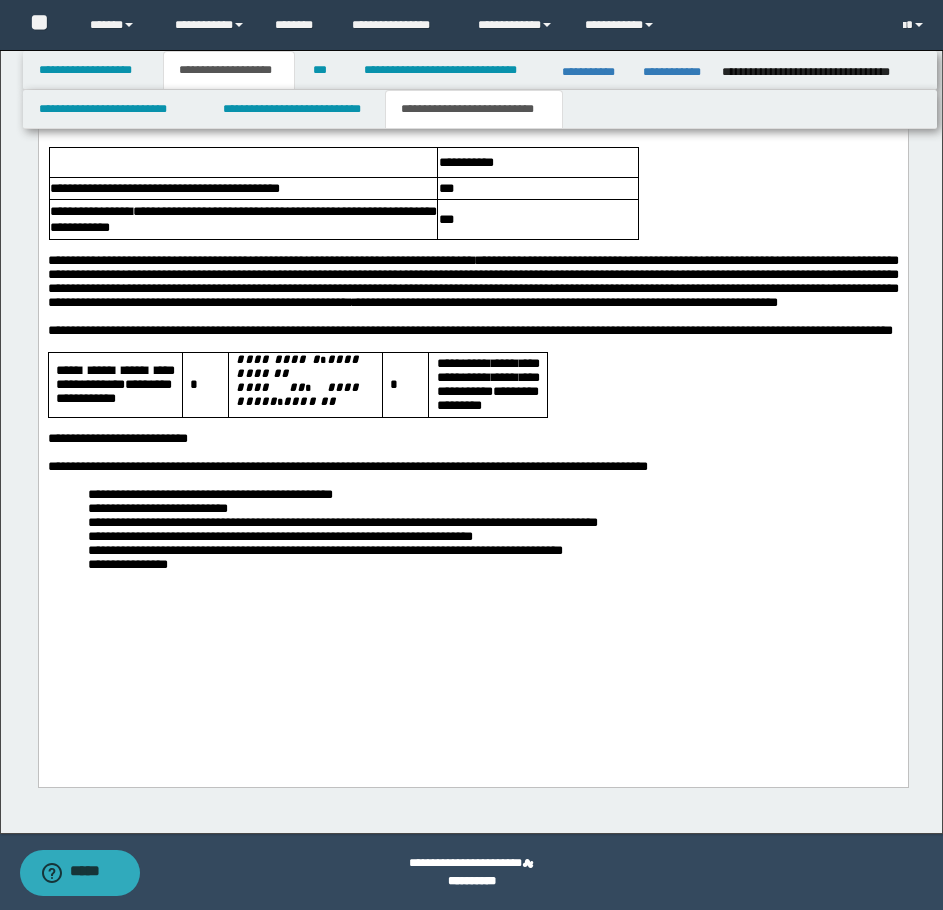 scroll, scrollTop: 4255, scrollLeft: 0, axis: vertical 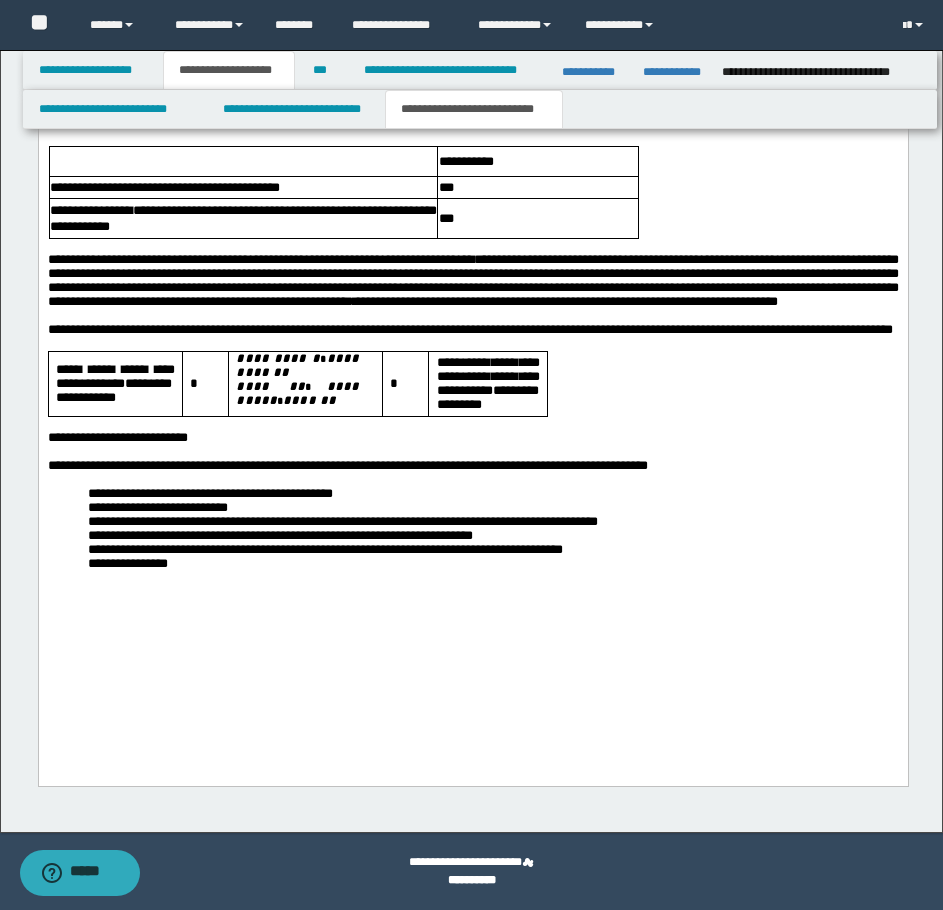 click on "**********" at bounding box center [472, 329] 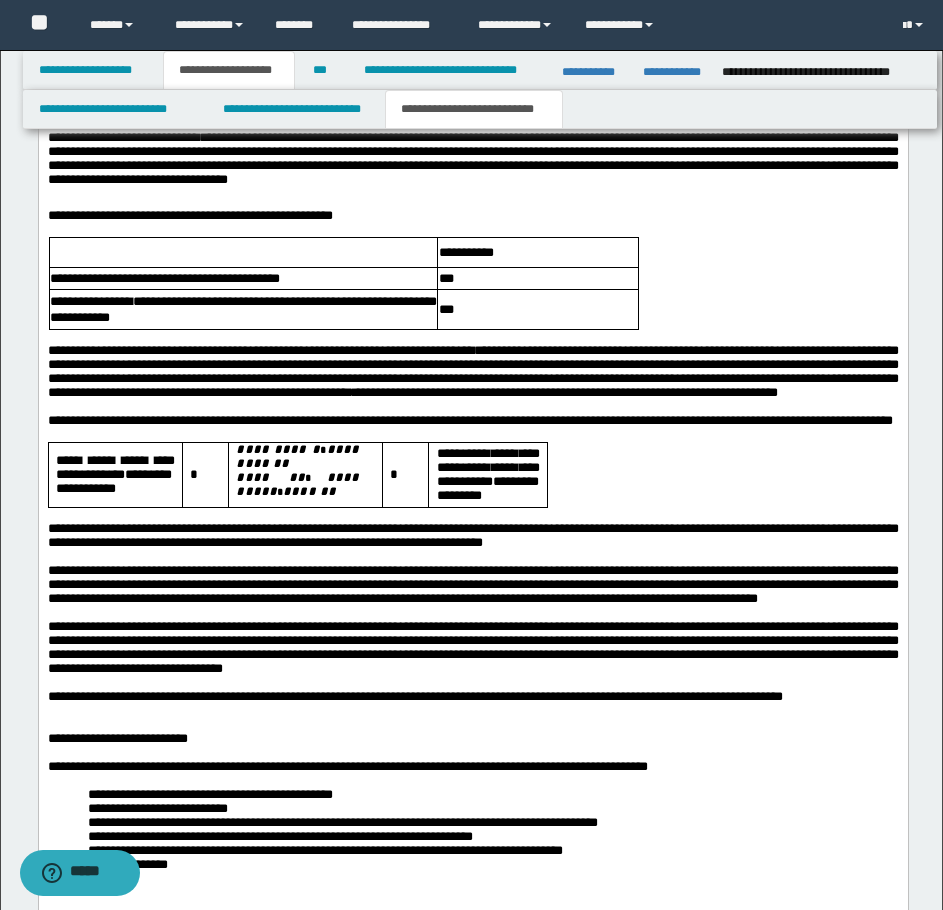 scroll, scrollTop: 4011, scrollLeft: 0, axis: vertical 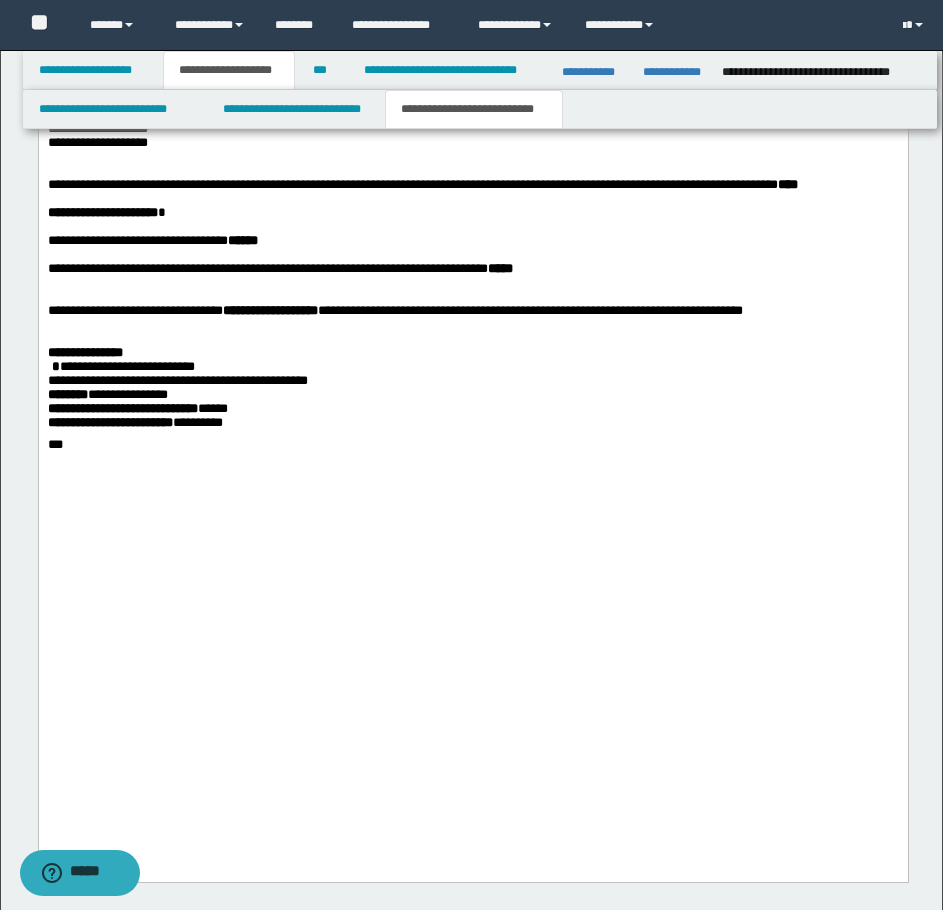 click on "**********" at bounding box center (472, 269) 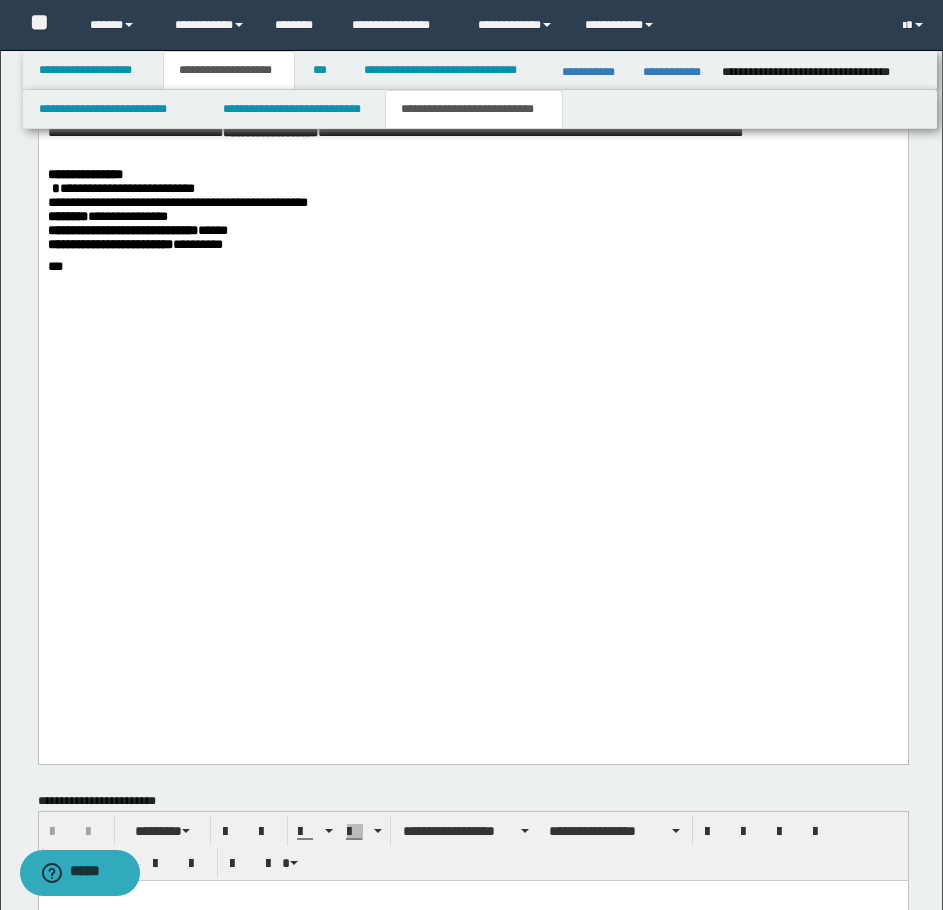 scroll, scrollTop: 3511, scrollLeft: 0, axis: vertical 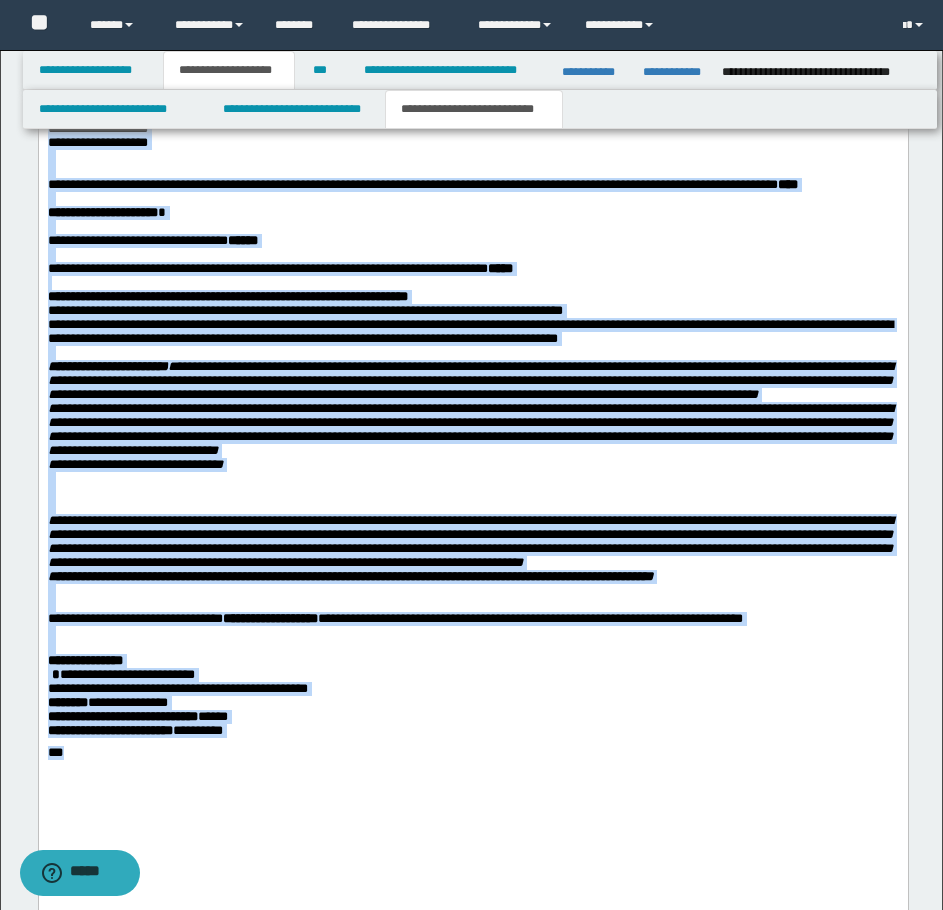 drag, startPoint x: 164, startPoint y: 1151, endPoint x: 45, endPoint y: 316, distance: 843.437 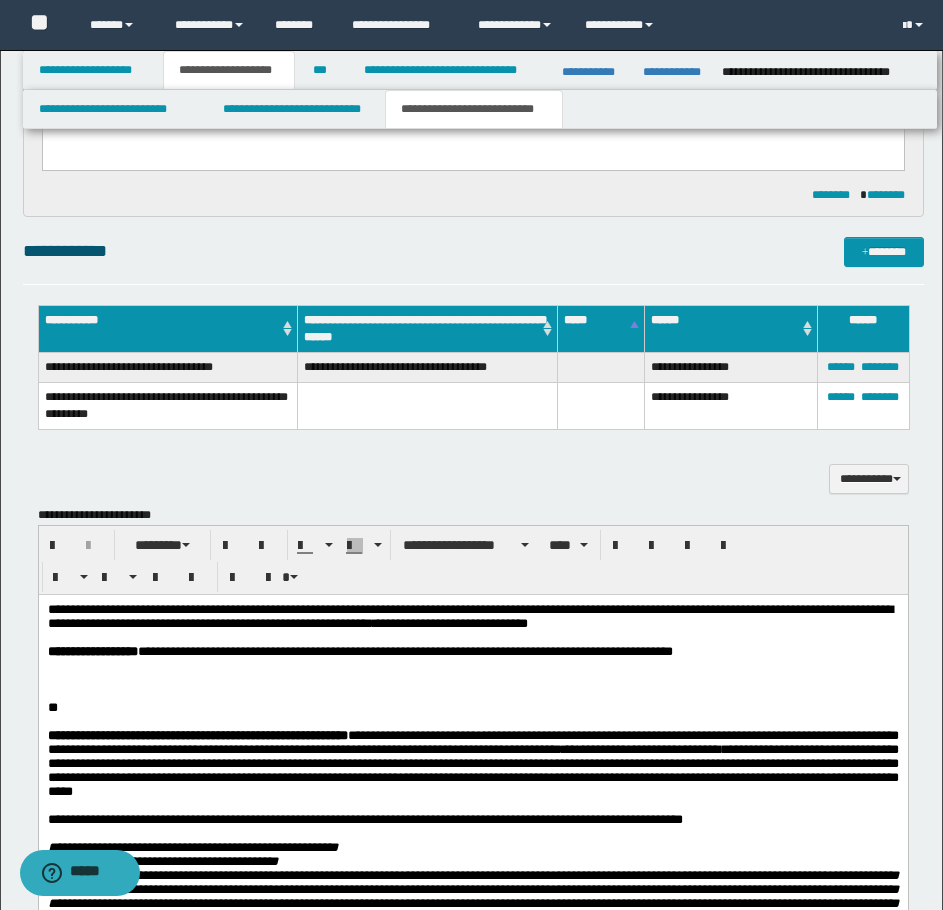 scroll, scrollTop: 1311, scrollLeft: 0, axis: vertical 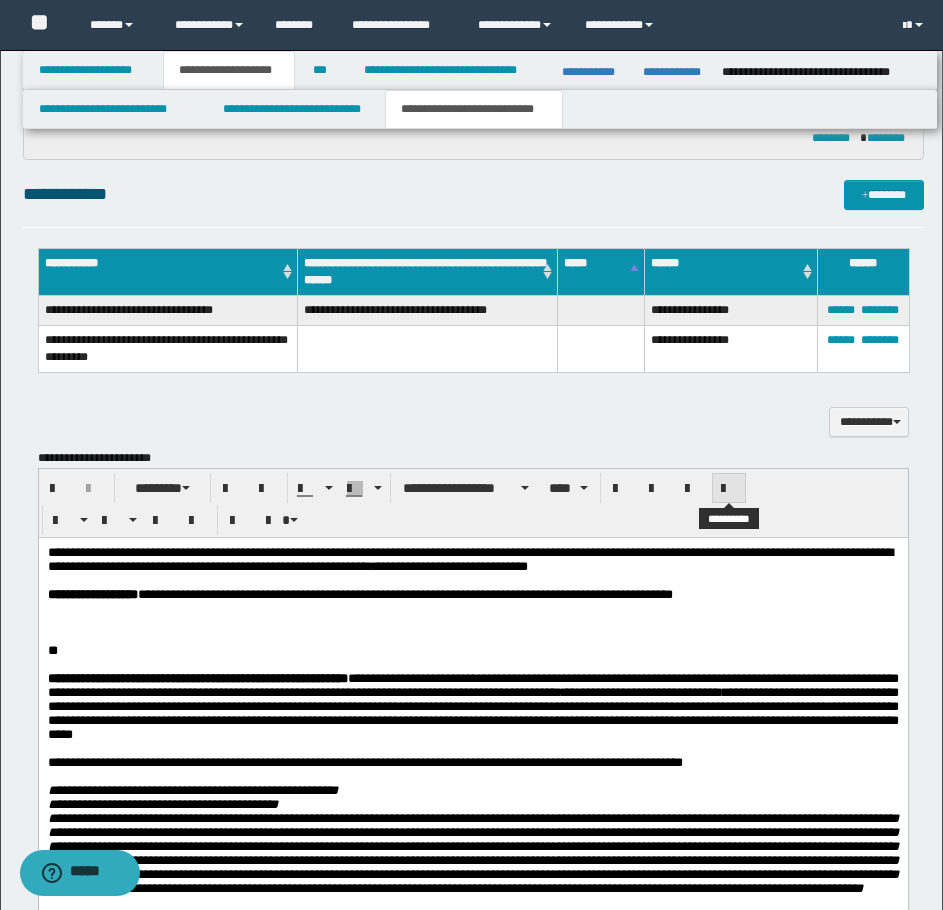 click at bounding box center (729, 489) 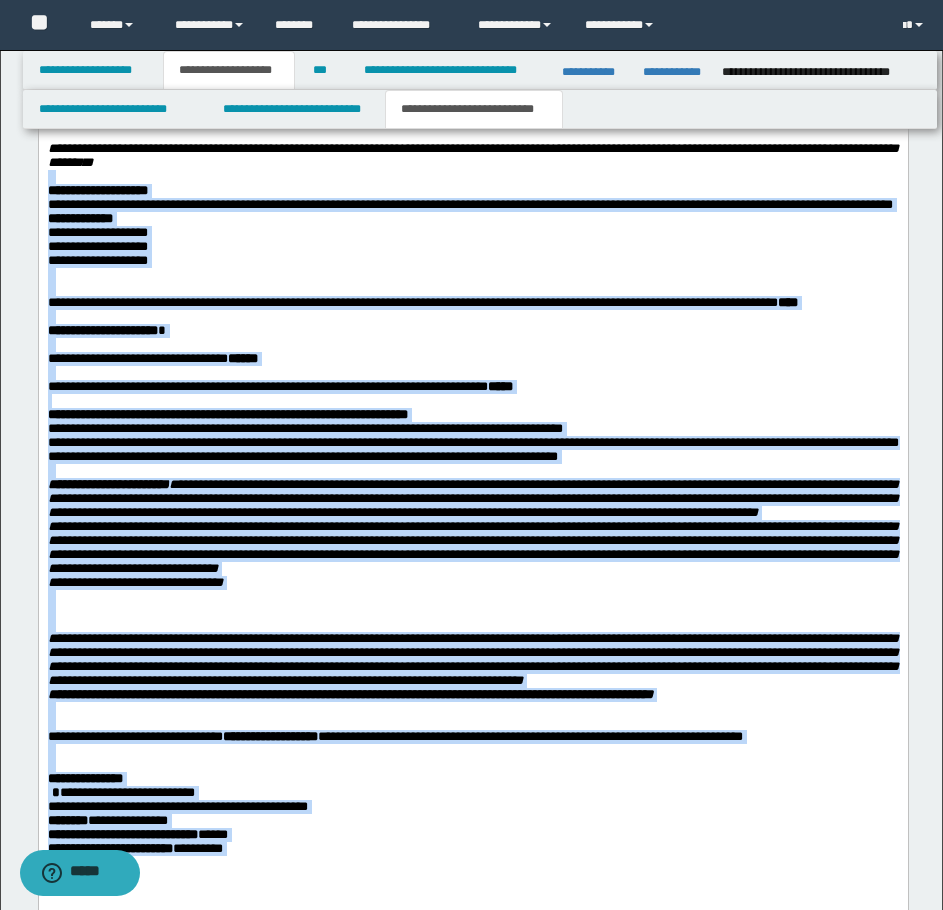 scroll, scrollTop: 3011, scrollLeft: 0, axis: vertical 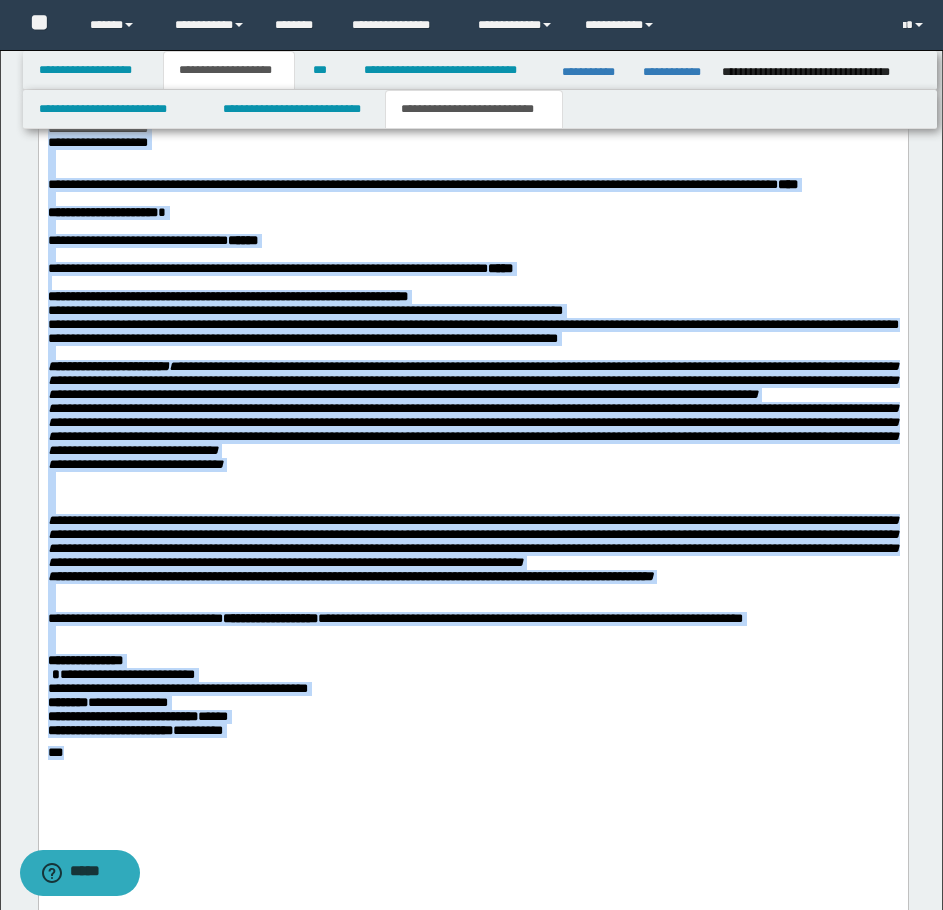 click on "**********" at bounding box center (472, 129) 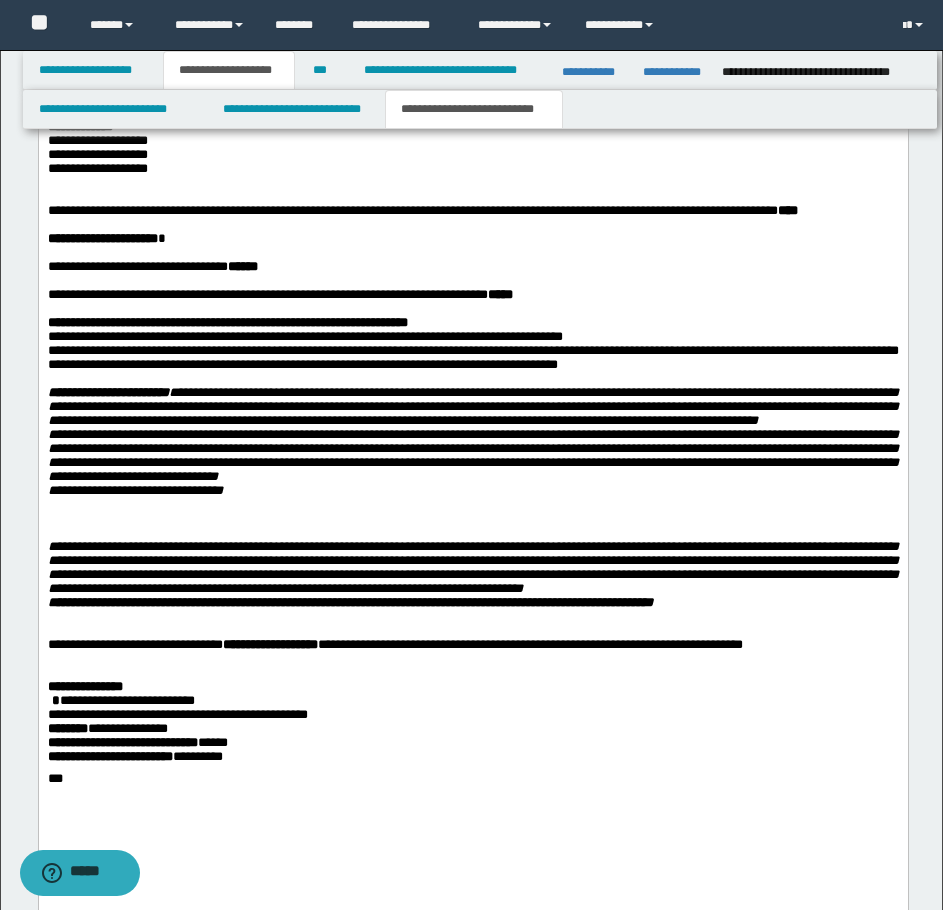 scroll, scrollTop: 2911, scrollLeft: 0, axis: vertical 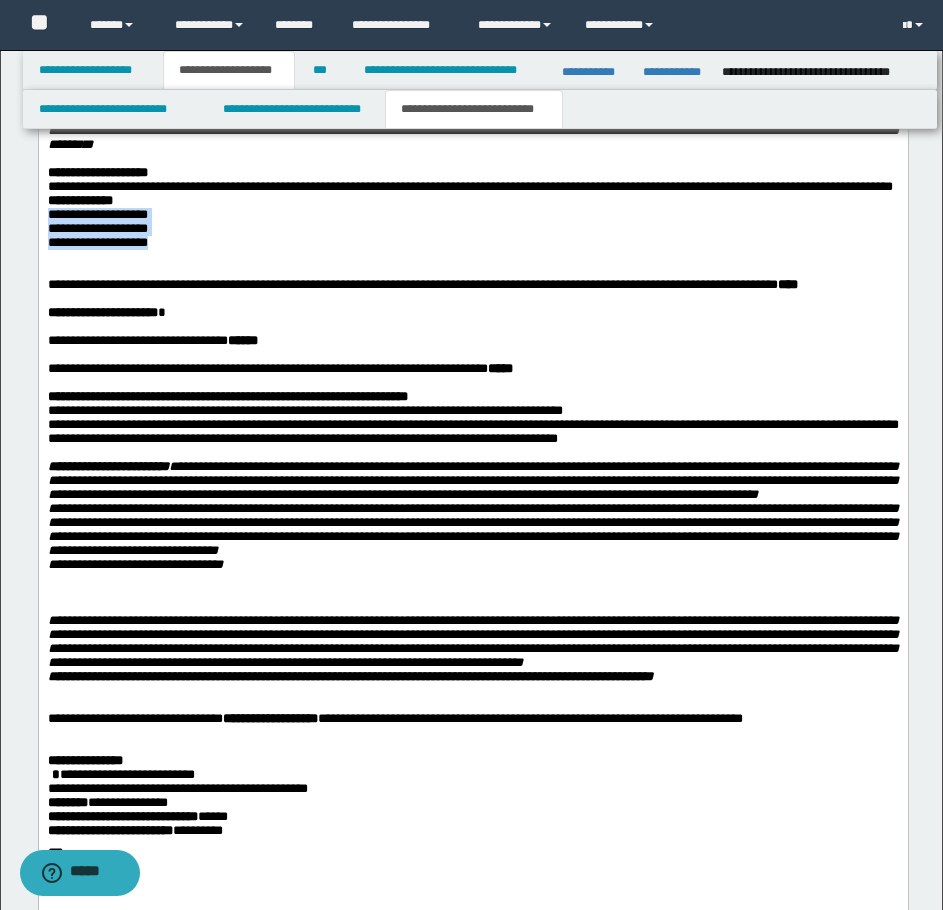drag, startPoint x: 178, startPoint y: 523, endPoint x: 47, endPoint y: 491, distance: 134.85178 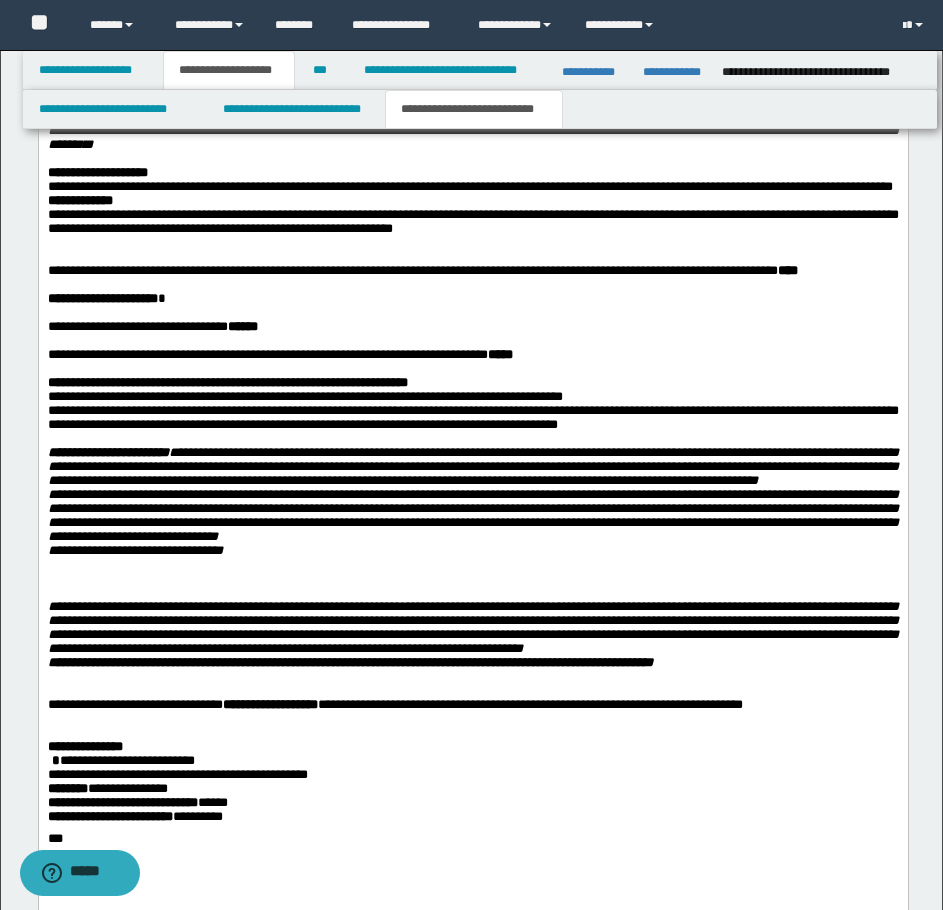 click on "**********" at bounding box center (472, 221) 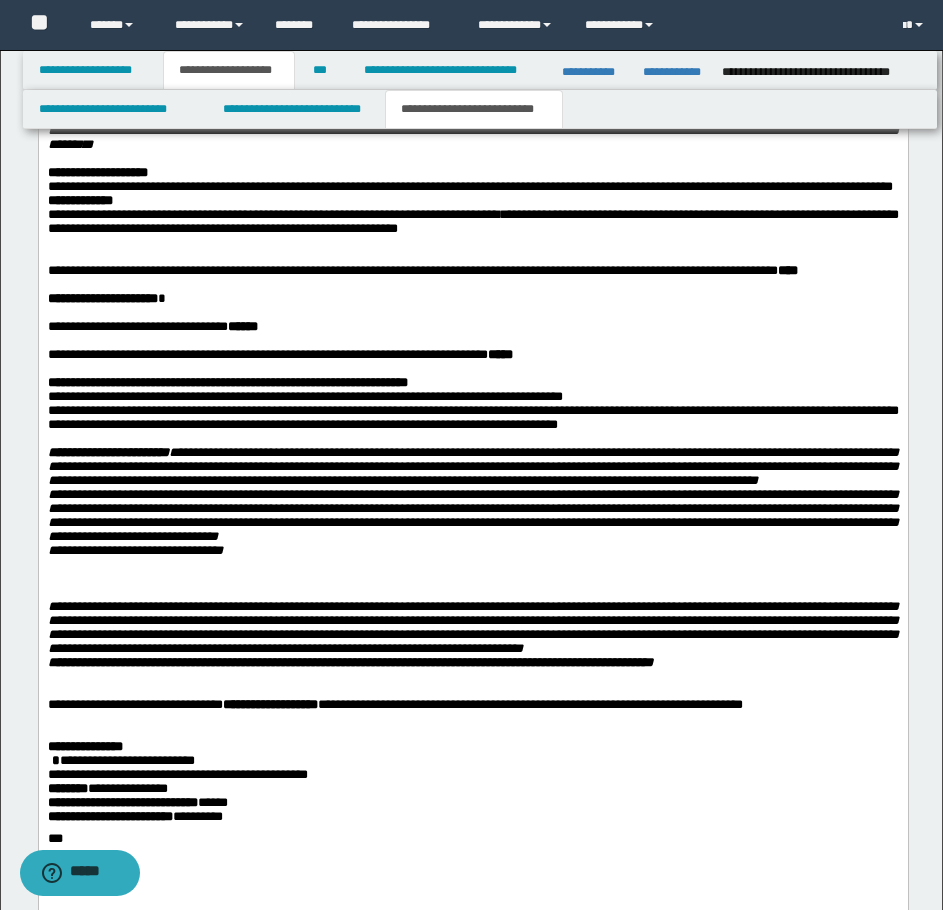 click on "**********" at bounding box center (472, 221) 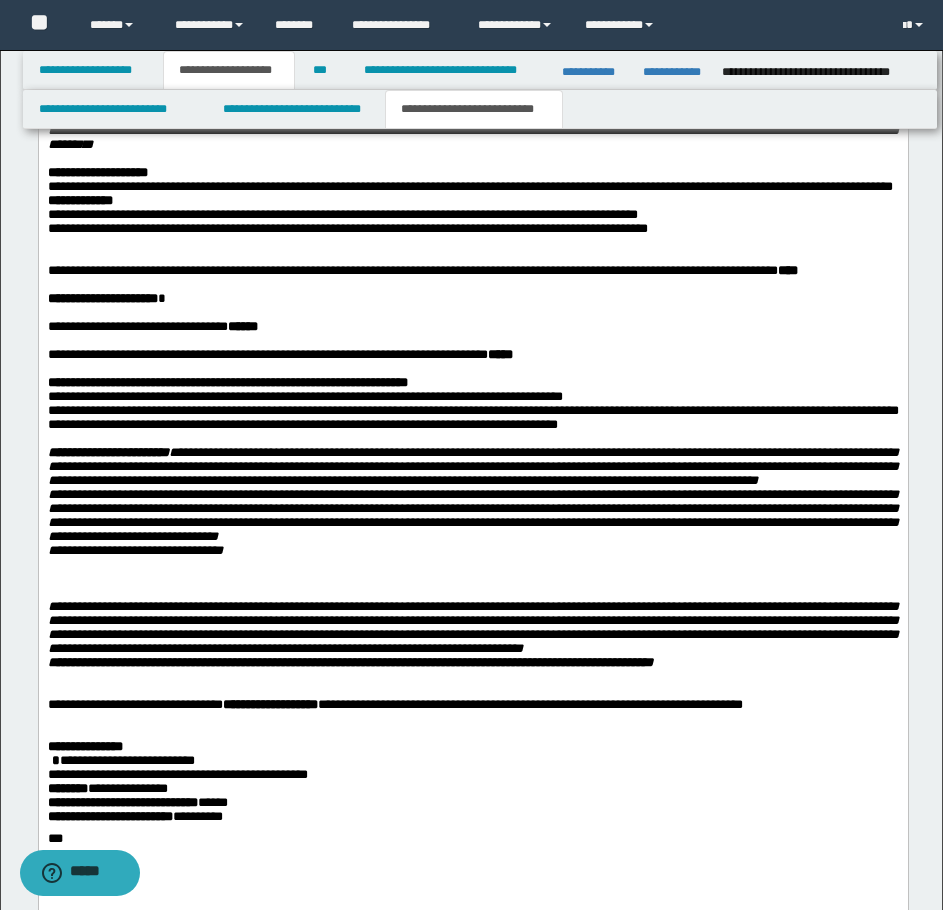 click at bounding box center (472, 285) 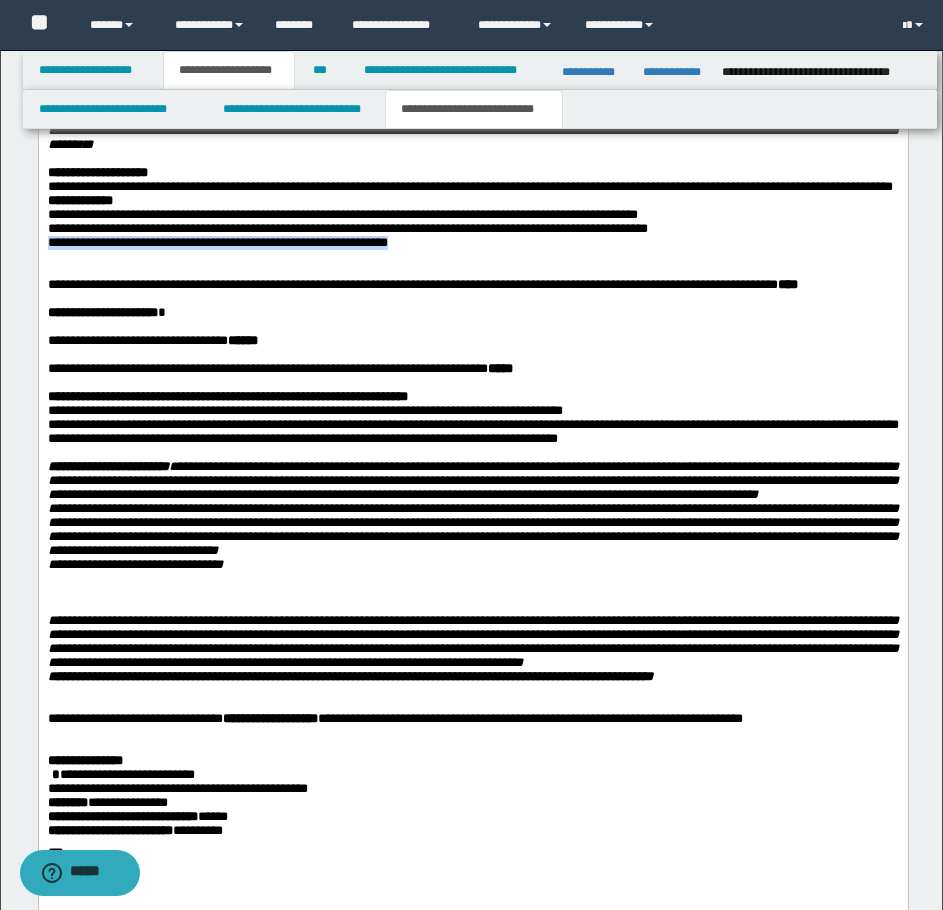 drag, startPoint x: 446, startPoint y: 524, endPoint x: 43, endPoint y: 518, distance: 403.04468 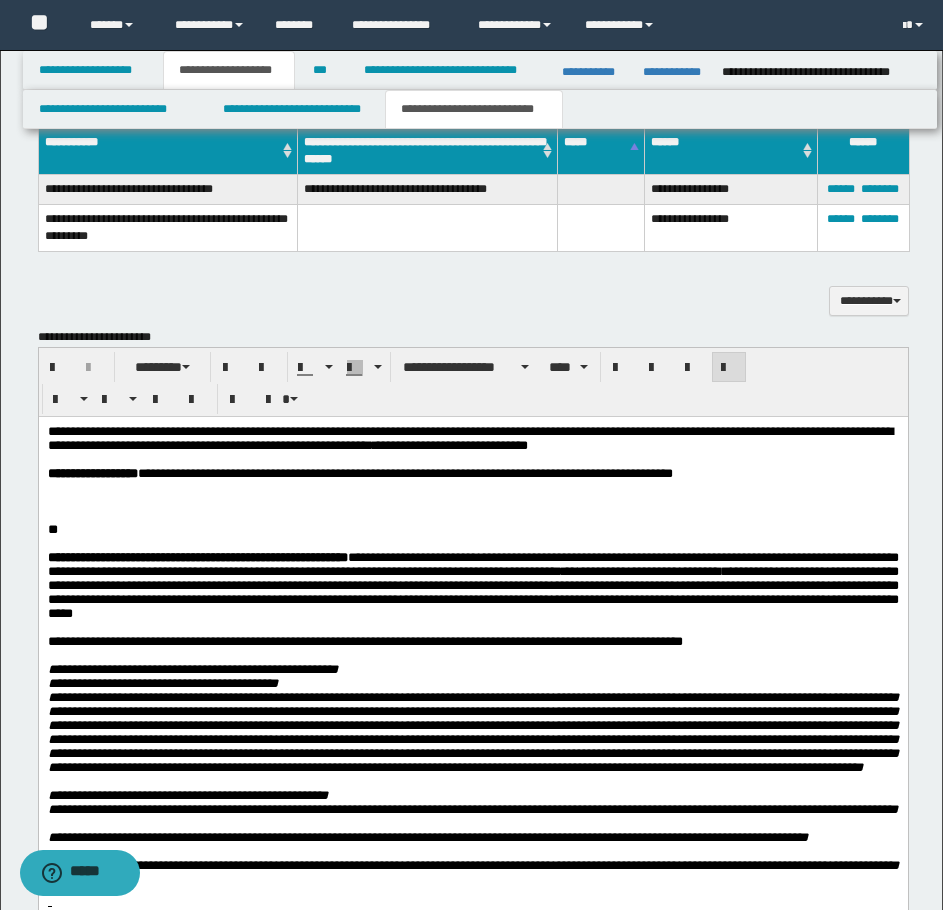 scroll, scrollTop: 1411, scrollLeft: 0, axis: vertical 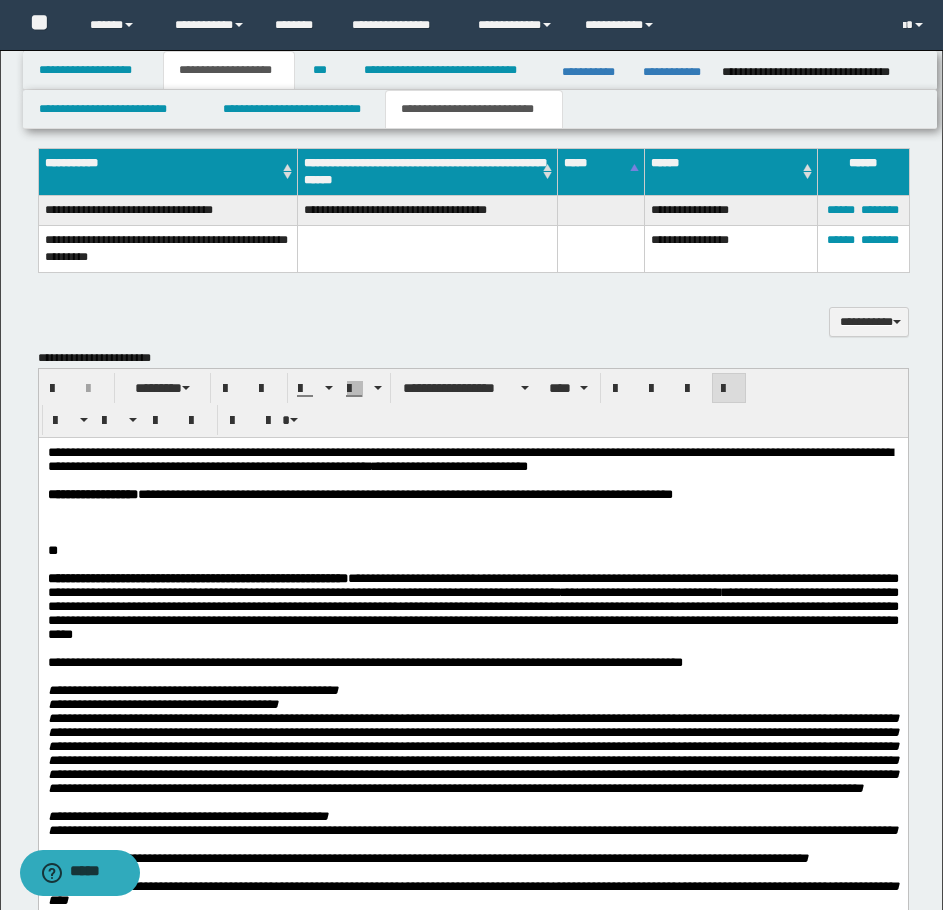 click on "**********" at bounding box center [472, 612] 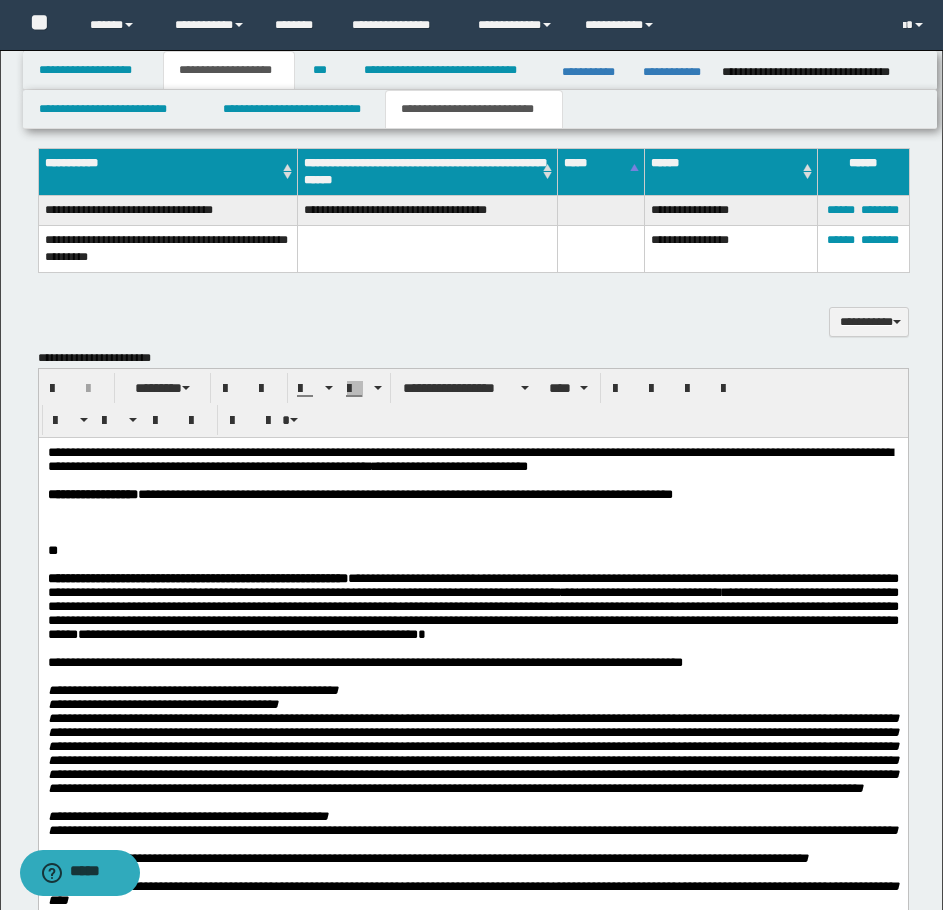 click at bounding box center (472, 522) 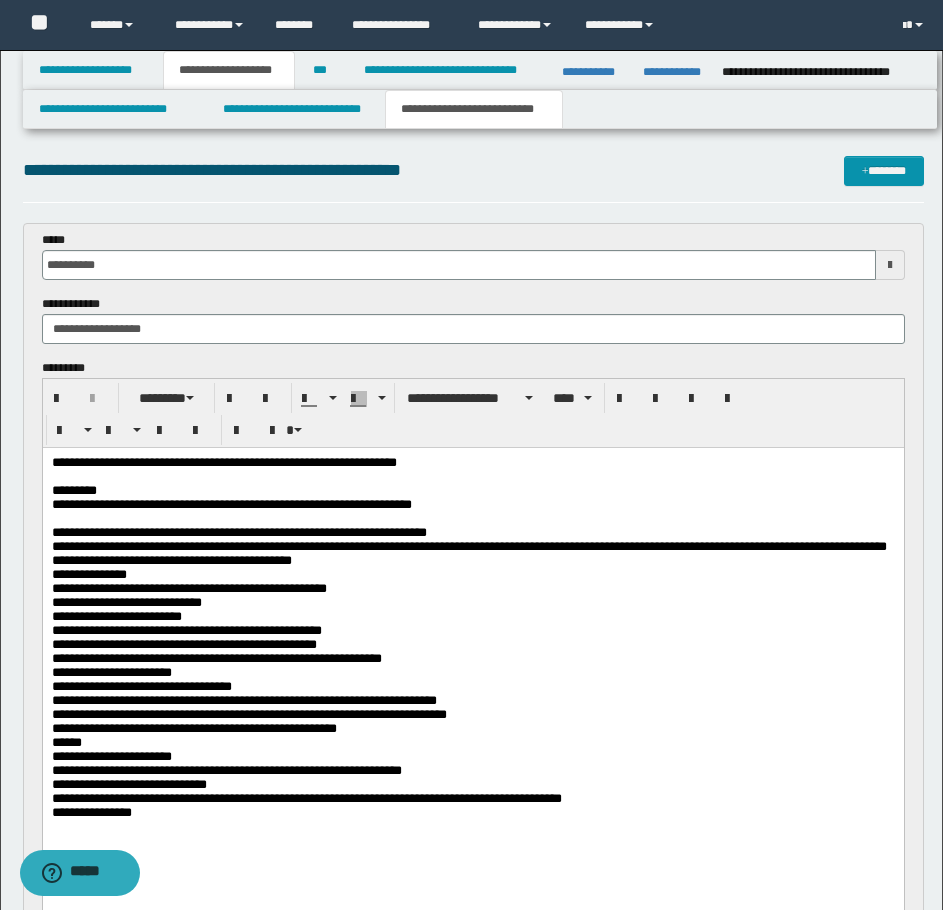scroll, scrollTop: 0, scrollLeft: 0, axis: both 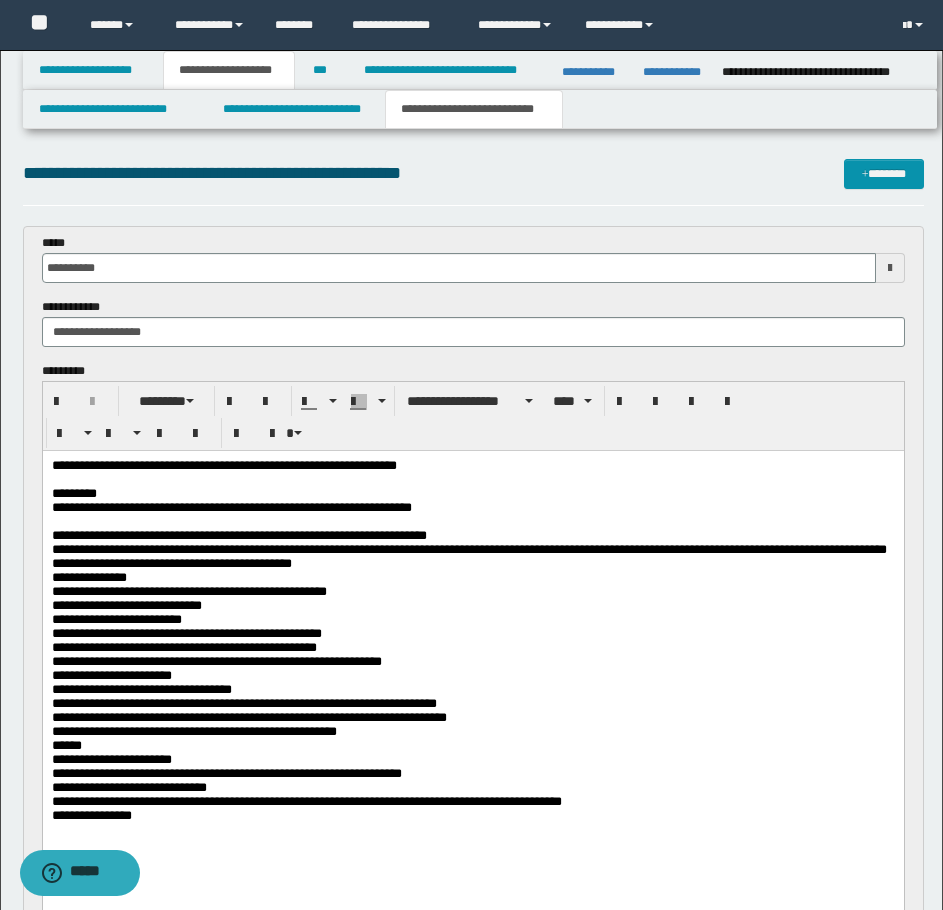 click on "**********" at bounding box center (473, 173) 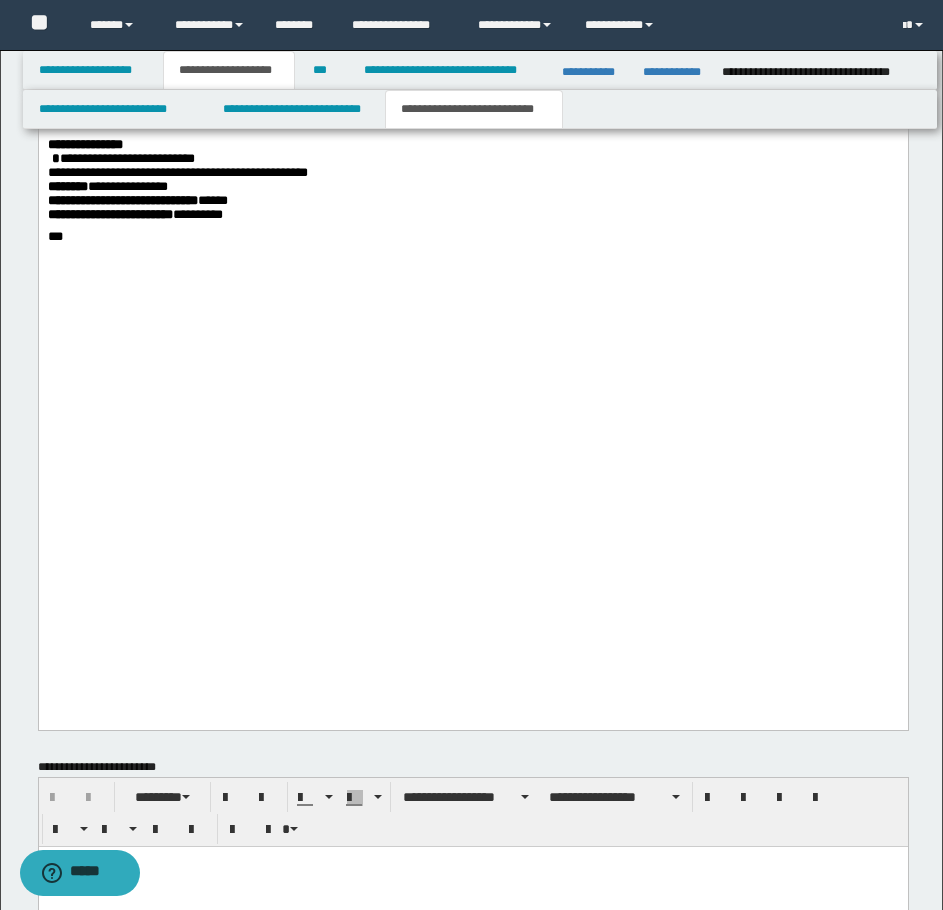 scroll, scrollTop: 3500, scrollLeft: 0, axis: vertical 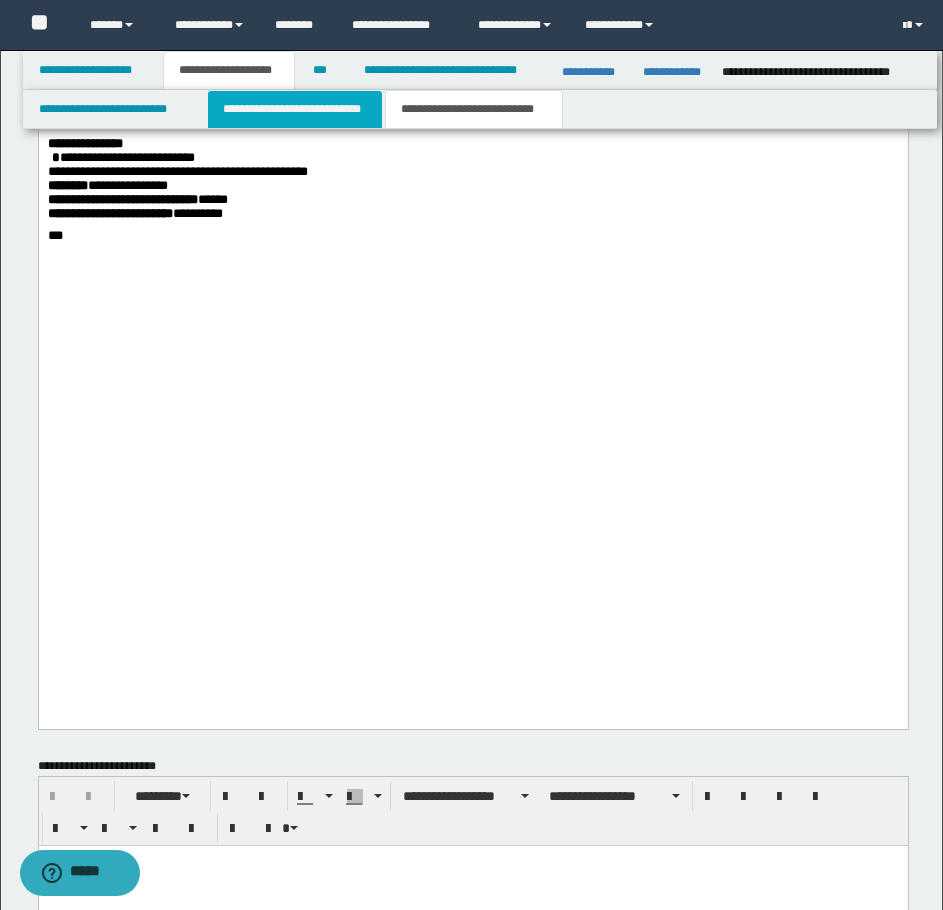 click on "**********" at bounding box center [295, 109] 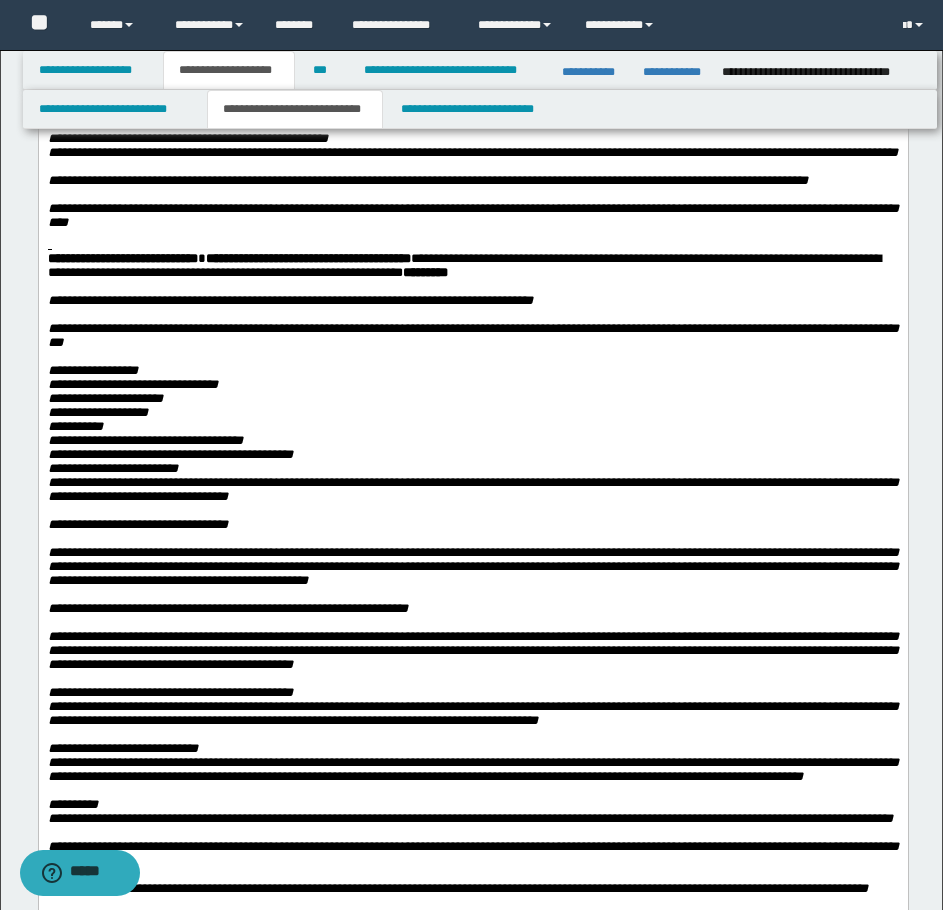scroll, scrollTop: 1800, scrollLeft: 0, axis: vertical 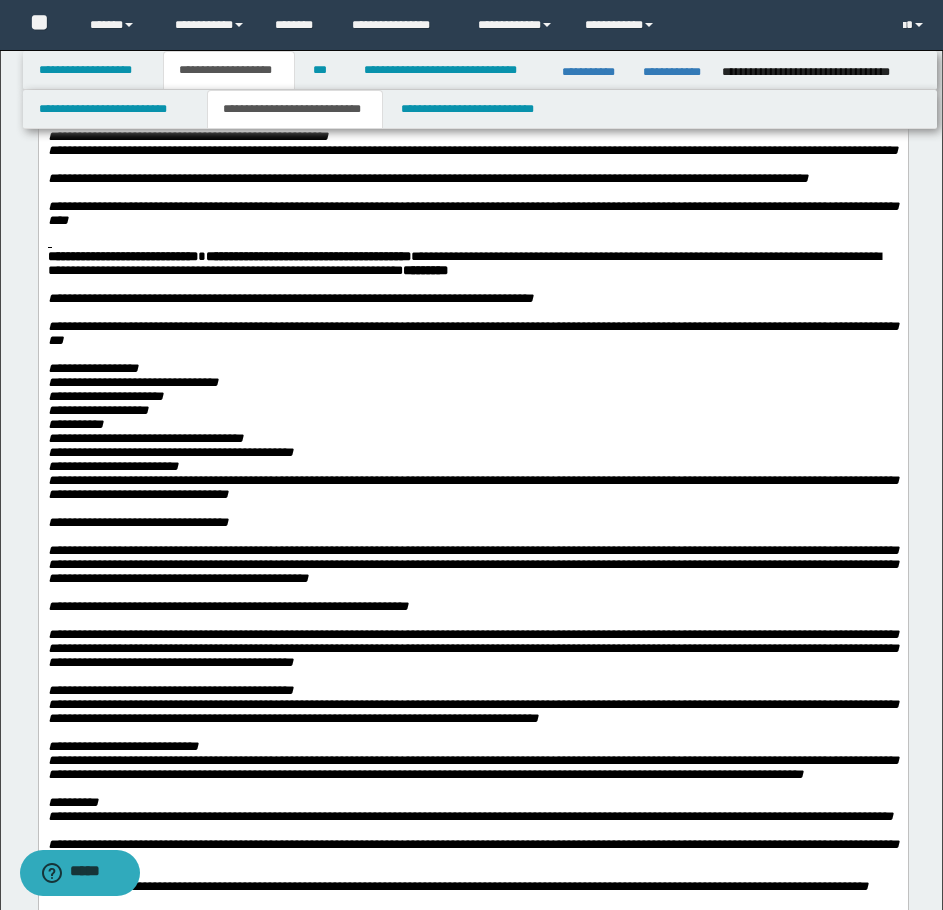click on "**********" at bounding box center (472, -59) 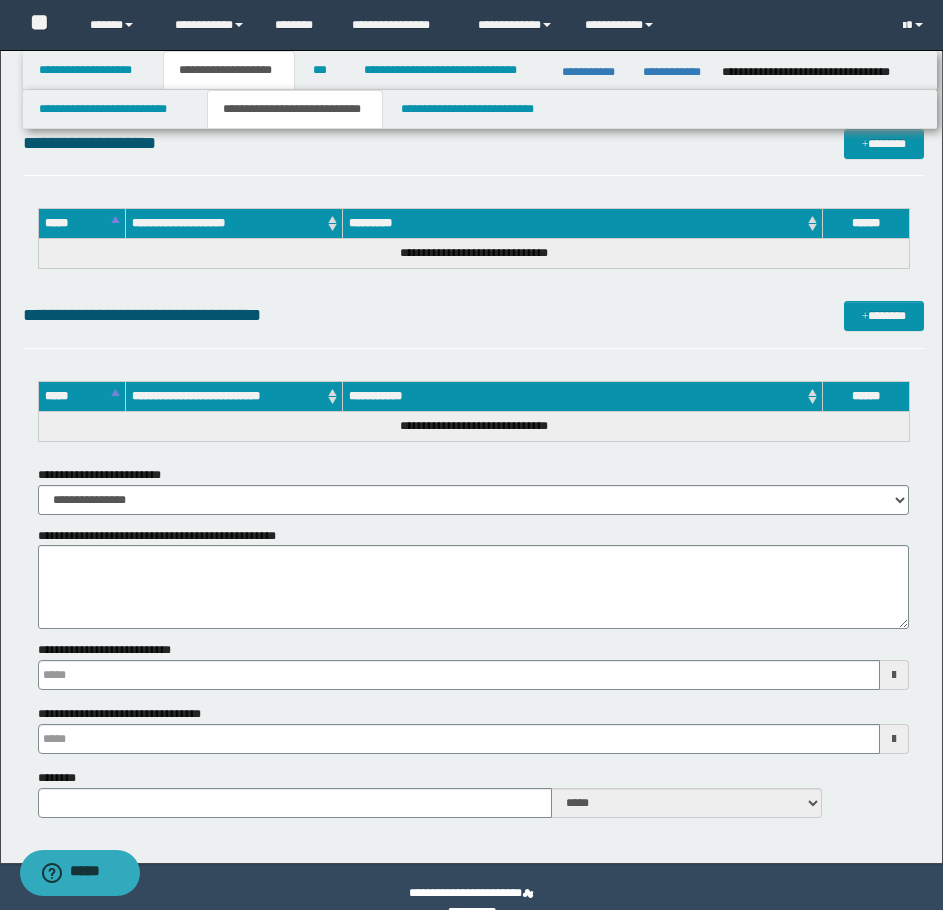 scroll, scrollTop: 3979, scrollLeft: 0, axis: vertical 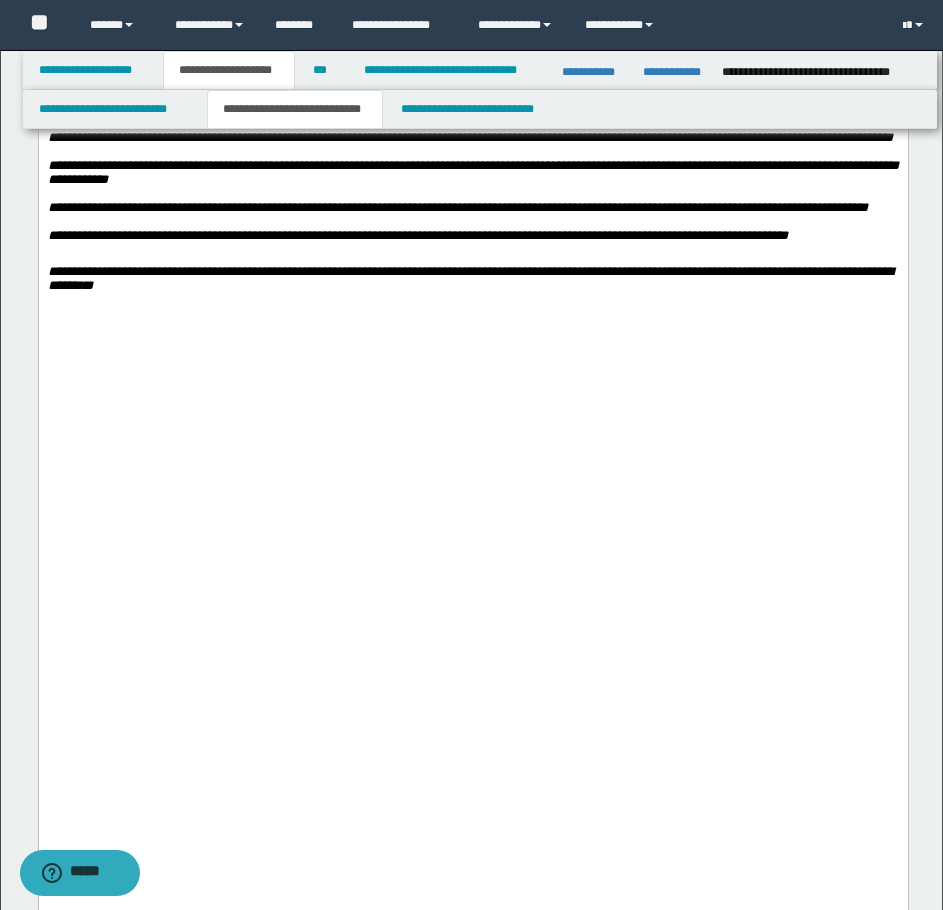 click on "**********" at bounding box center (169, 11) 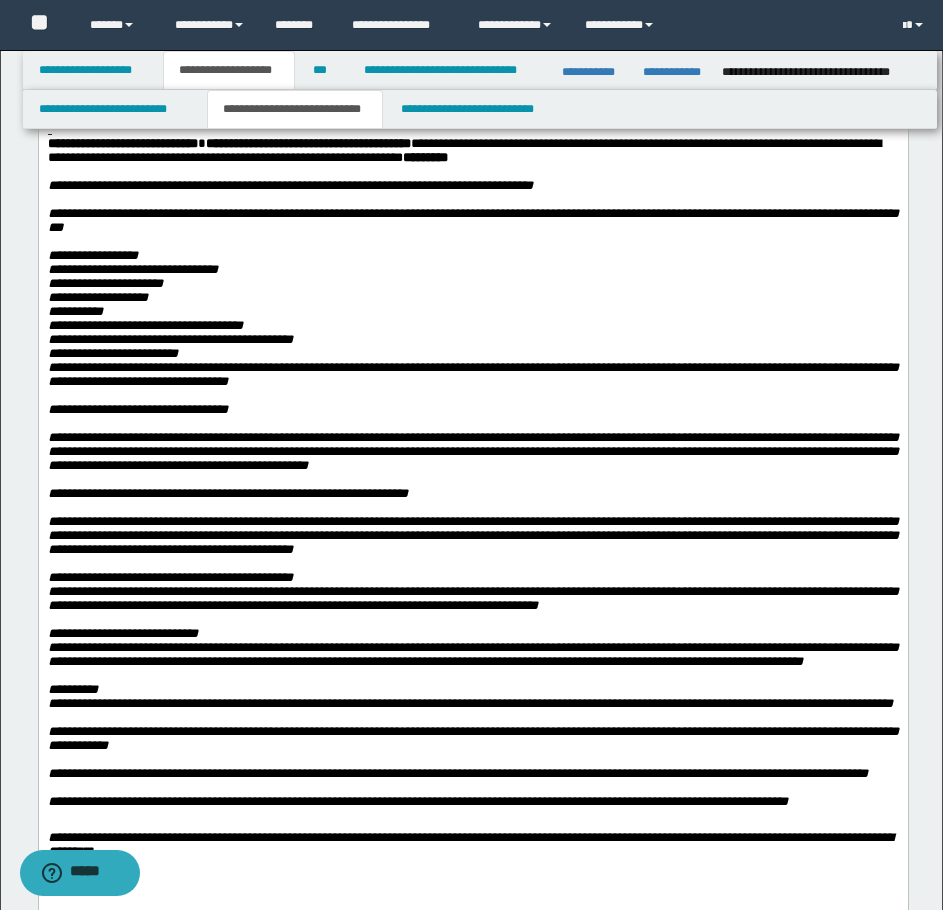 scroll, scrollTop: 1900, scrollLeft: 0, axis: vertical 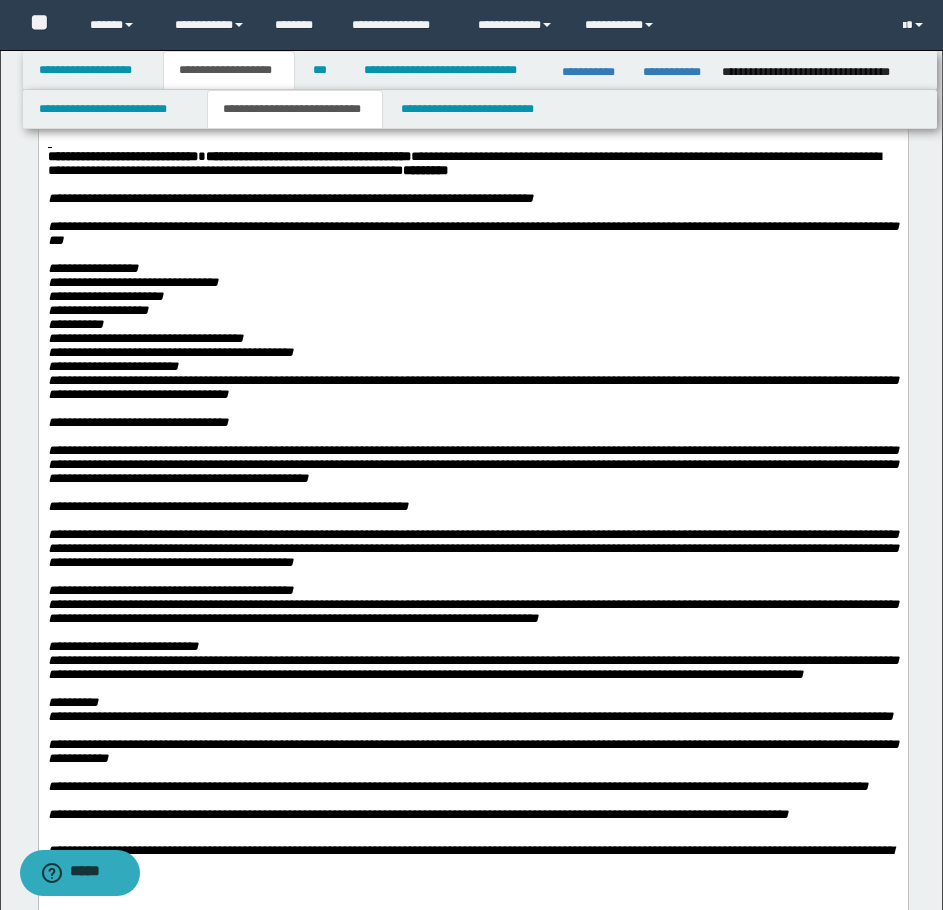 click on "**********" at bounding box center [472, 50] 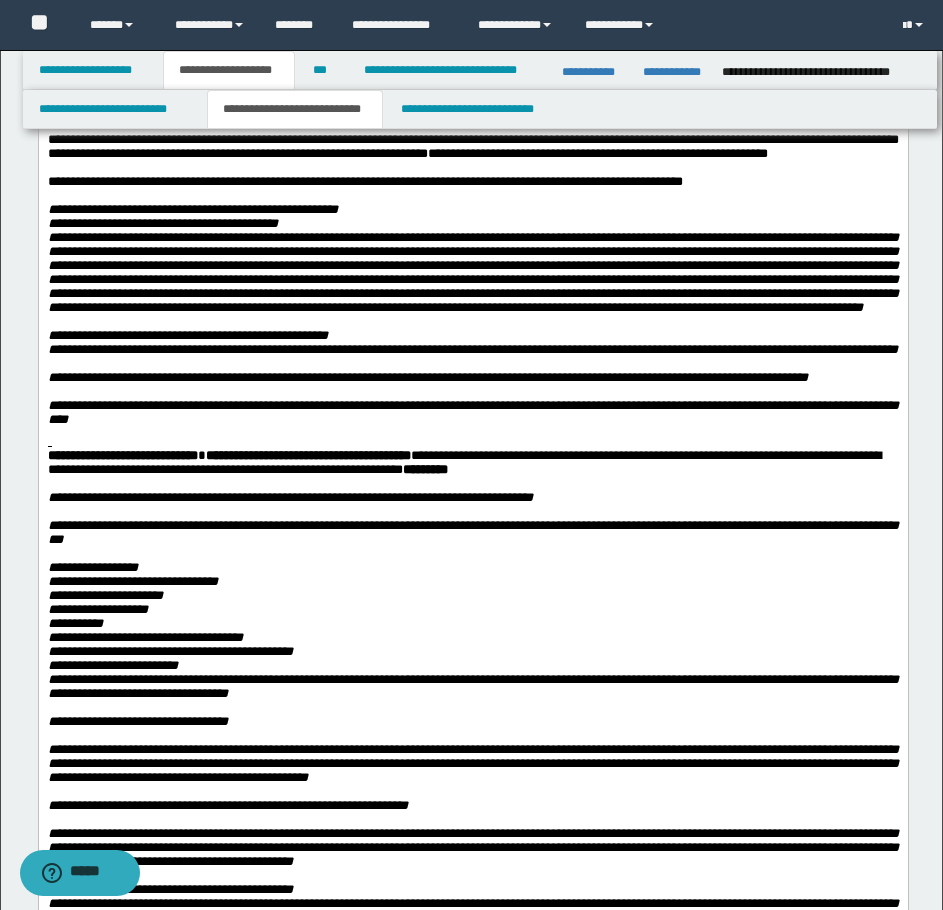 scroll, scrollTop: 1600, scrollLeft: 0, axis: vertical 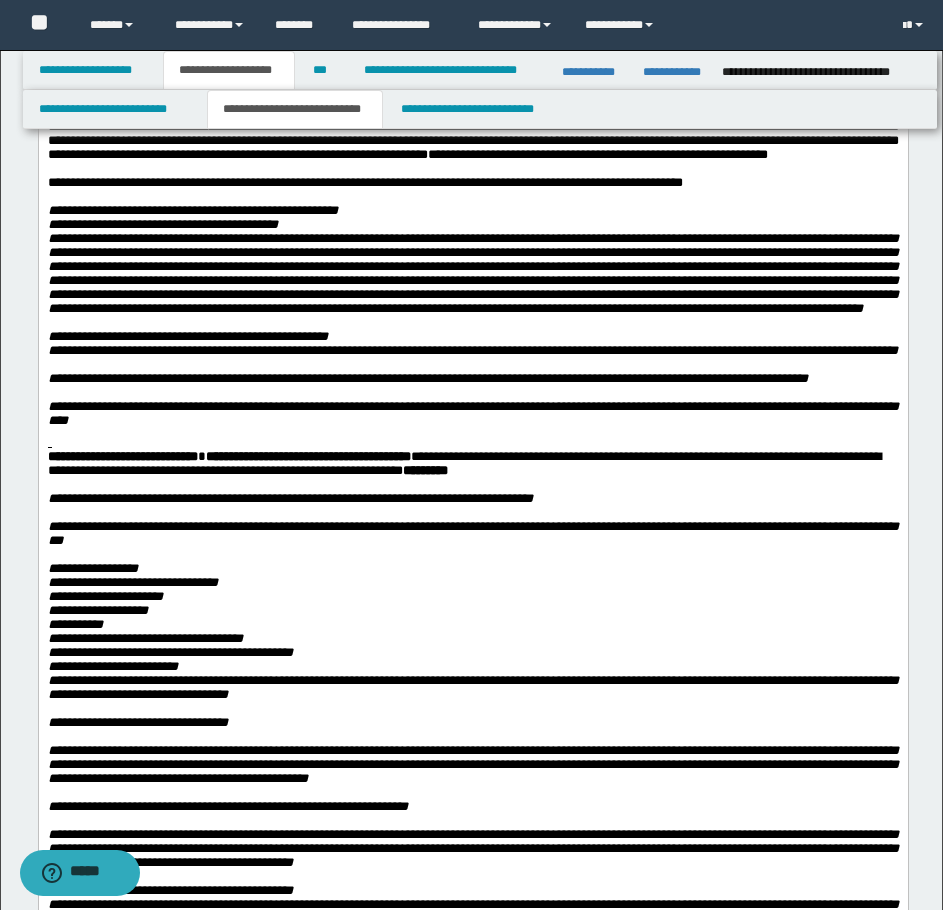 click on "**********" at bounding box center (472, 141) 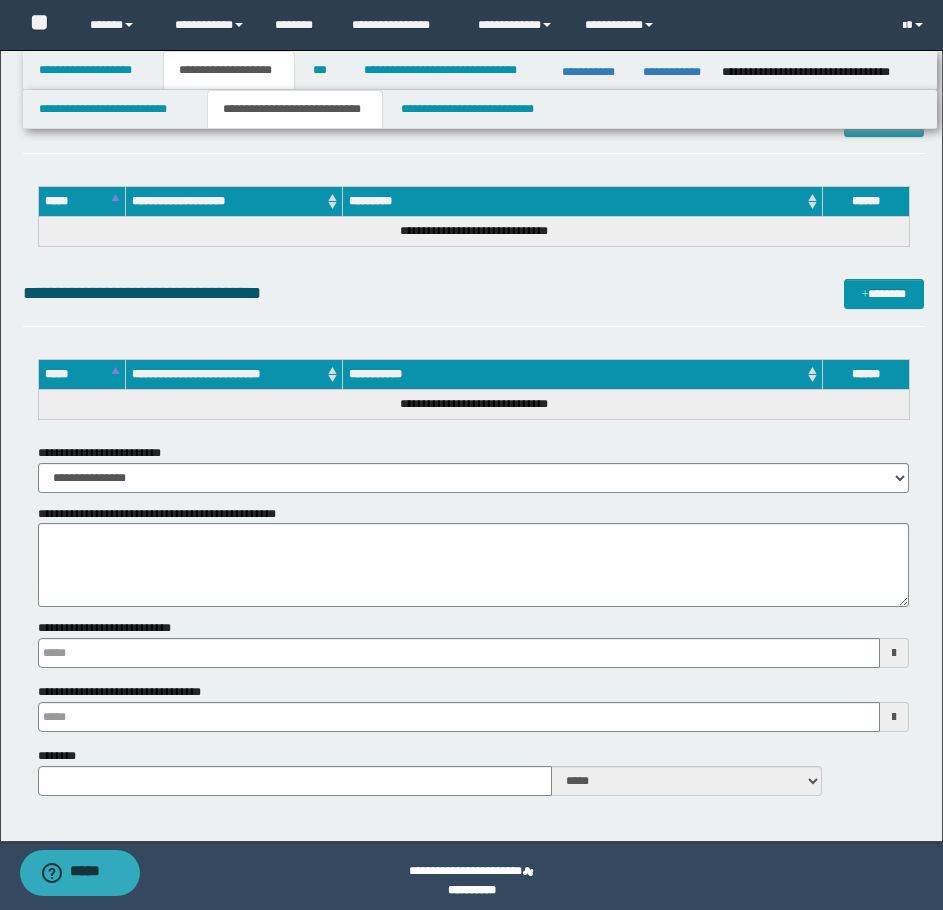 scroll, scrollTop: 3979, scrollLeft: 0, axis: vertical 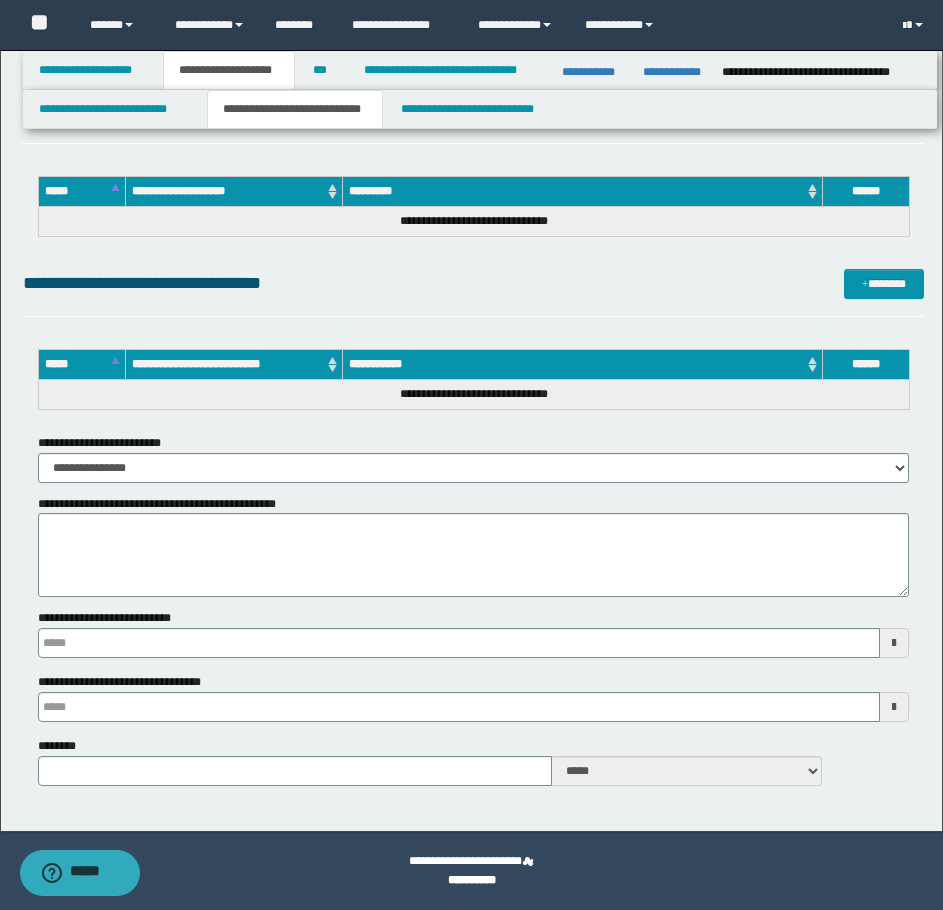 type 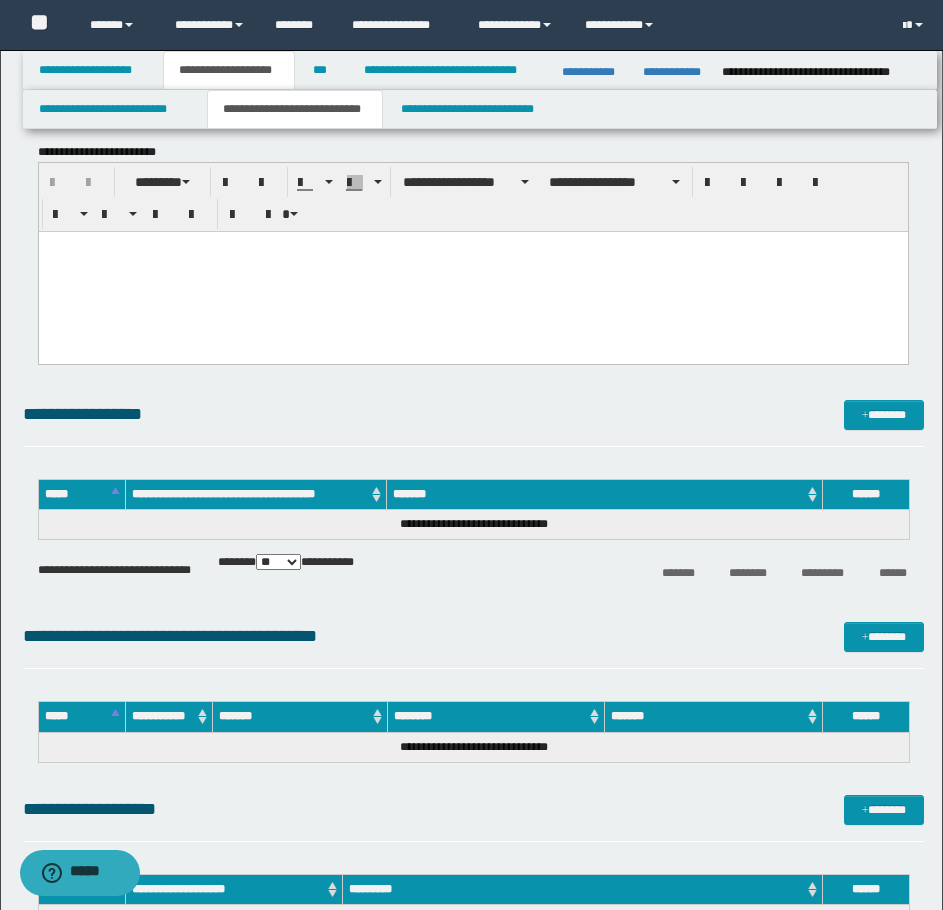 scroll, scrollTop: 3279, scrollLeft: 0, axis: vertical 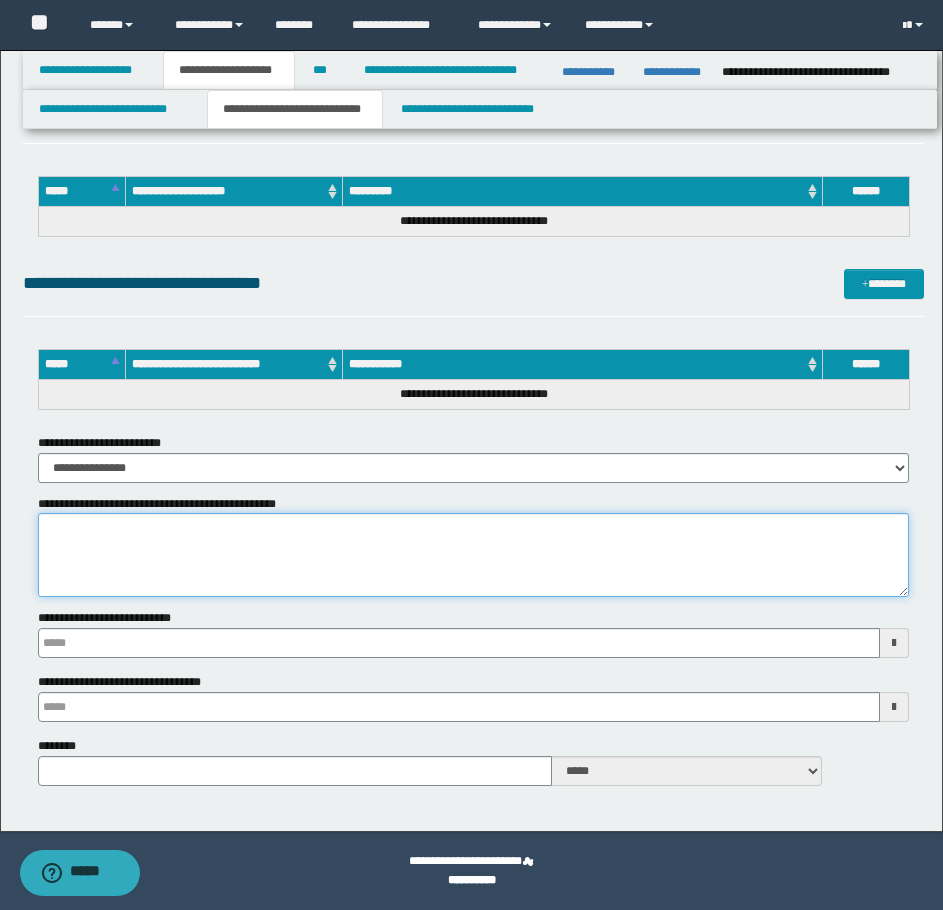 click on "**********" at bounding box center [473, 555] 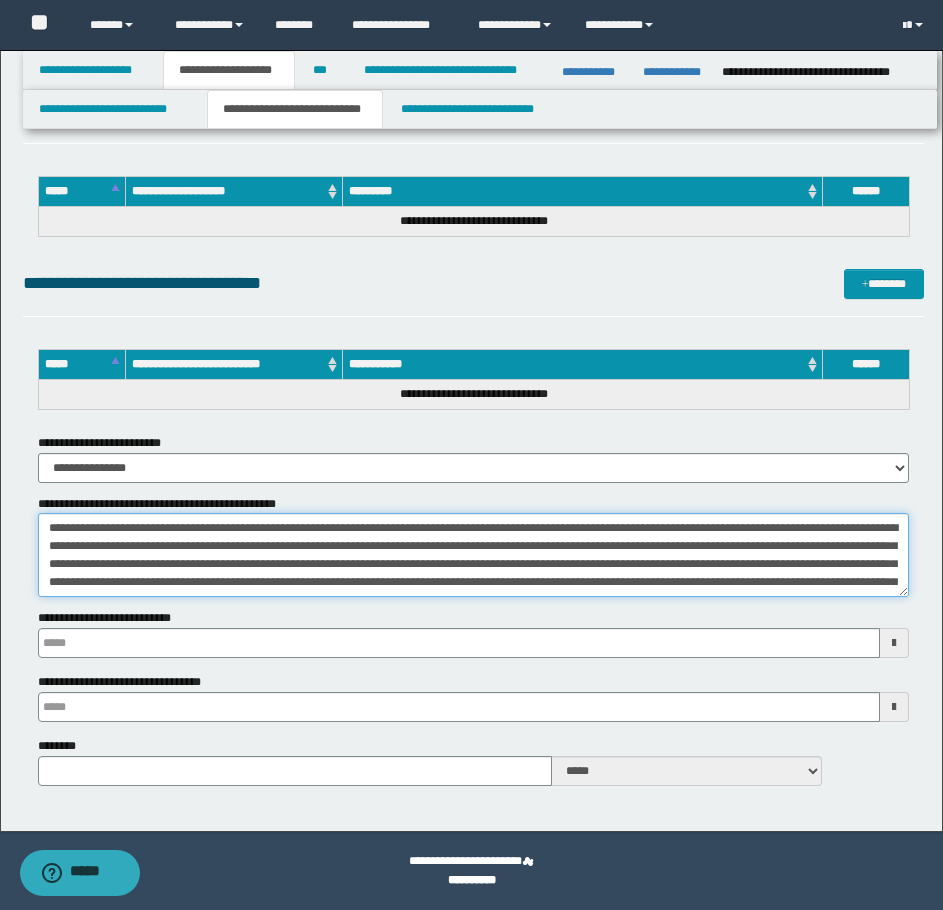 scroll, scrollTop: 211, scrollLeft: 0, axis: vertical 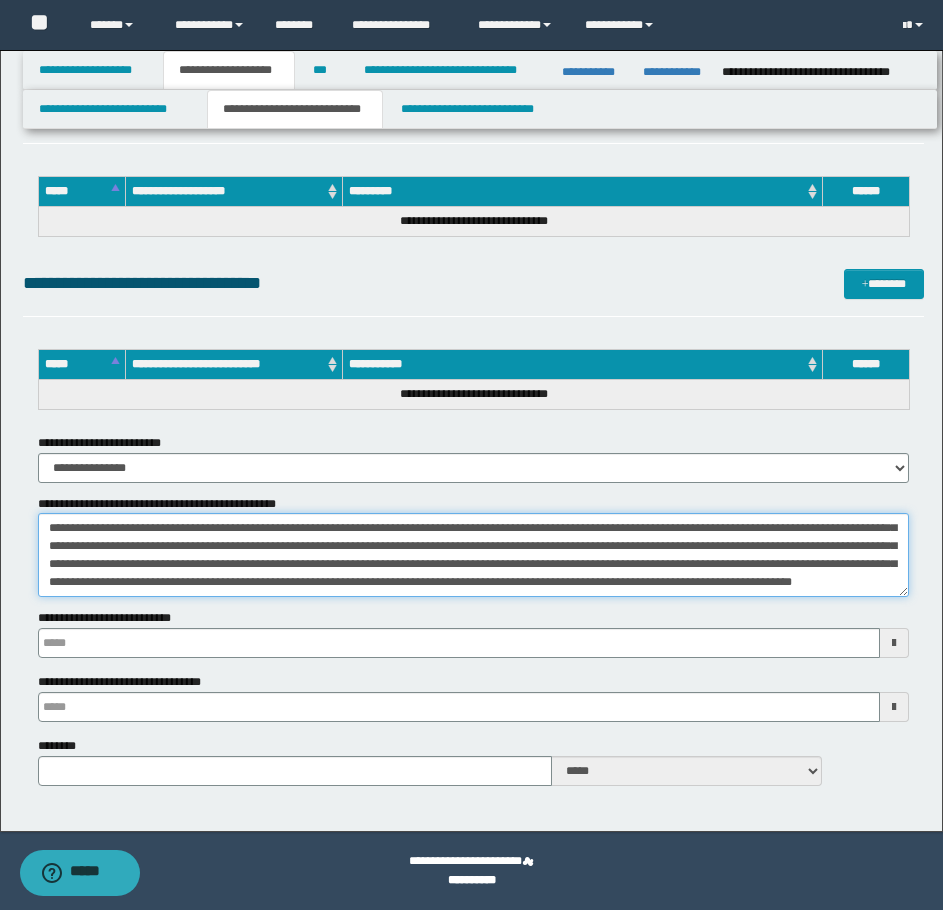 type on "**********" 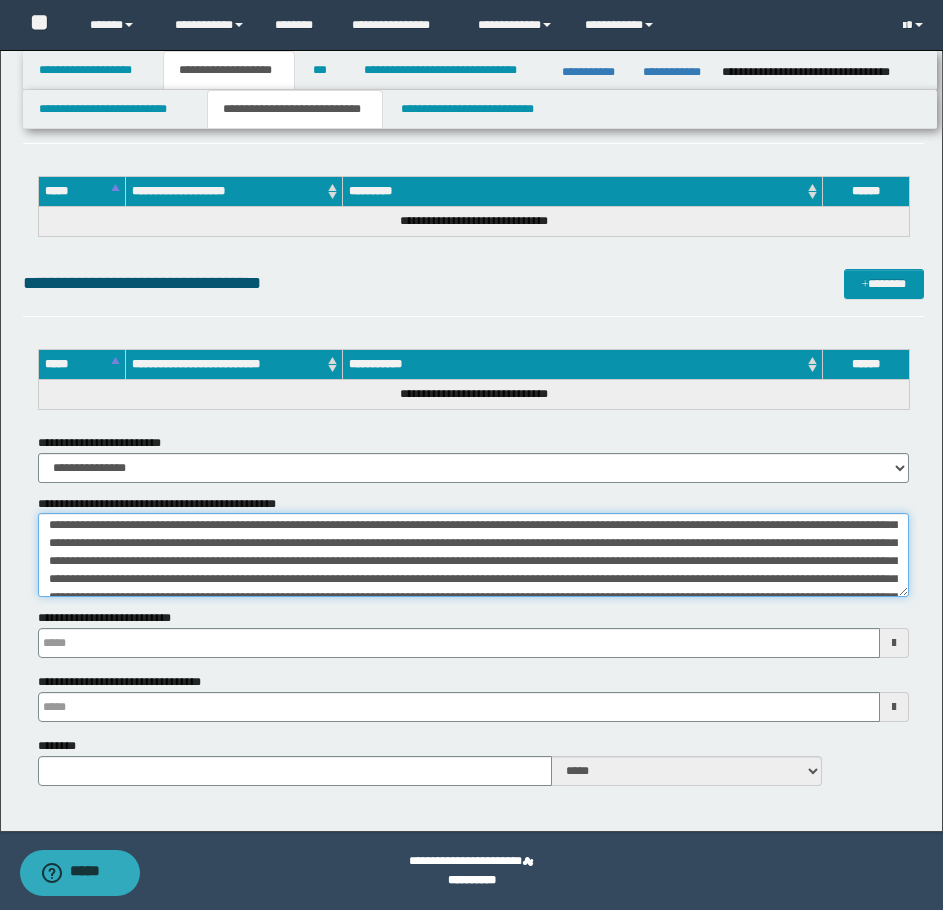 scroll, scrollTop: 0, scrollLeft: 0, axis: both 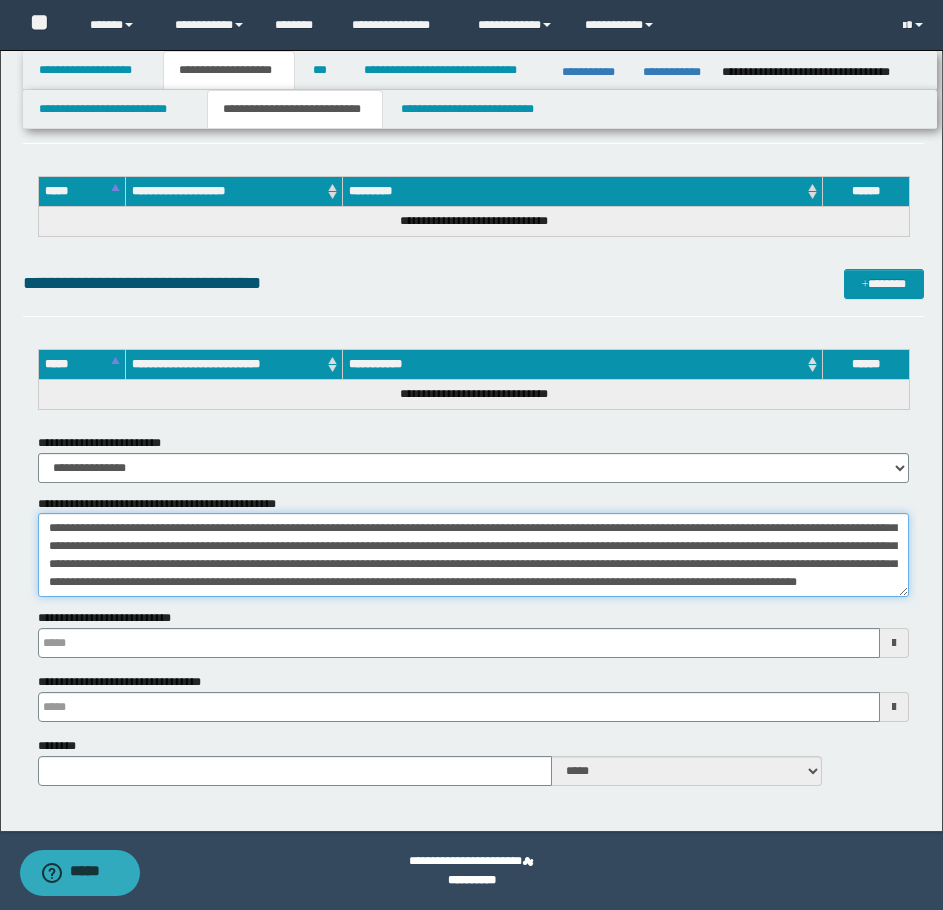 type 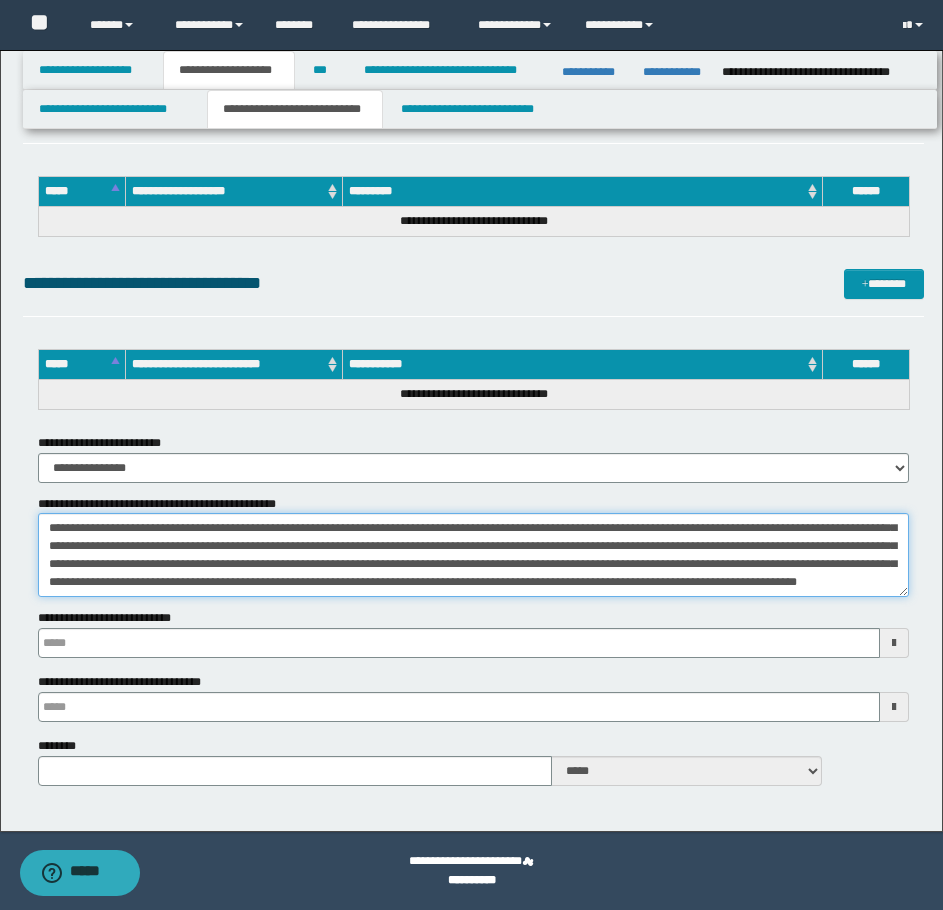 type 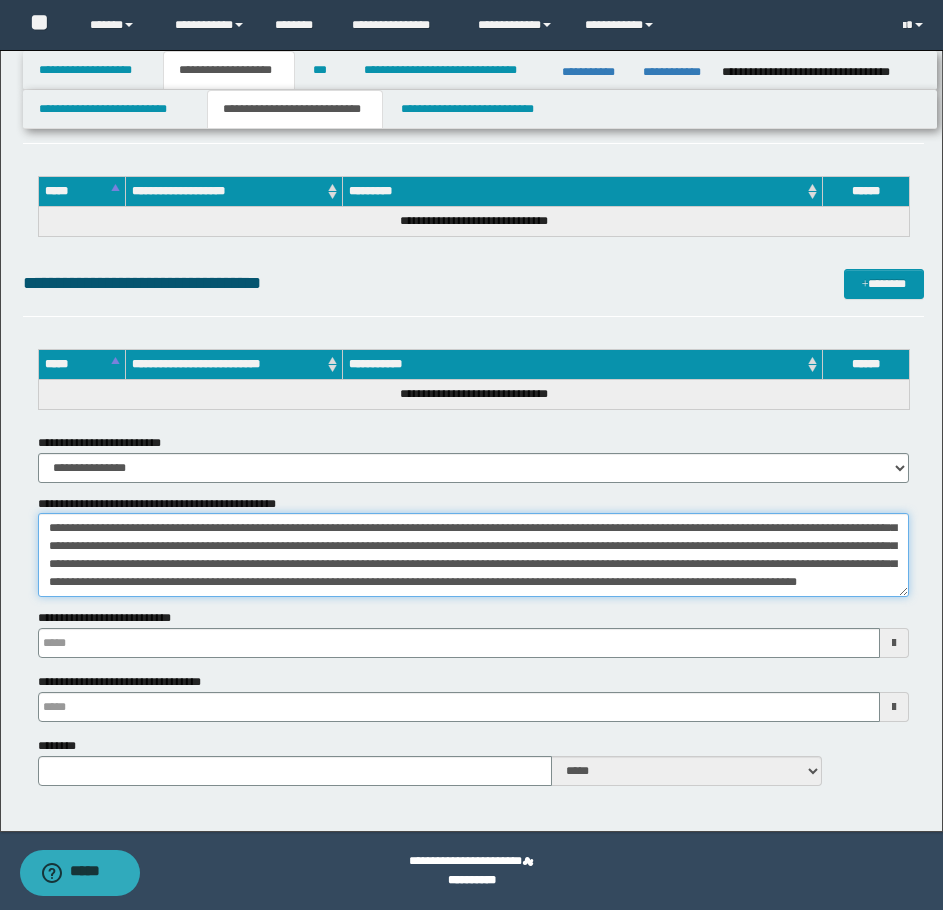 type on "**********" 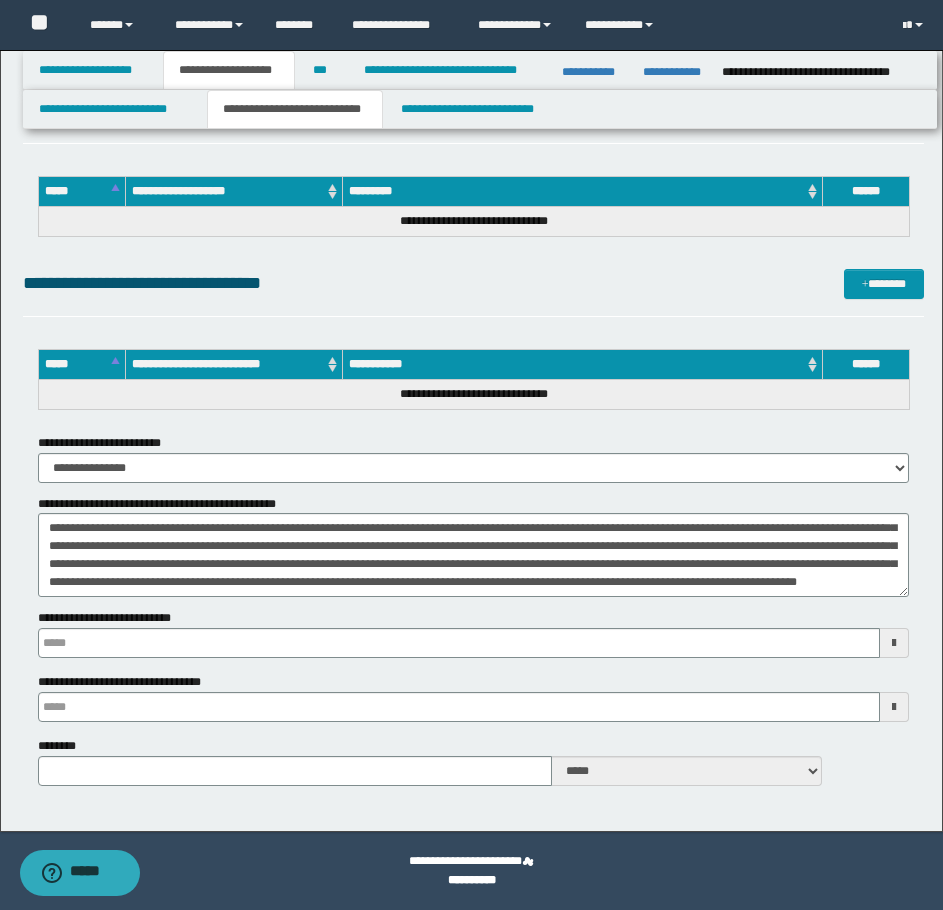 type 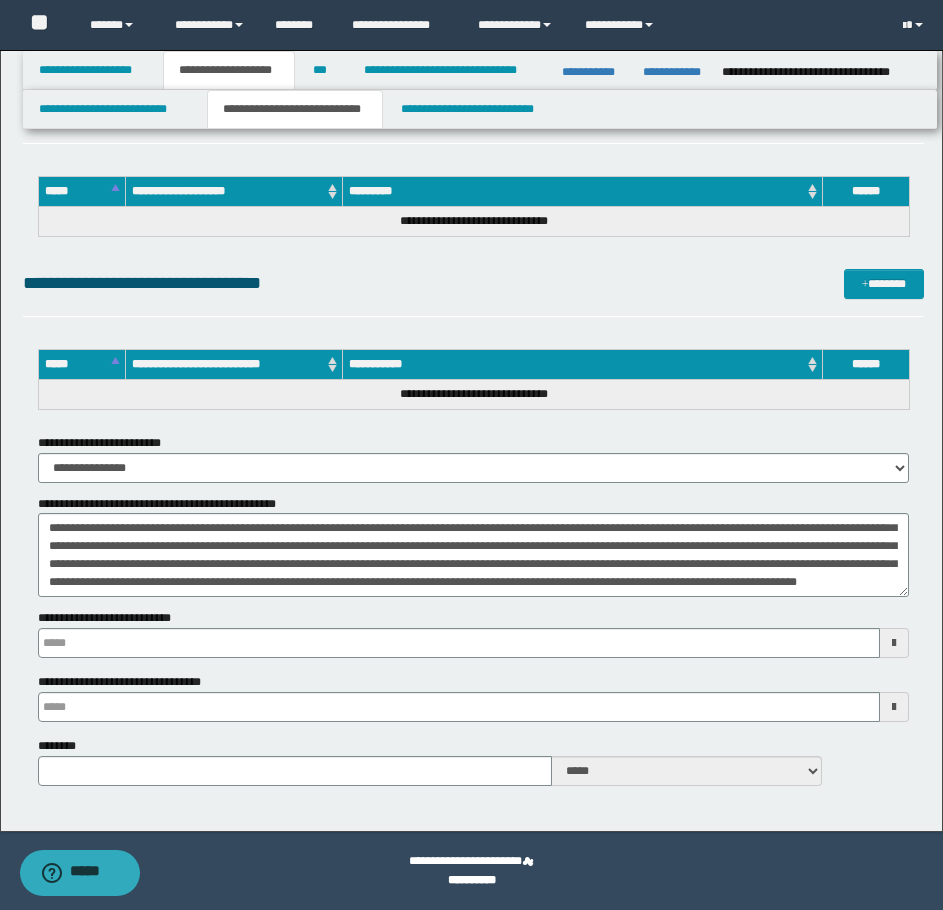 type 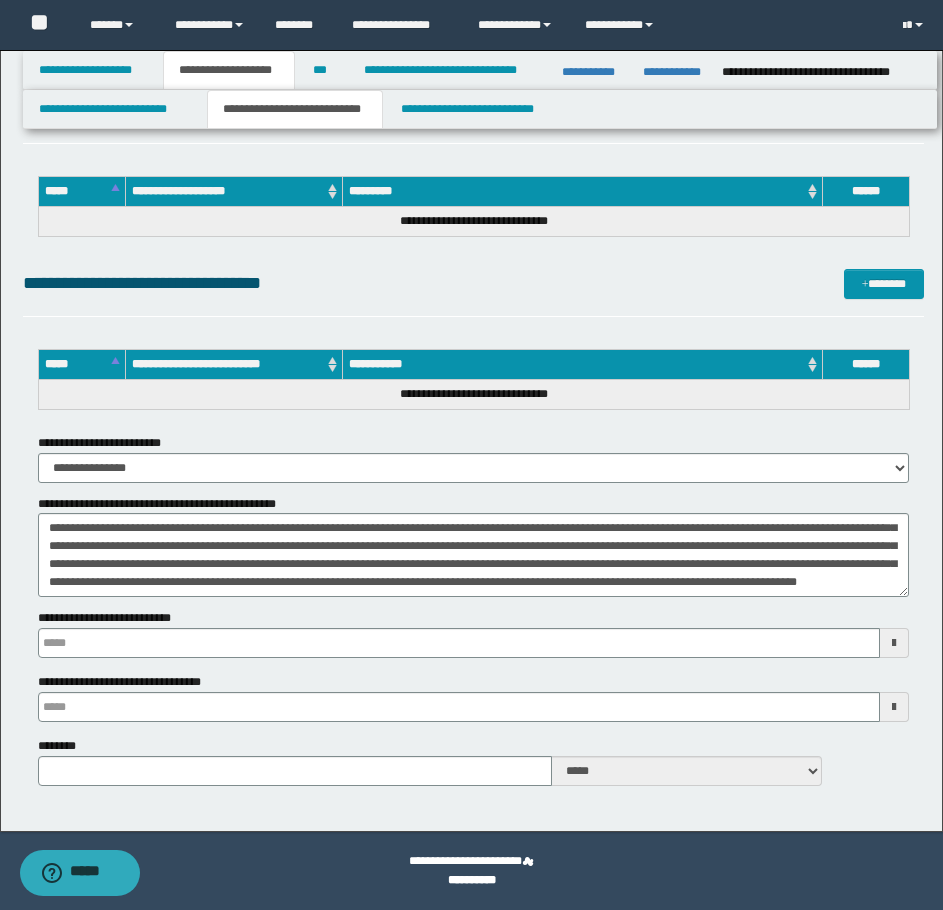 type 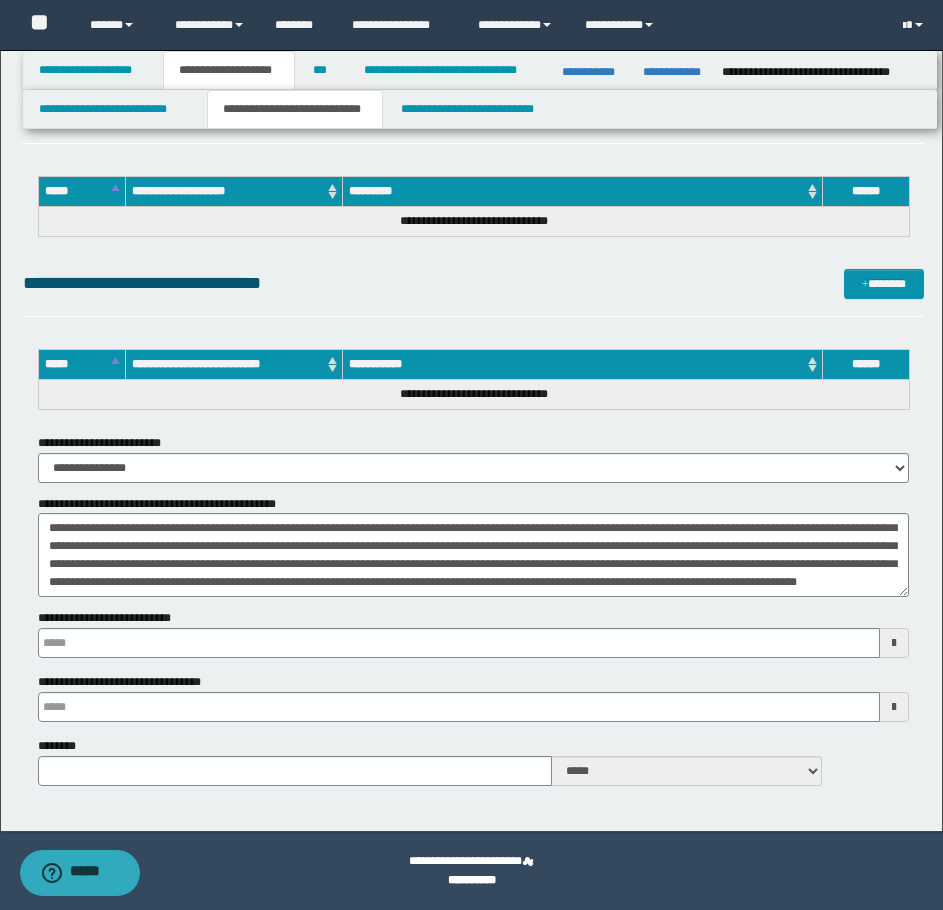 type 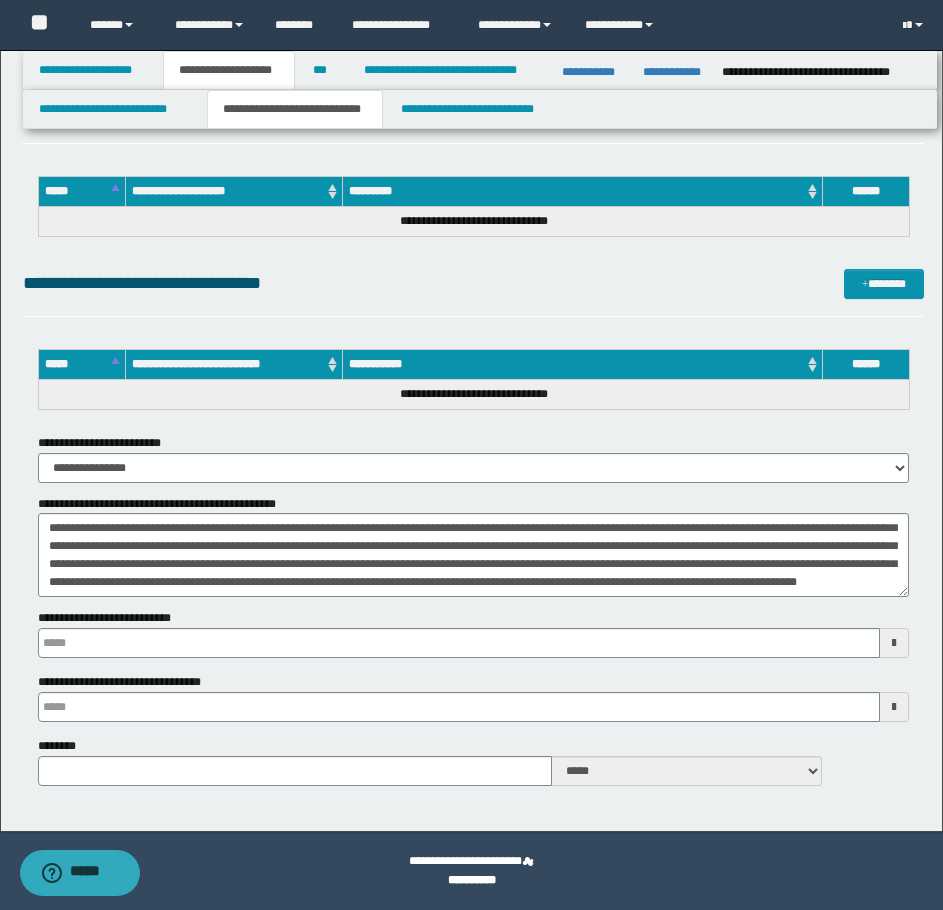 type 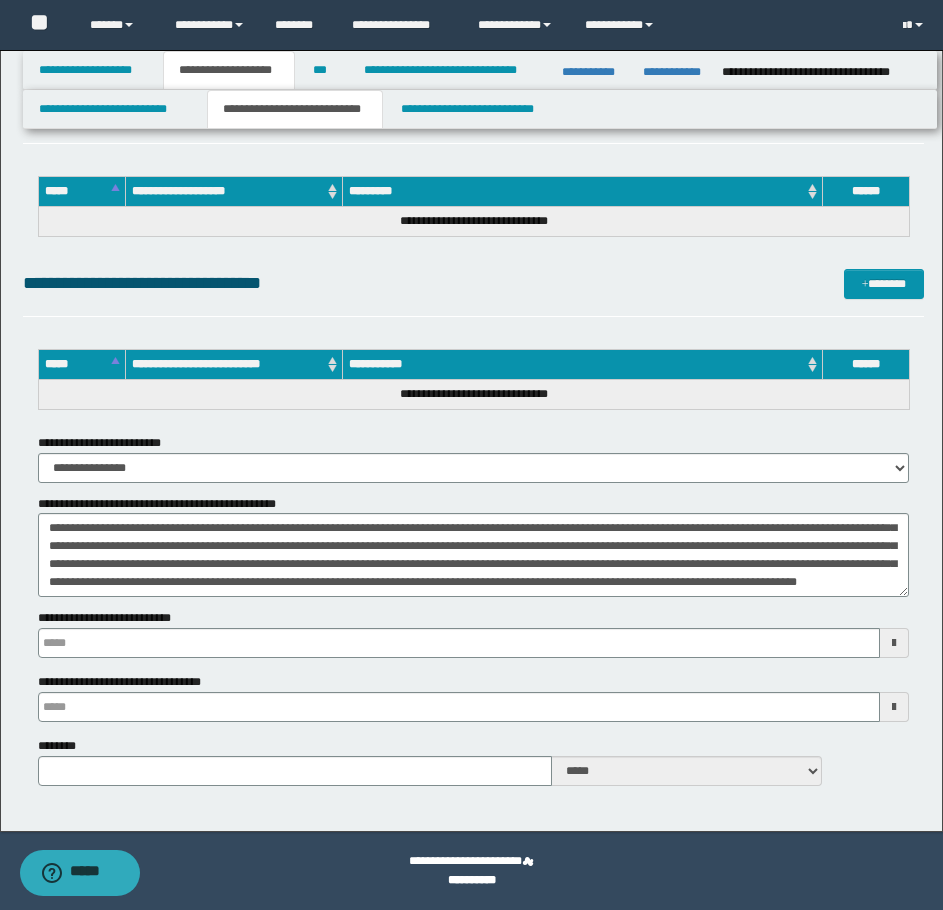 type 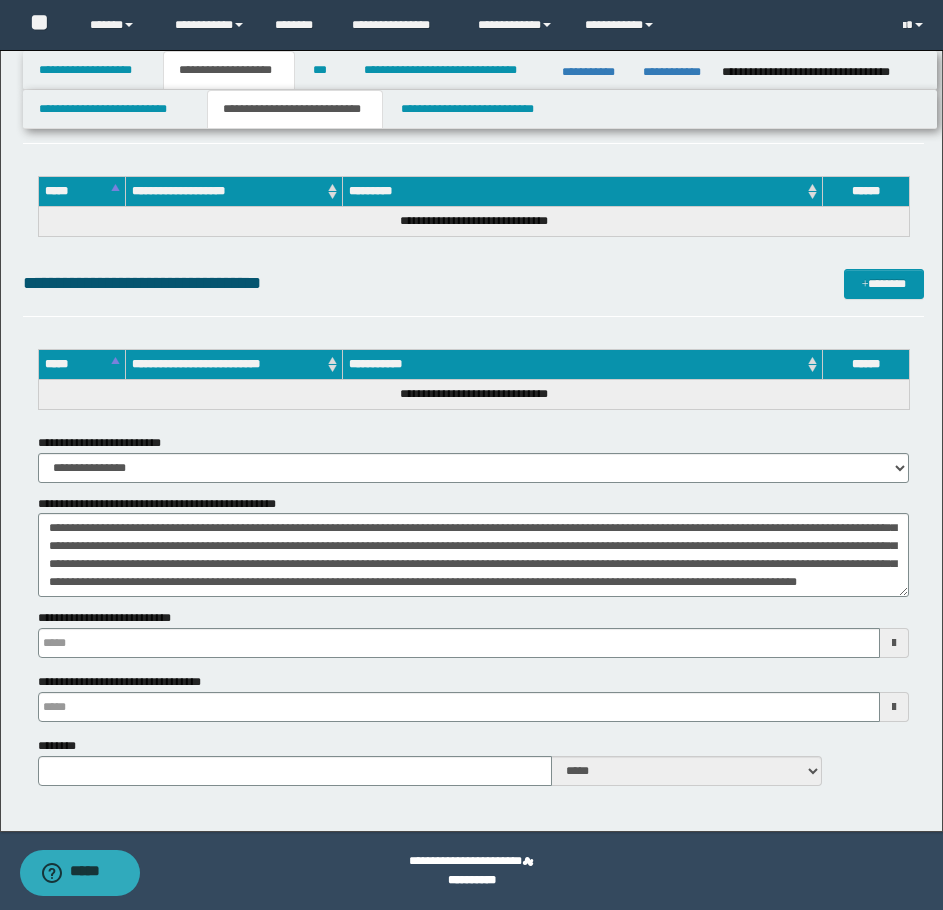 type 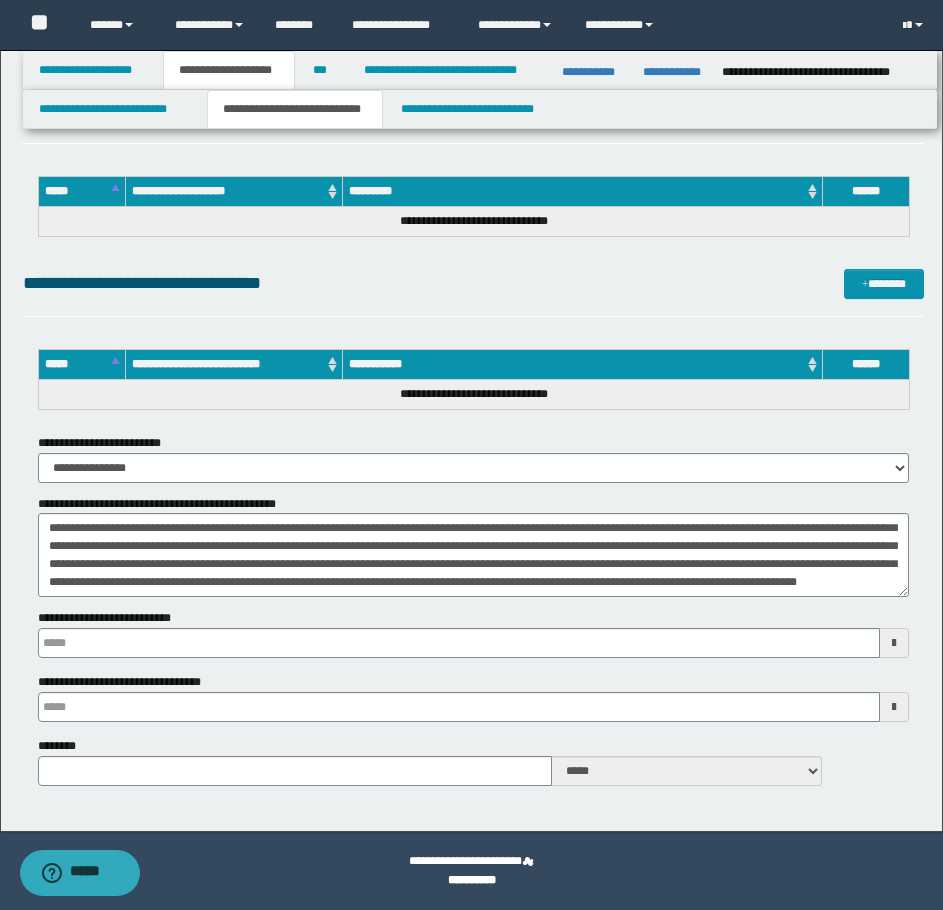 type 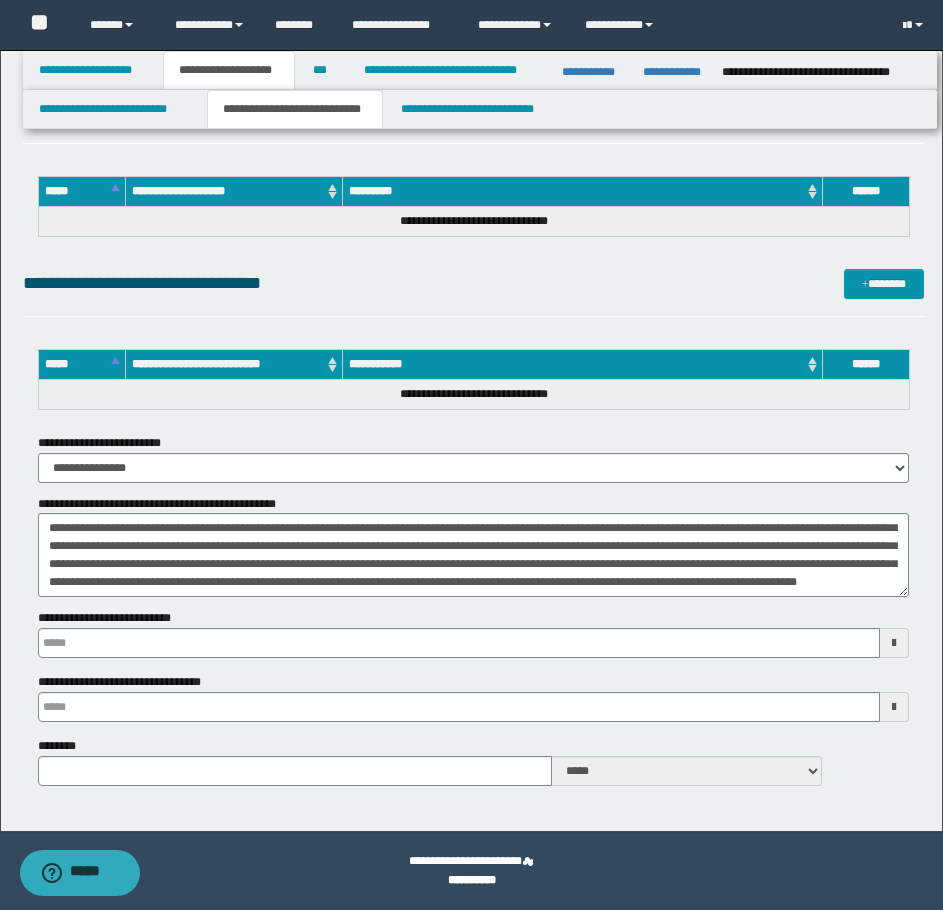 type 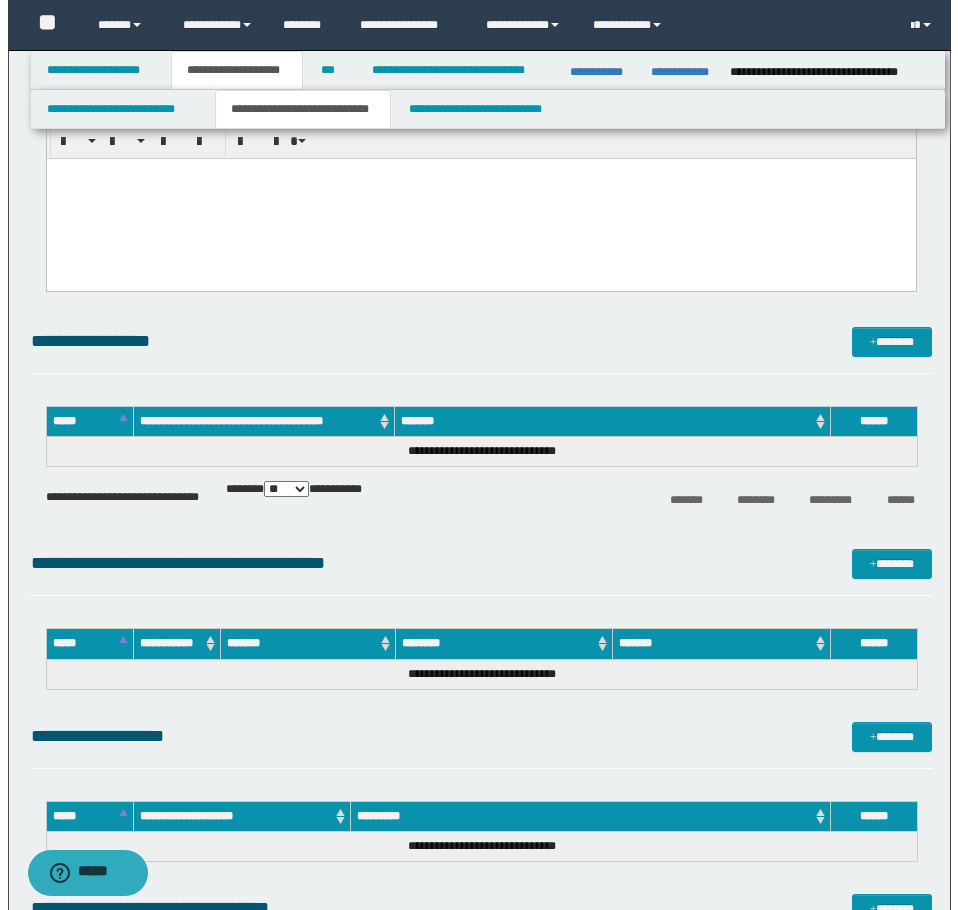 scroll, scrollTop: 3279, scrollLeft: 0, axis: vertical 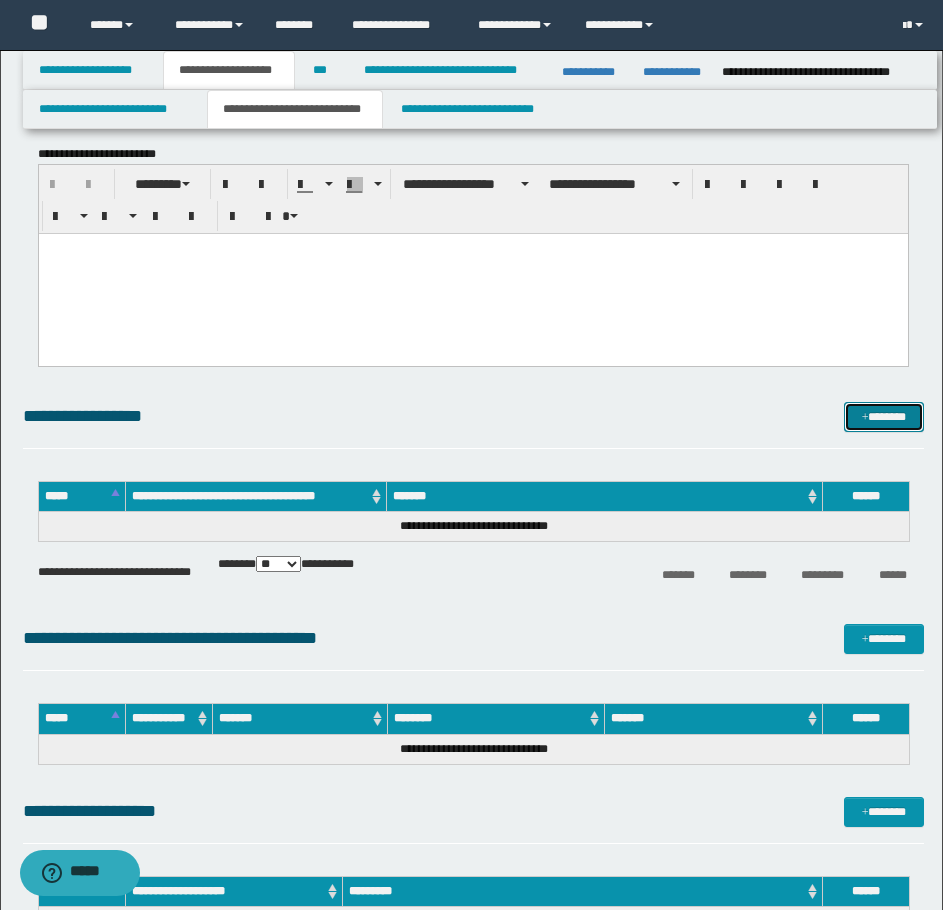 click on "*******" at bounding box center (884, 417) 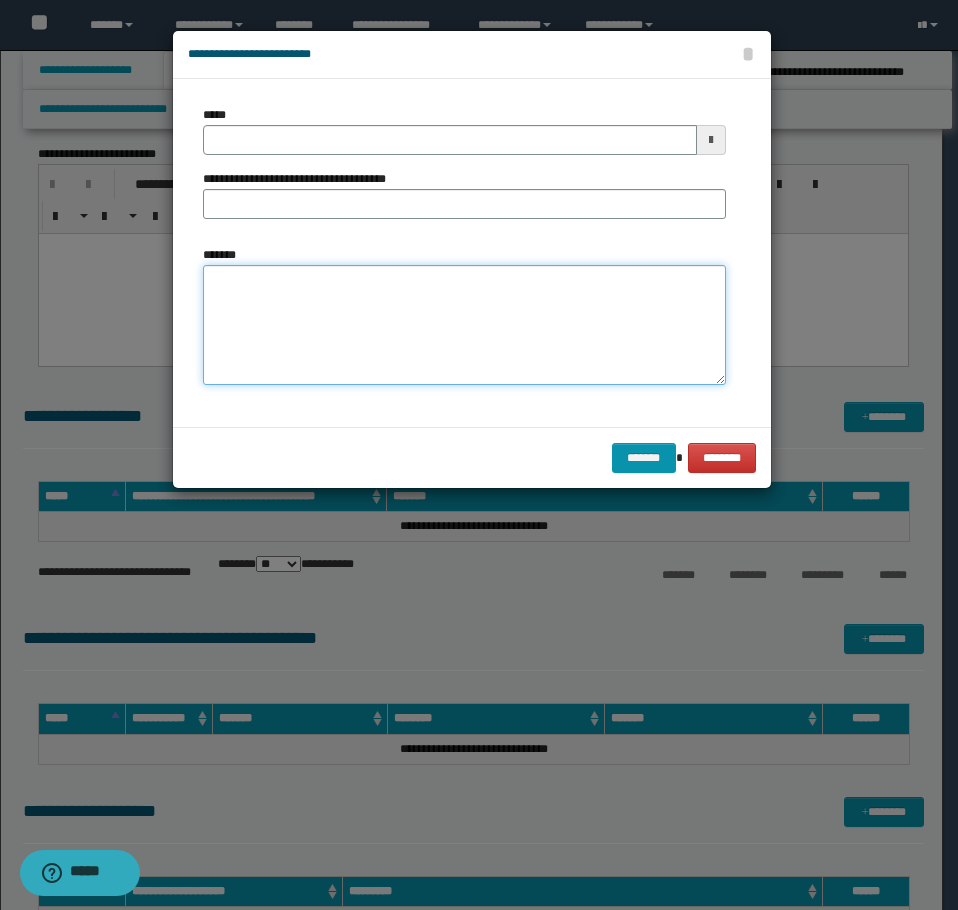 click on "*******" at bounding box center (464, 325) 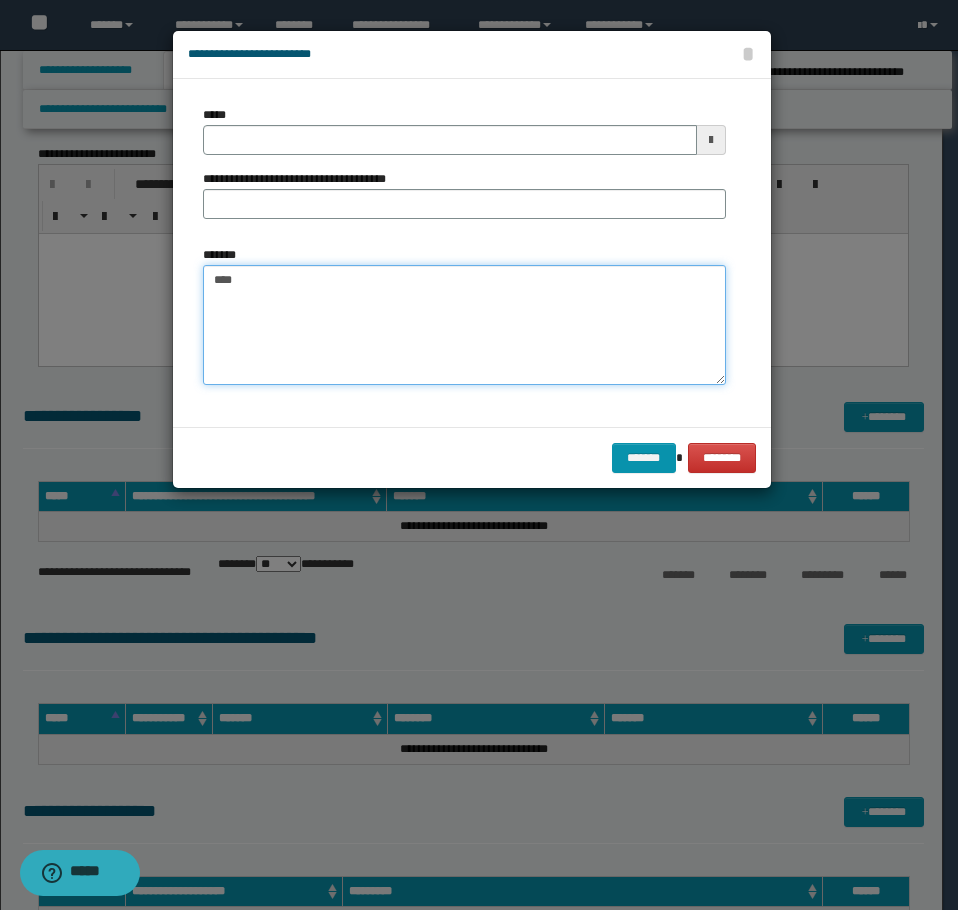 paste on "**********" 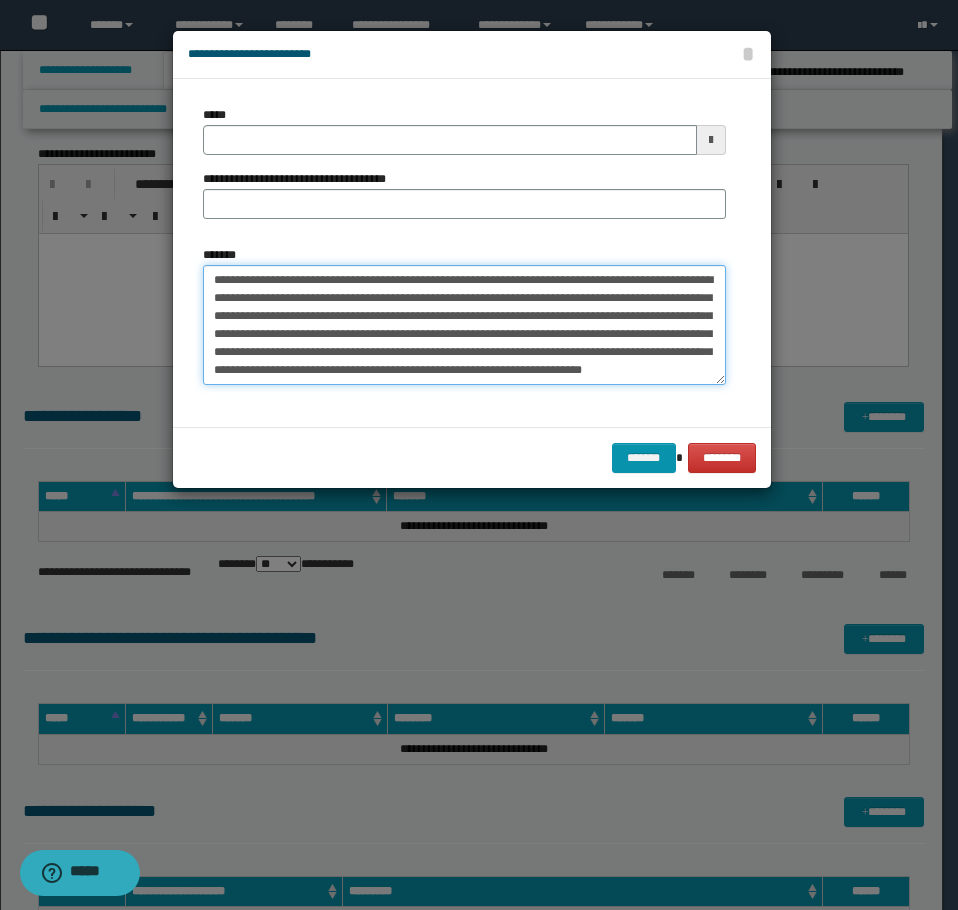 scroll, scrollTop: 12, scrollLeft: 0, axis: vertical 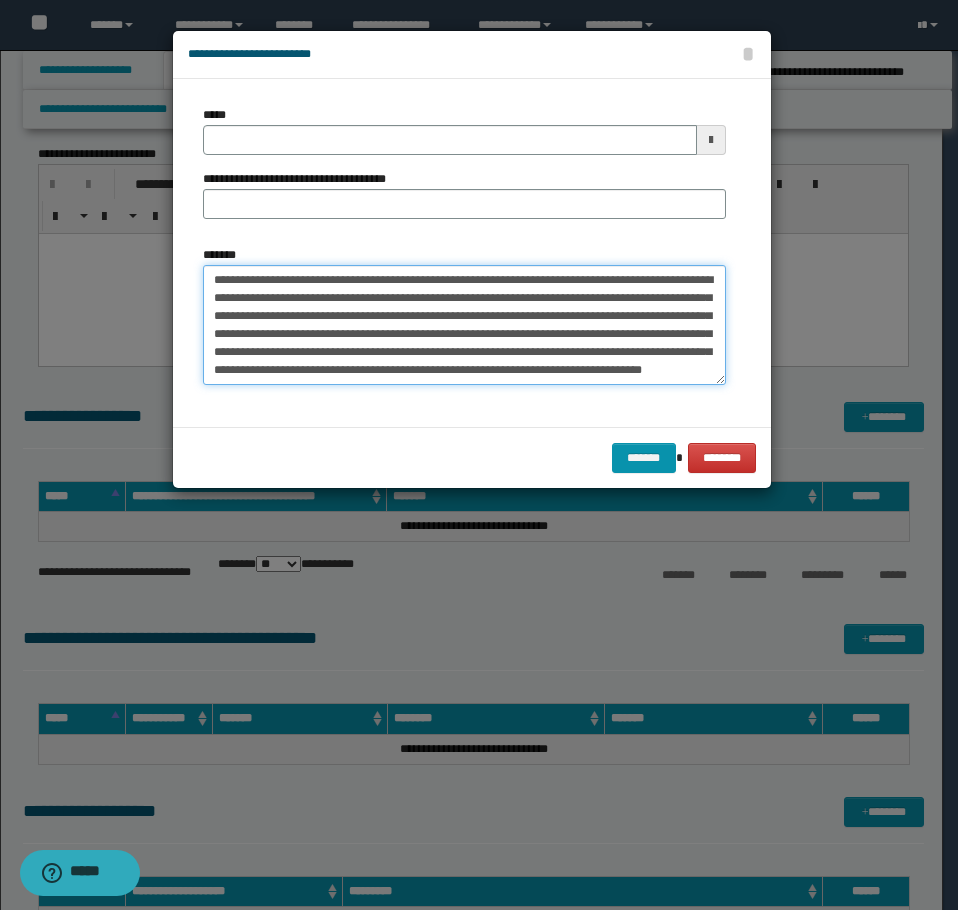 type on "**********" 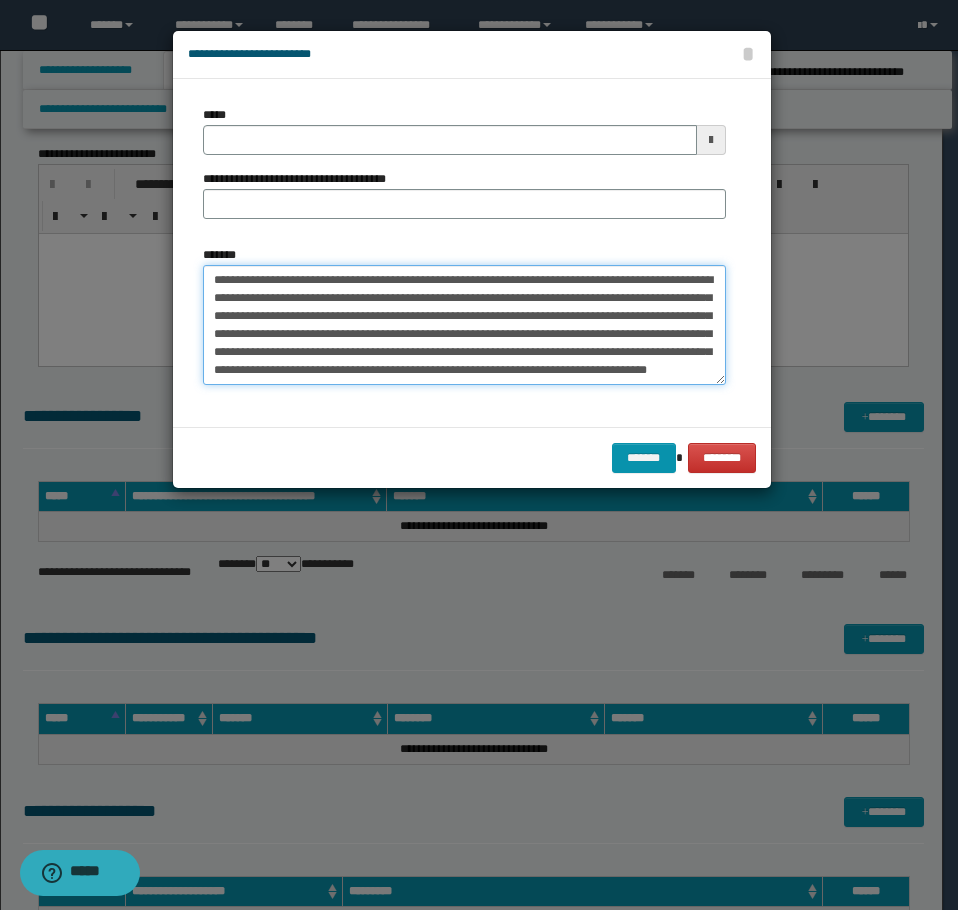 type 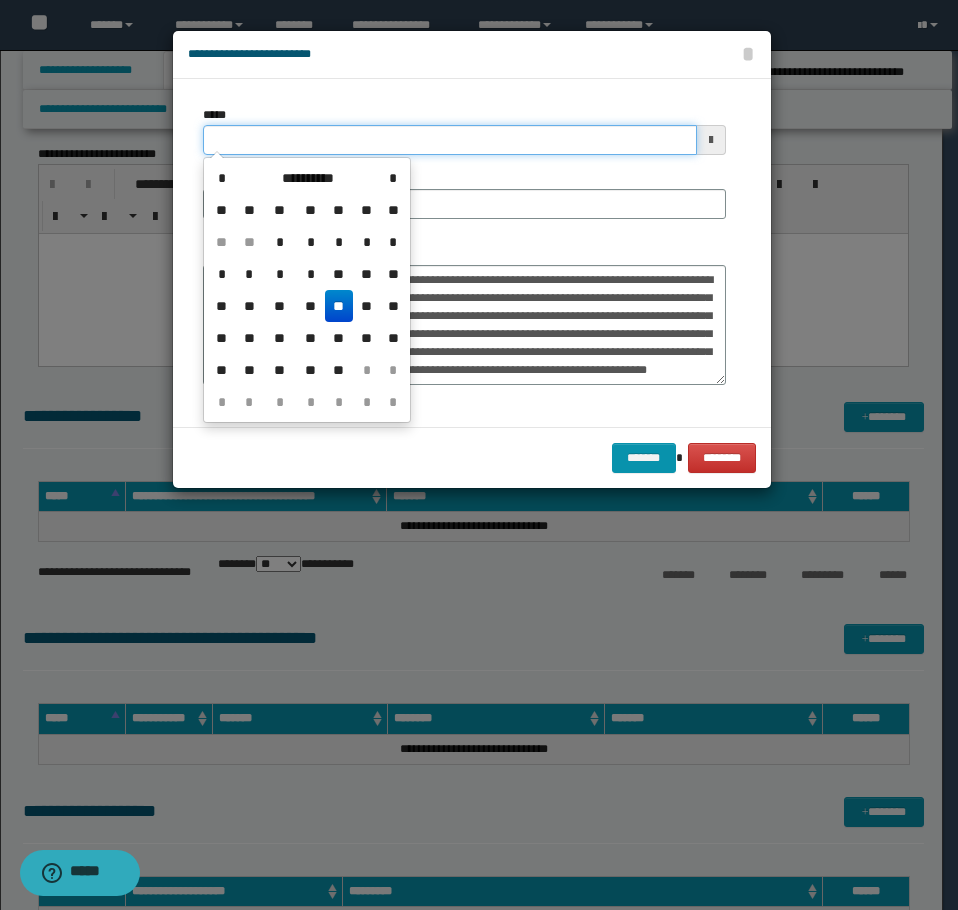 click on "*****" at bounding box center [450, 140] 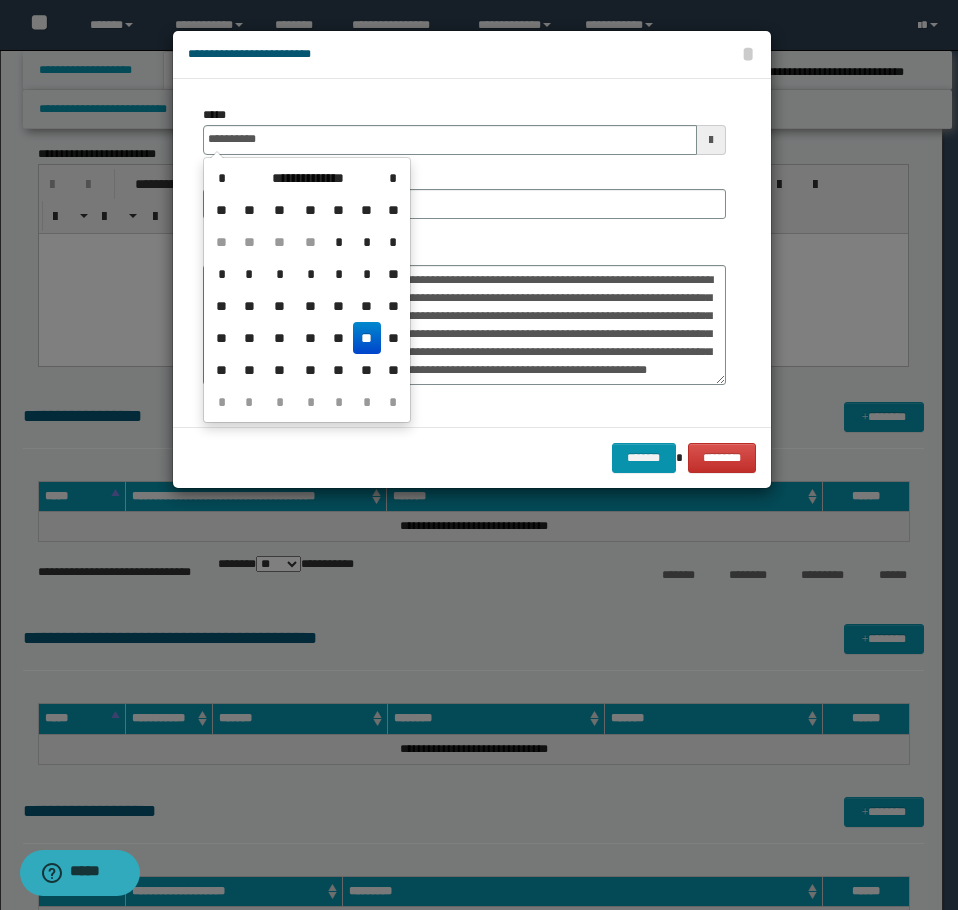 type on "**********" 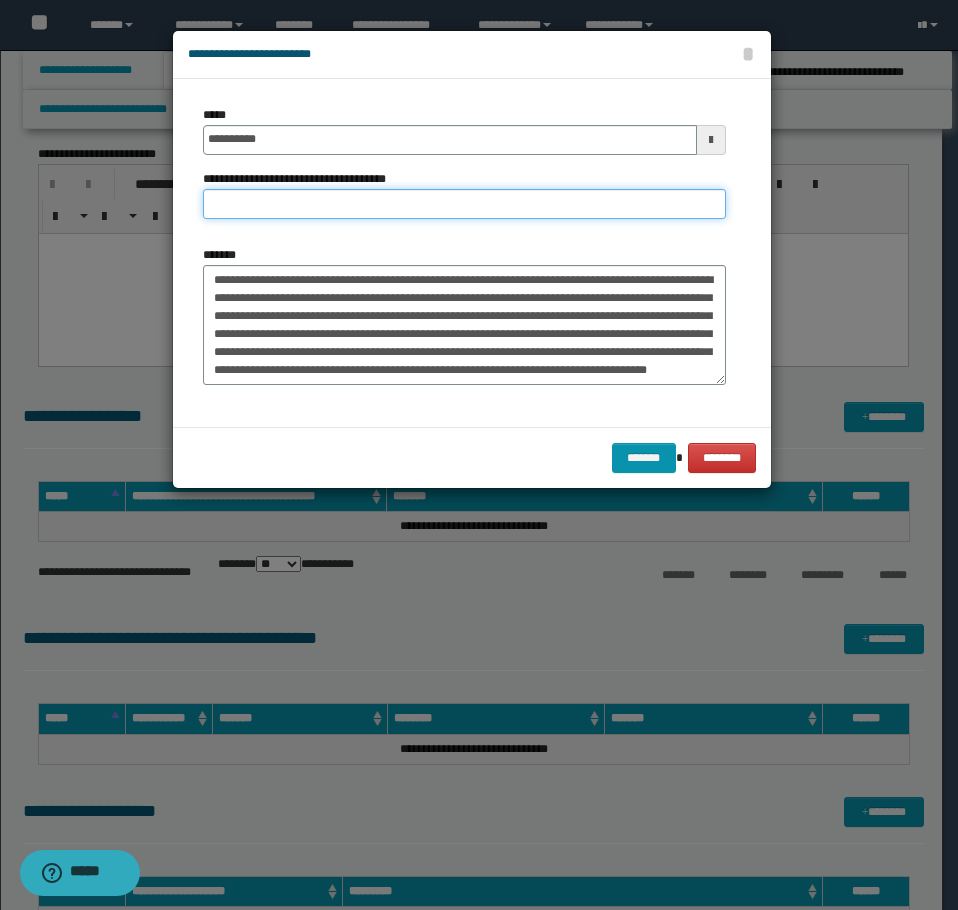 click on "**********" at bounding box center [464, 204] 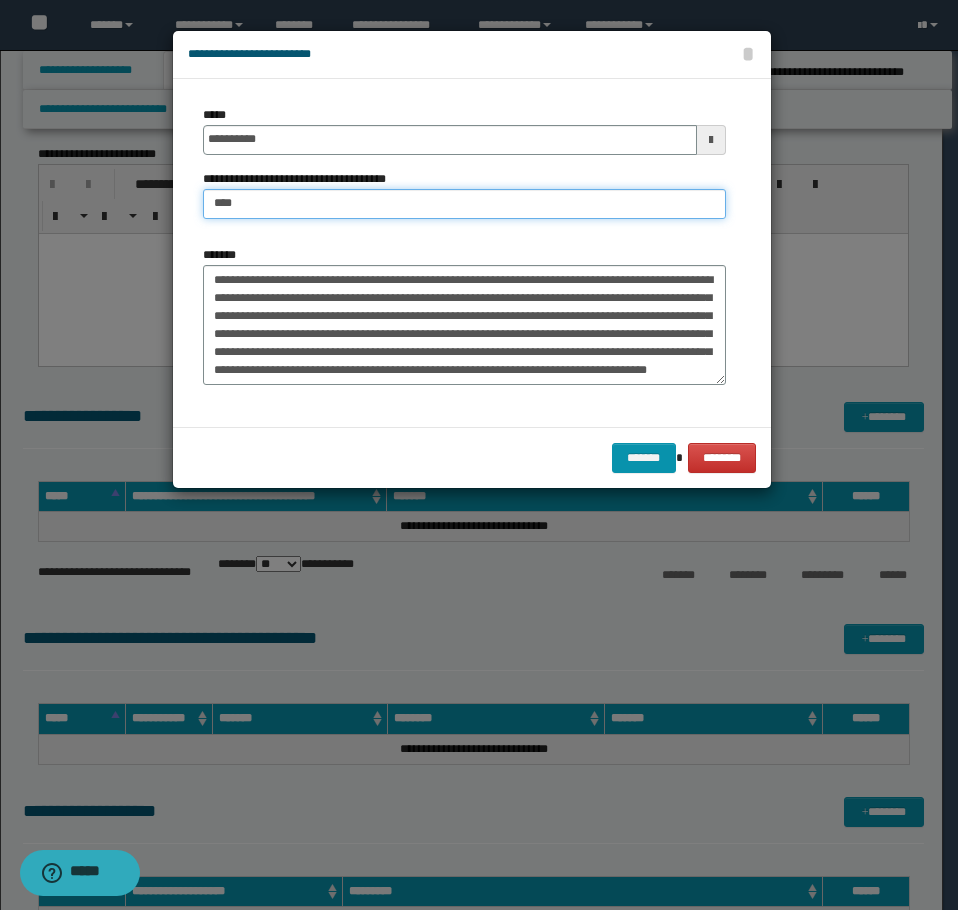 type on "**********" 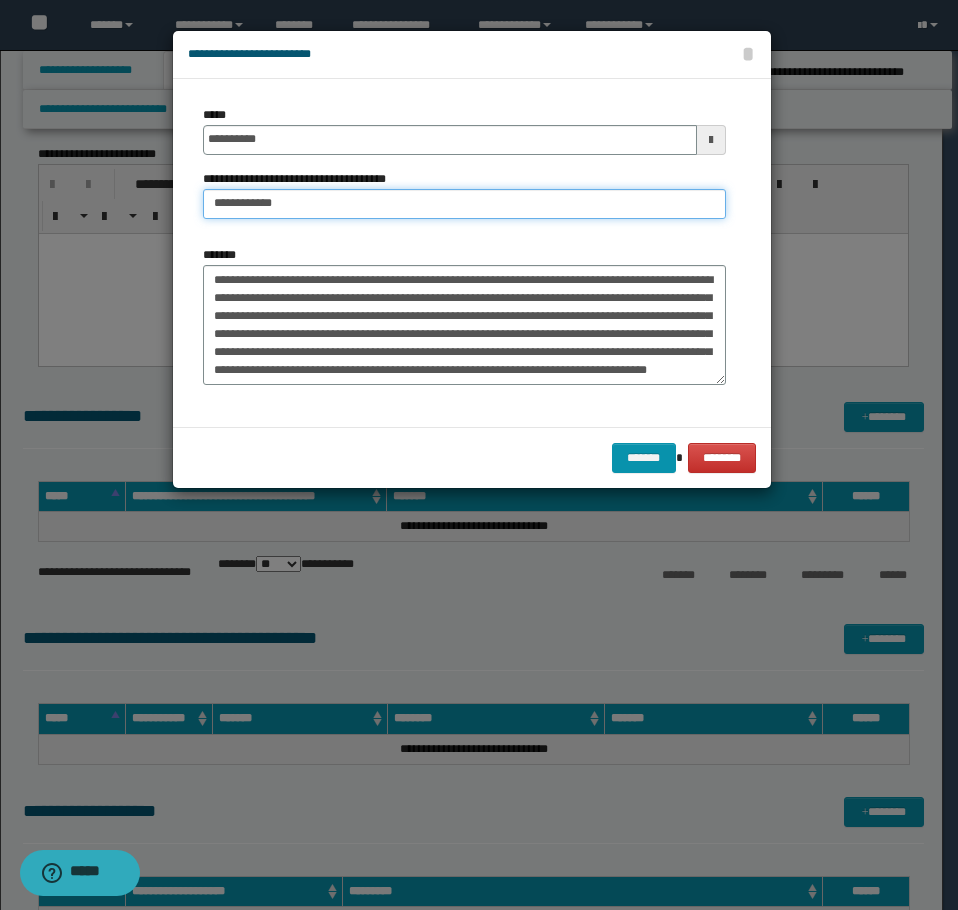 scroll, scrollTop: 18, scrollLeft: 0, axis: vertical 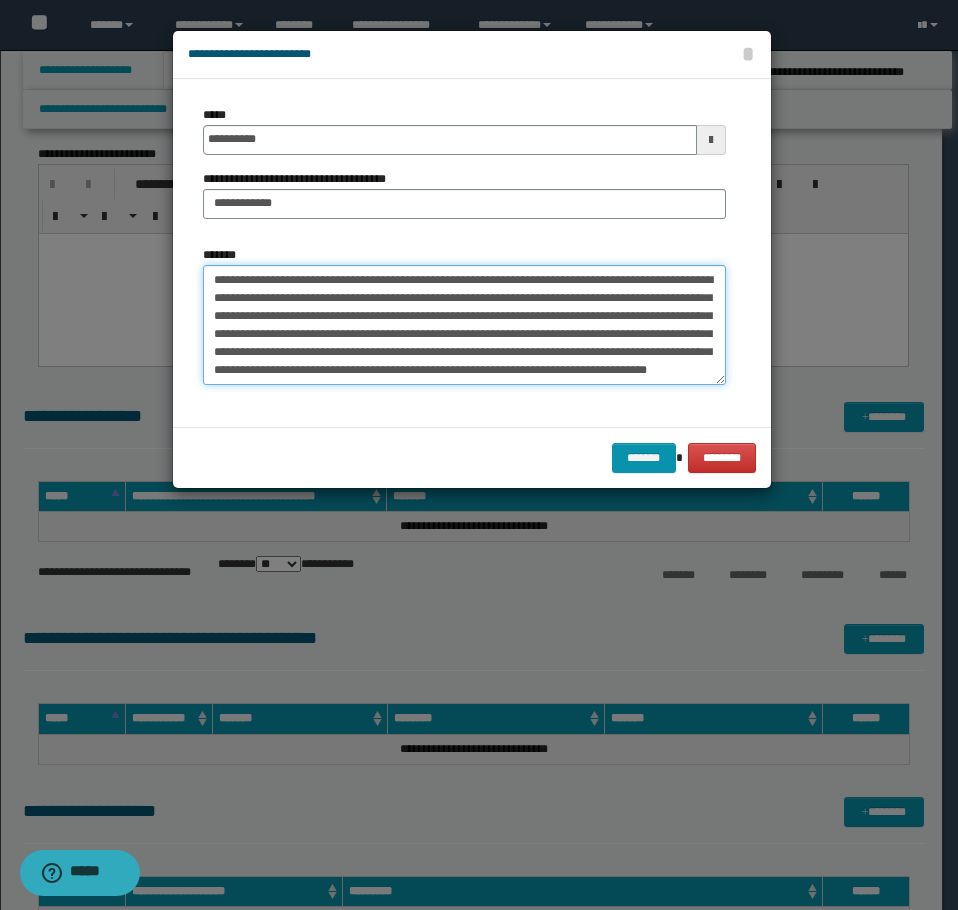 drag, startPoint x: 615, startPoint y: 375, endPoint x: 214, endPoint y: 267, distance: 415.28906 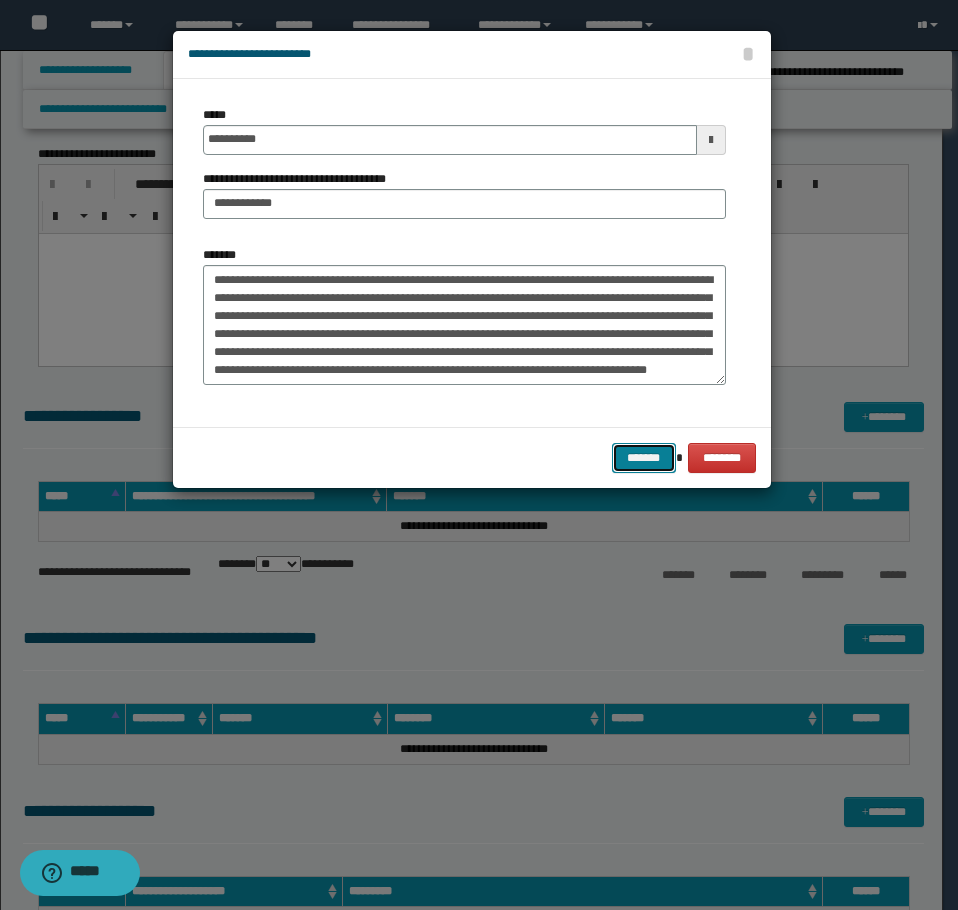 click on "*******" at bounding box center [644, 458] 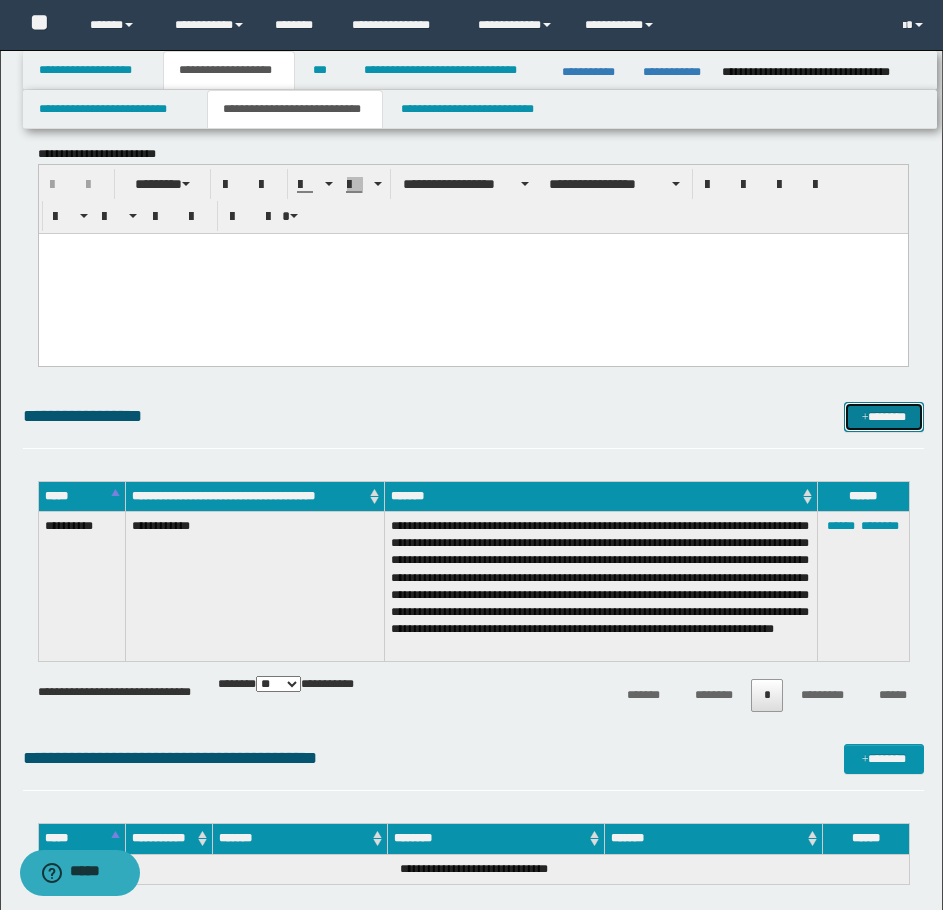 click on "*******" at bounding box center [884, 417] 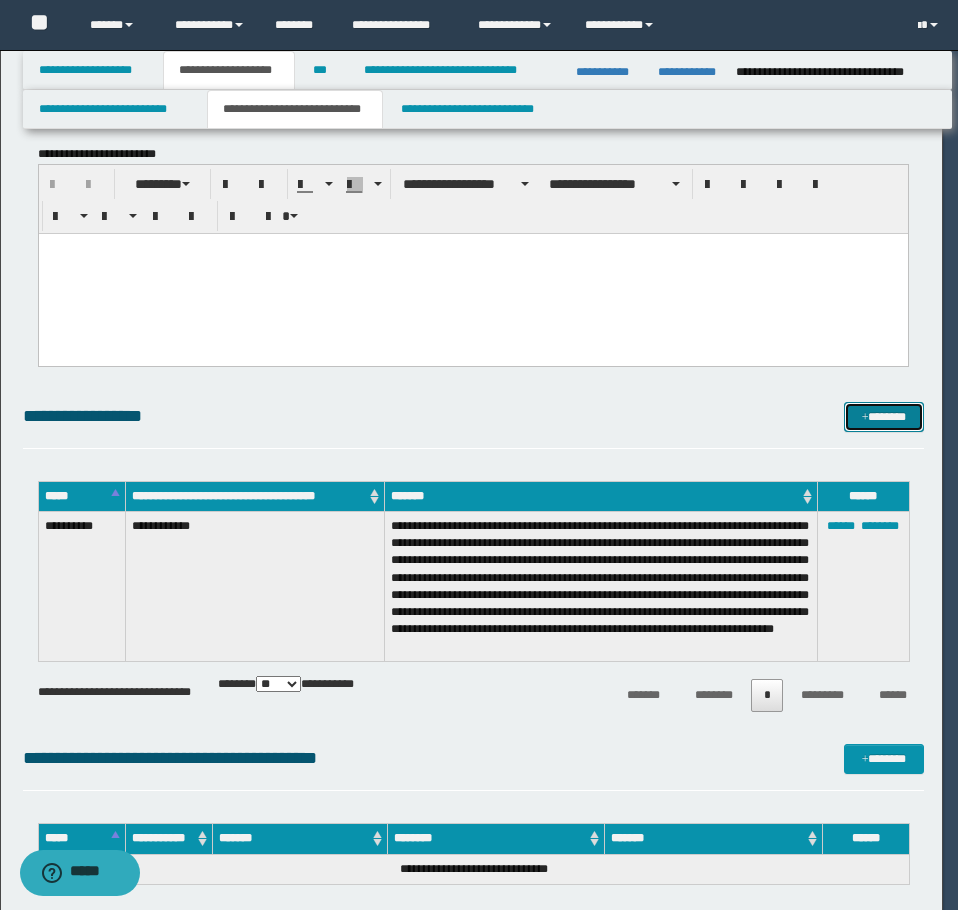 scroll, scrollTop: 0, scrollLeft: 0, axis: both 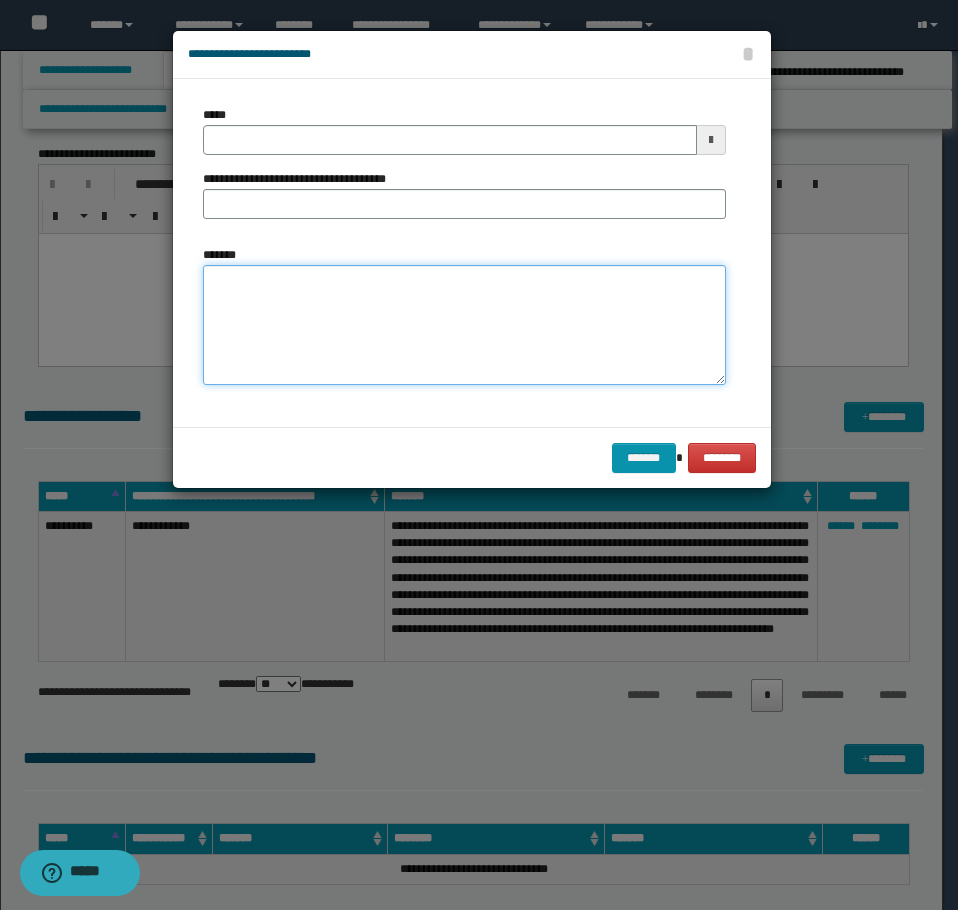 click on "*******" at bounding box center (464, 325) 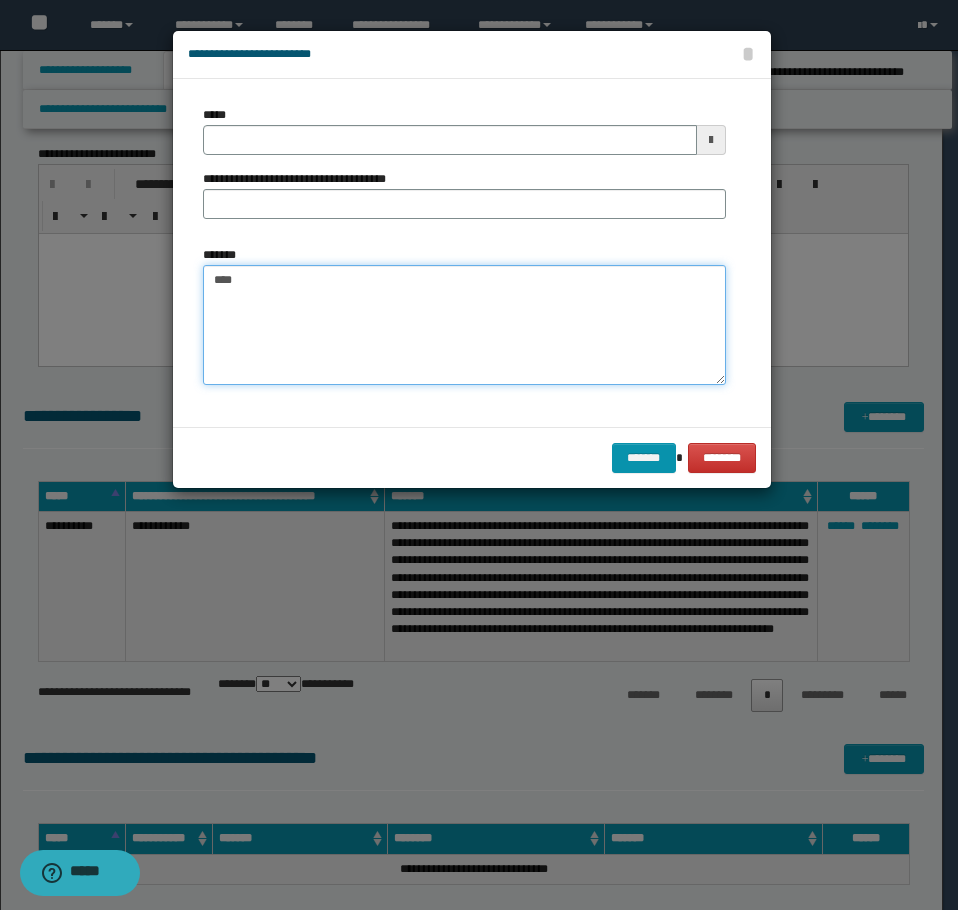 paste on "**********" 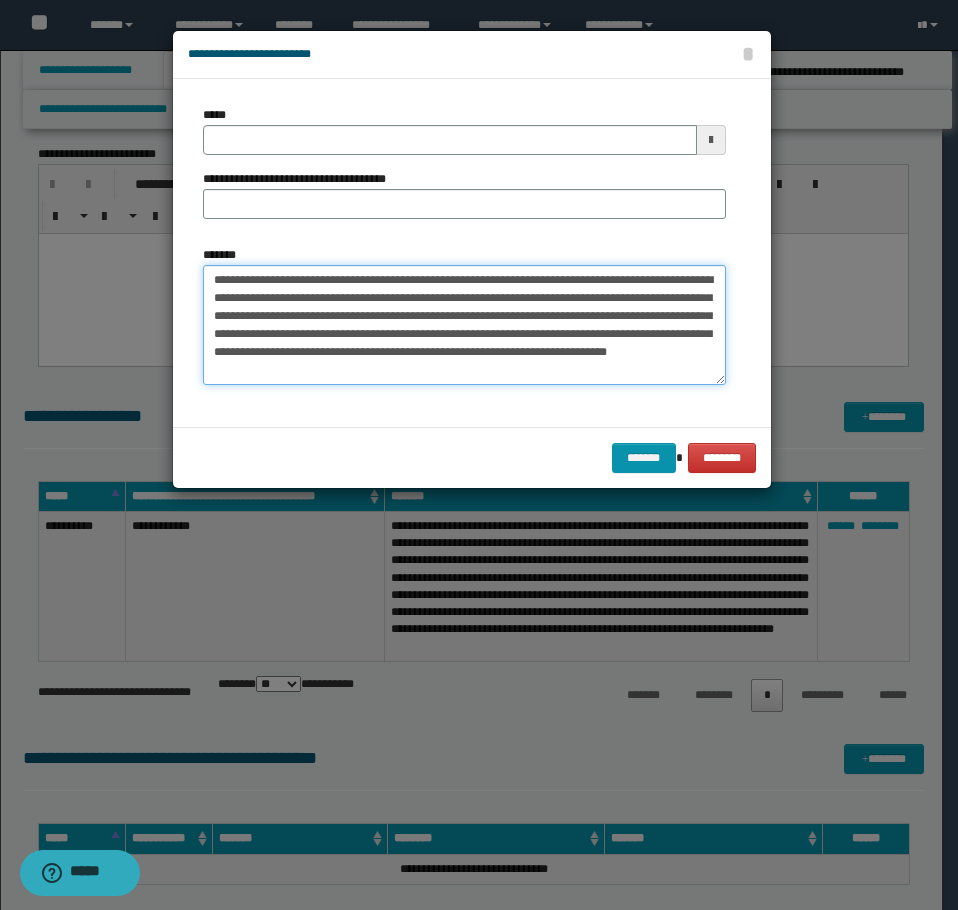 type on "**********" 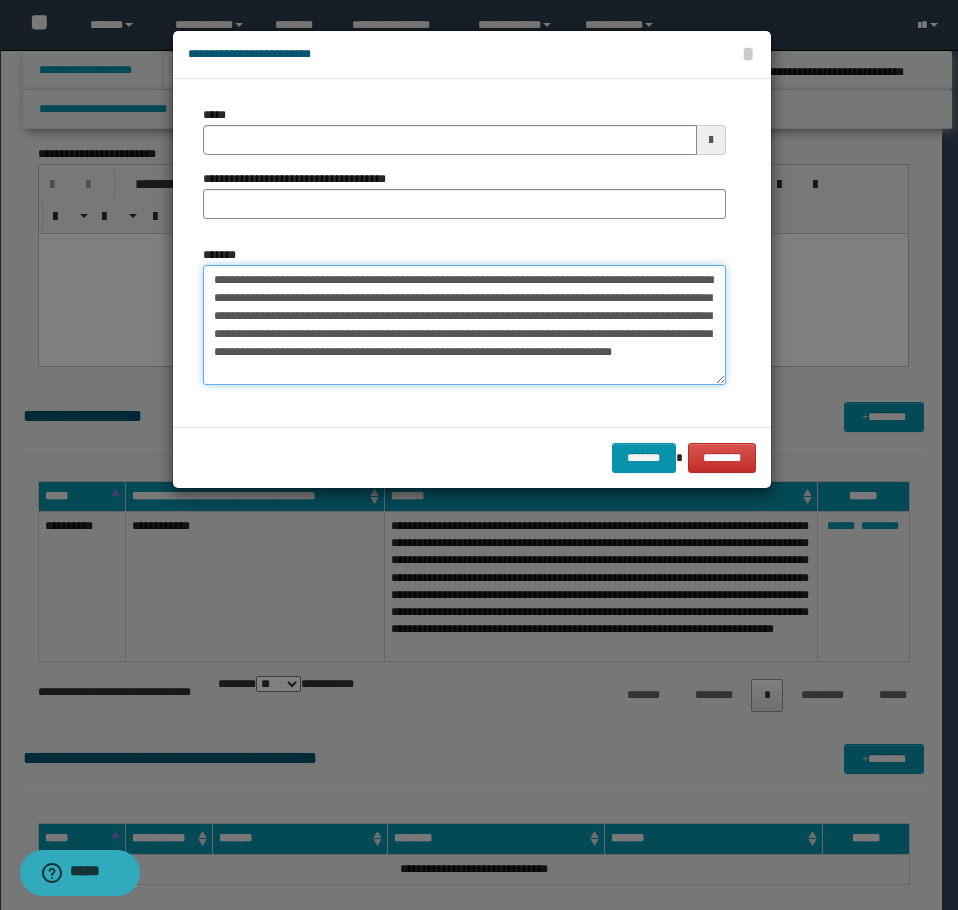 type 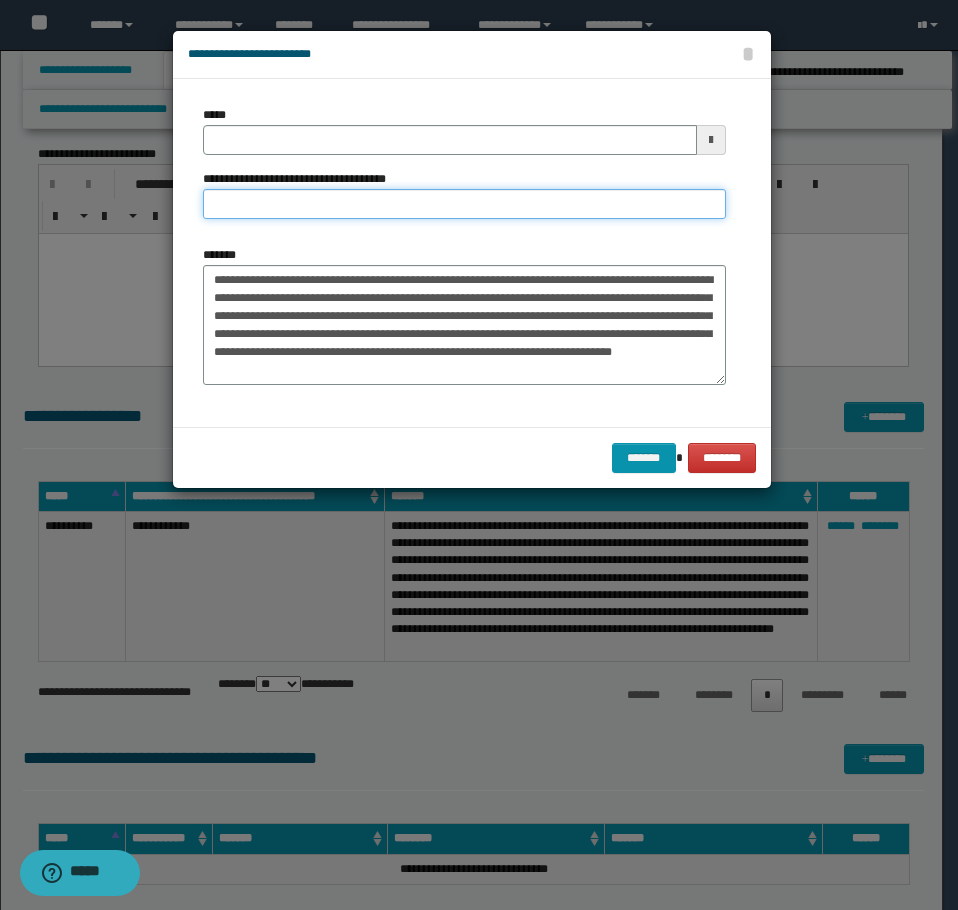 click on "**********" at bounding box center (464, 204) 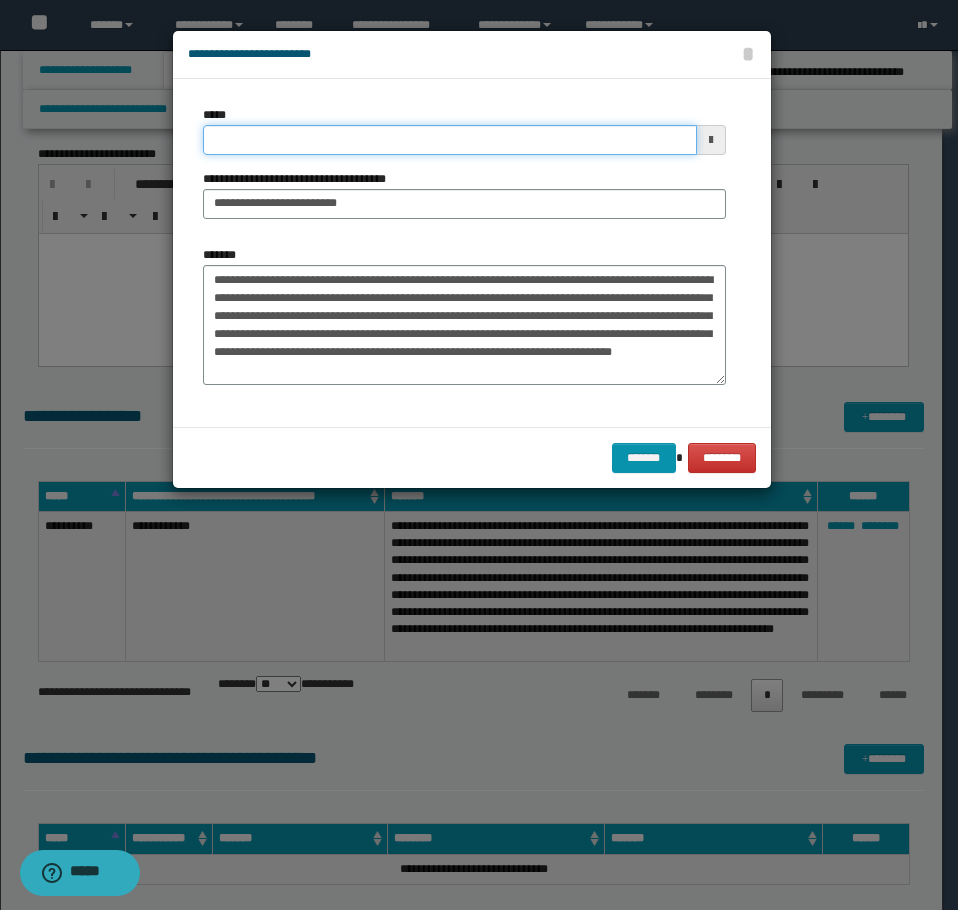 click on "*****" at bounding box center (450, 140) 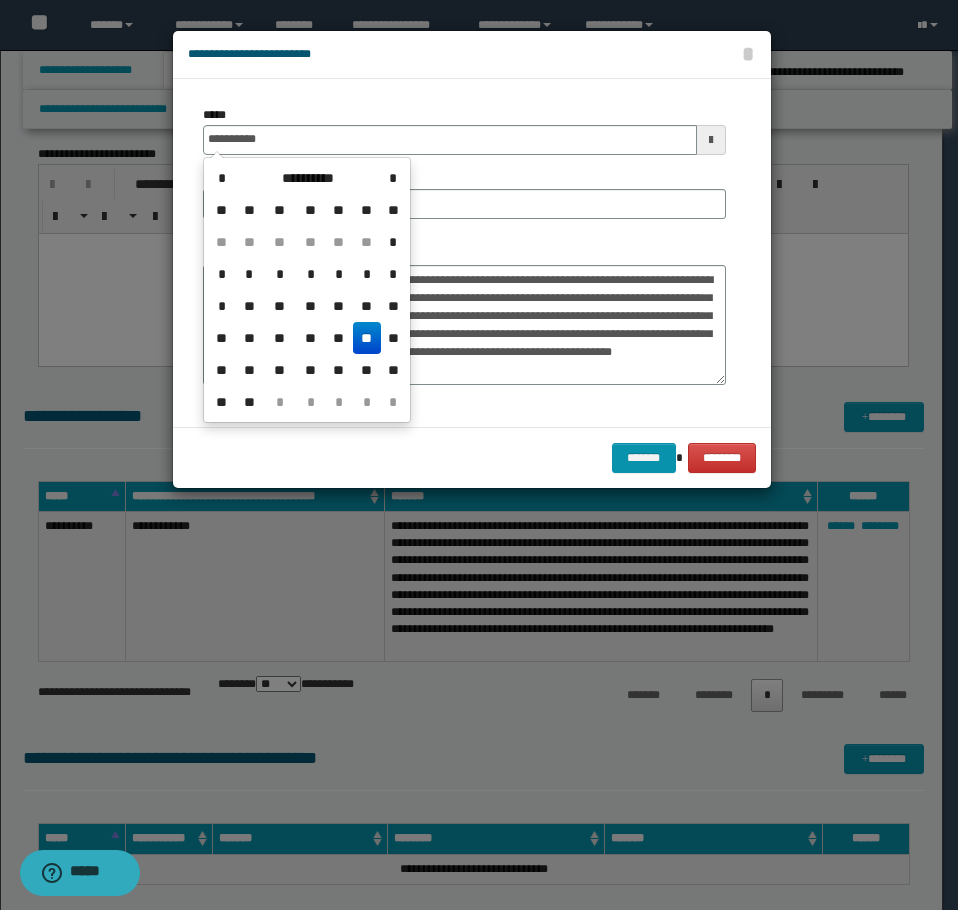 type on "**********" 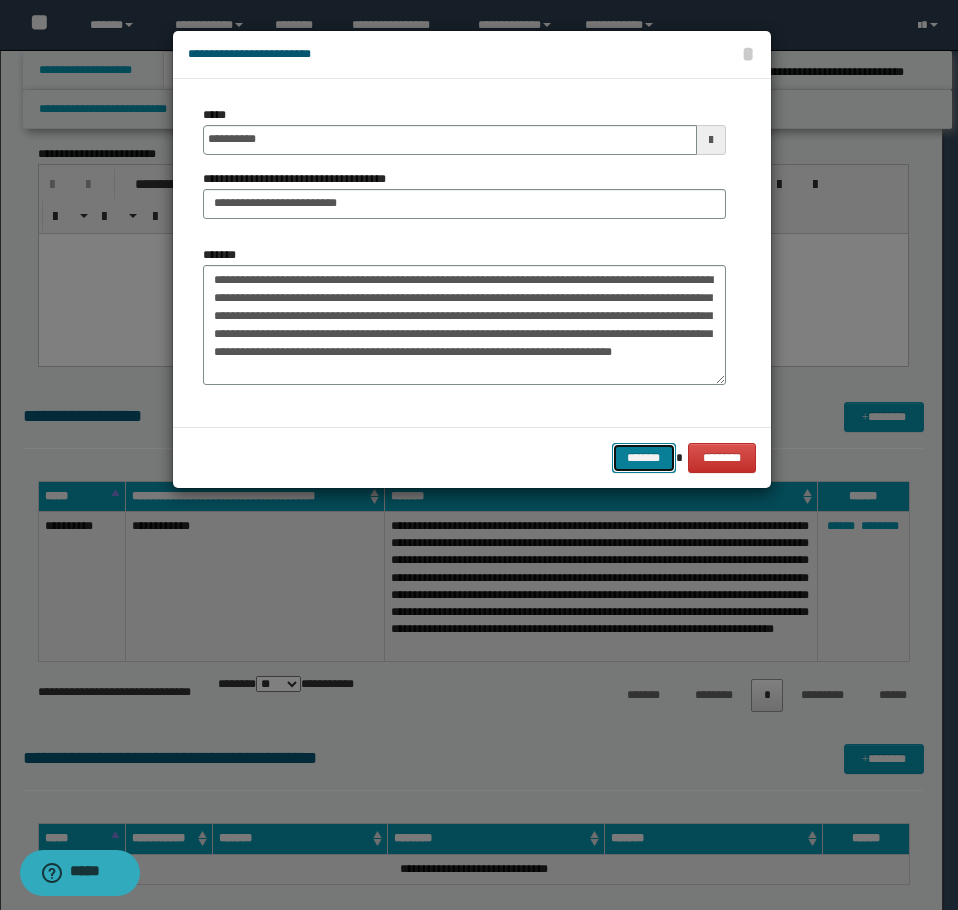 click on "*******" at bounding box center (644, 458) 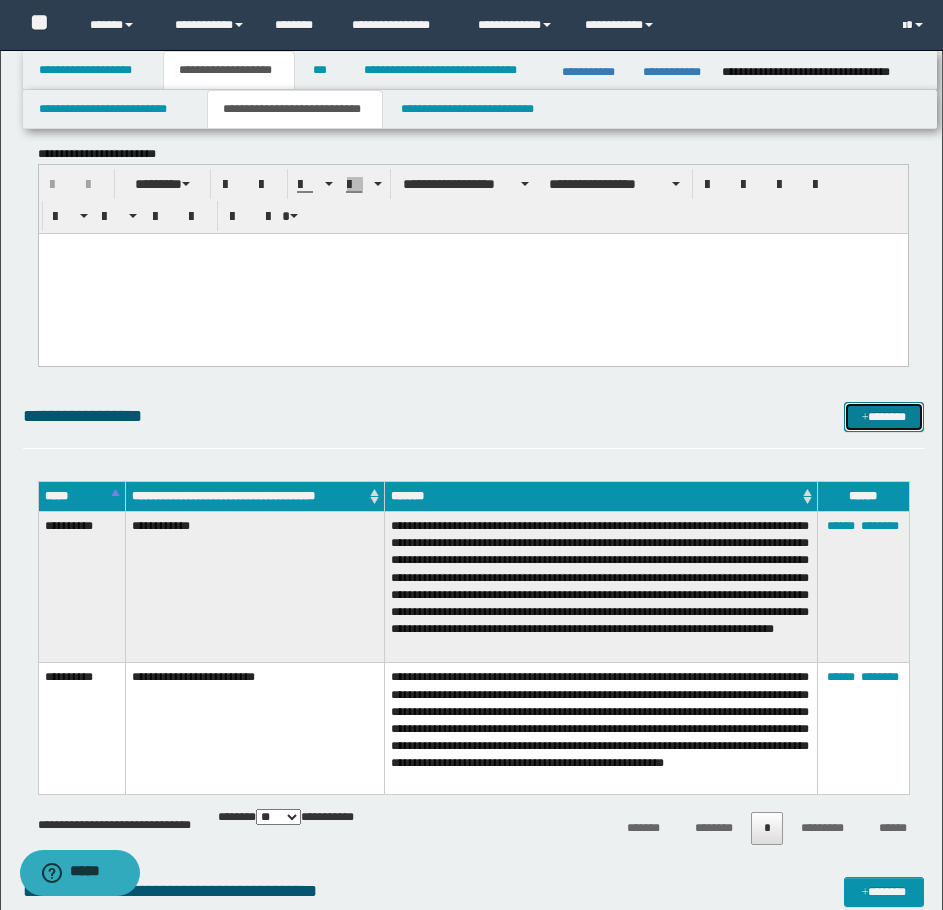 click on "*******" at bounding box center [884, 417] 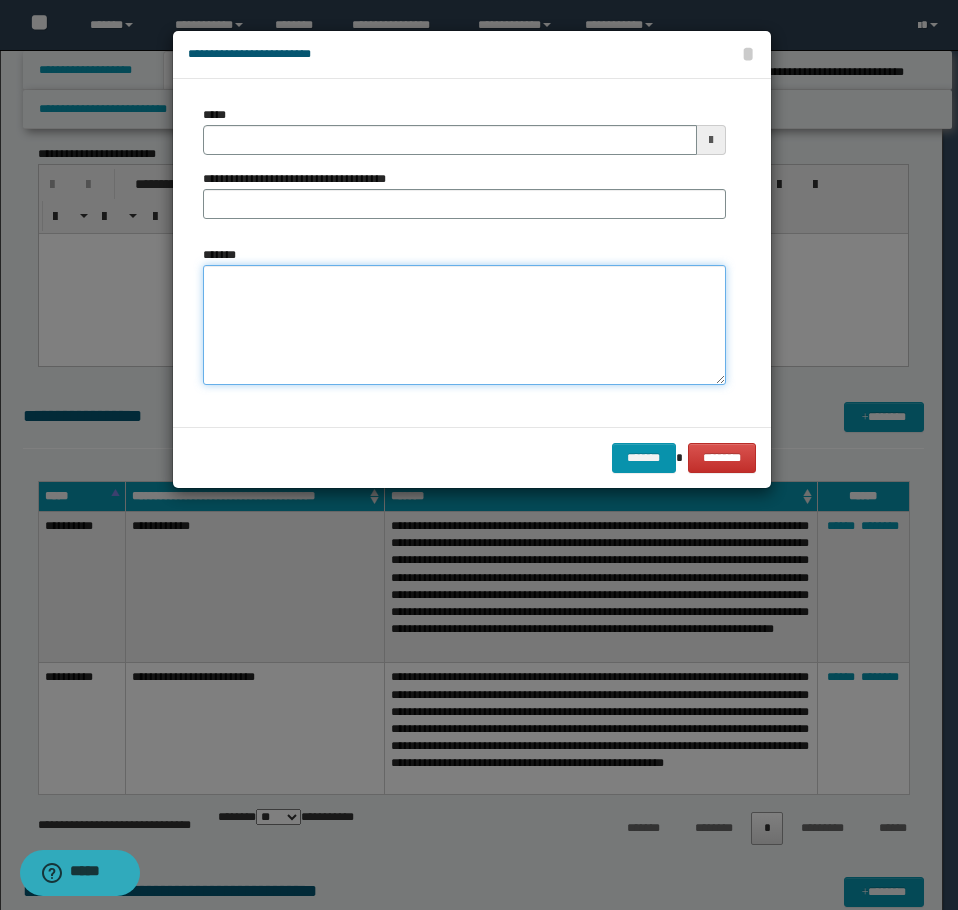 click on "*******" at bounding box center [464, 325] 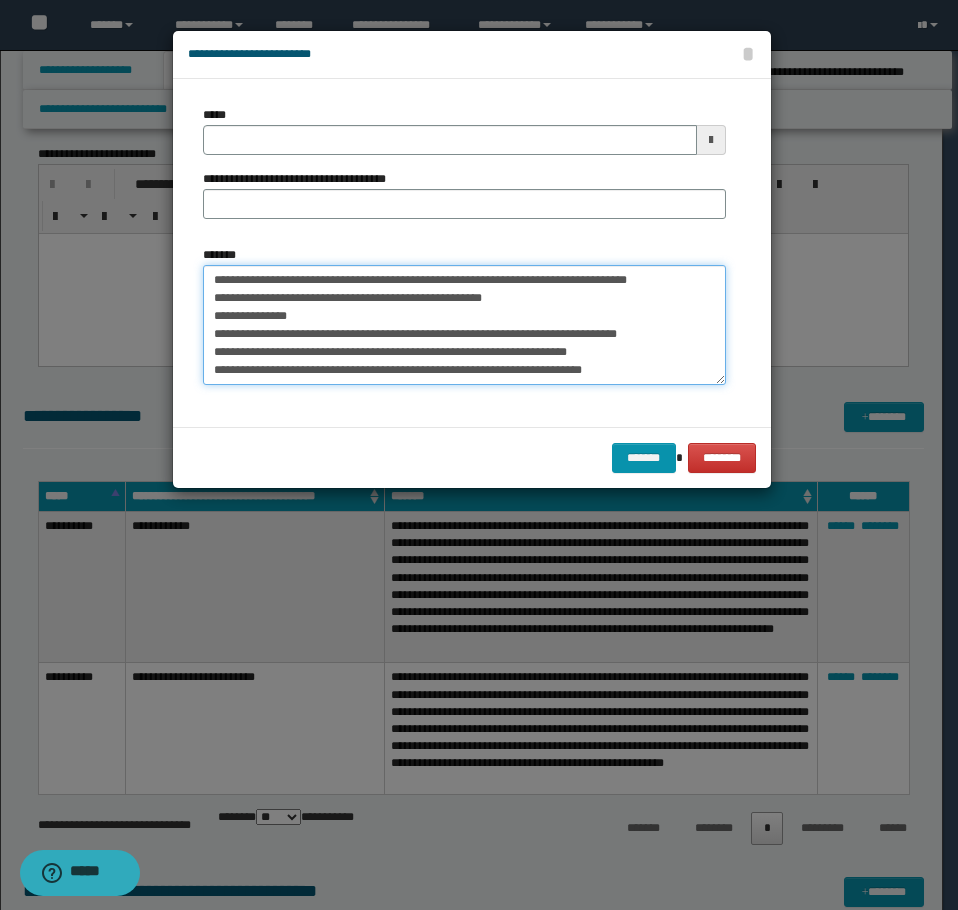 scroll, scrollTop: 318, scrollLeft: 0, axis: vertical 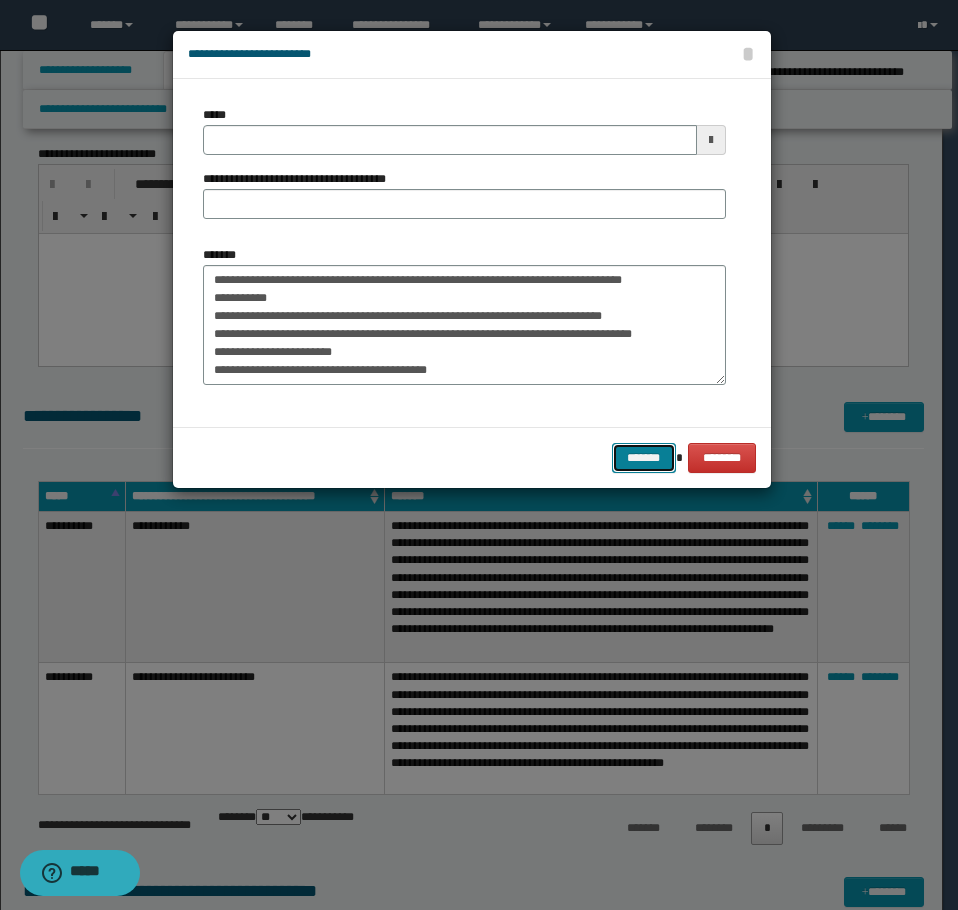 click on "*******" at bounding box center [644, 458] 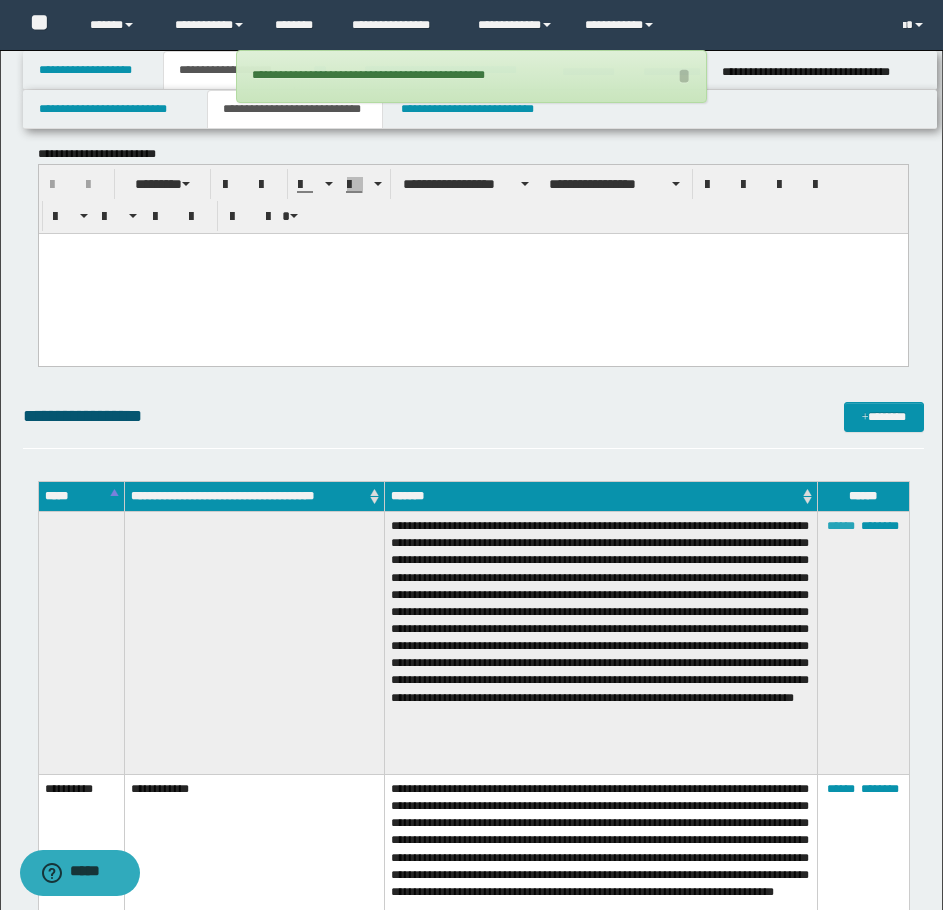 click on "******" at bounding box center (841, 526) 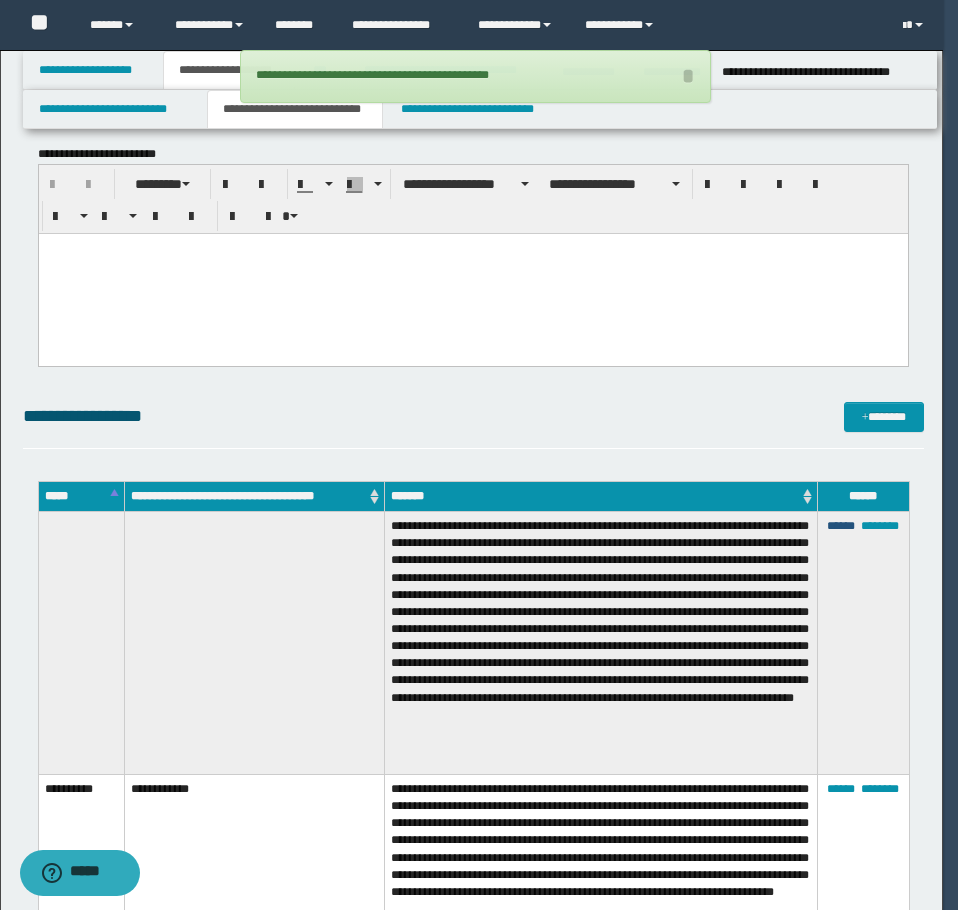 scroll, scrollTop: 144, scrollLeft: 0, axis: vertical 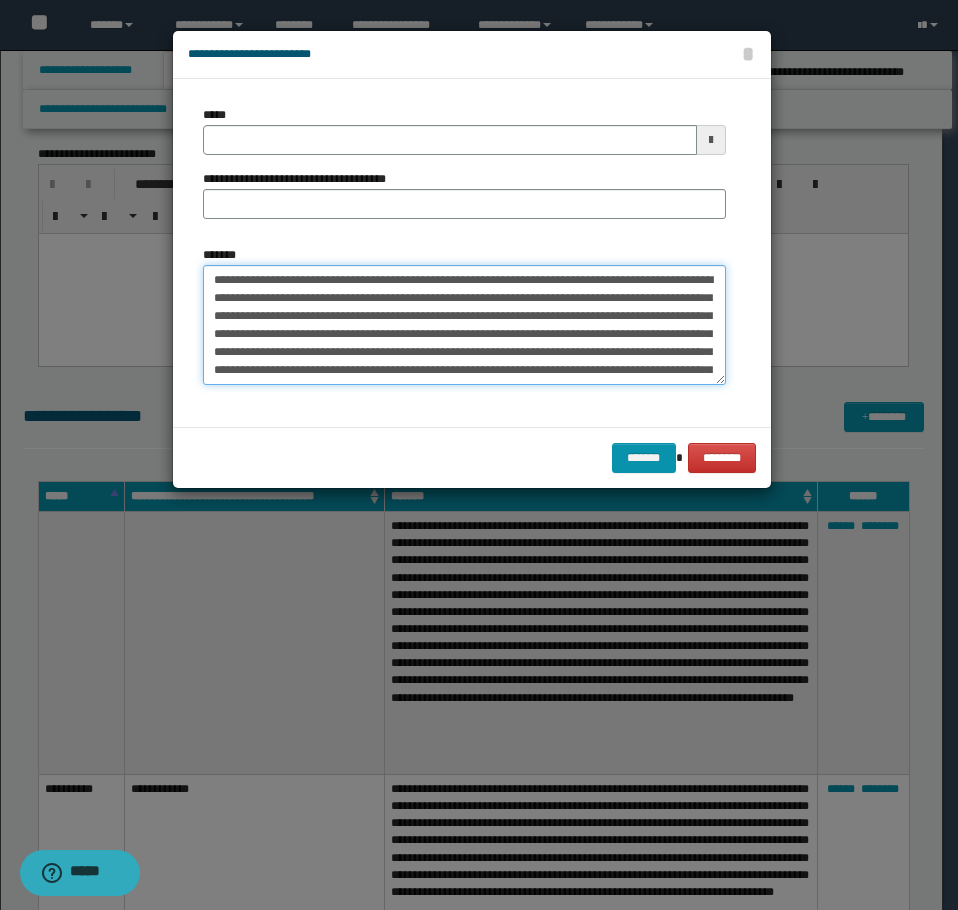 drag, startPoint x: 553, startPoint y: 366, endPoint x: 202, endPoint y: 283, distance: 360.6799 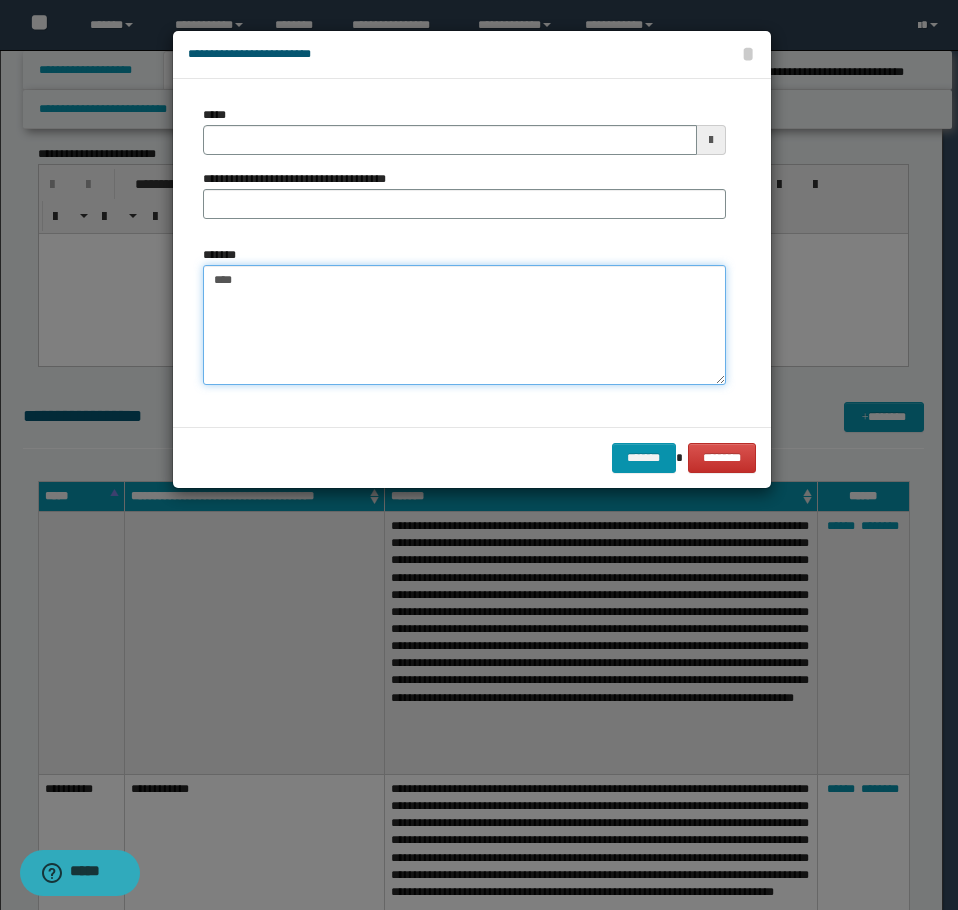paste on "**********" 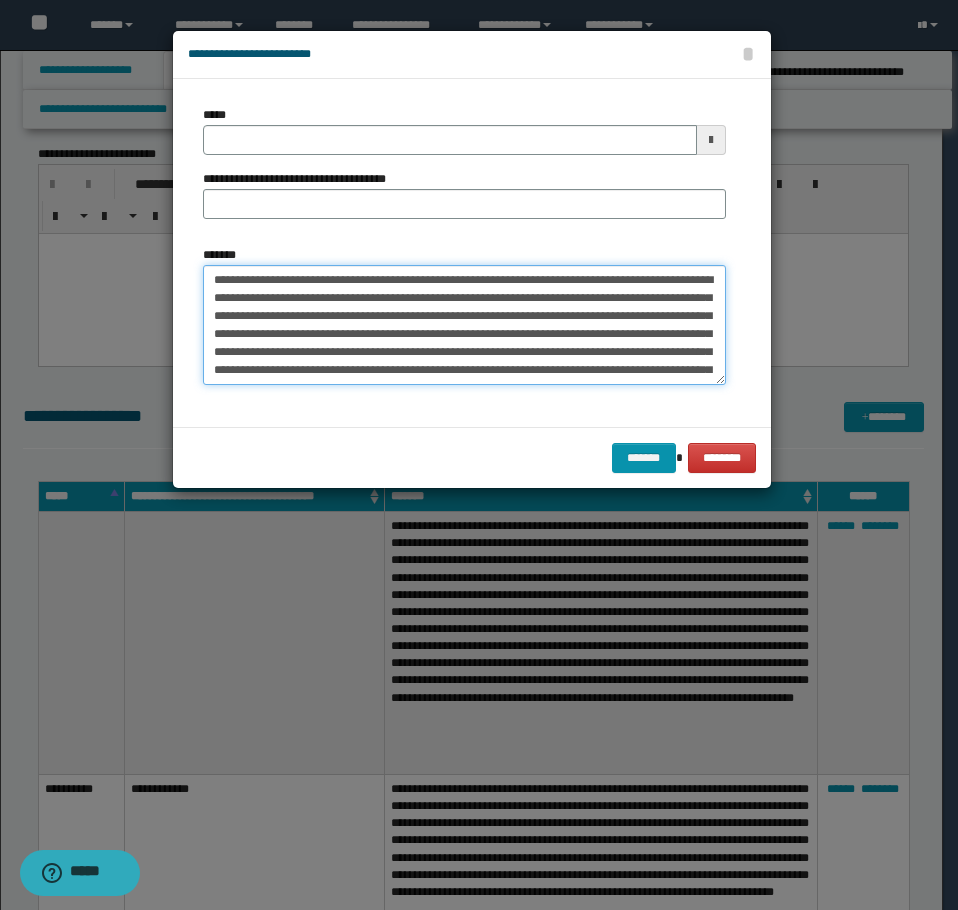 scroll, scrollTop: 102, scrollLeft: 0, axis: vertical 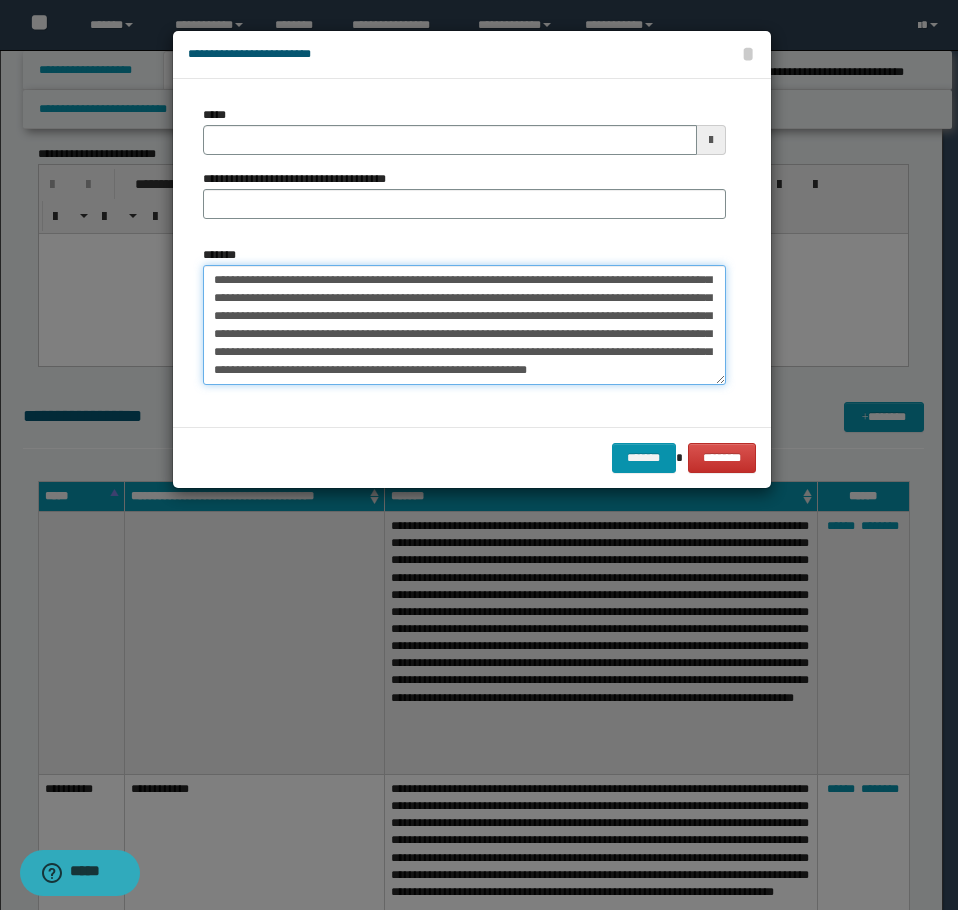 type on "**********" 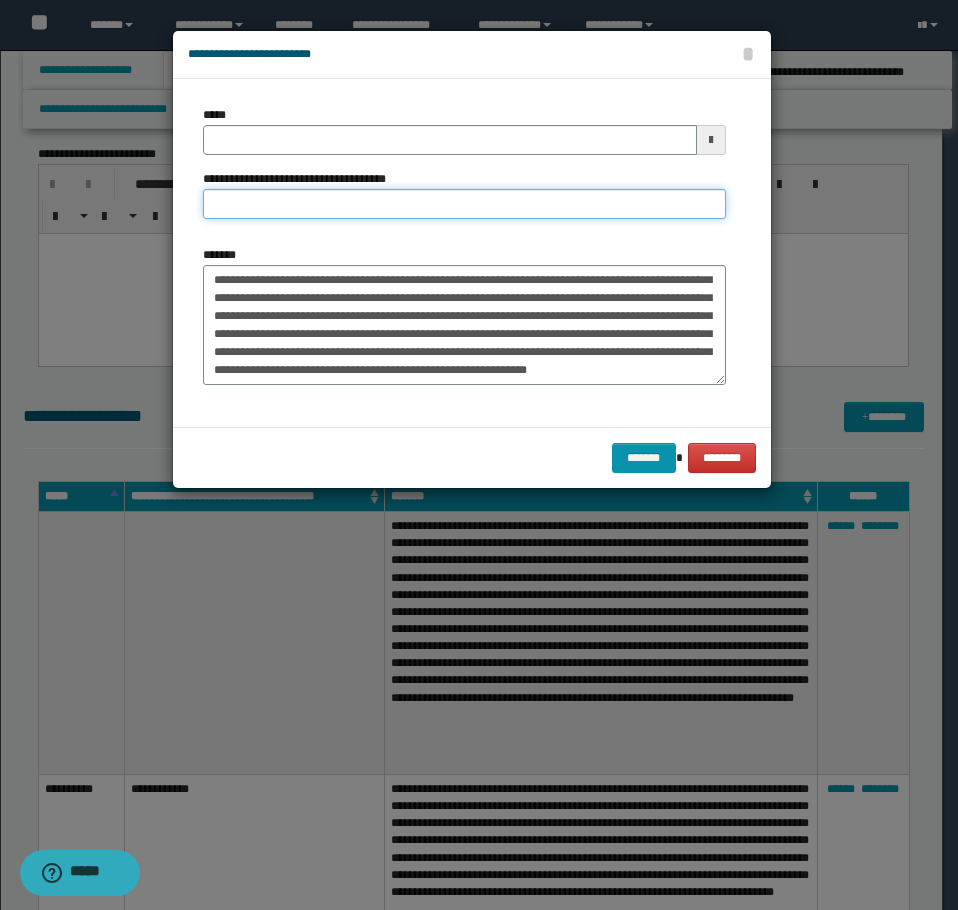 click on "**********" at bounding box center (464, 204) 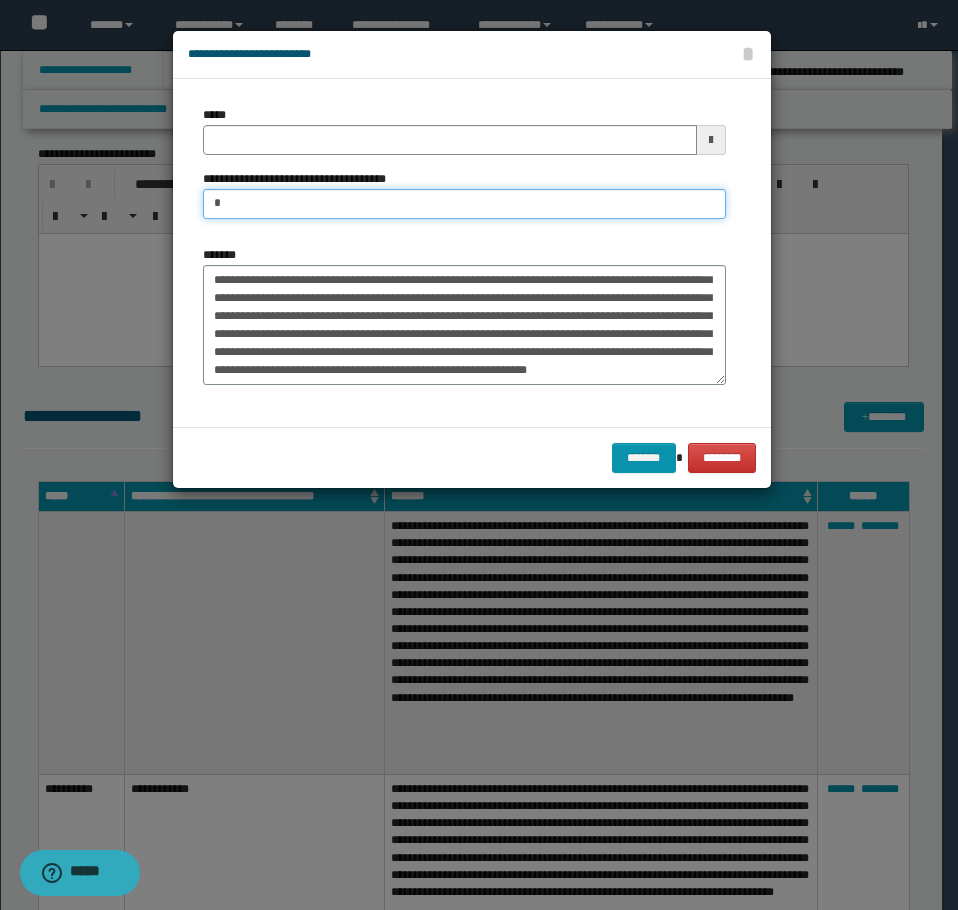 type on "*********" 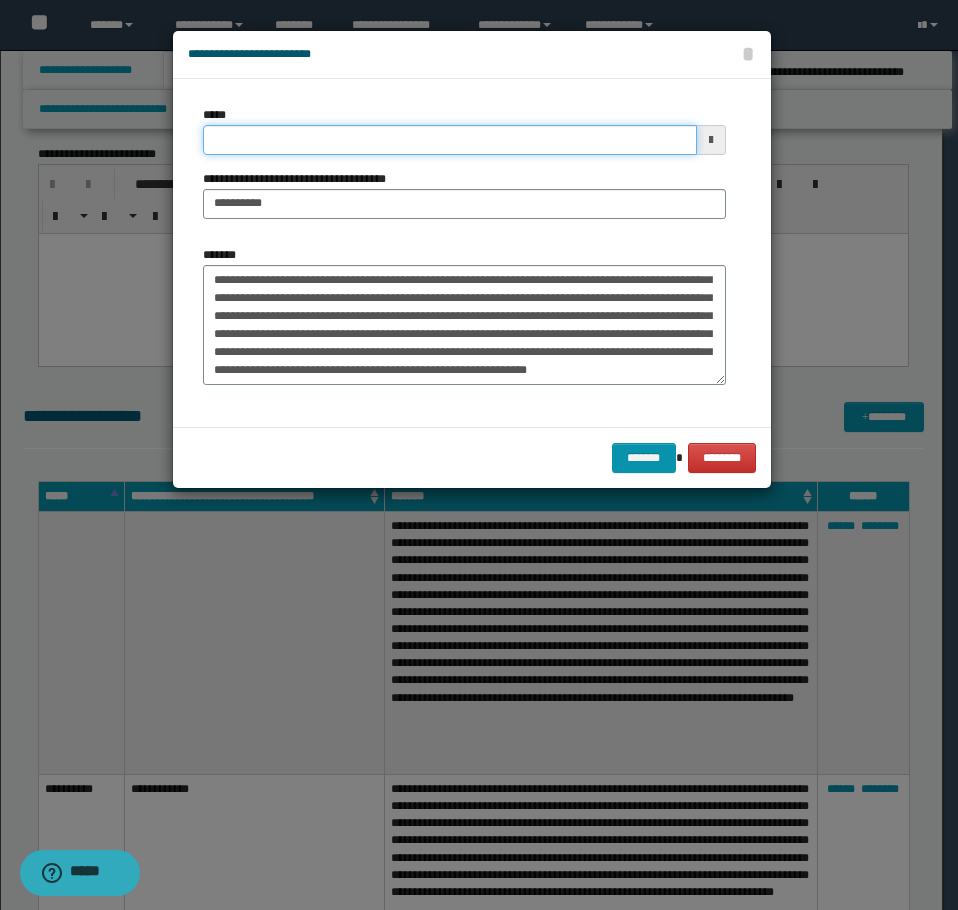 click on "*****" at bounding box center (450, 140) 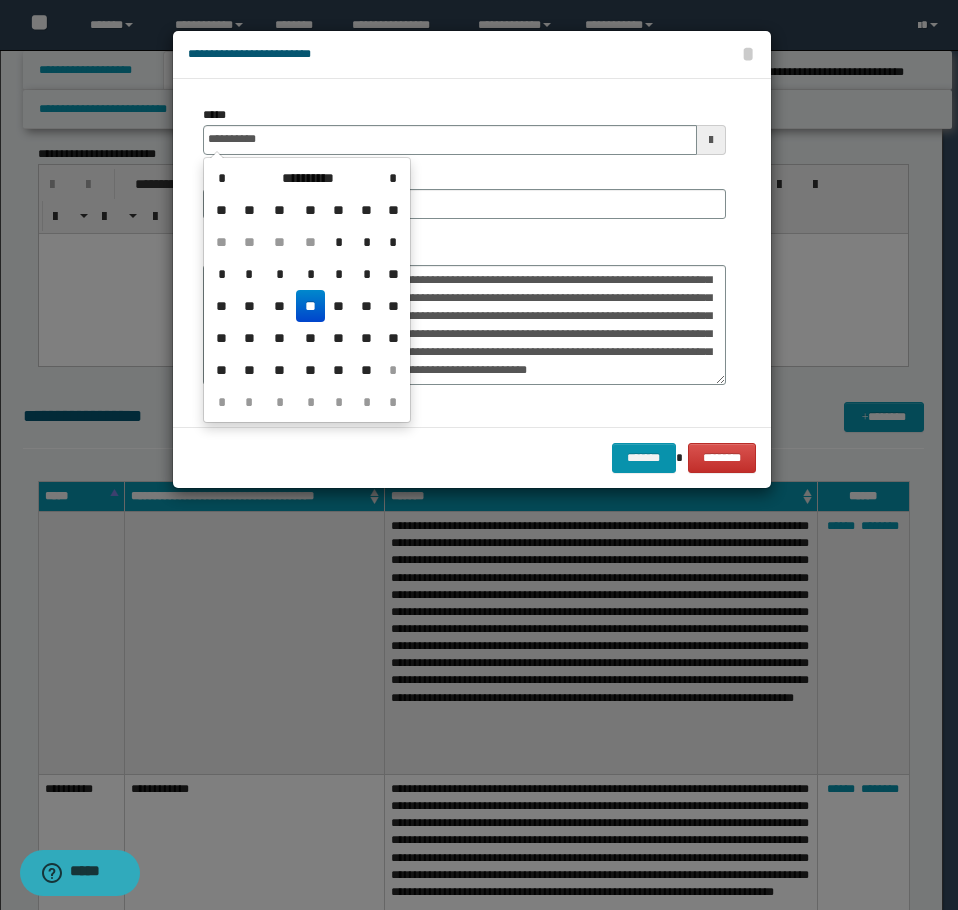 type on "**********" 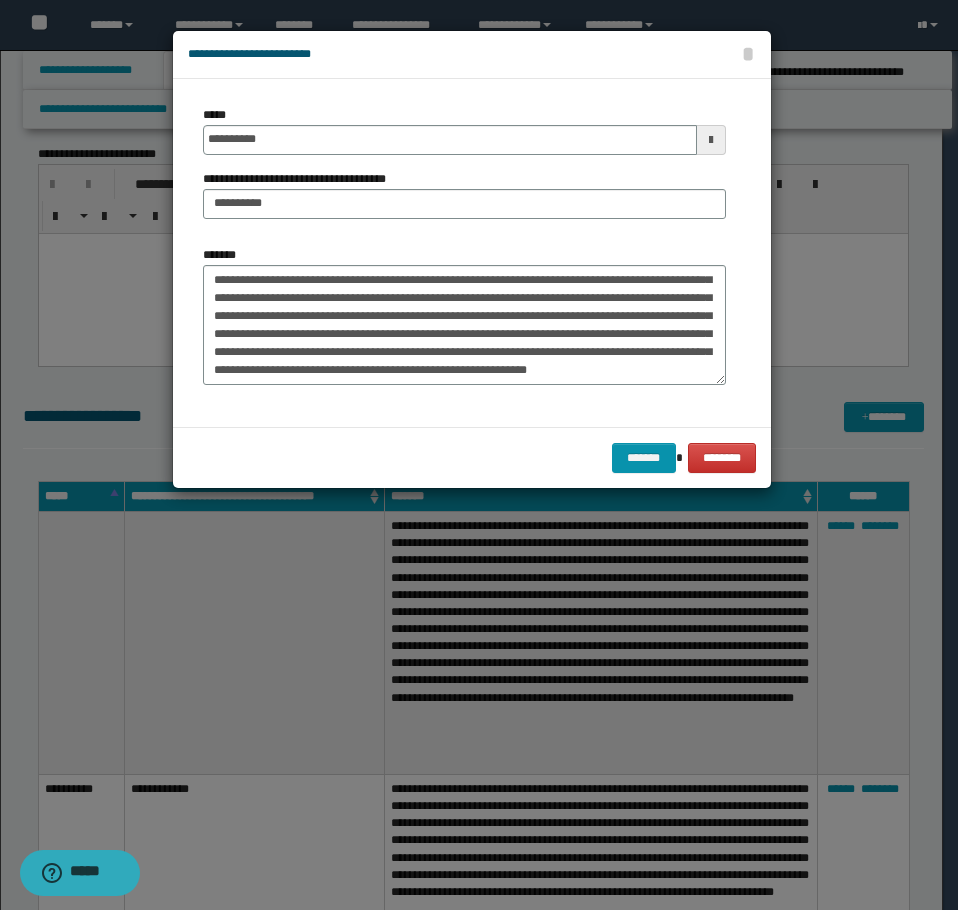 click on "**********" at bounding box center (464, 253) 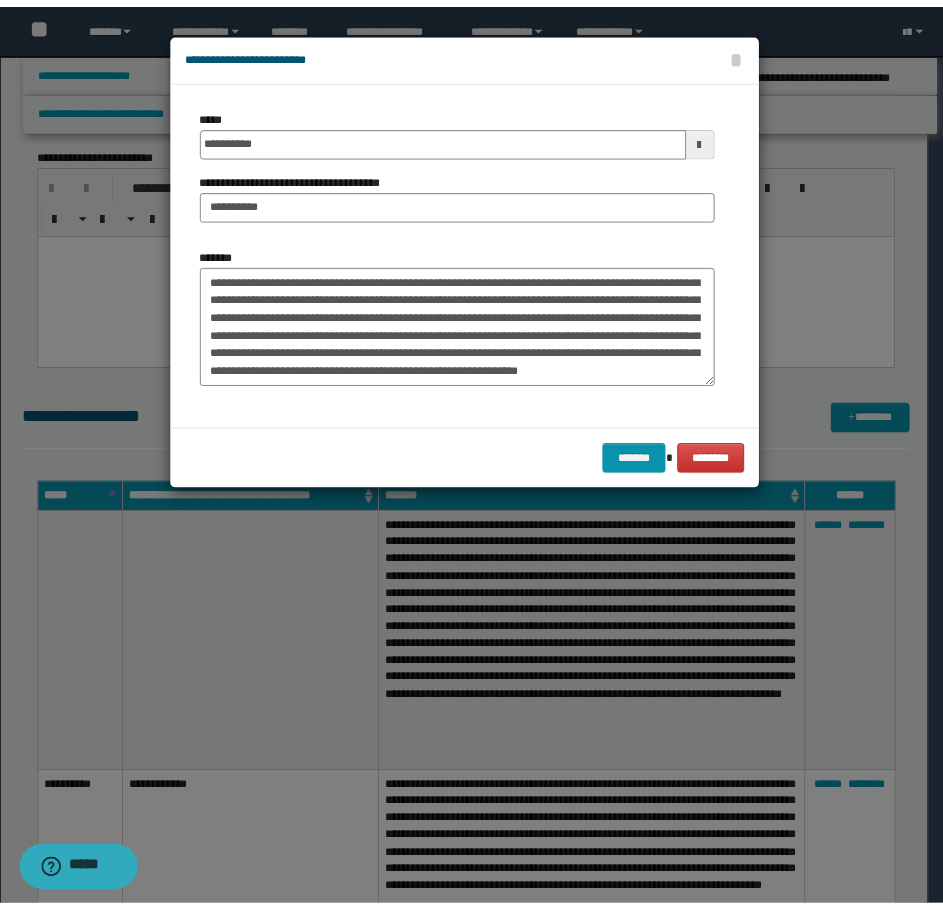 scroll, scrollTop: 108, scrollLeft: 0, axis: vertical 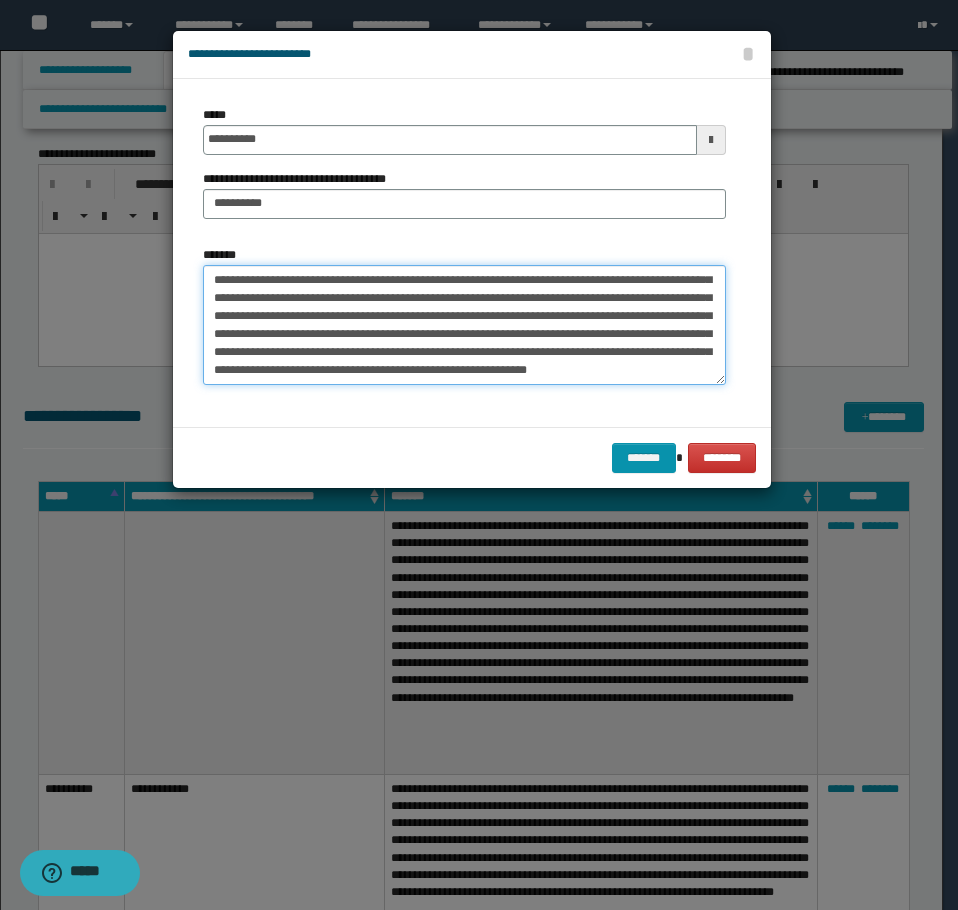 click on "**********" at bounding box center [464, 325] 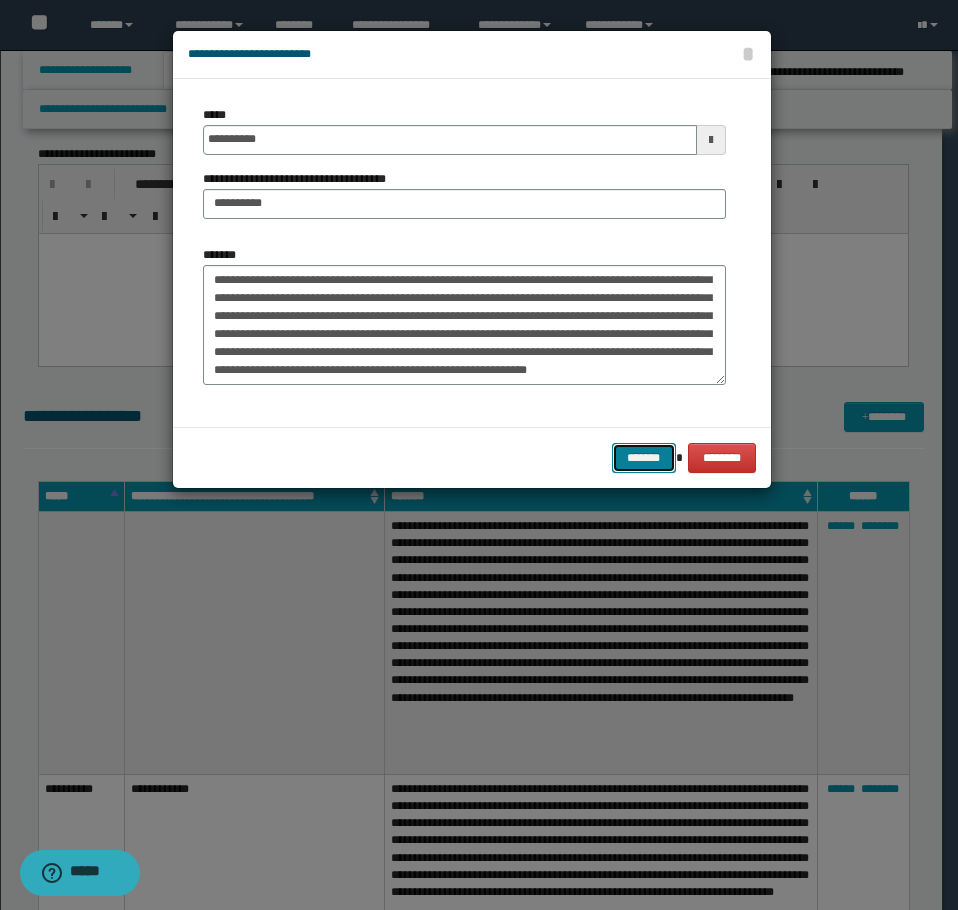 click on "*******" at bounding box center (644, 458) 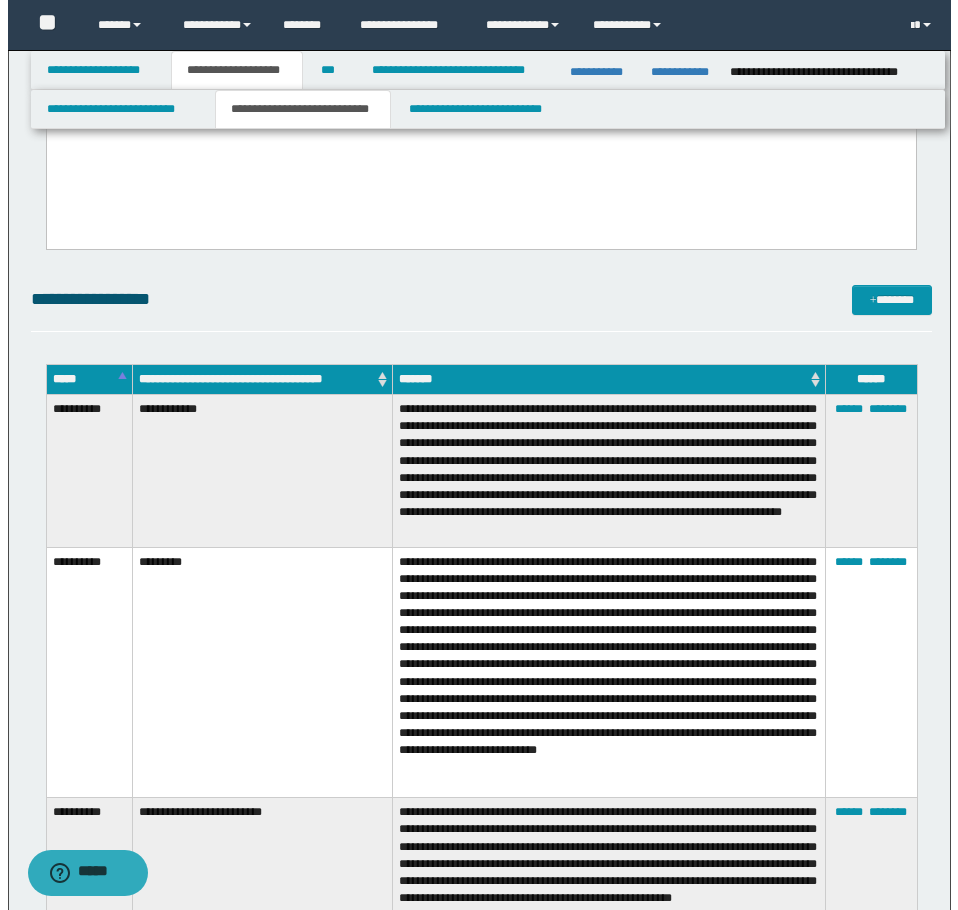 scroll, scrollTop: 3379, scrollLeft: 0, axis: vertical 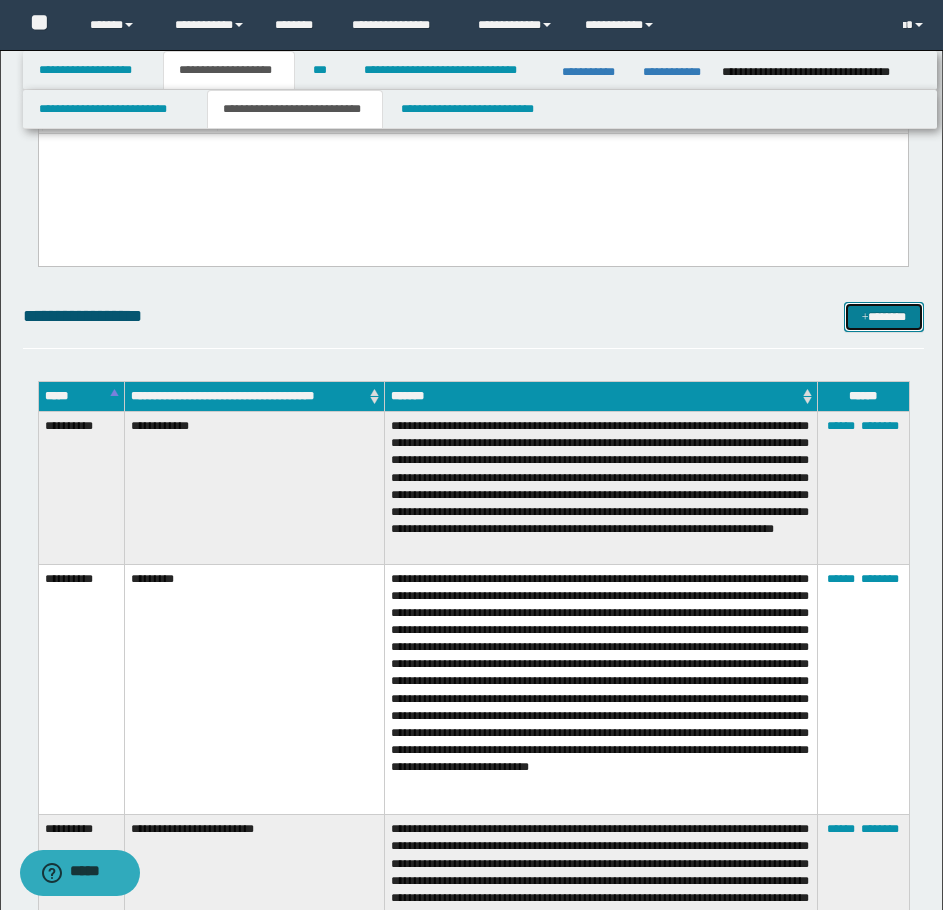 click on "*******" at bounding box center [884, 317] 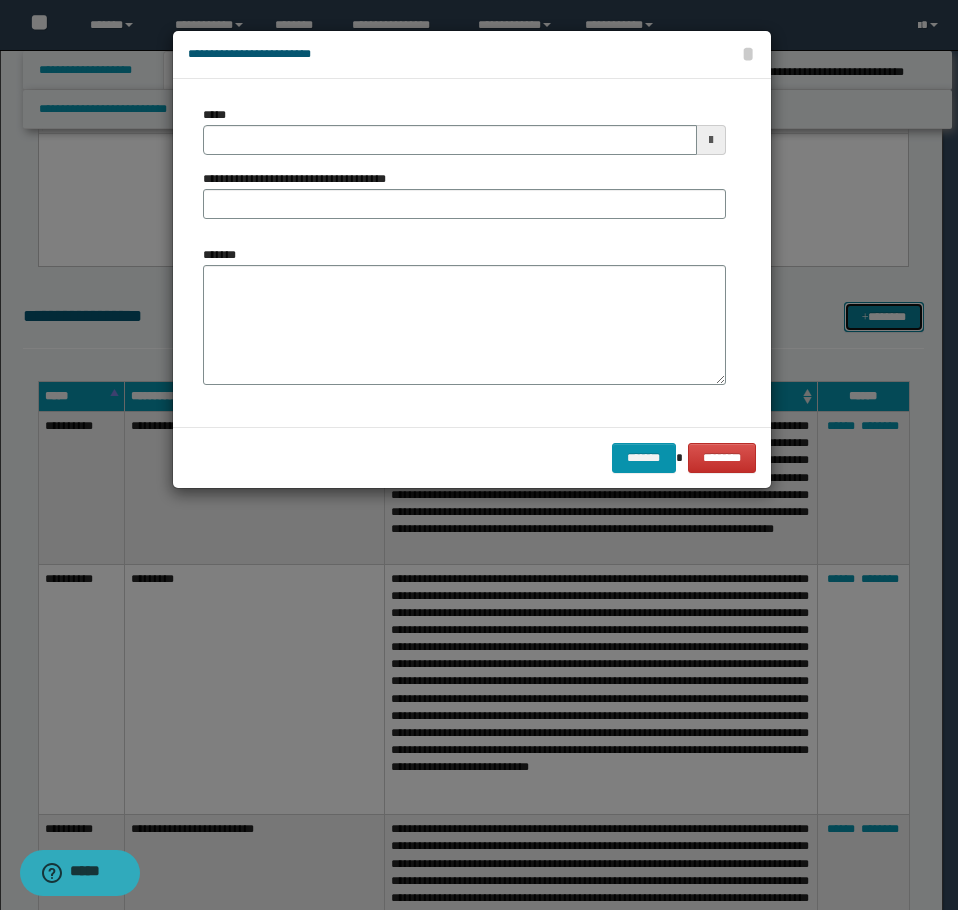 scroll, scrollTop: 0, scrollLeft: 0, axis: both 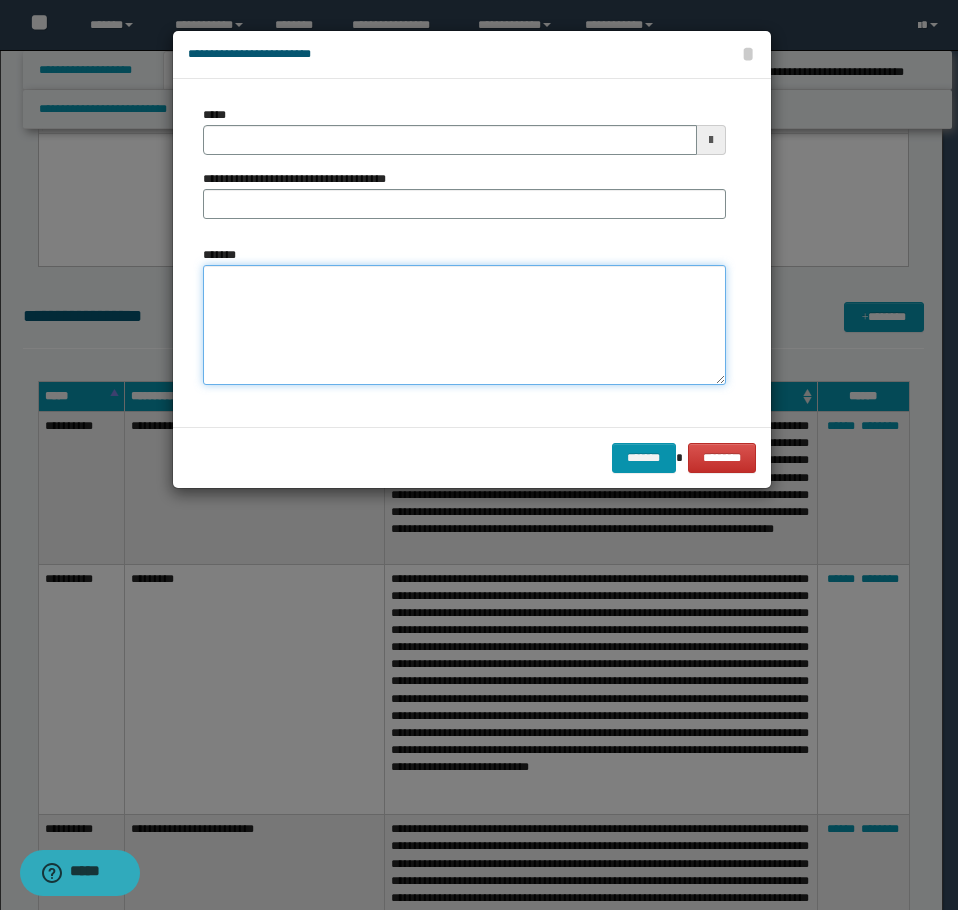click on "*******" at bounding box center [464, 325] 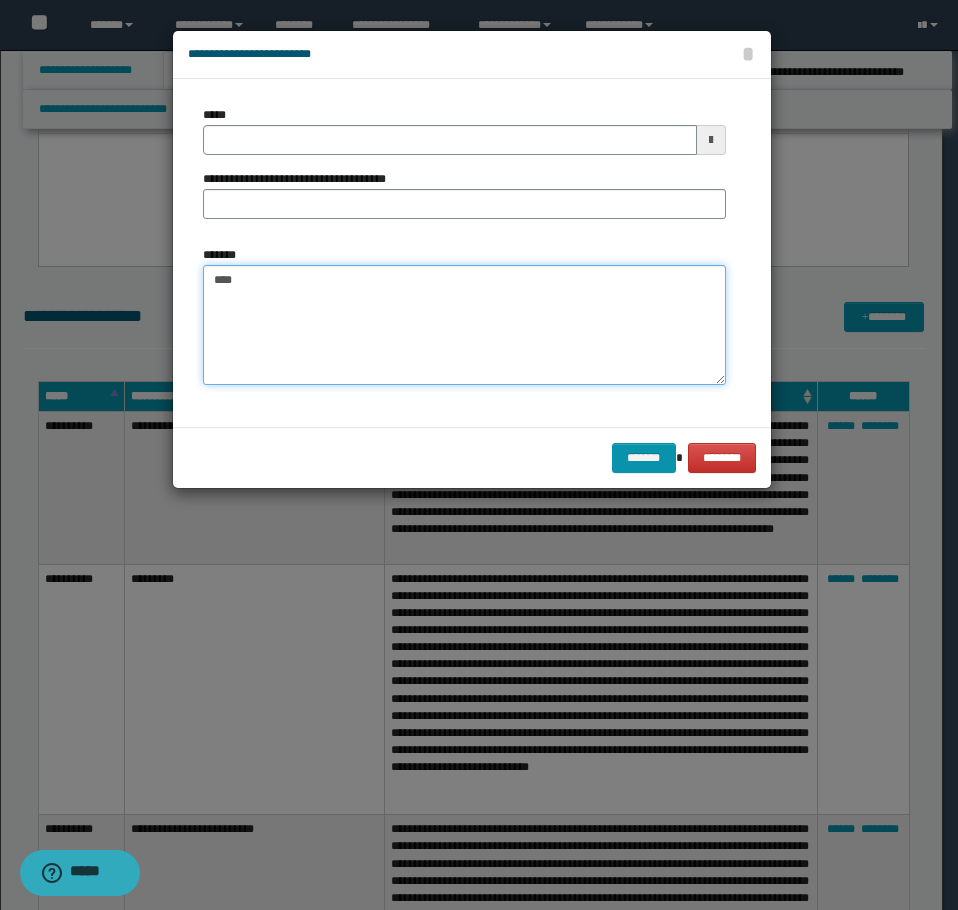 paste on "**********" 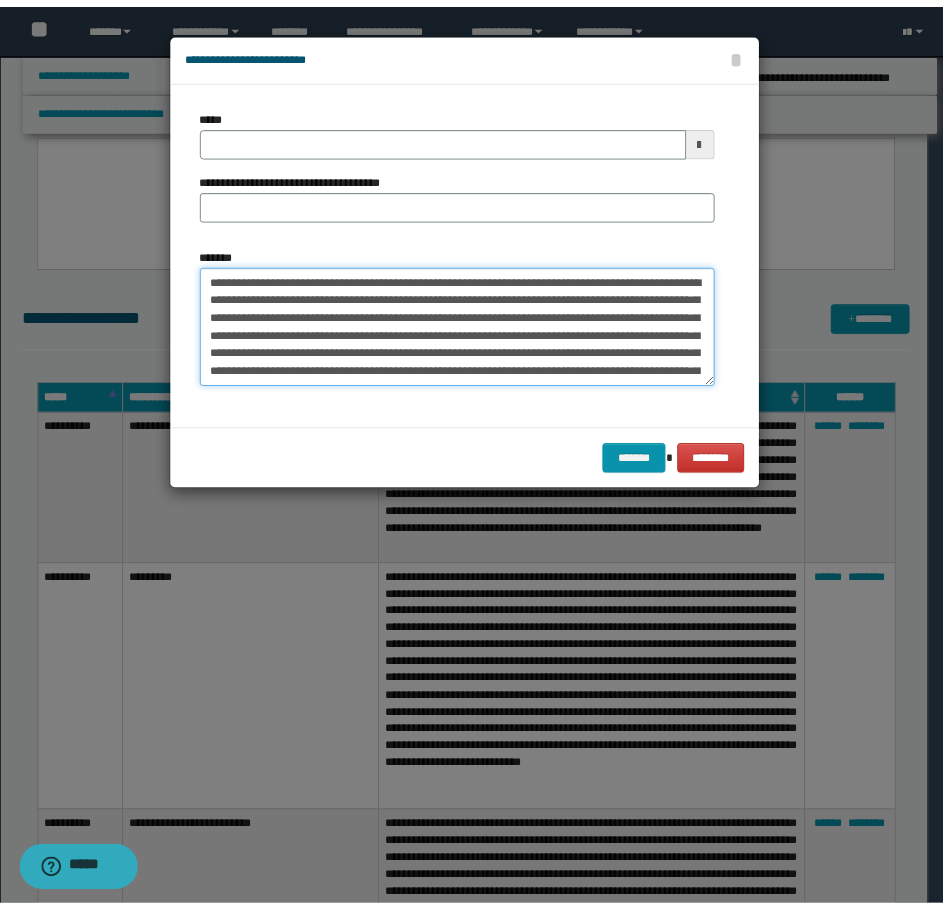 scroll, scrollTop: 66, scrollLeft: 0, axis: vertical 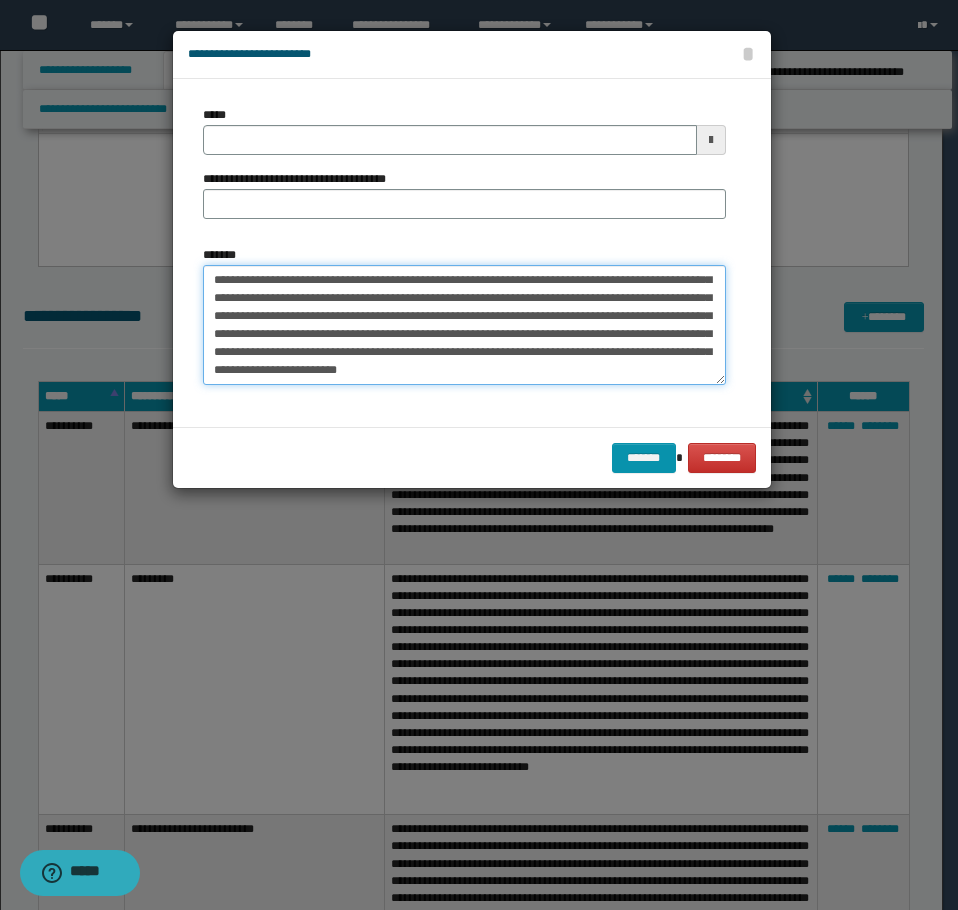 type on "**********" 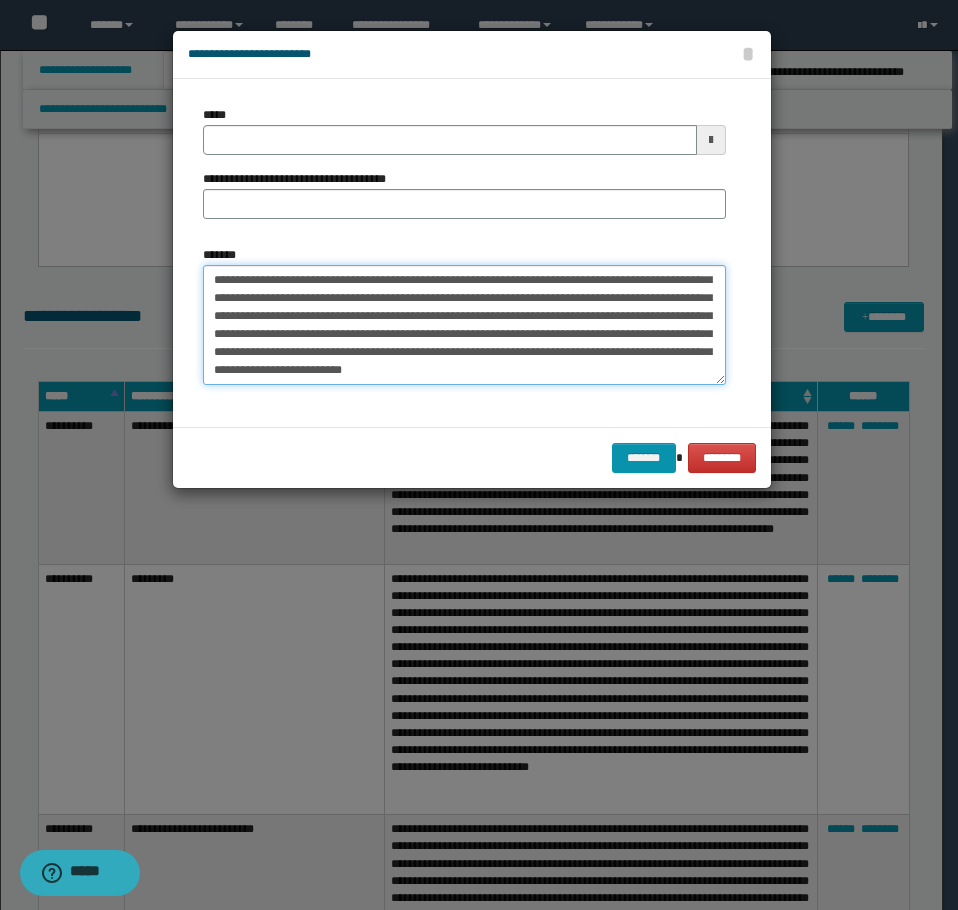 type 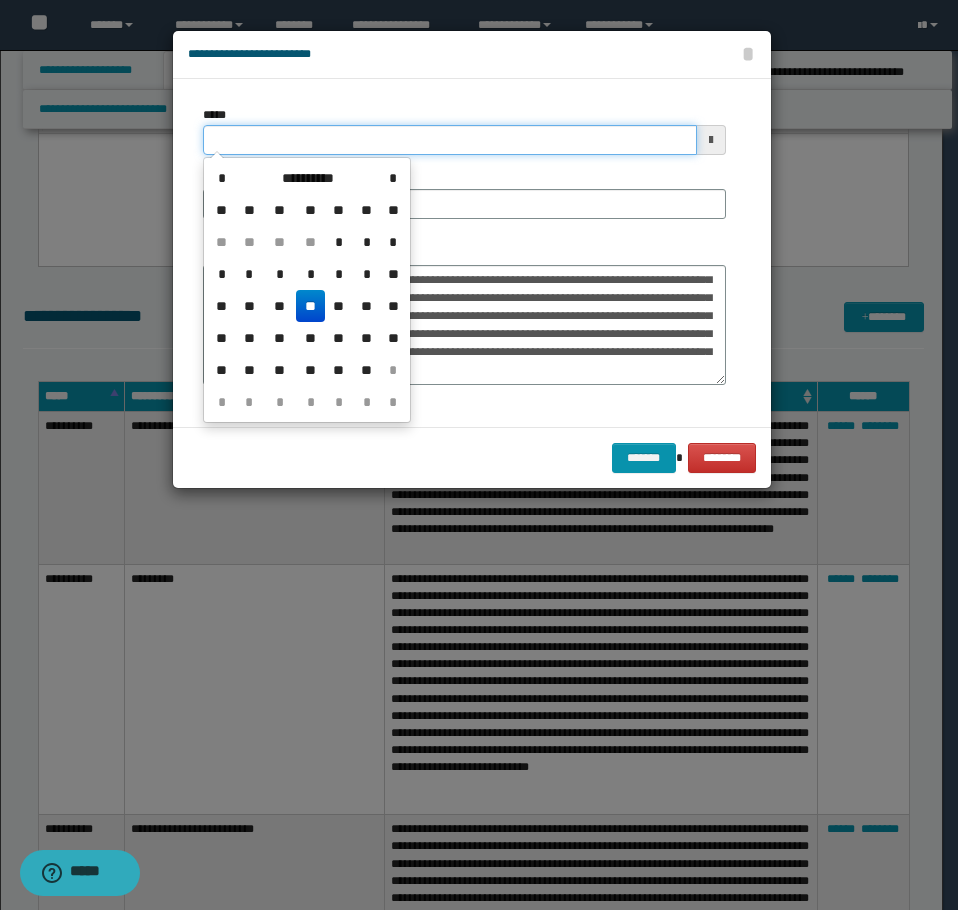 click on "*****" at bounding box center [450, 140] 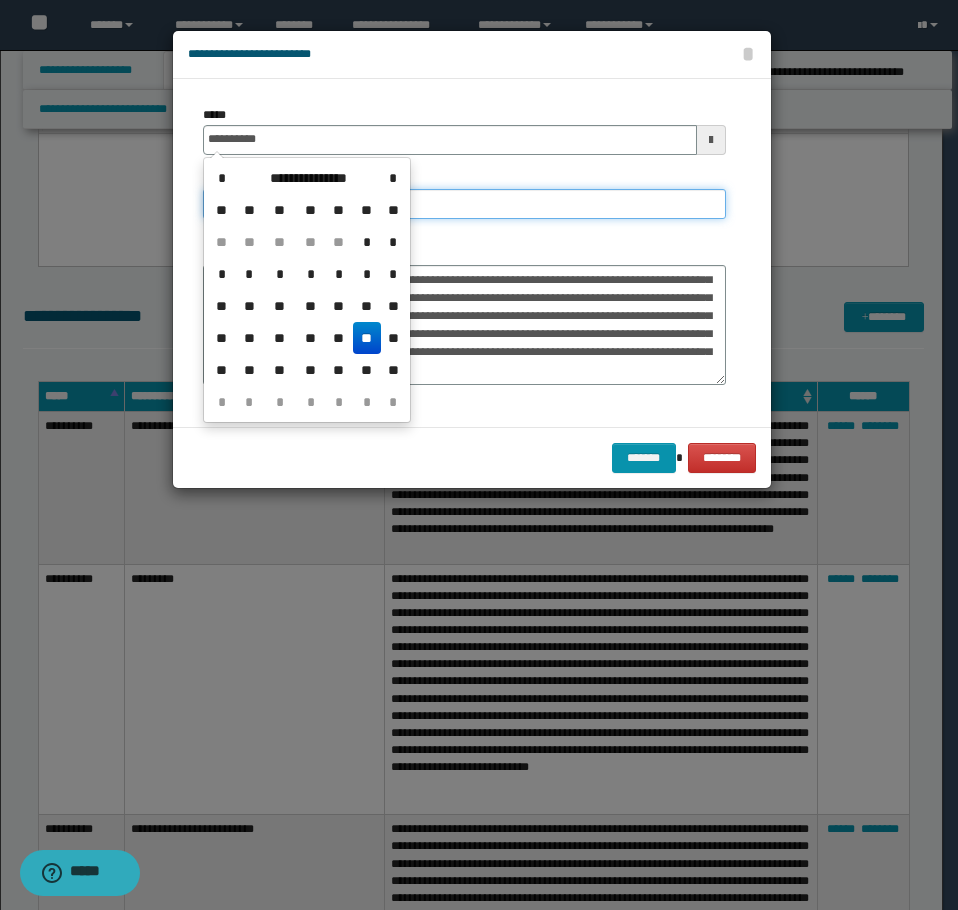 type on "**********" 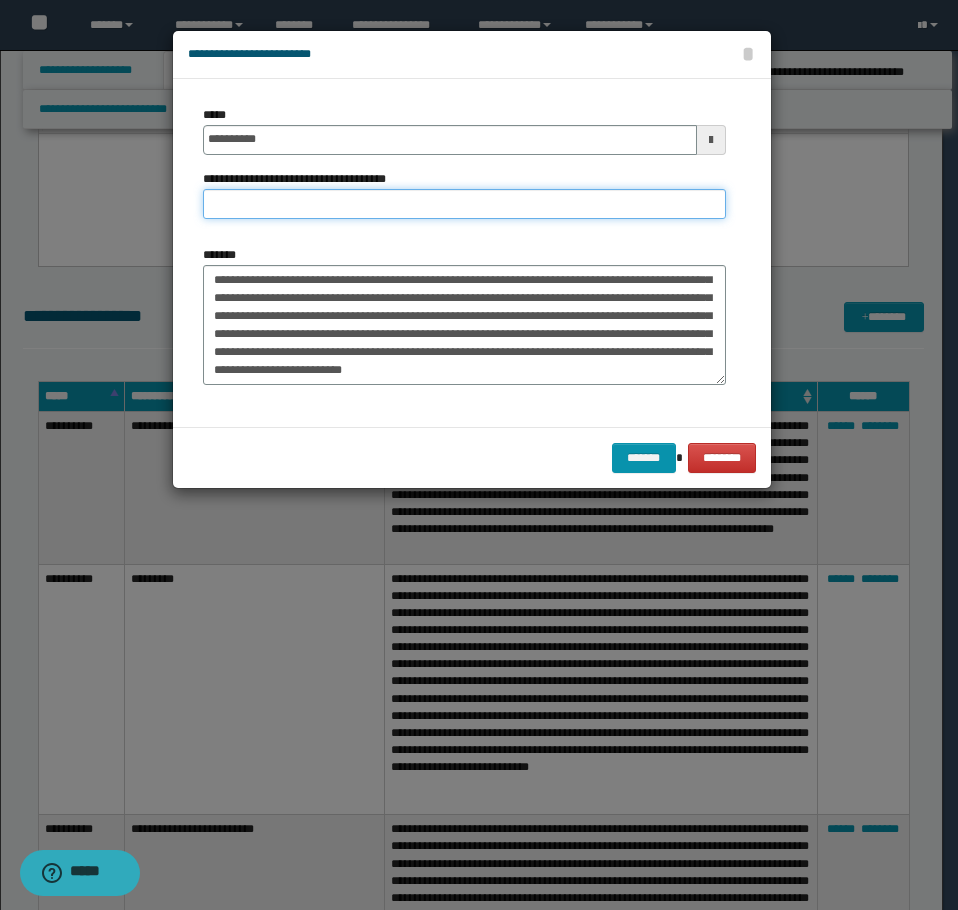 click on "**********" at bounding box center [464, 204] 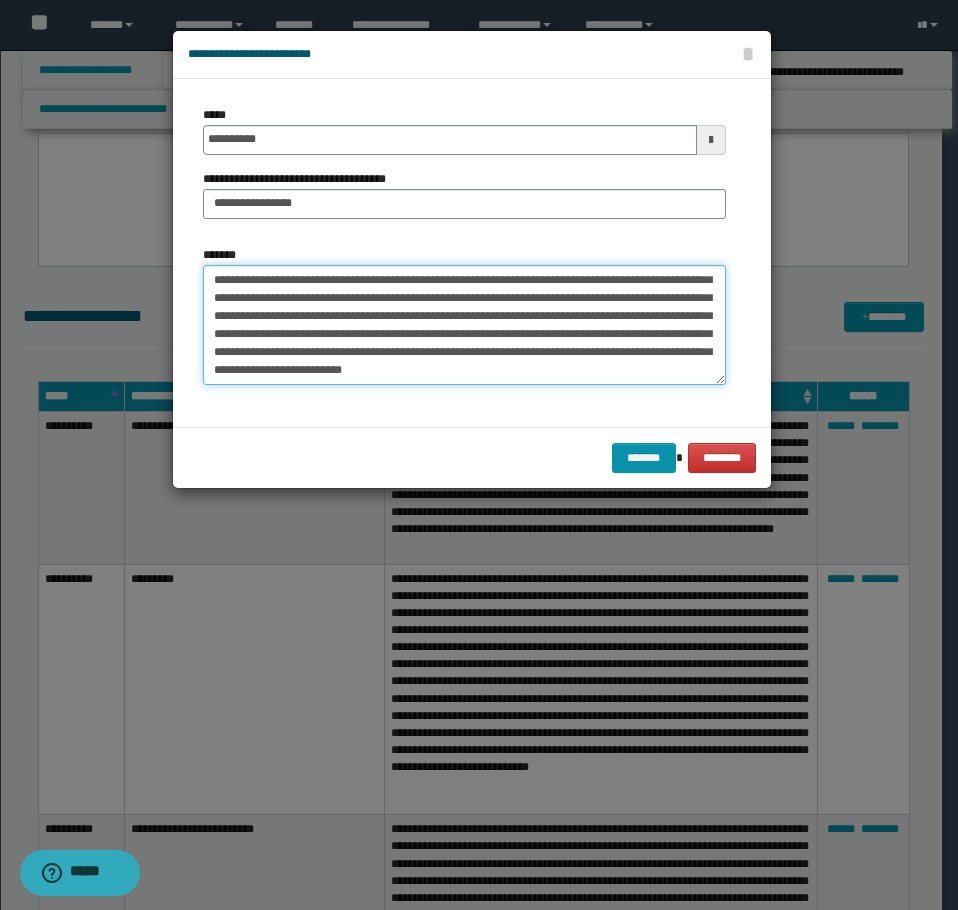 click on "**********" at bounding box center (464, 325) 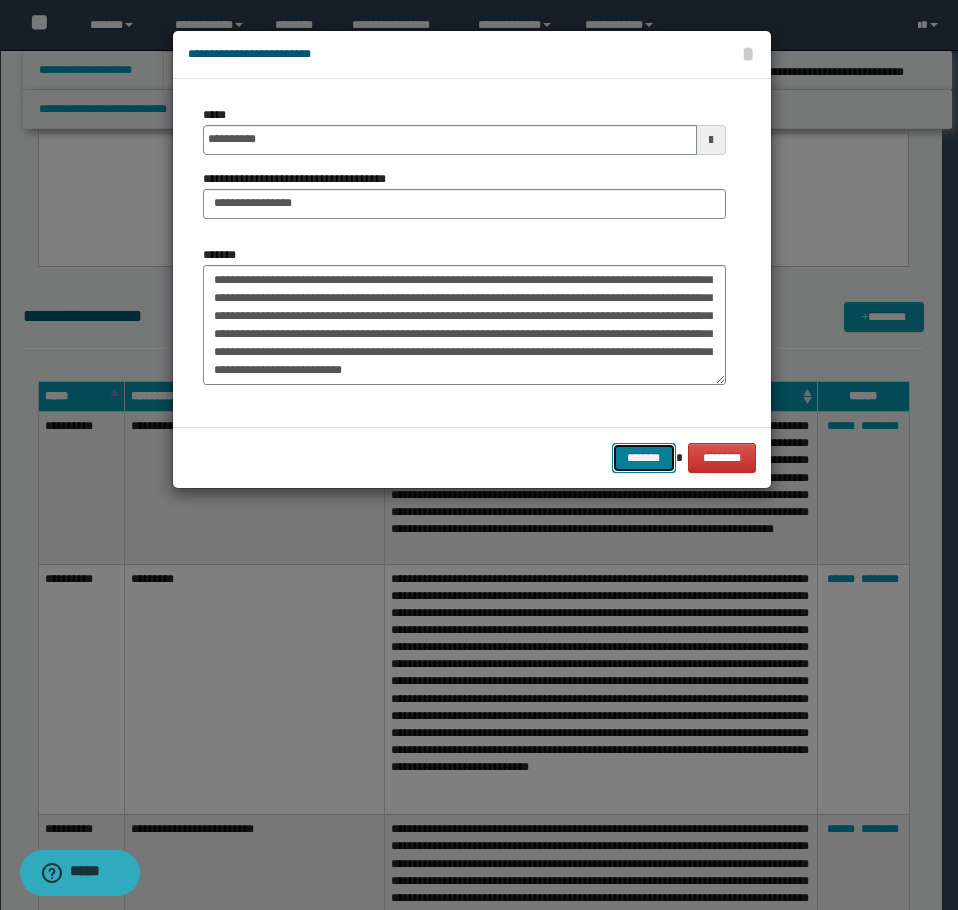 click on "*******" at bounding box center (644, 458) 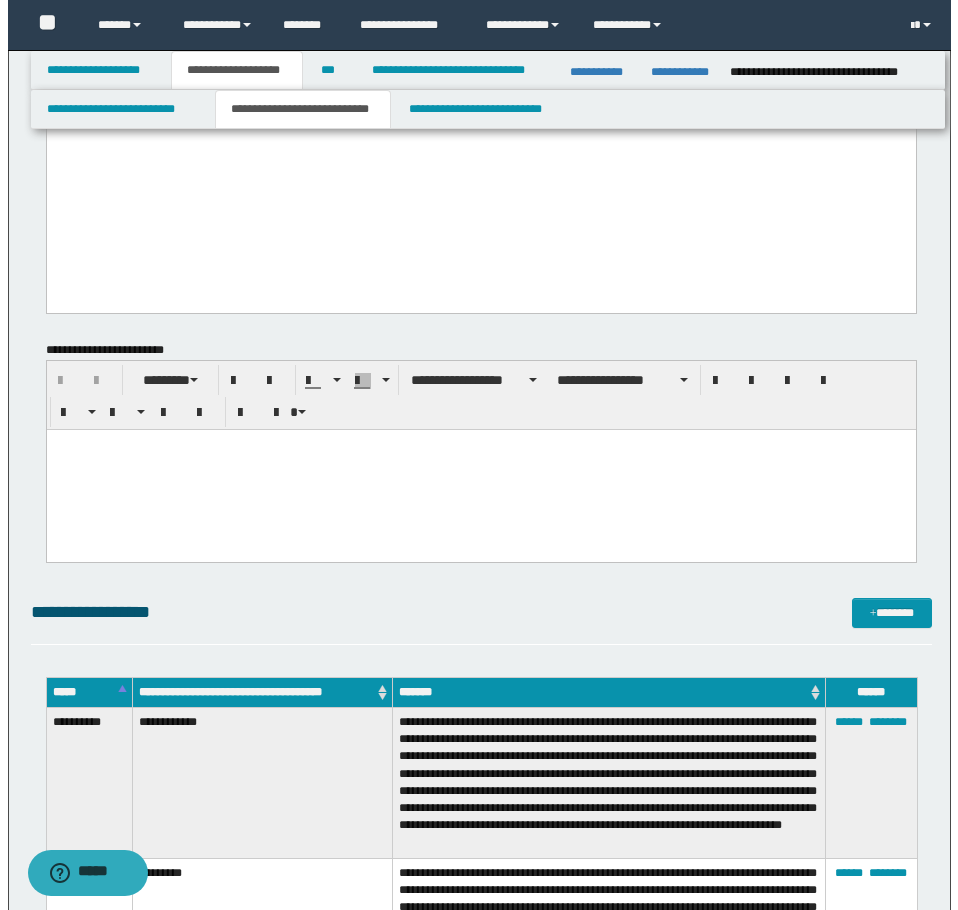 scroll, scrollTop: 3079, scrollLeft: 0, axis: vertical 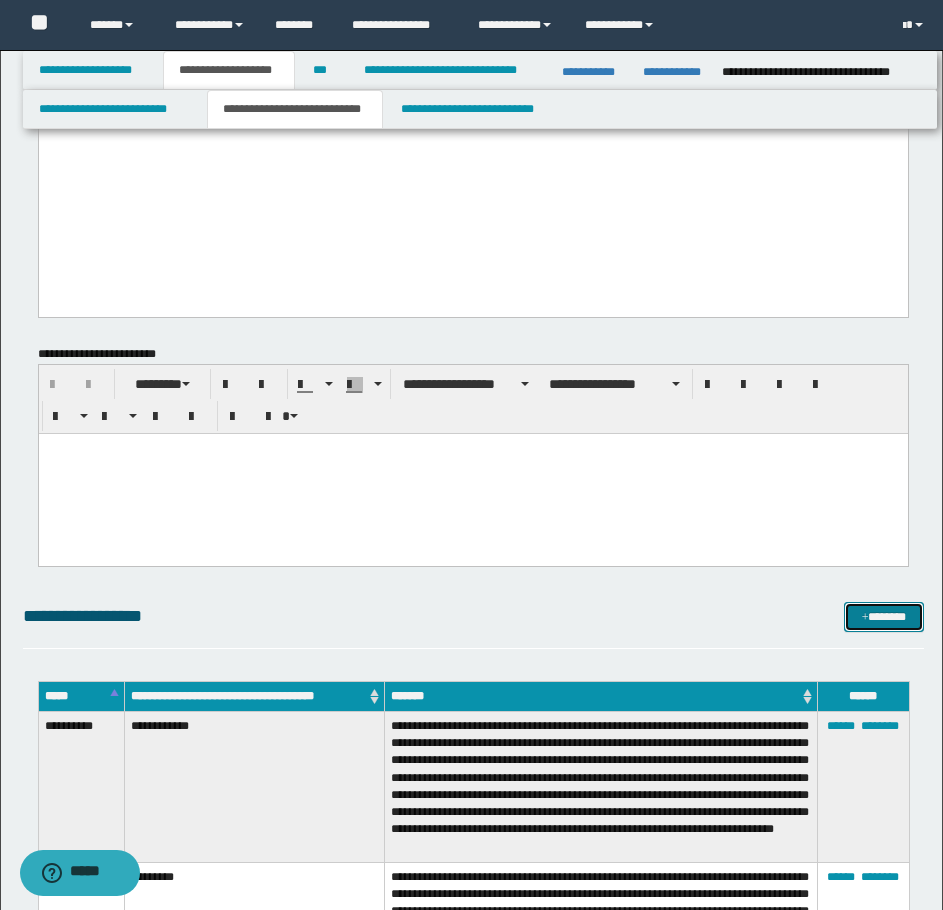 click on "*******" at bounding box center [884, 617] 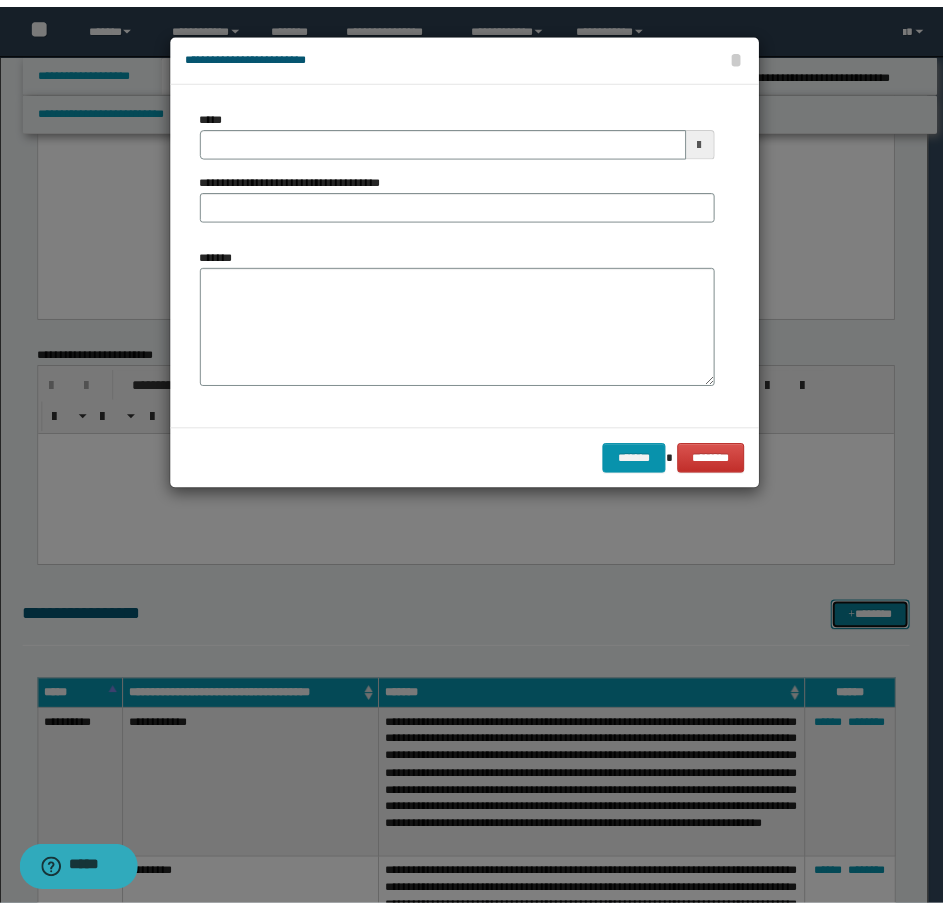 scroll, scrollTop: 0, scrollLeft: 0, axis: both 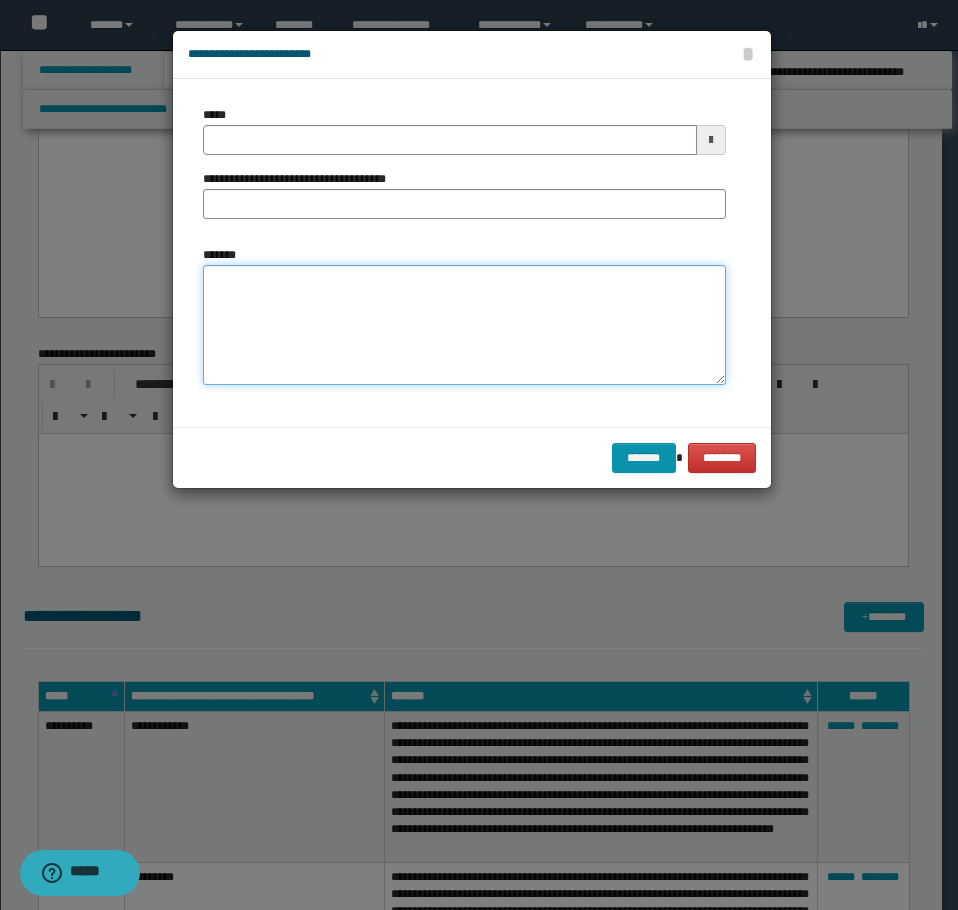 click on "*******" at bounding box center [464, 325] 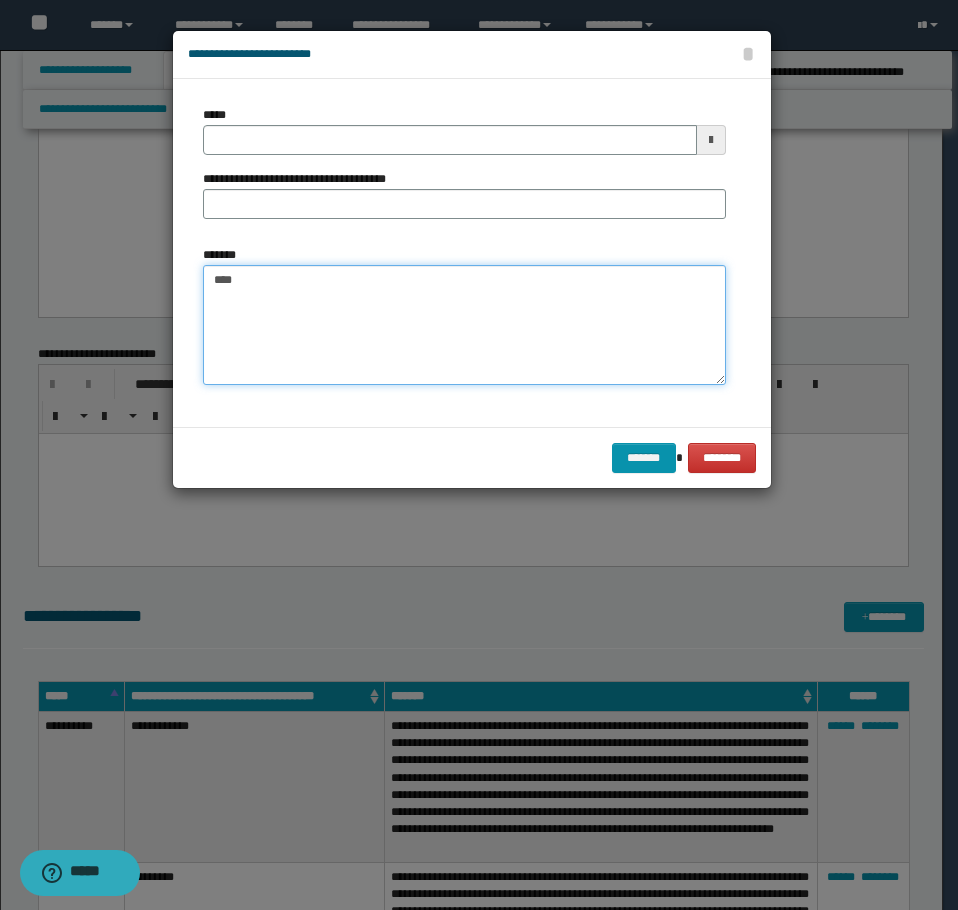 paste on "**********" 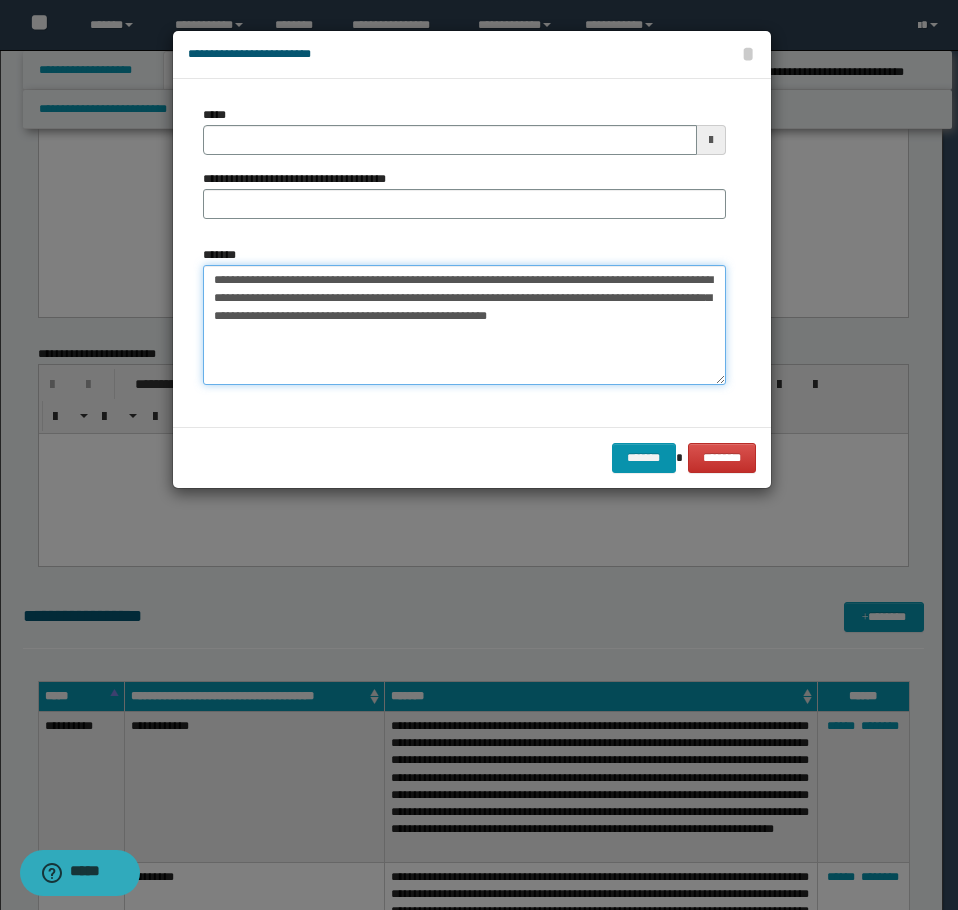 type on "**********" 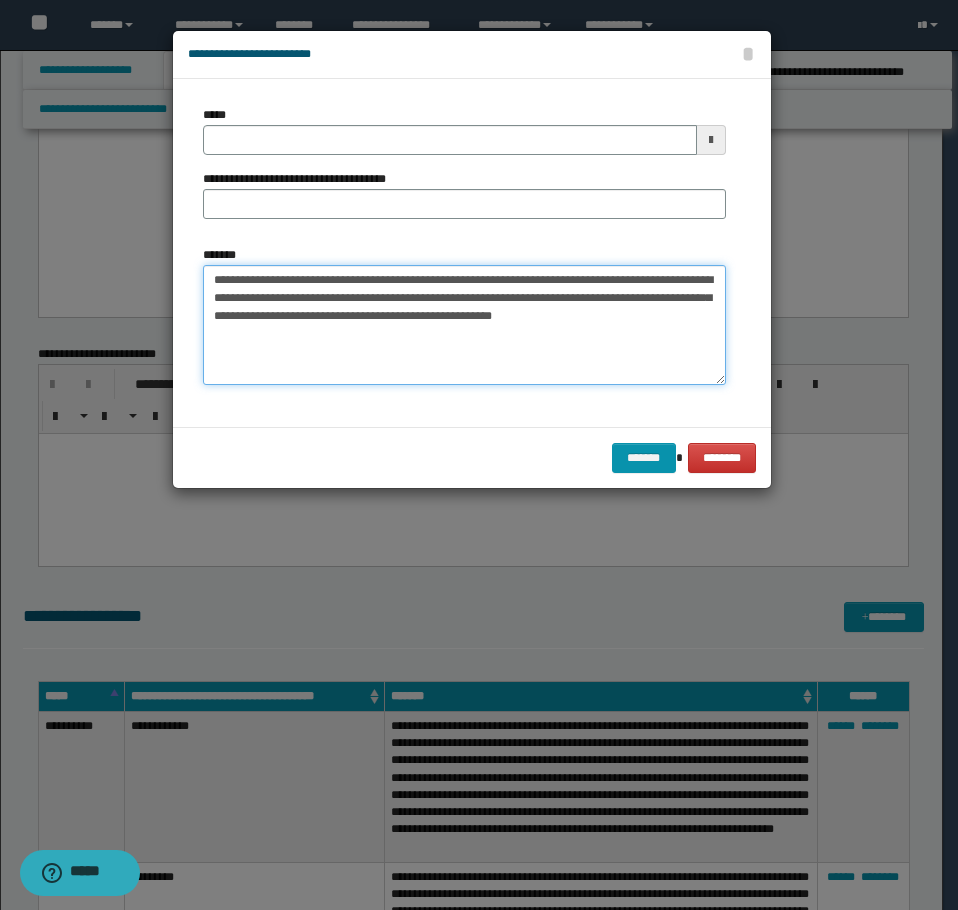 type 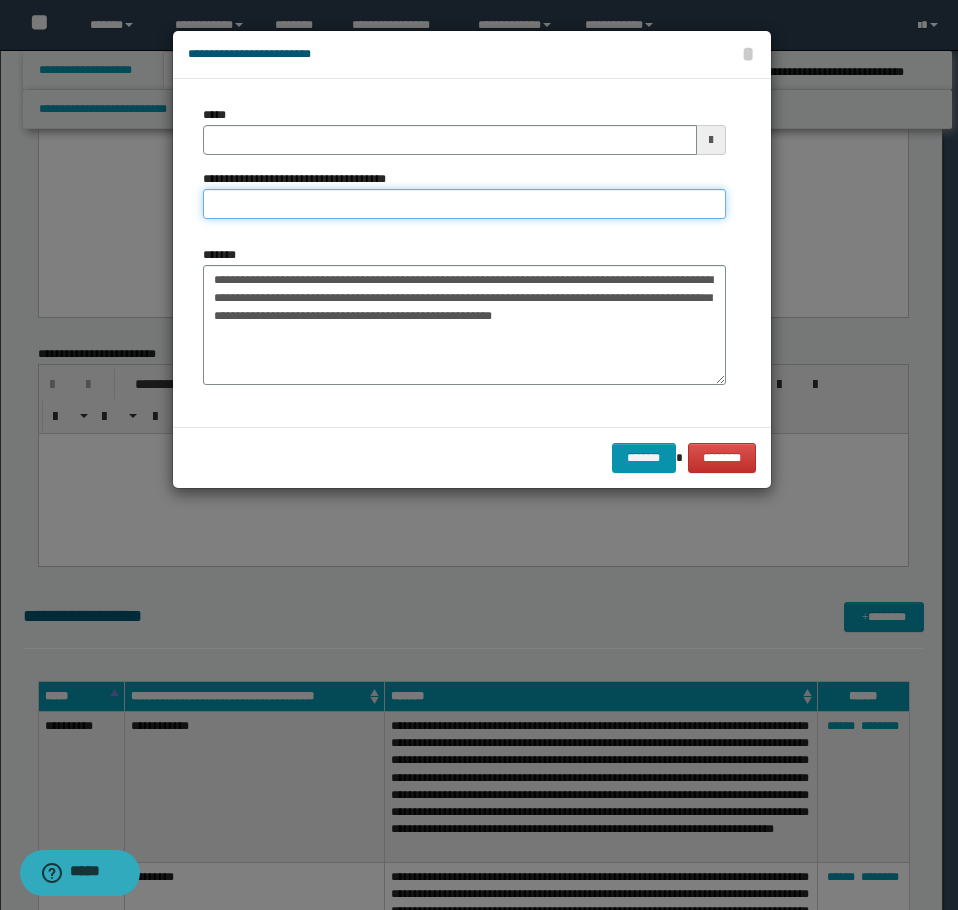 click on "**********" at bounding box center (464, 204) 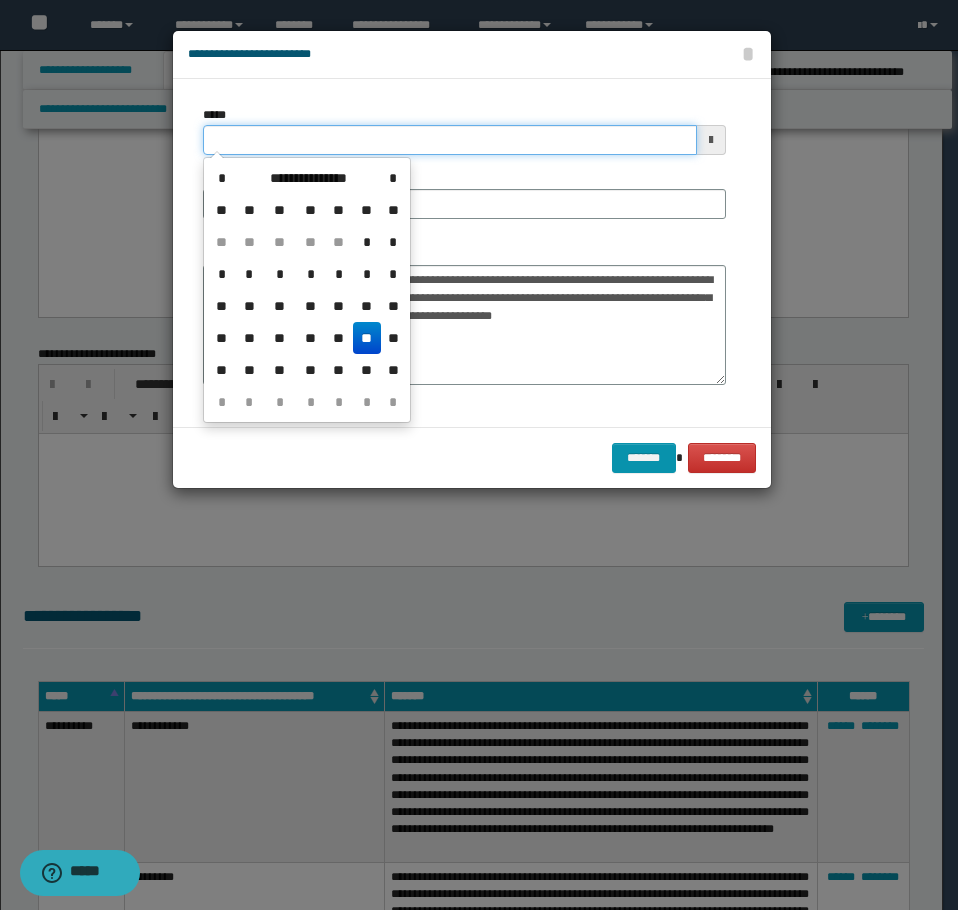 click on "*****" at bounding box center [450, 140] 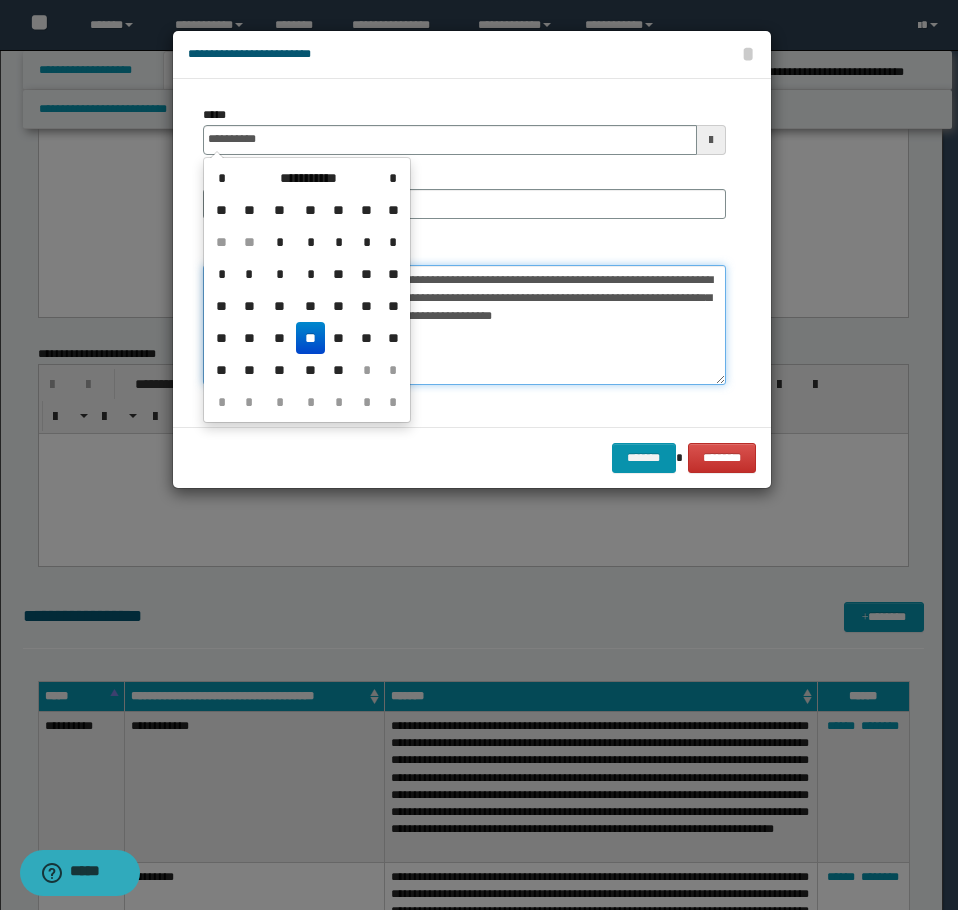 type on "**********" 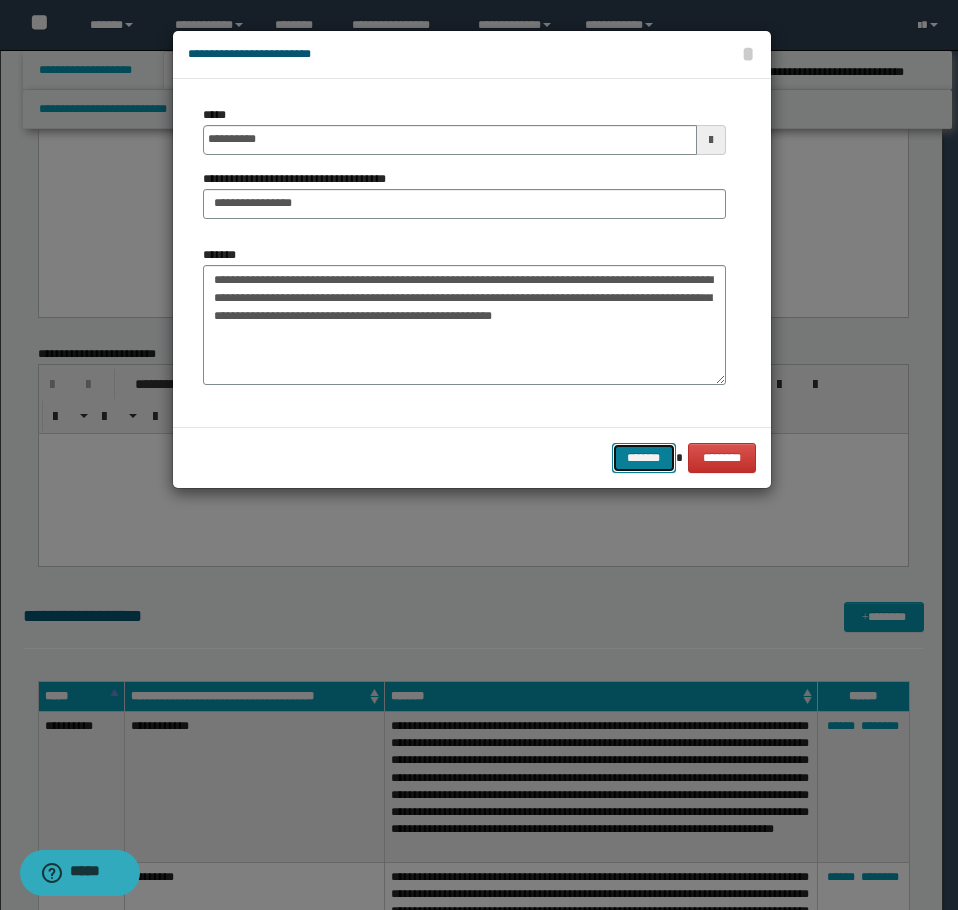 click on "*******" at bounding box center [644, 458] 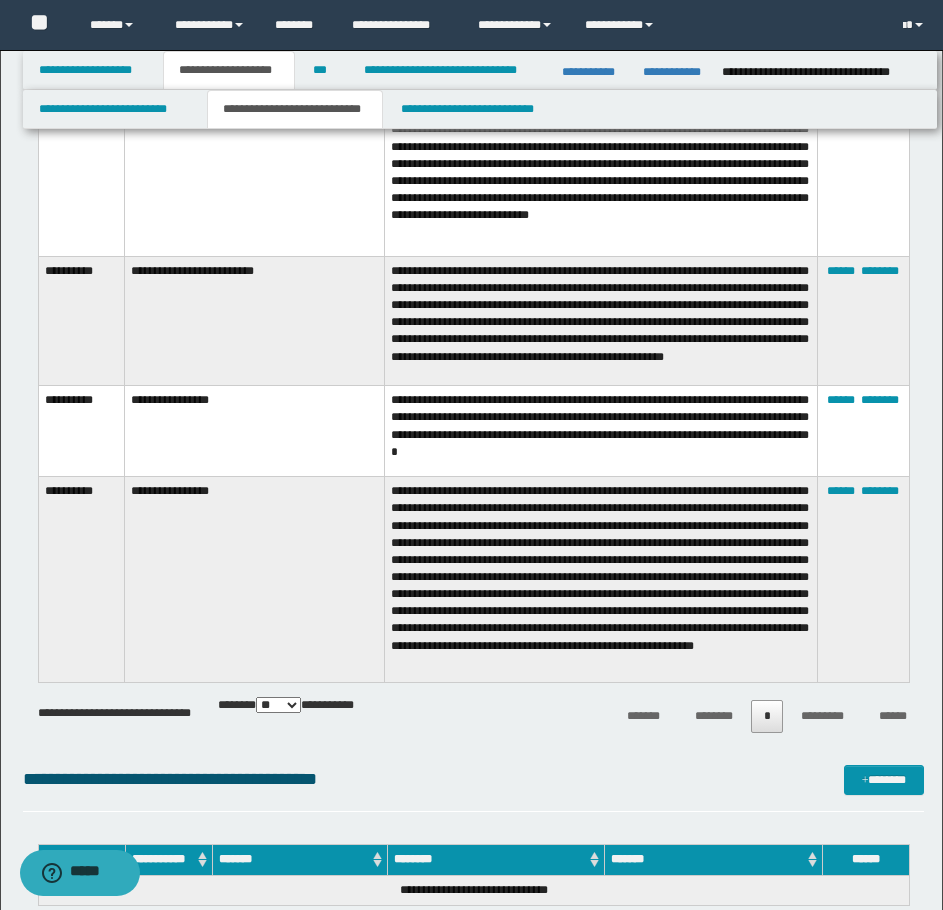 scroll, scrollTop: 3879, scrollLeft: 0, axis: vertical 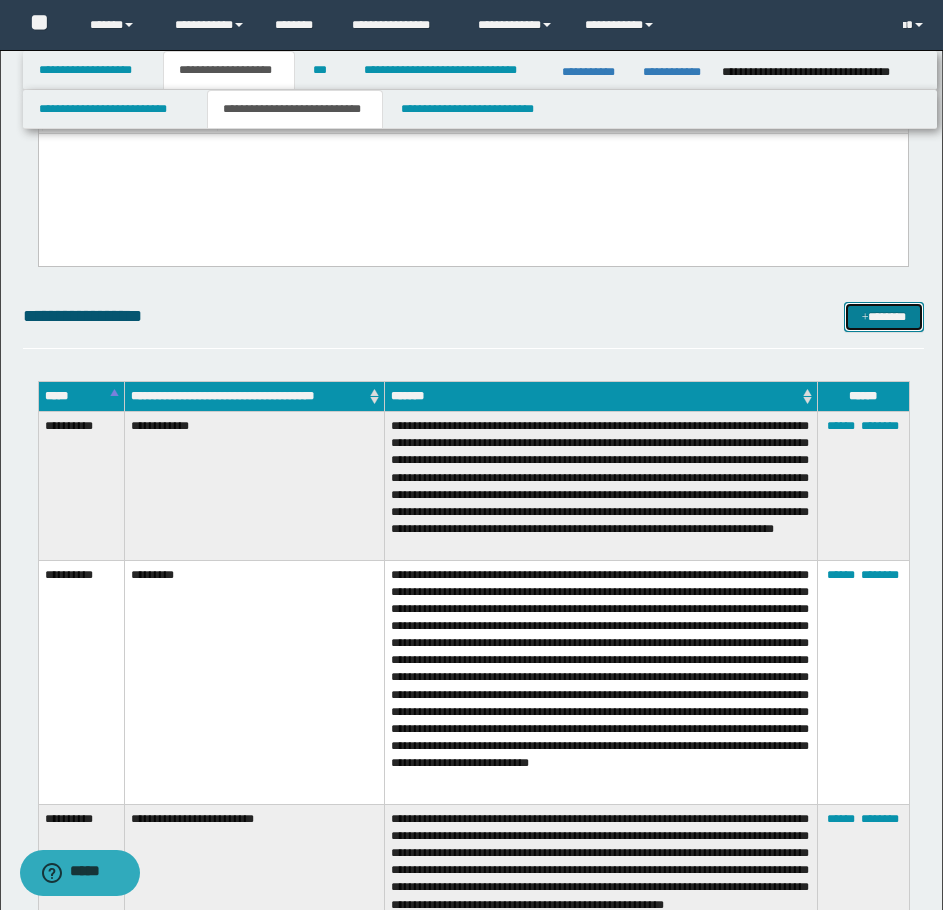 click on "*******" at bounding box center (884, 317) 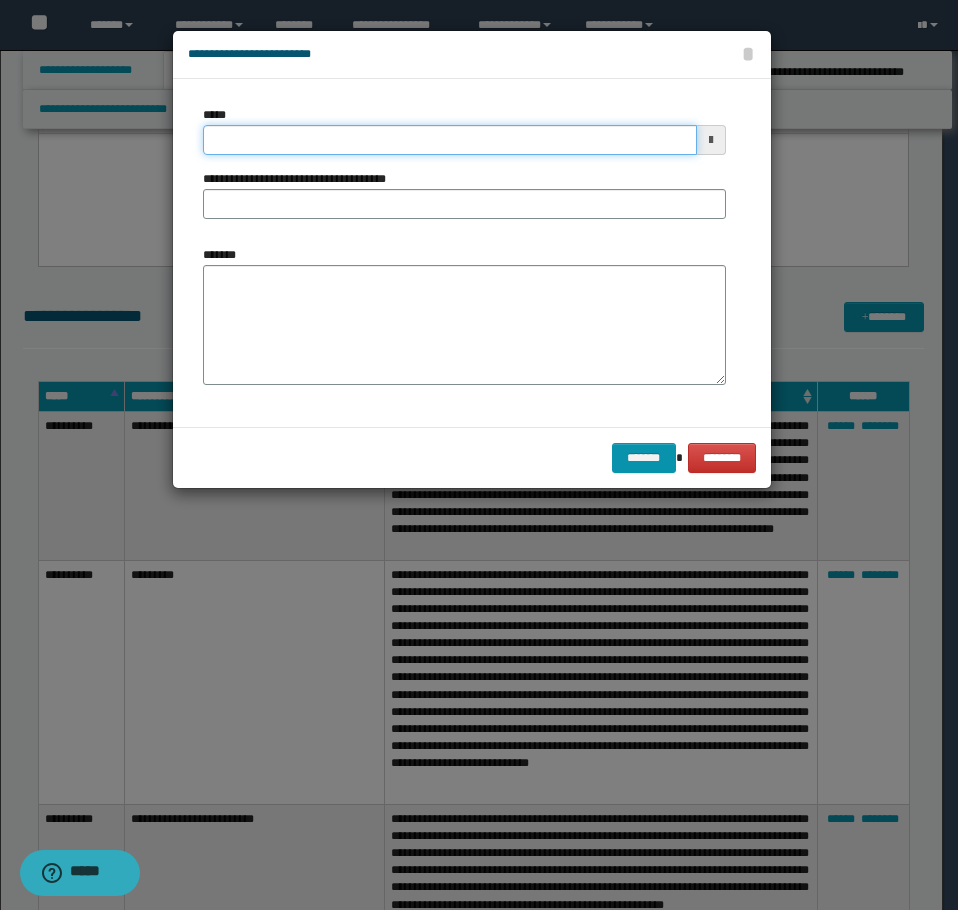 click on "*****" at bounding box center (450, 140) 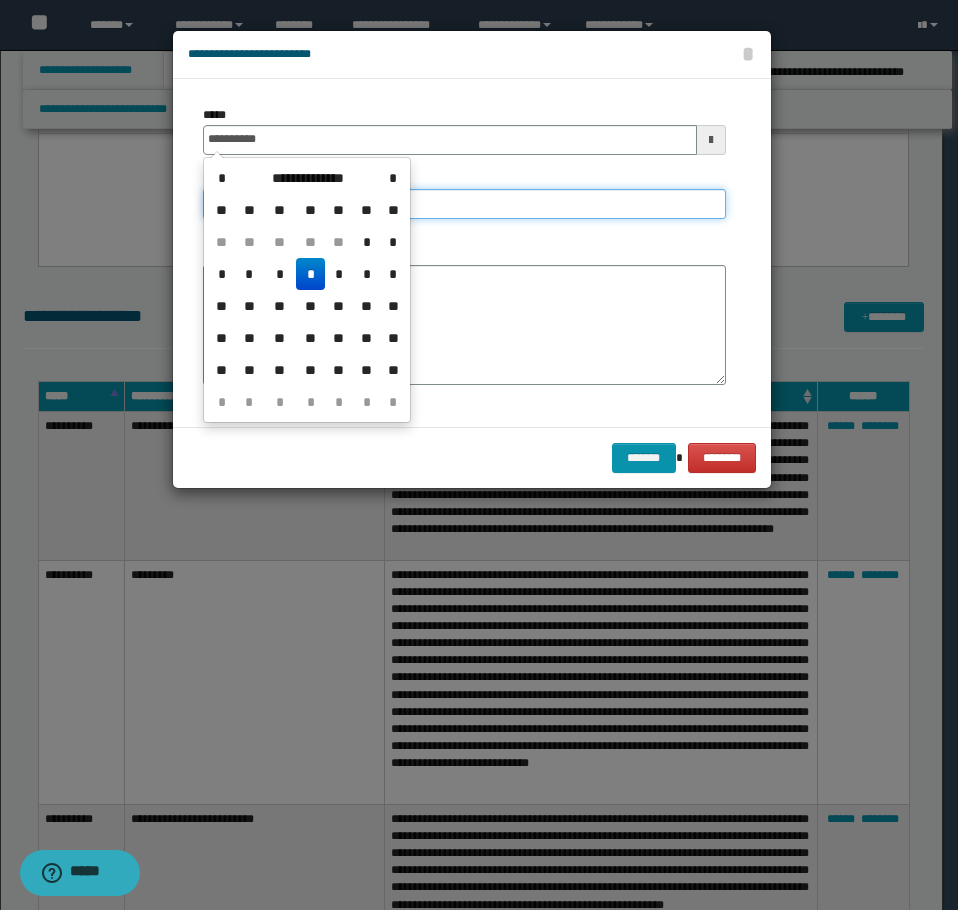 type on "**********" 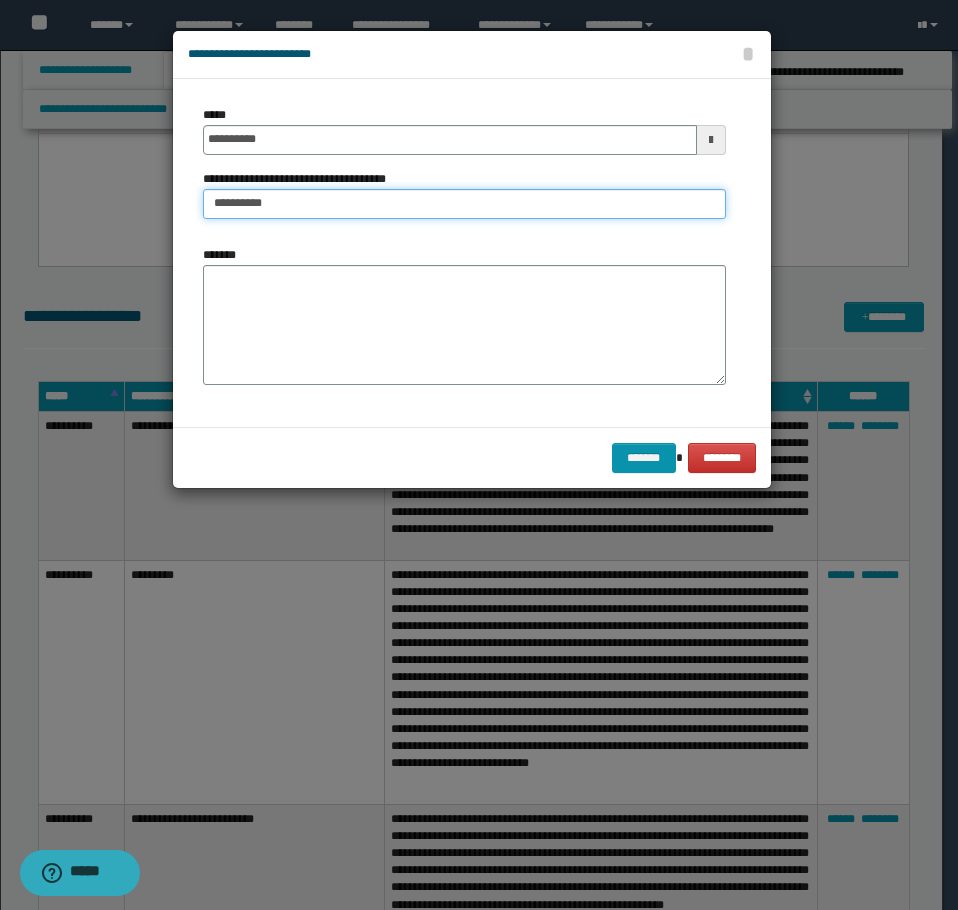 type on "**********" 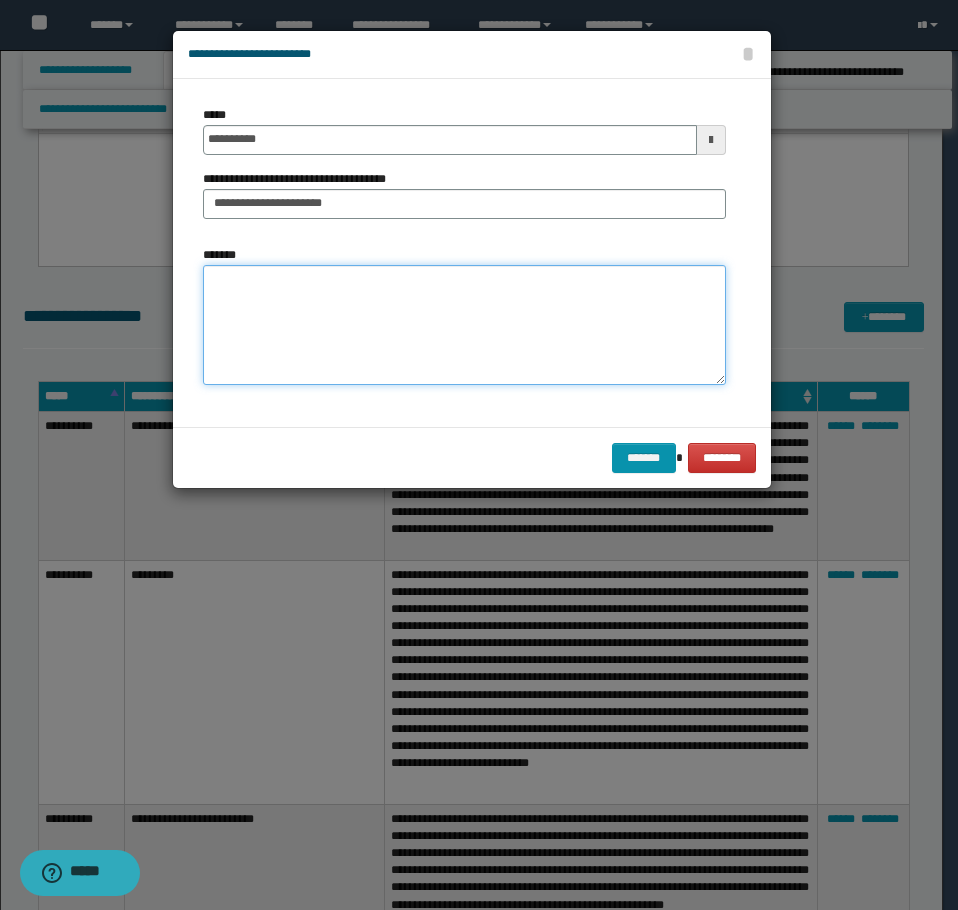 click on "*******" at bounding box center [464, 325] 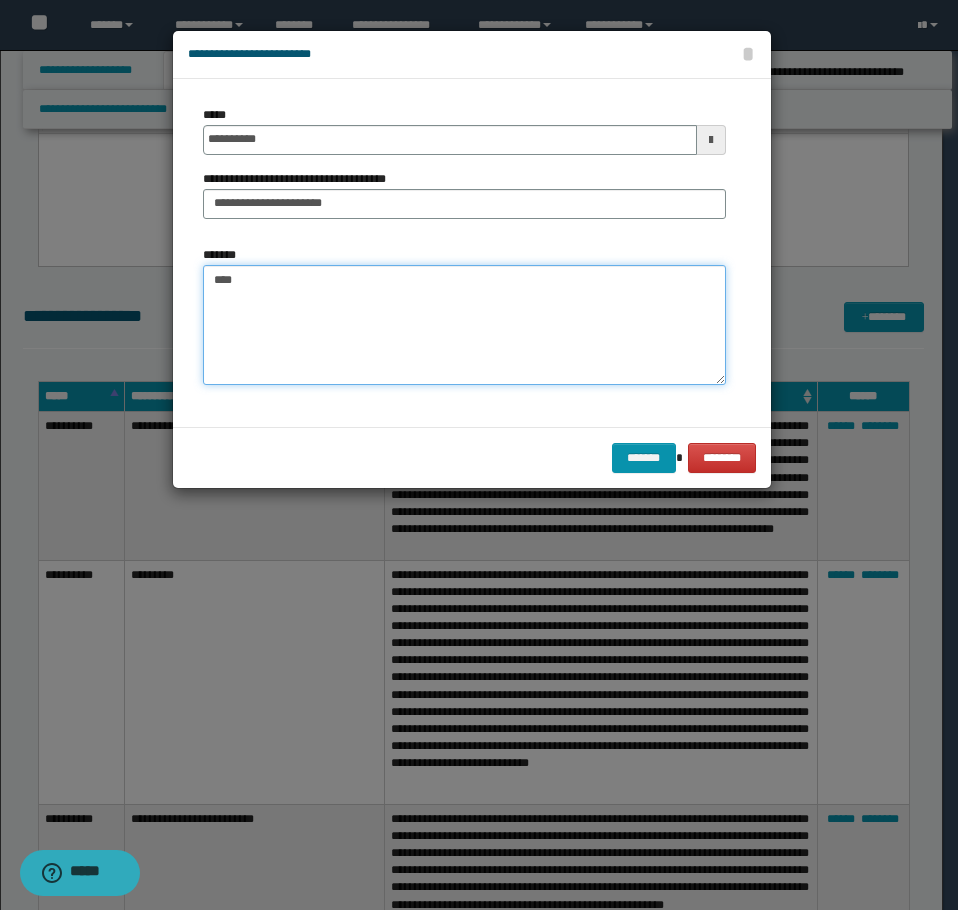 type on "****" 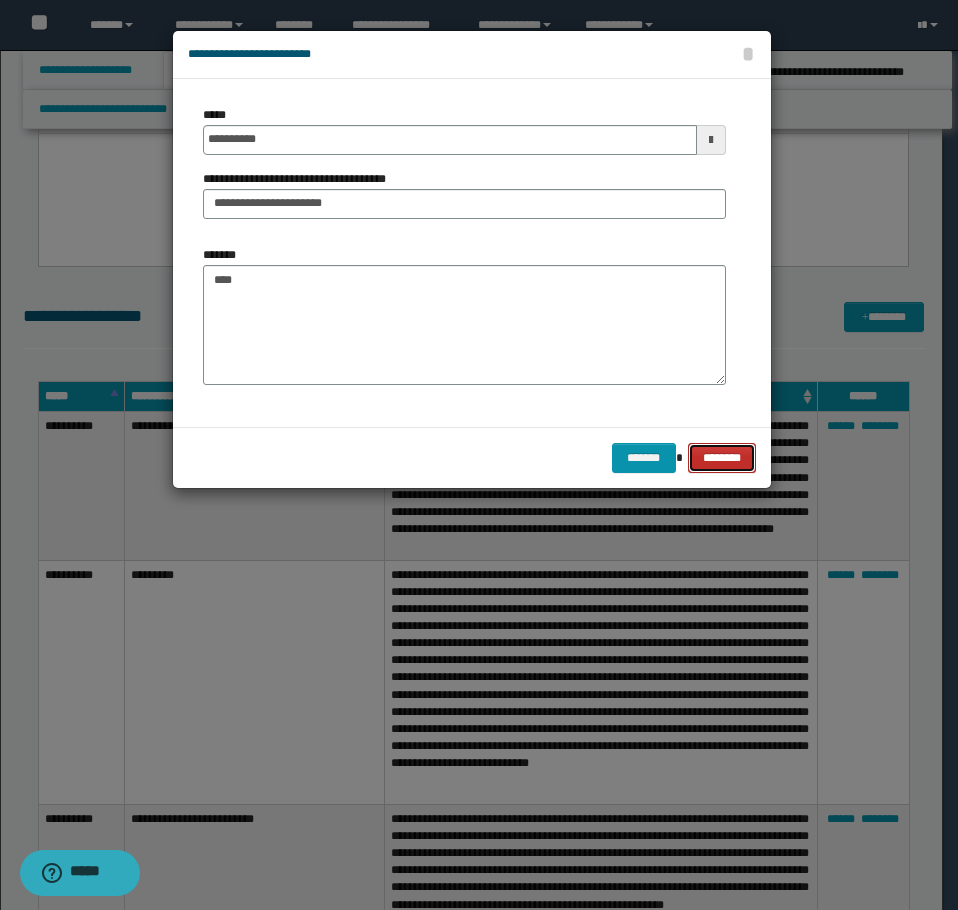 click on "********" at bounding box center [721, 458] 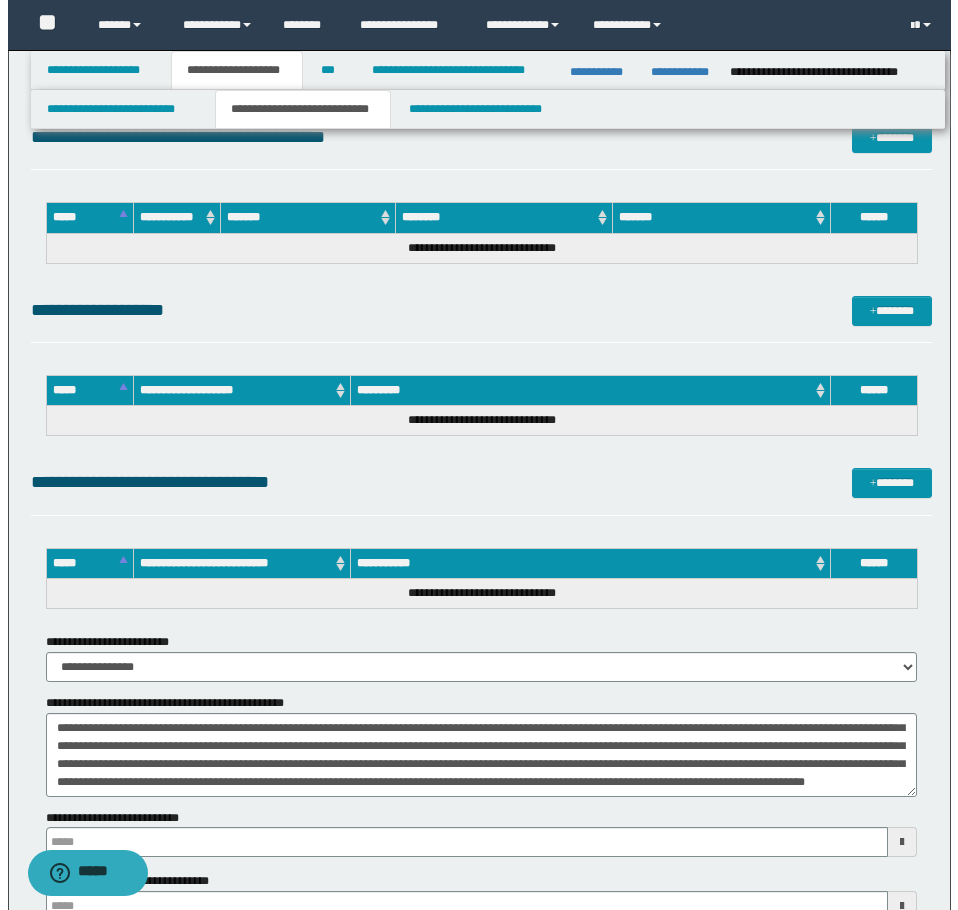 scroll, scrollTop: 4568, scrollLeft: 0, axis: vertical 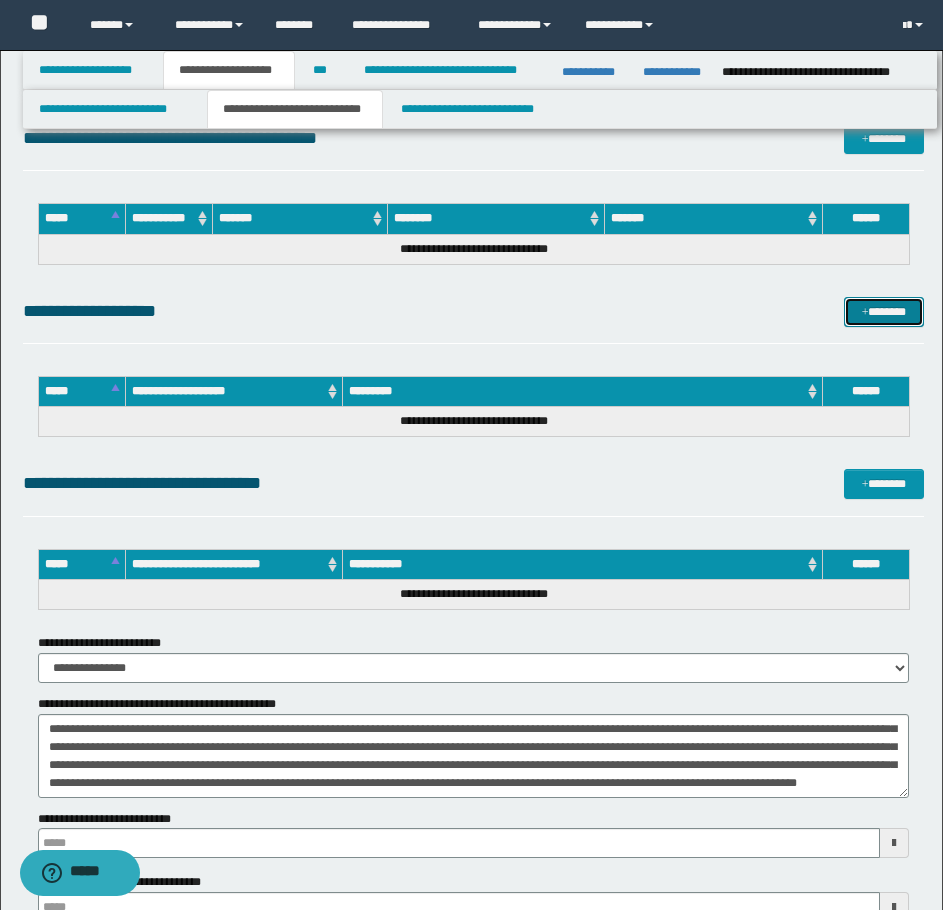 click on "*******" at bounding box center [884, 312] 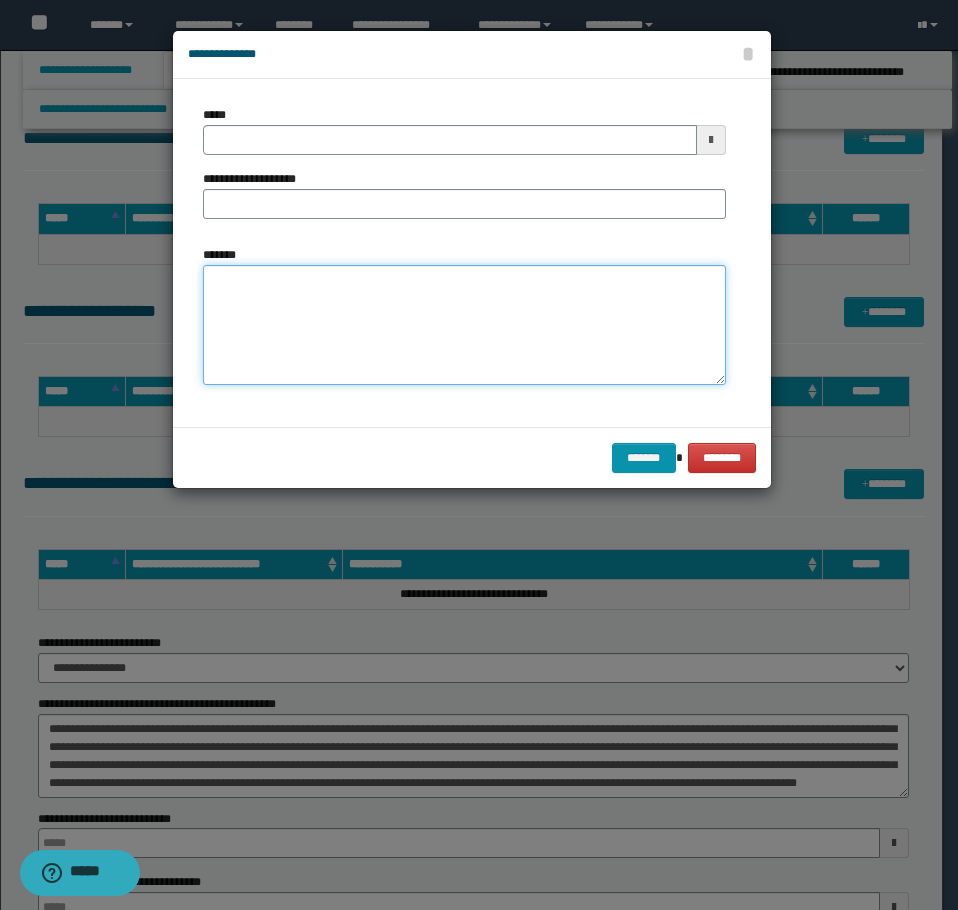 click on "*******" at bounding box center (464, 325) 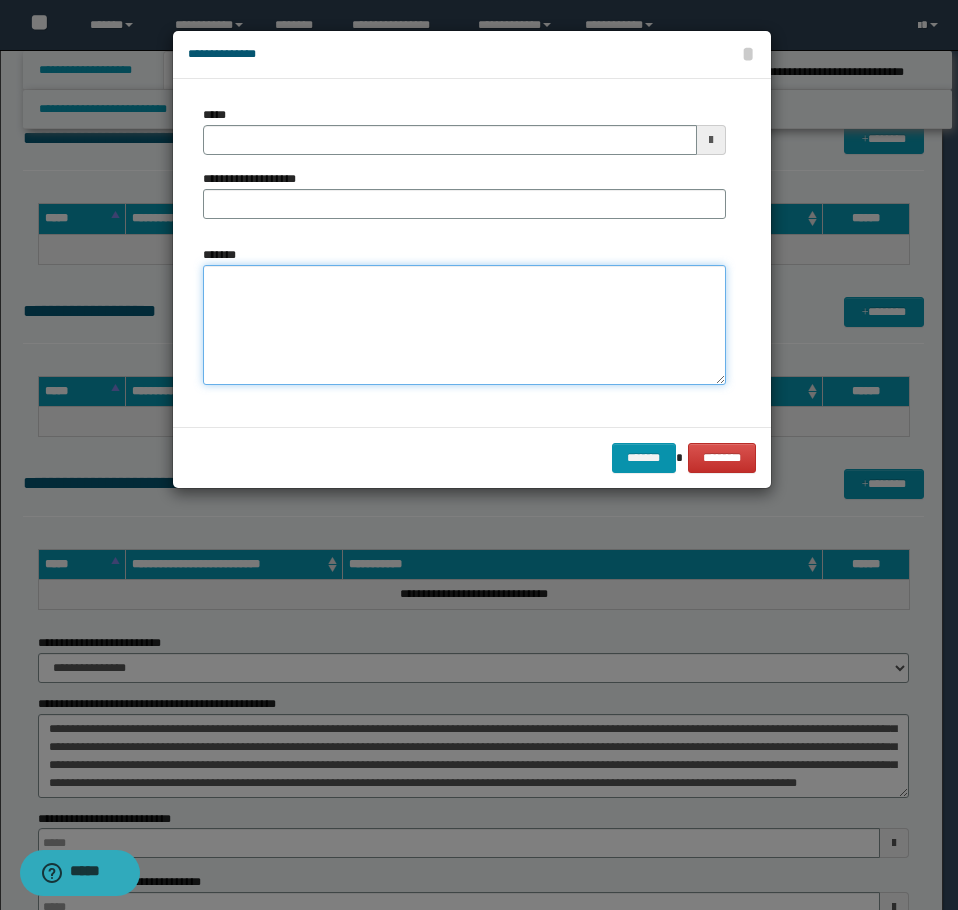paste on "**********" 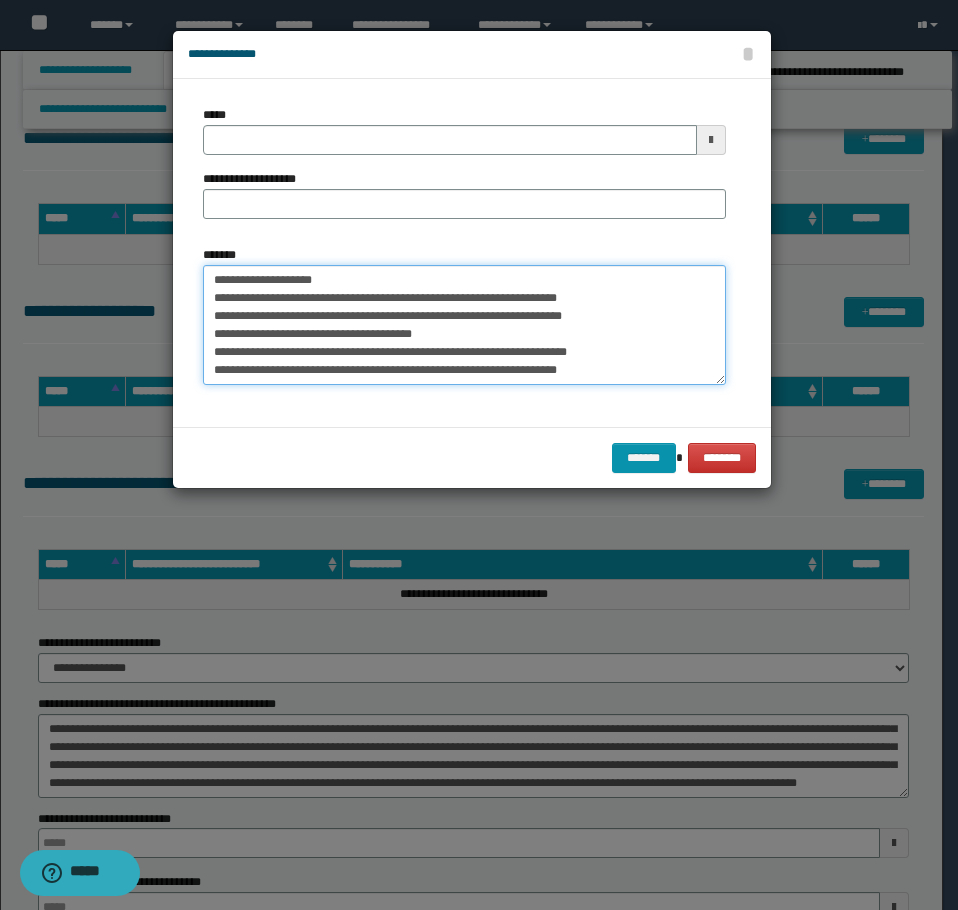 scroll, scrollTop: 102, scrollLeft: 0, axis: vertical 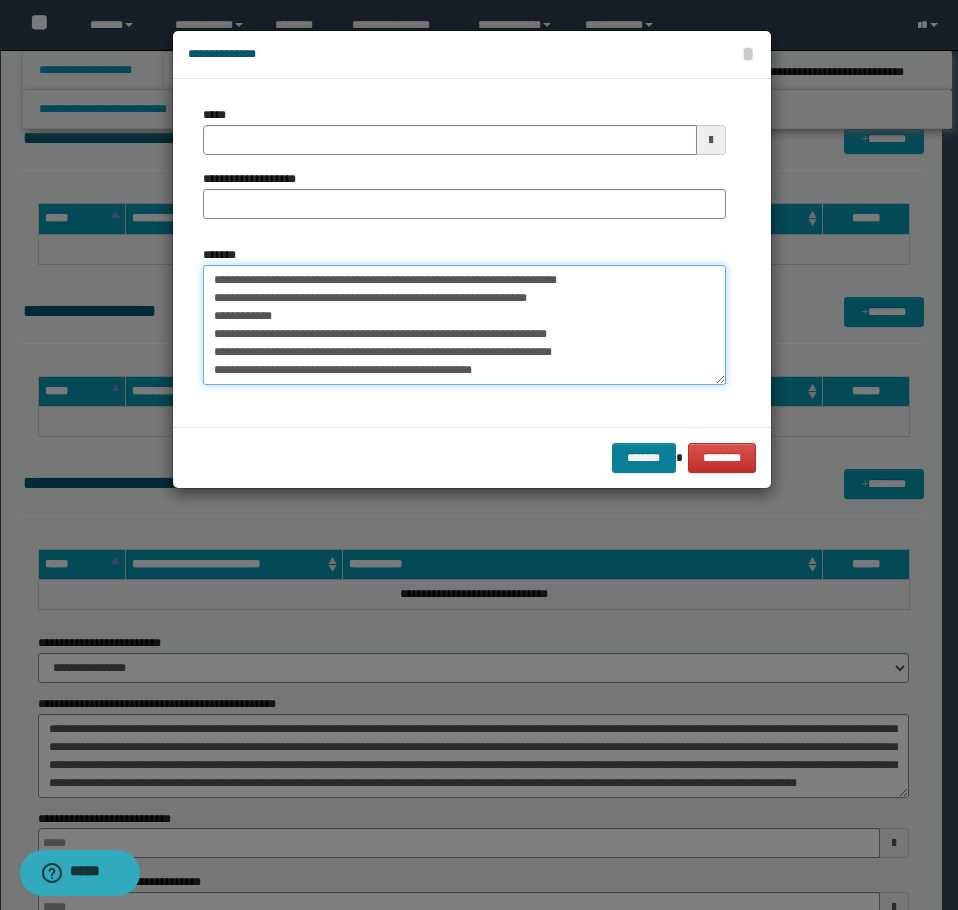 type on "**********" 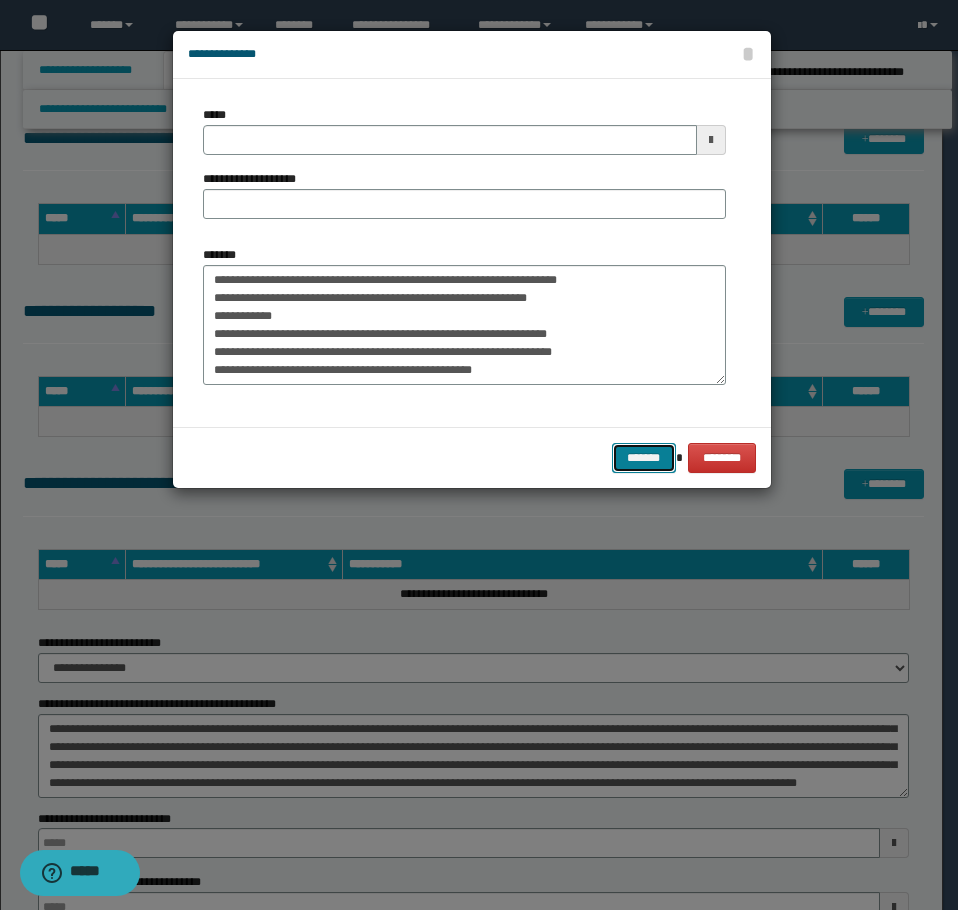 click on "*******" at bounding box center [644, 458] 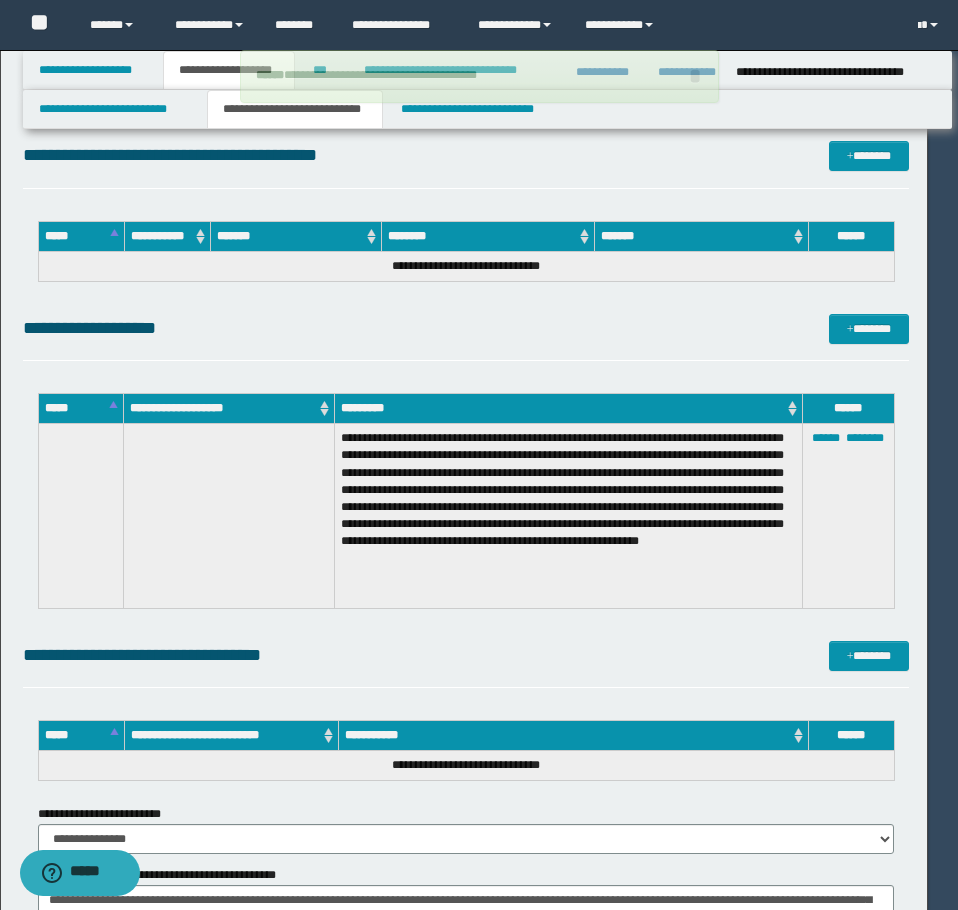 type 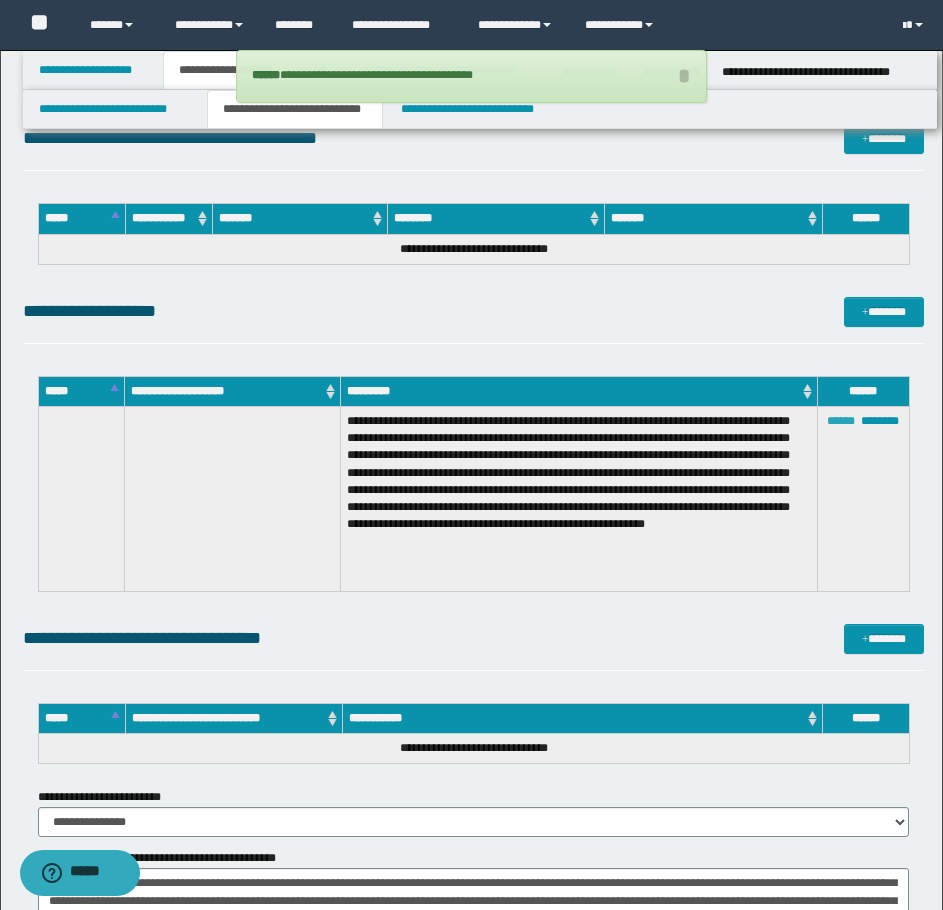 click on "******" at bounding box center (841, 421) 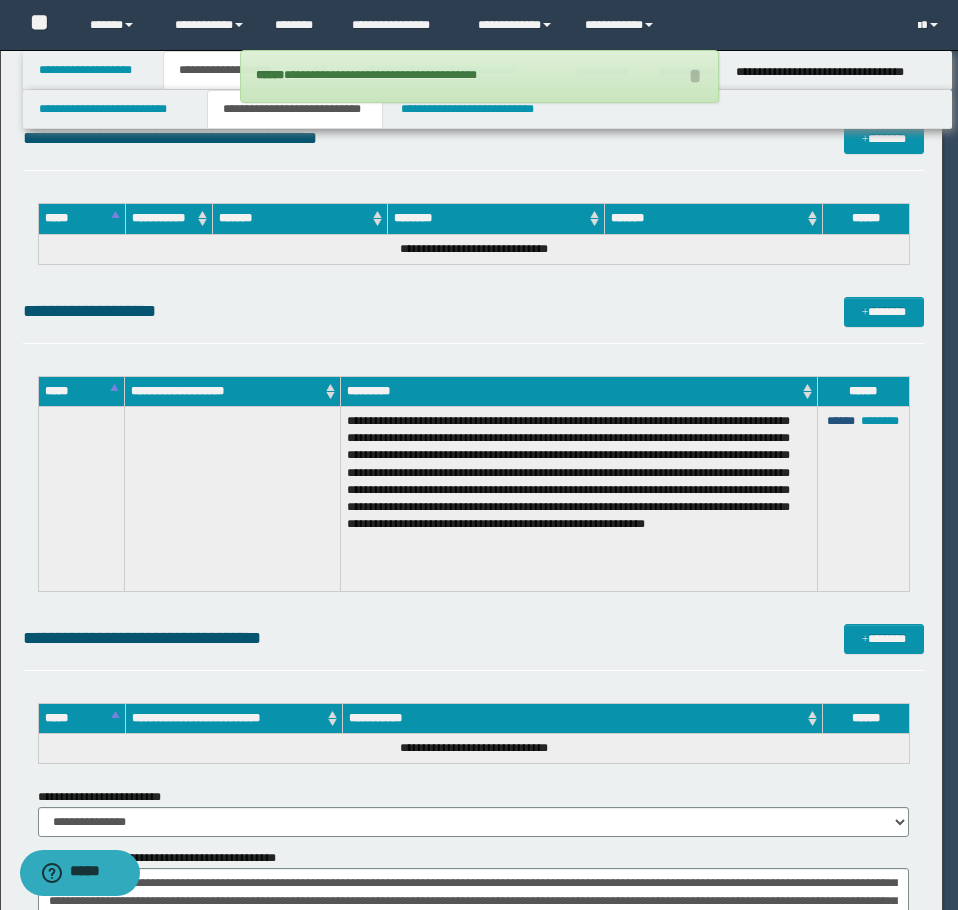 scroll, scrollTop: 54, scrollLeft: 0, axis: vertical 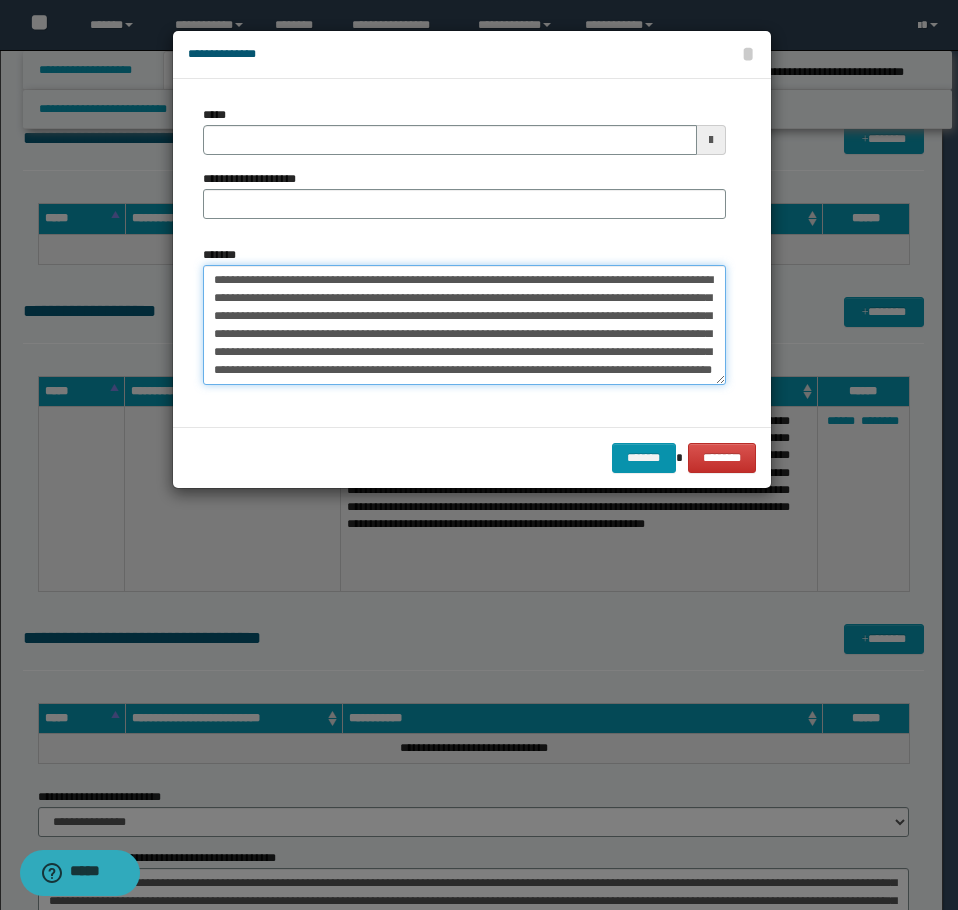 drag, startPoint x: 641, startPoint y: 374, endPoint x: 203, endPoint y: 267, distance: 450.88025 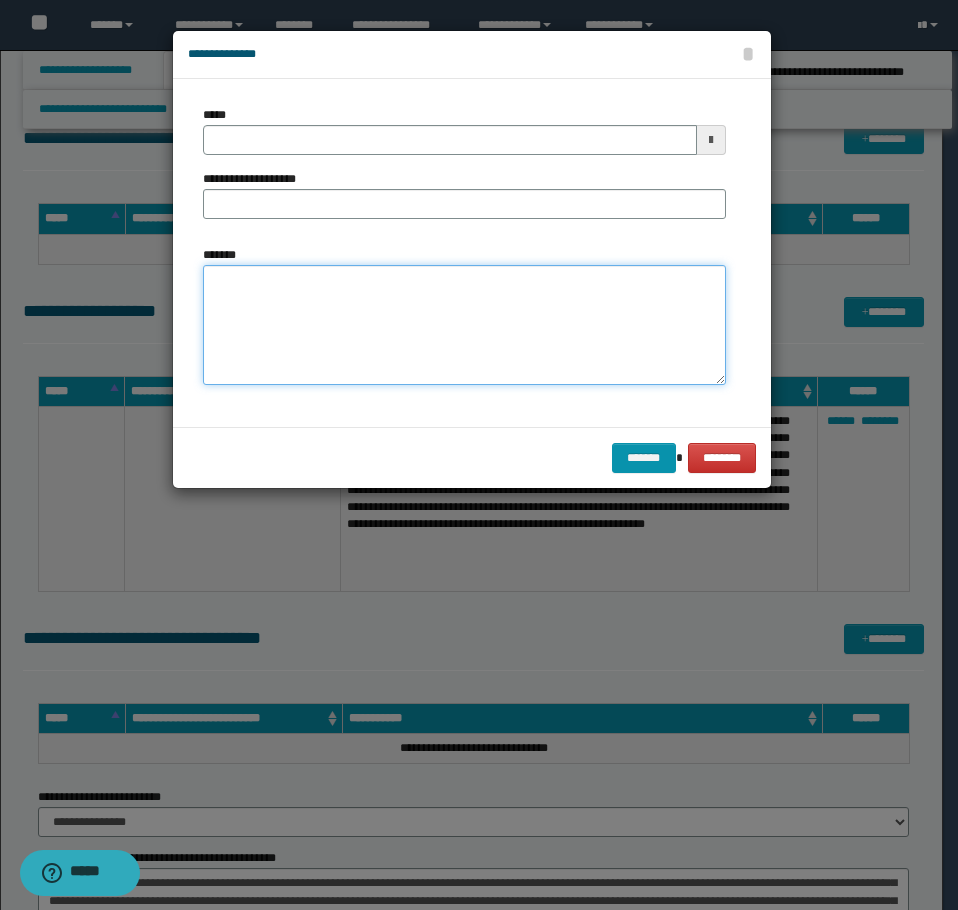 type 